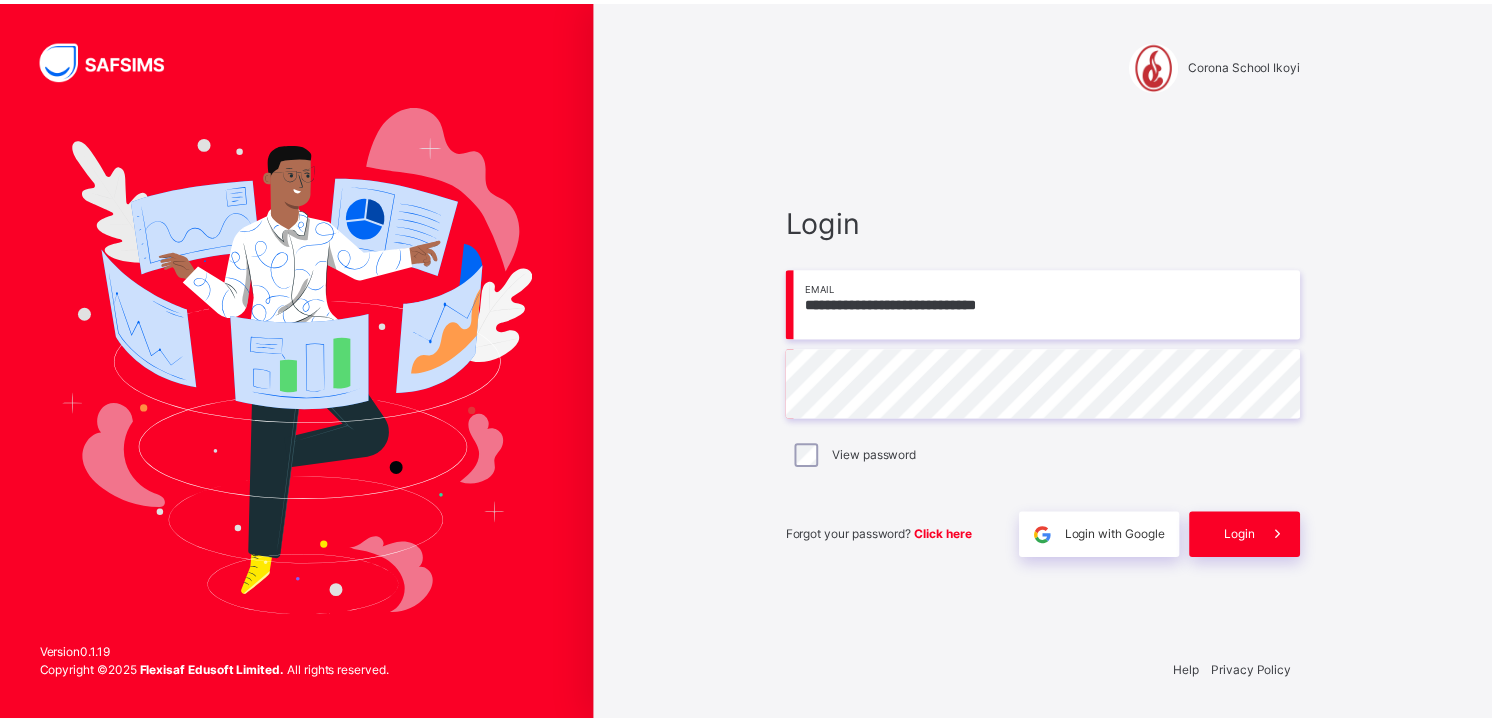 scroll, scrollTop: 0, scrollLeft: 0, axis: both 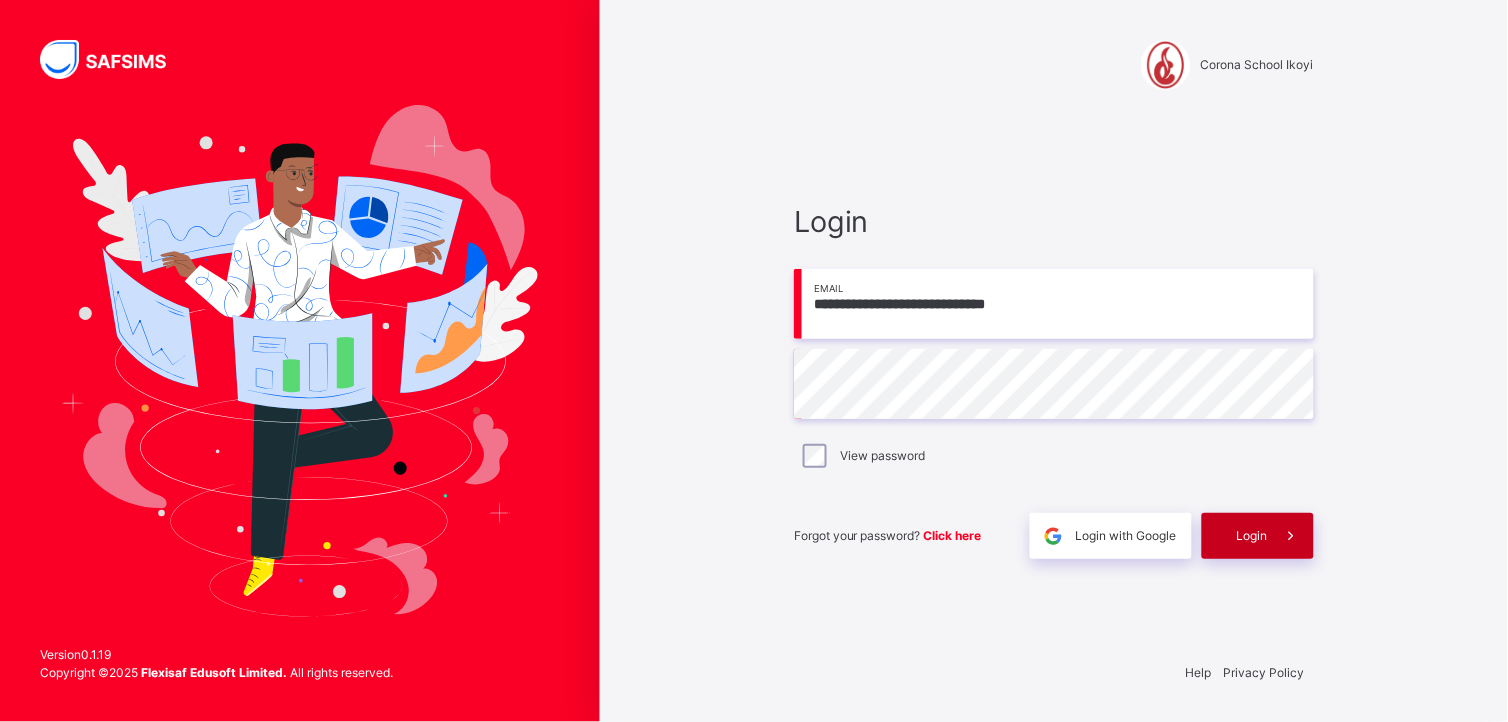 click on "Login" at bounding box center [1252, 536] 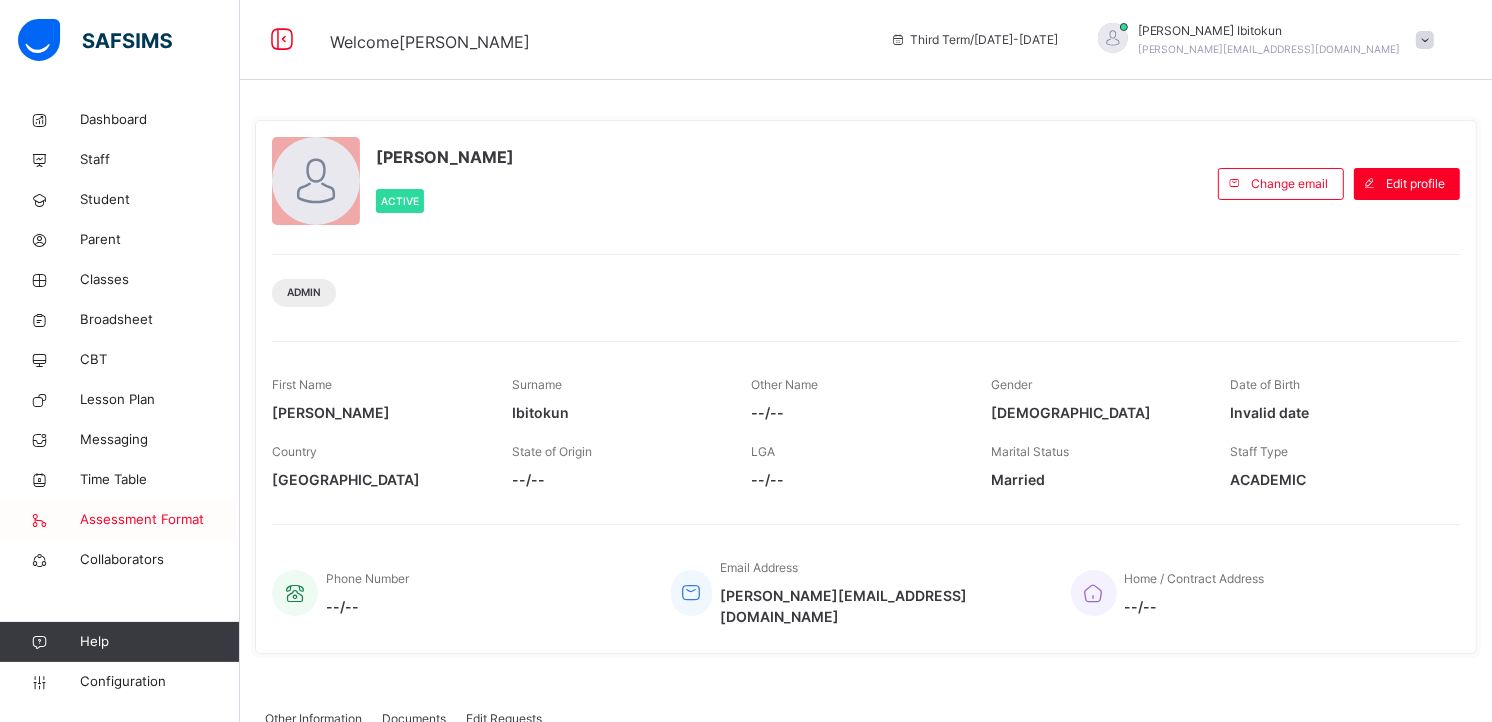 click on "Assessment Format" at bounding box center [160, 520] 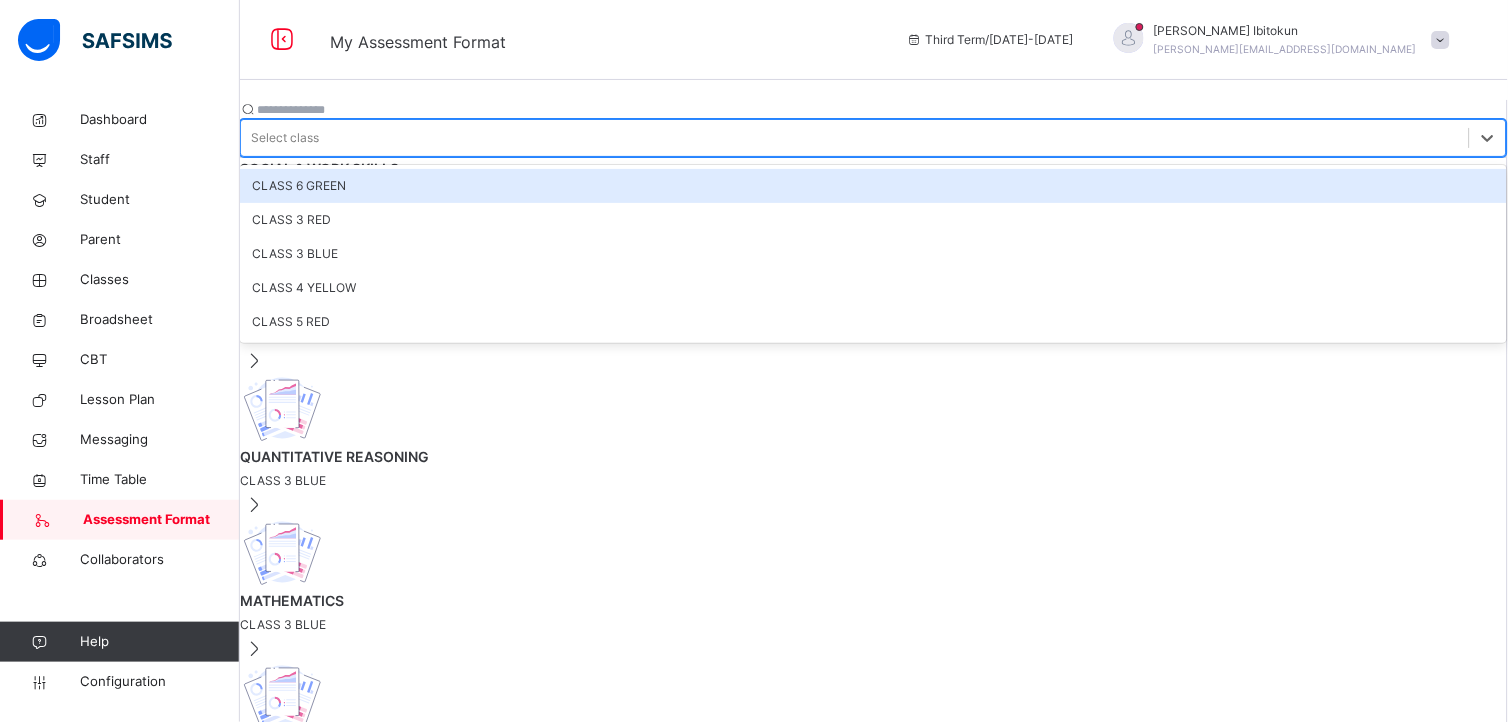 click on "Select class" at bounding box center (285, 138) 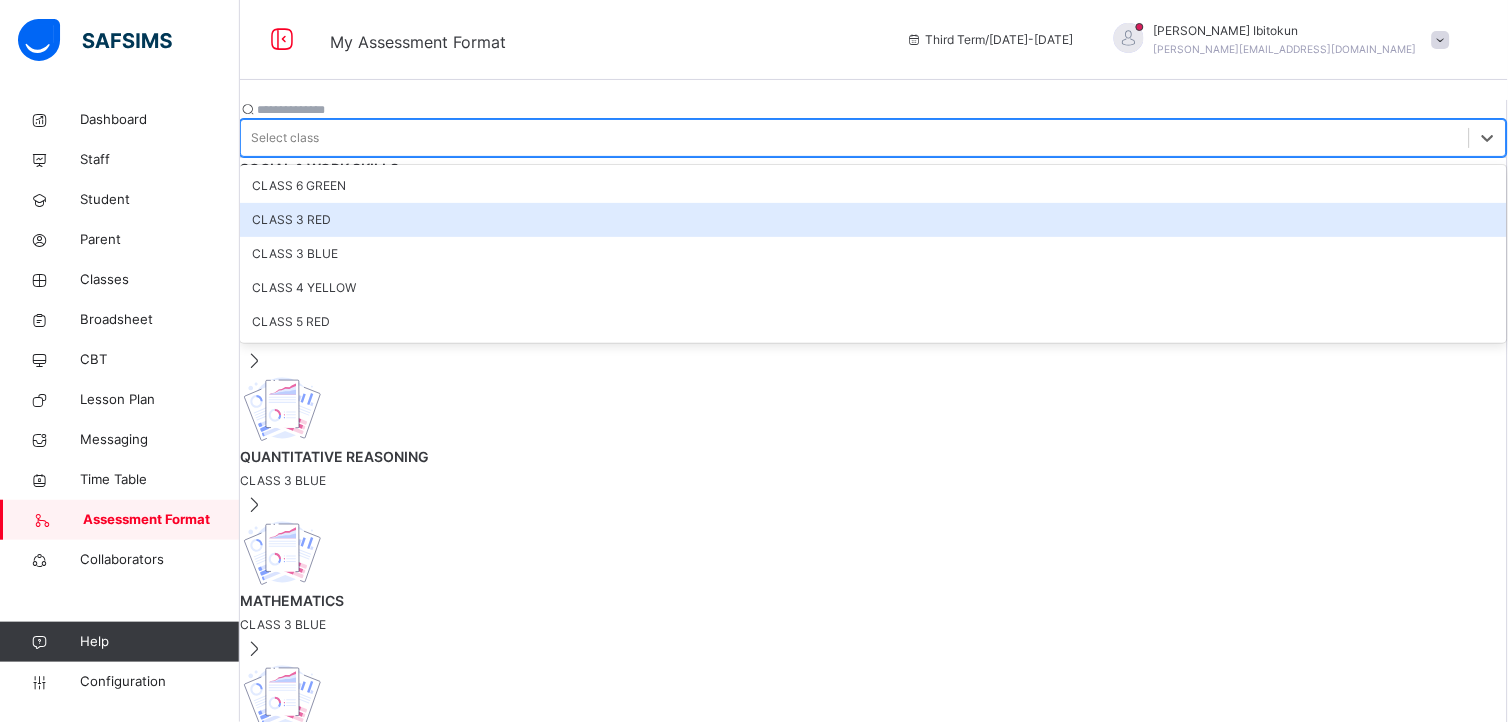 click on "CLASS 3 RED" at bounding box center [873, 220] 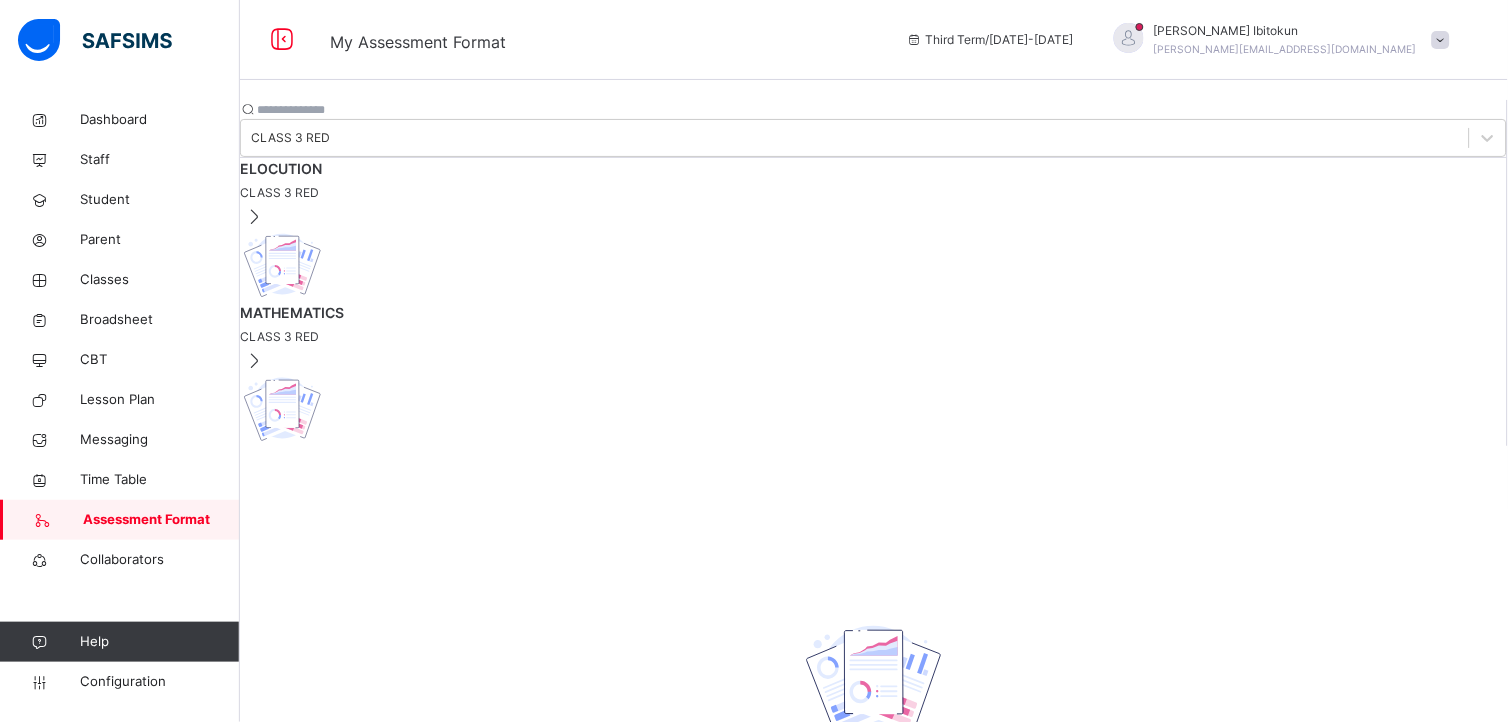click on "Assessment Format" at bounding box center [161, 520] 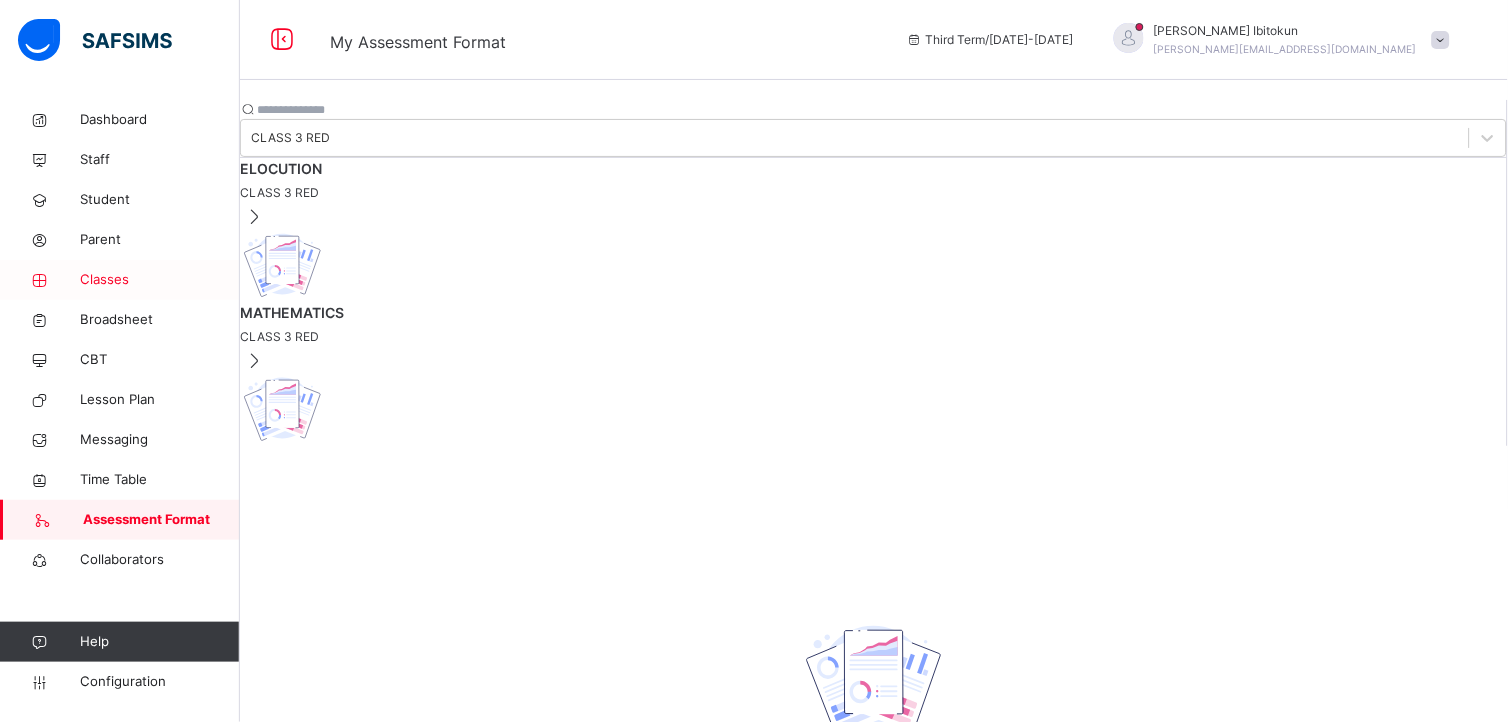 click on "Classes" at bounding box center [160, 280] 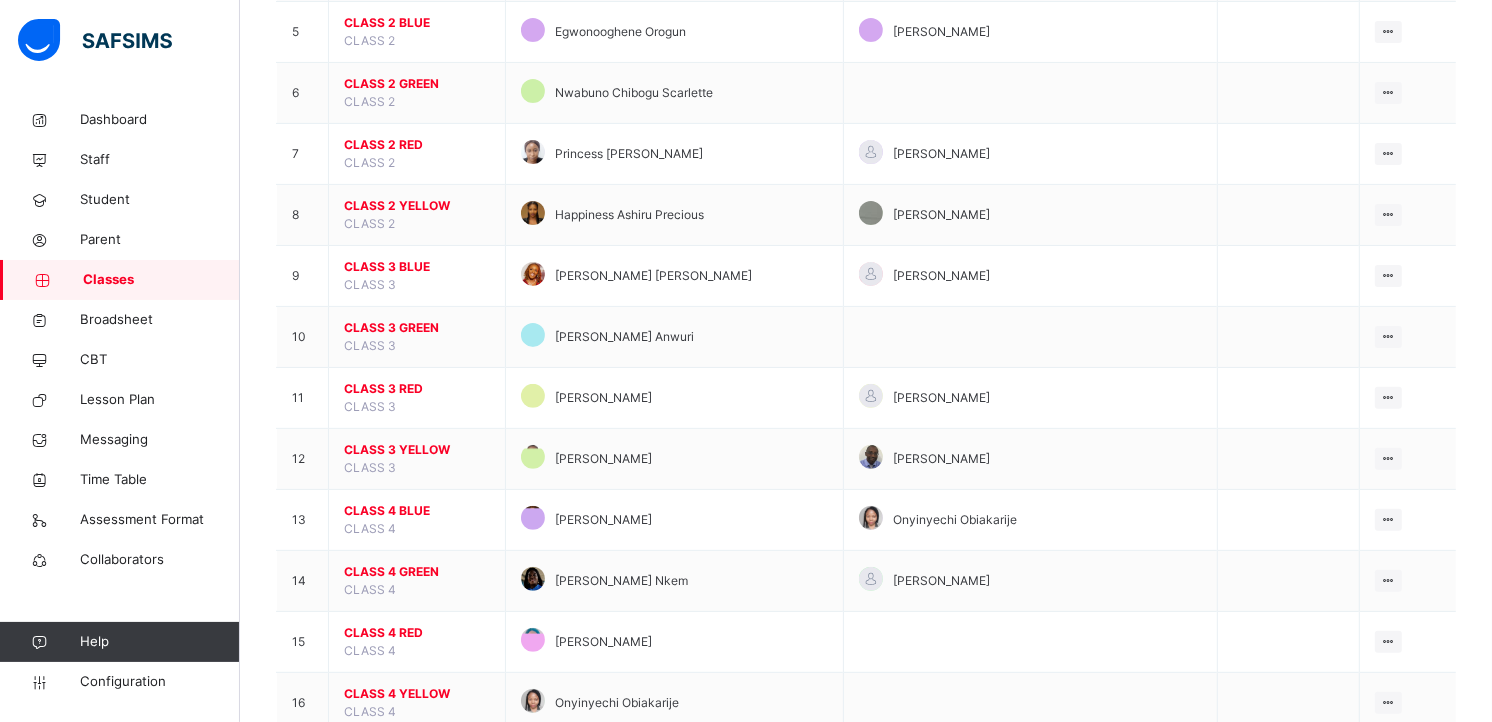 scroll, scrollTop: 488, scrollLeft: 0, axis: vertical 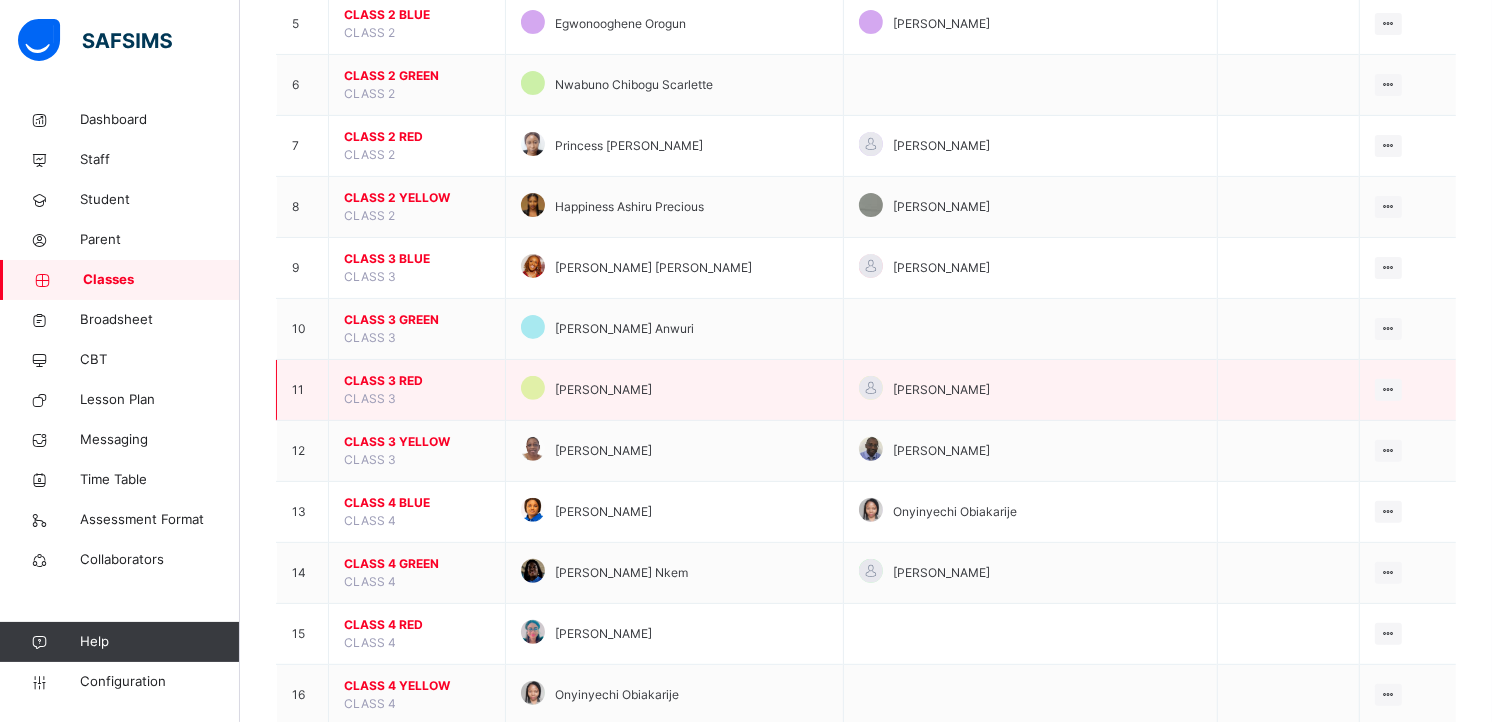 click on "CLASS 3   RED" at bounding box center (417, 381) 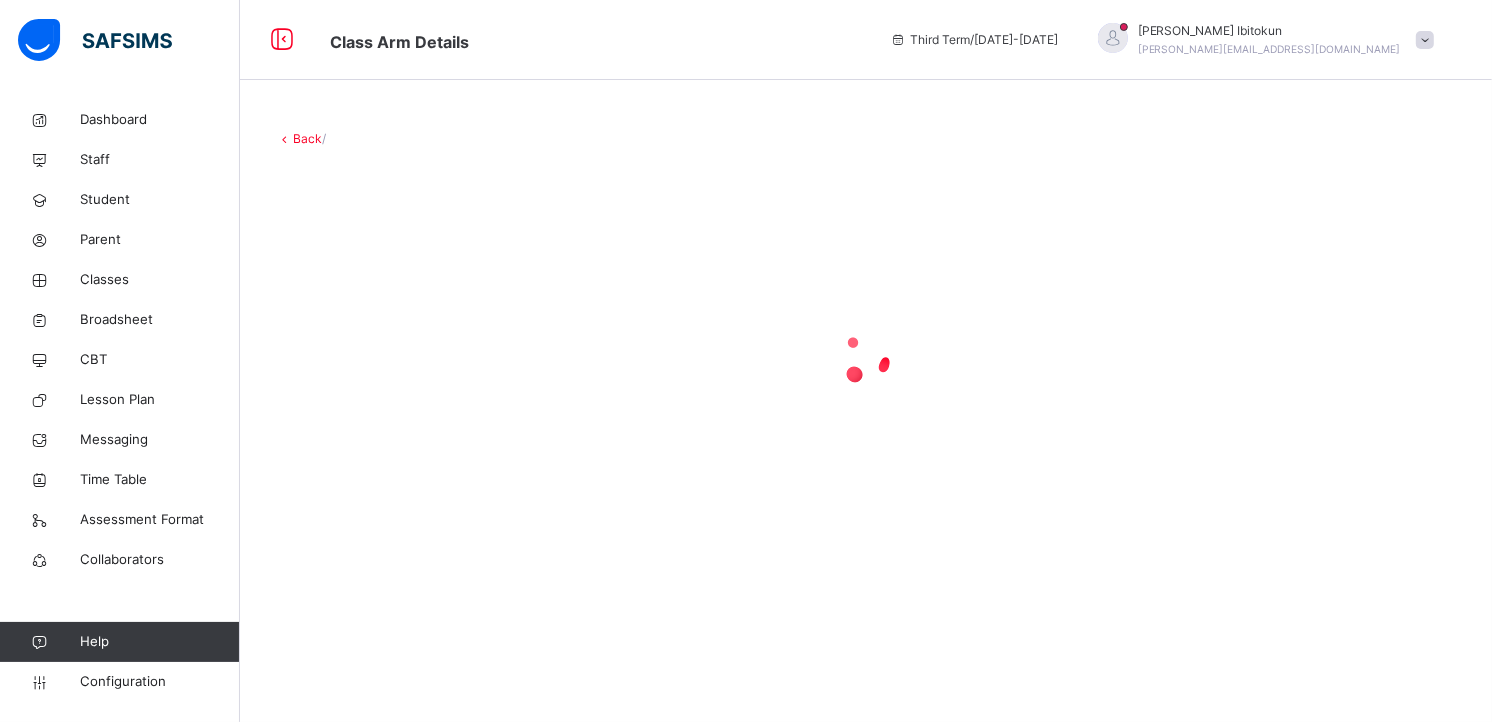 scroll, scrollTop: 0, scrollLeft: 0, axis: both 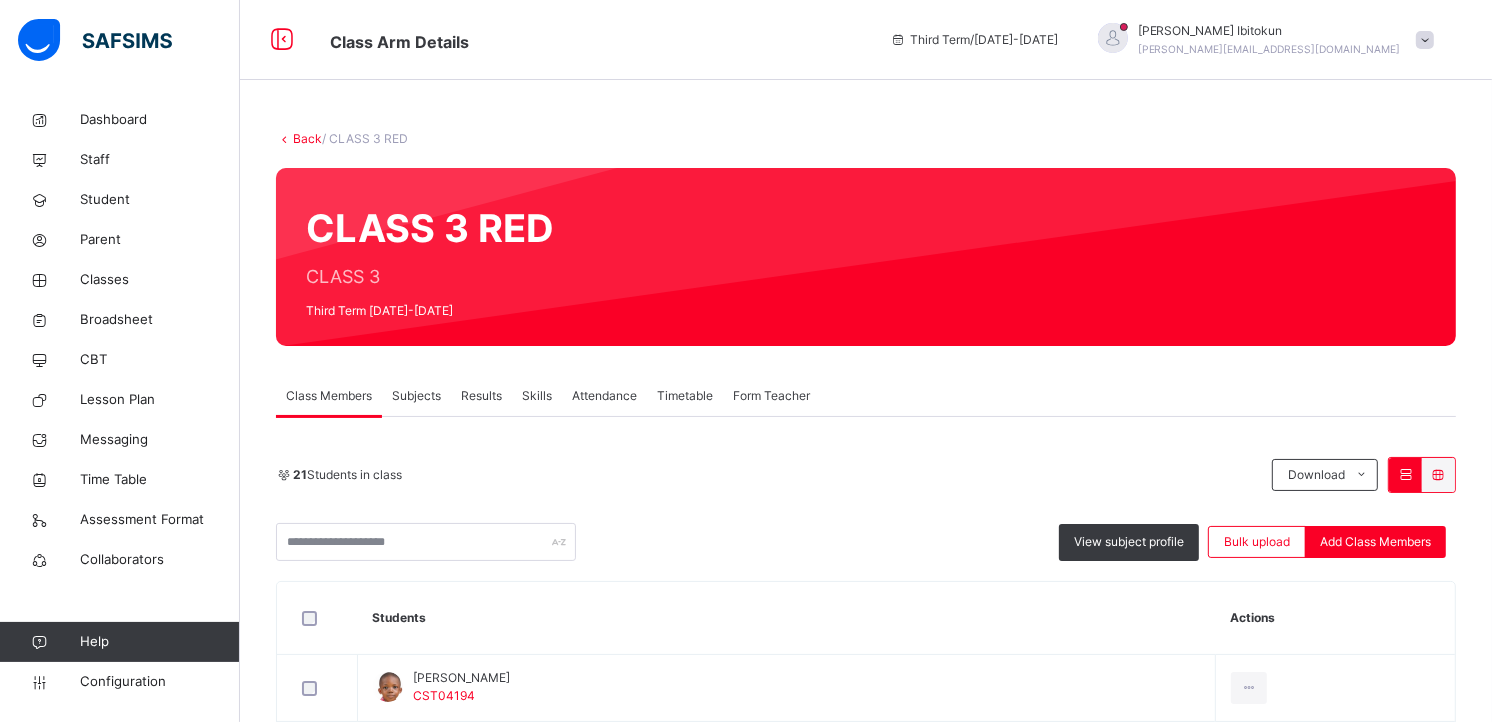 click on "Subjects" at bounding box center (416, 396) 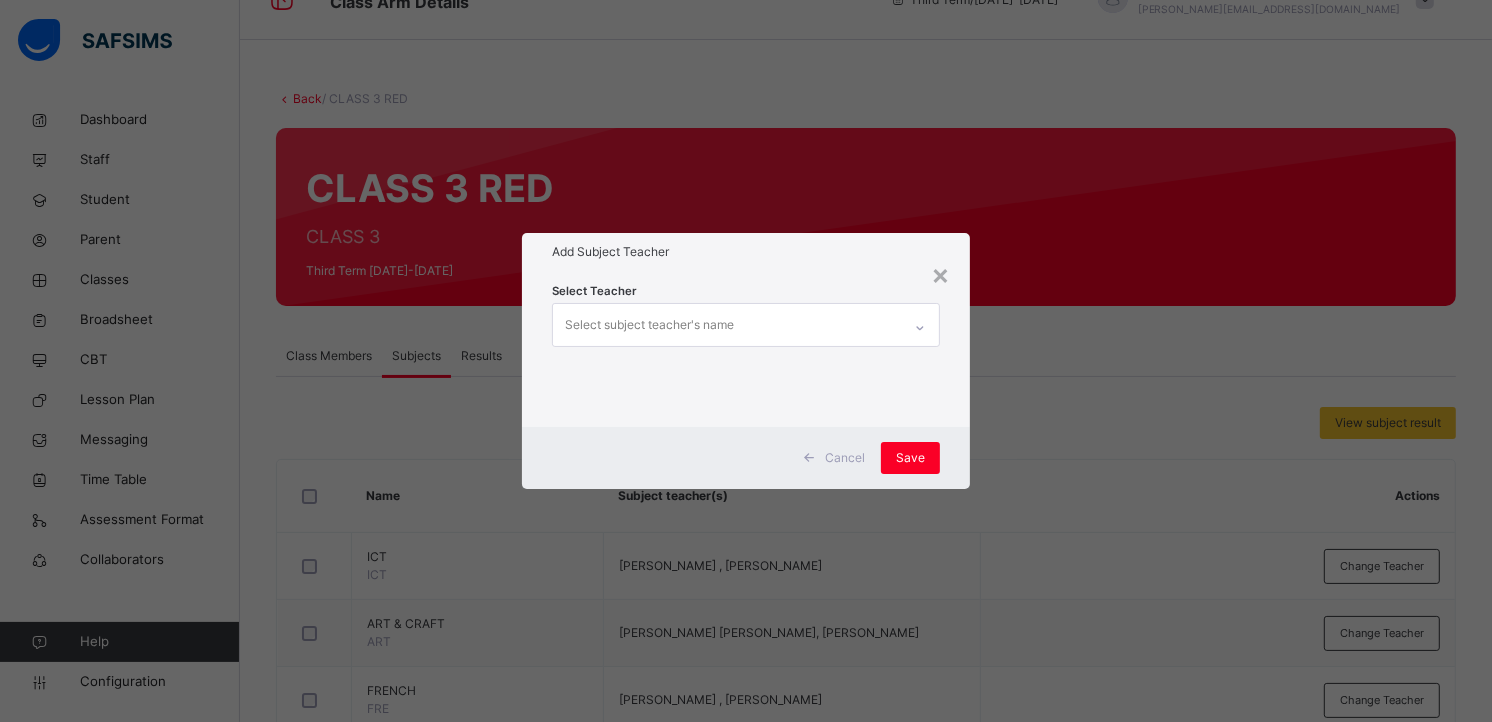 scroll, scrollTop: 44, scrollLeft: 0, axis: vertical 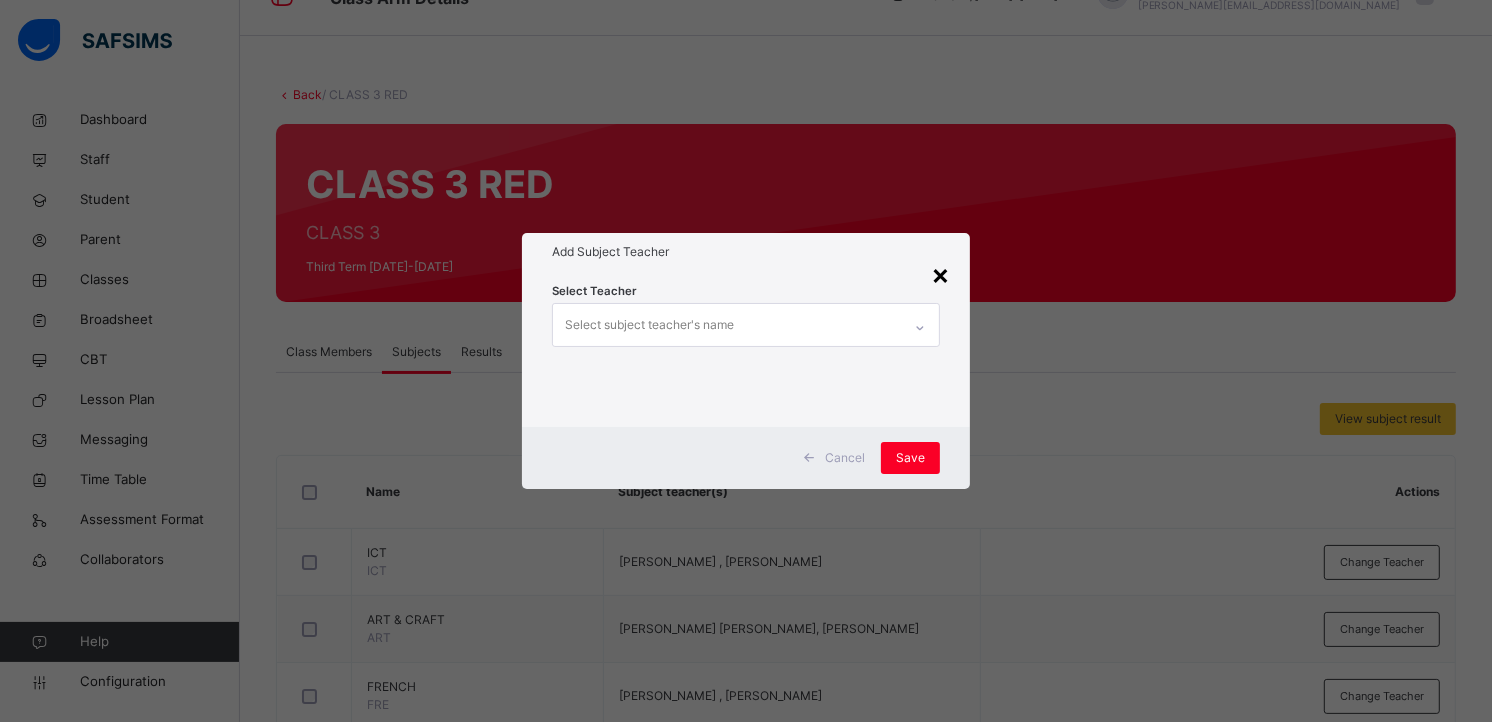 click on "×" at bounding box center [940, 274] 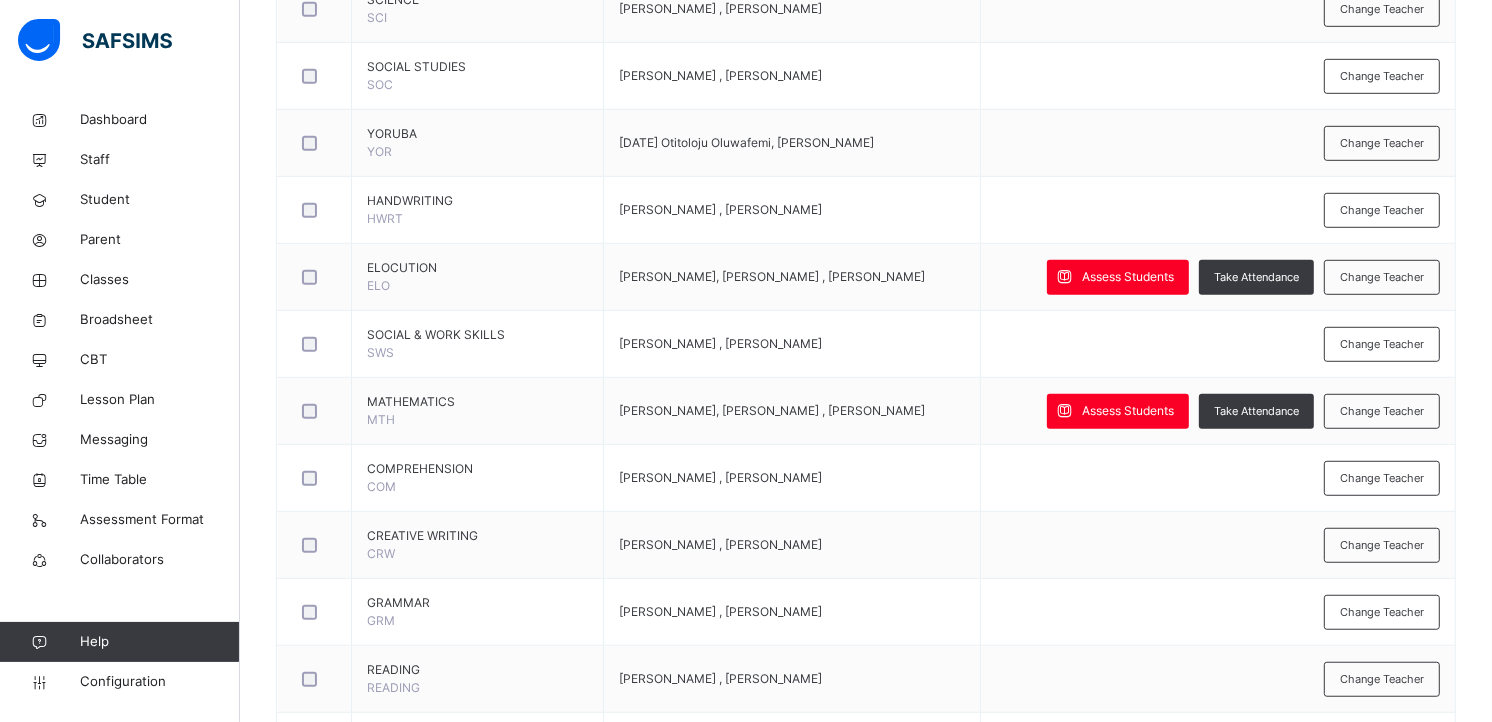 scroll, scrollTop: 1111, scrollLeft: 0, axis: vertical 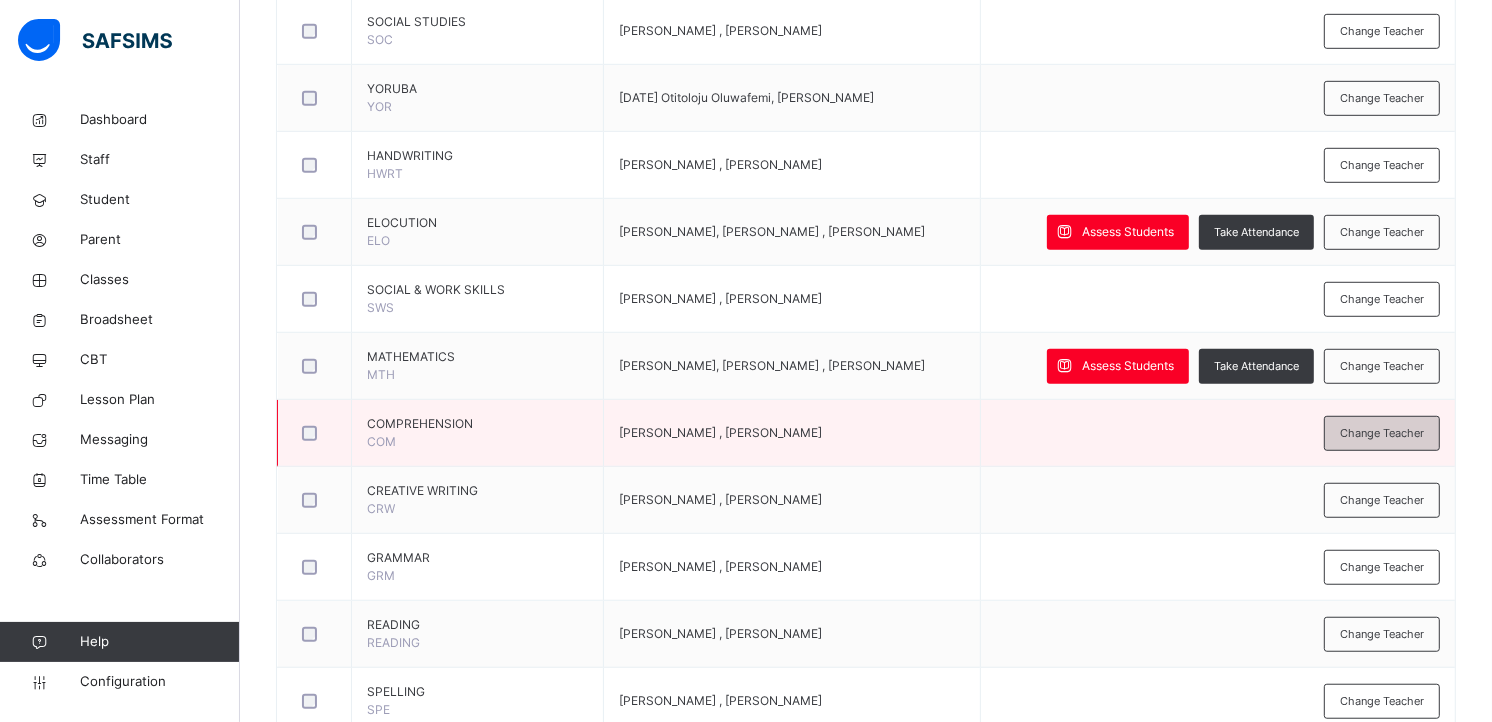 click on "Change Teacher" at bounding box center (1382, 433) 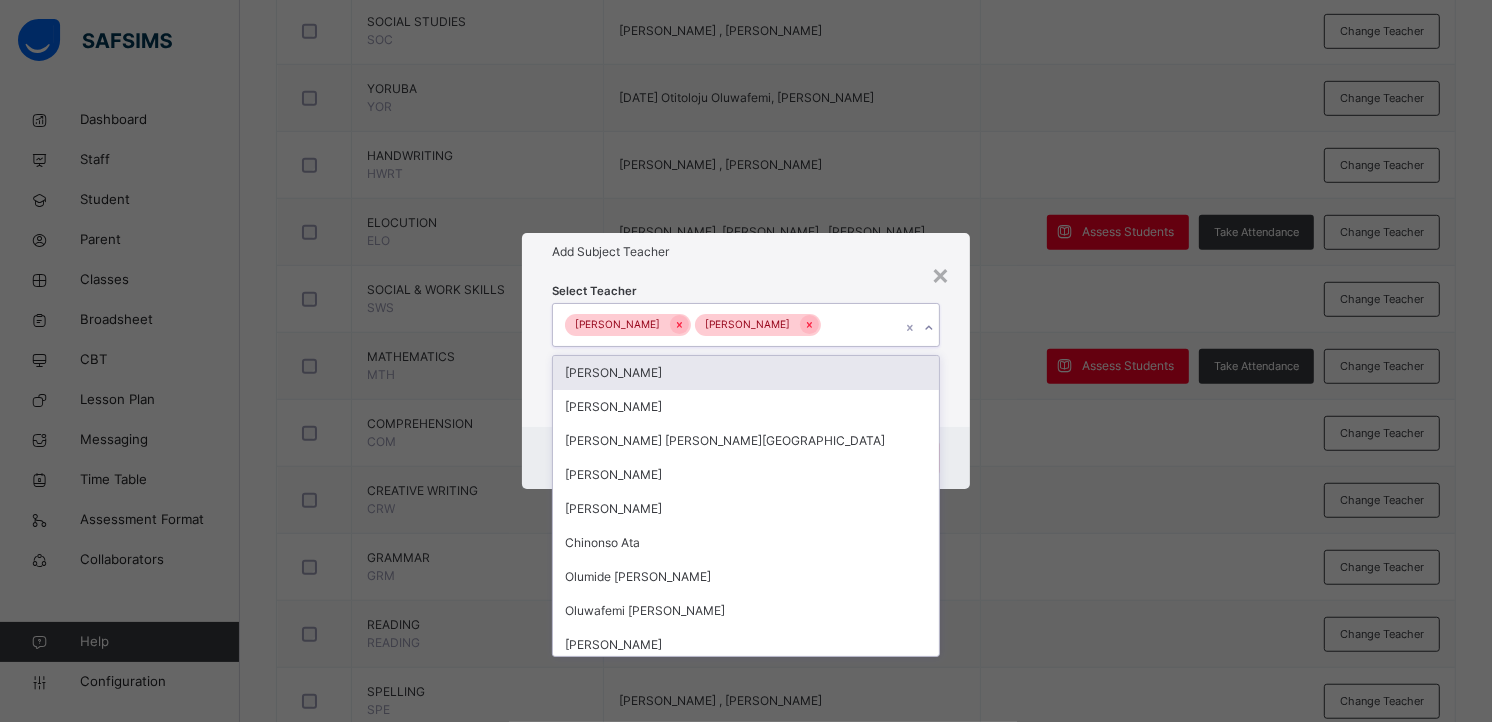 click on "Igbe Odagbali  Bamituni Aye" at bounding box center (727, 325) 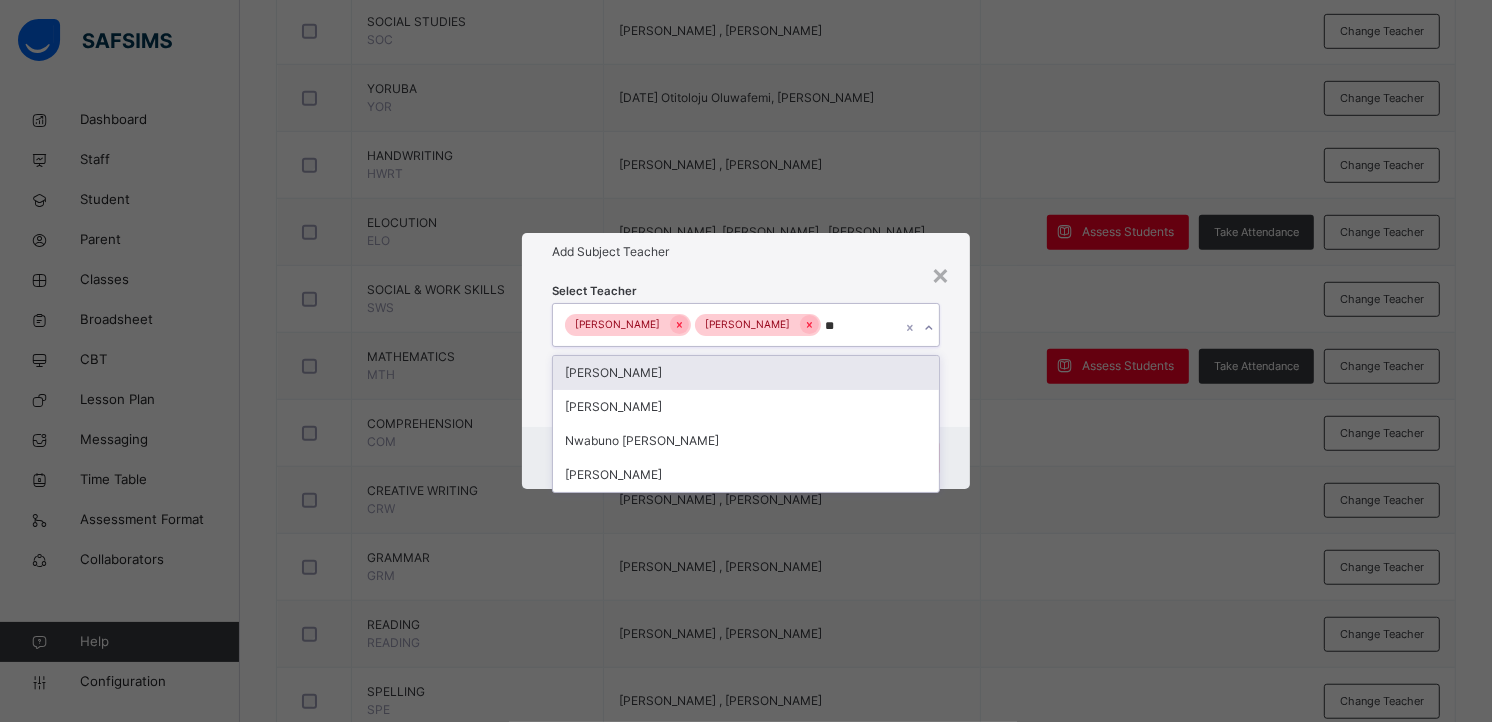 type on "***" 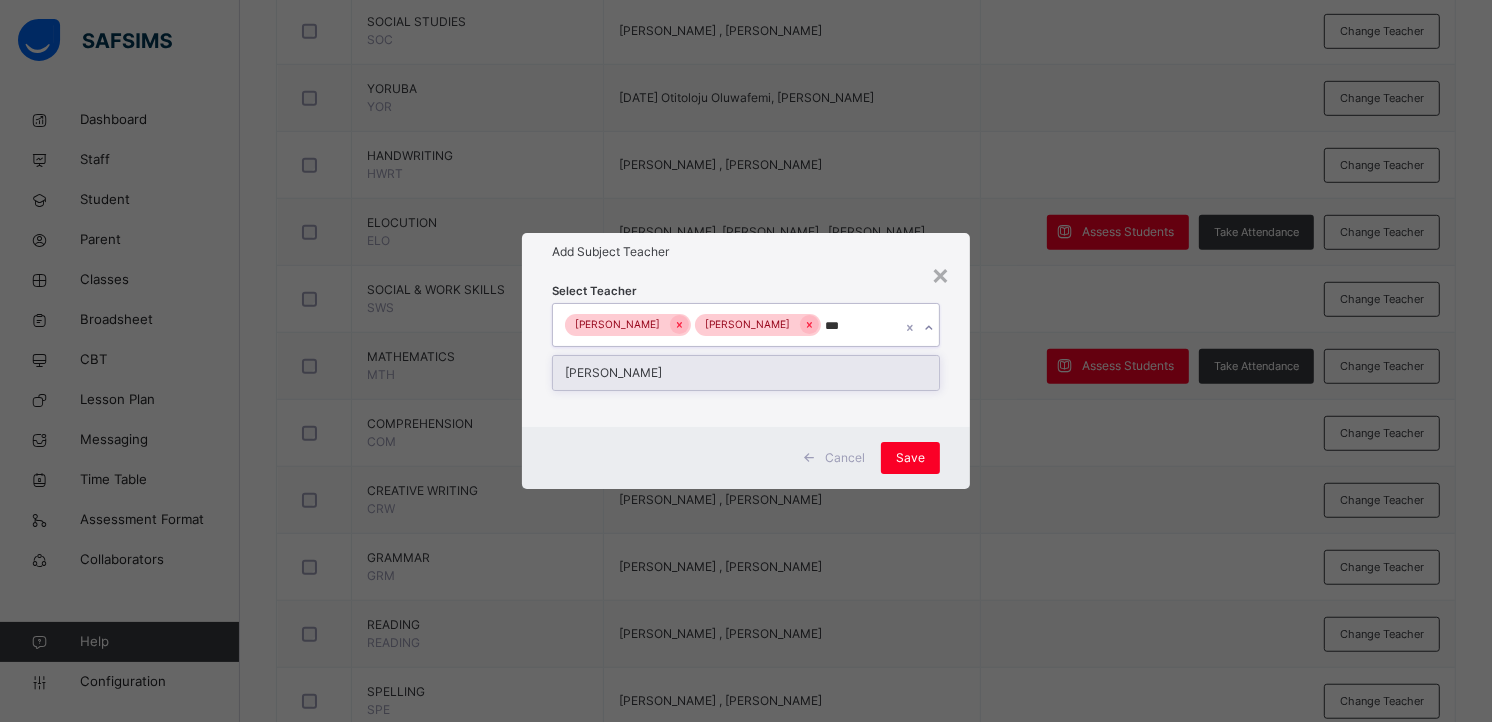 click on "[PERSON_NAME]" at bounding box center [746, 373] 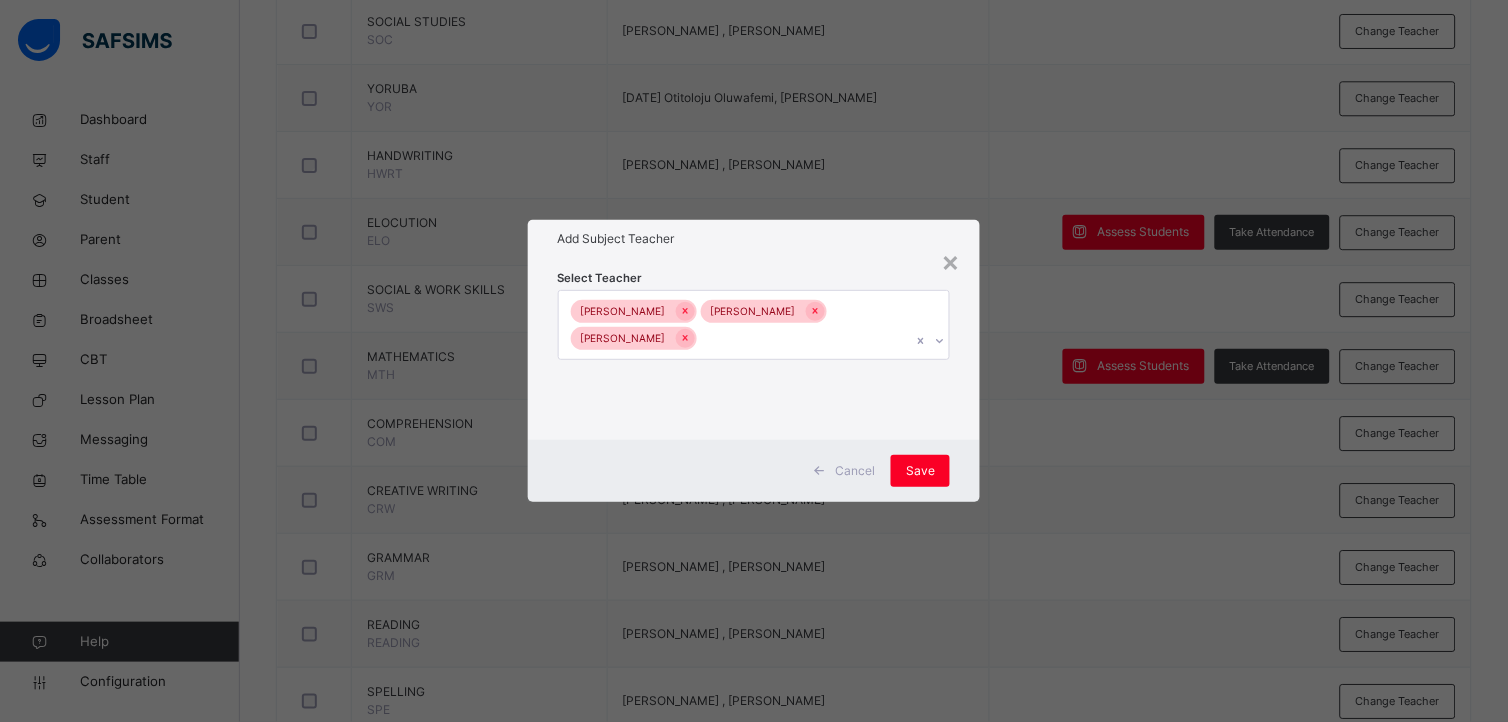 click on "Add Subject Teacher" at bounding box center [754, 239] 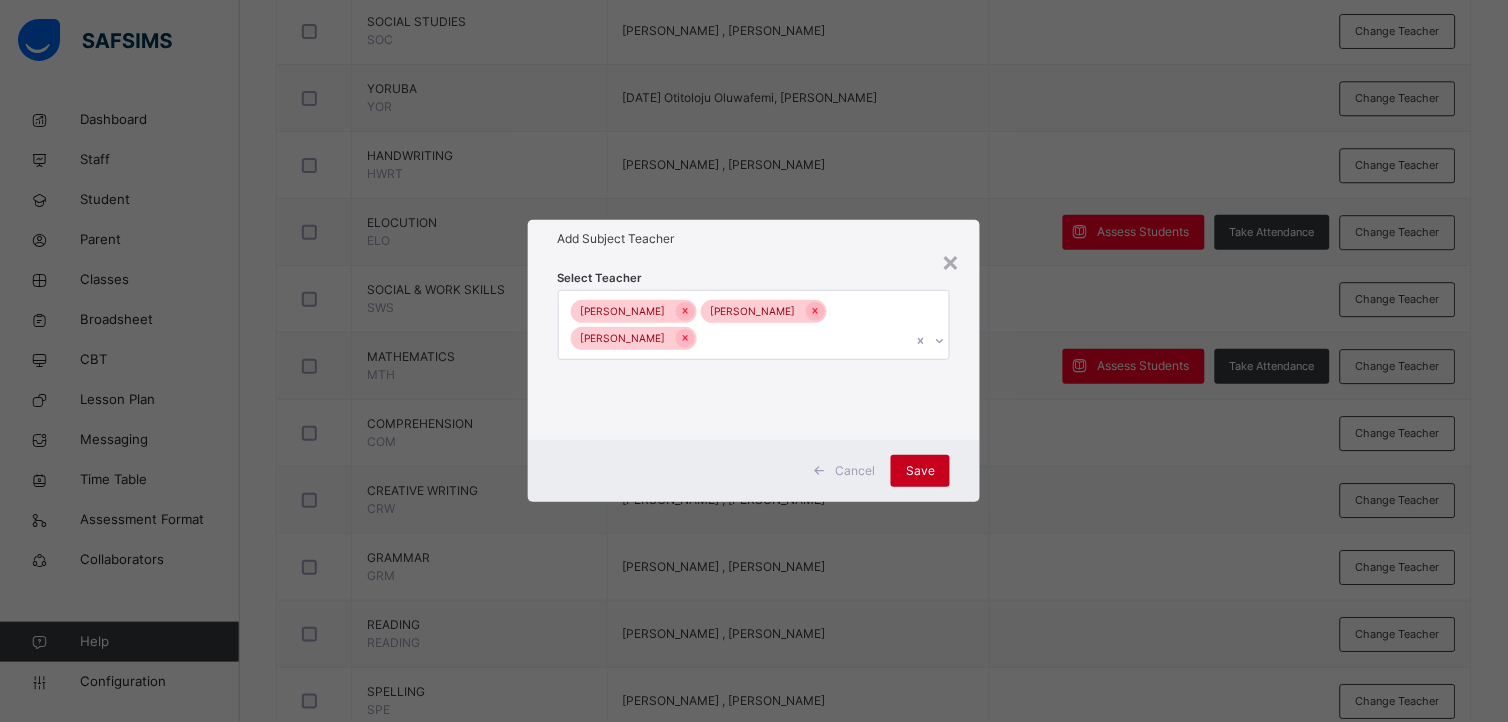 click on "Save" at bounding box center (920, 471) 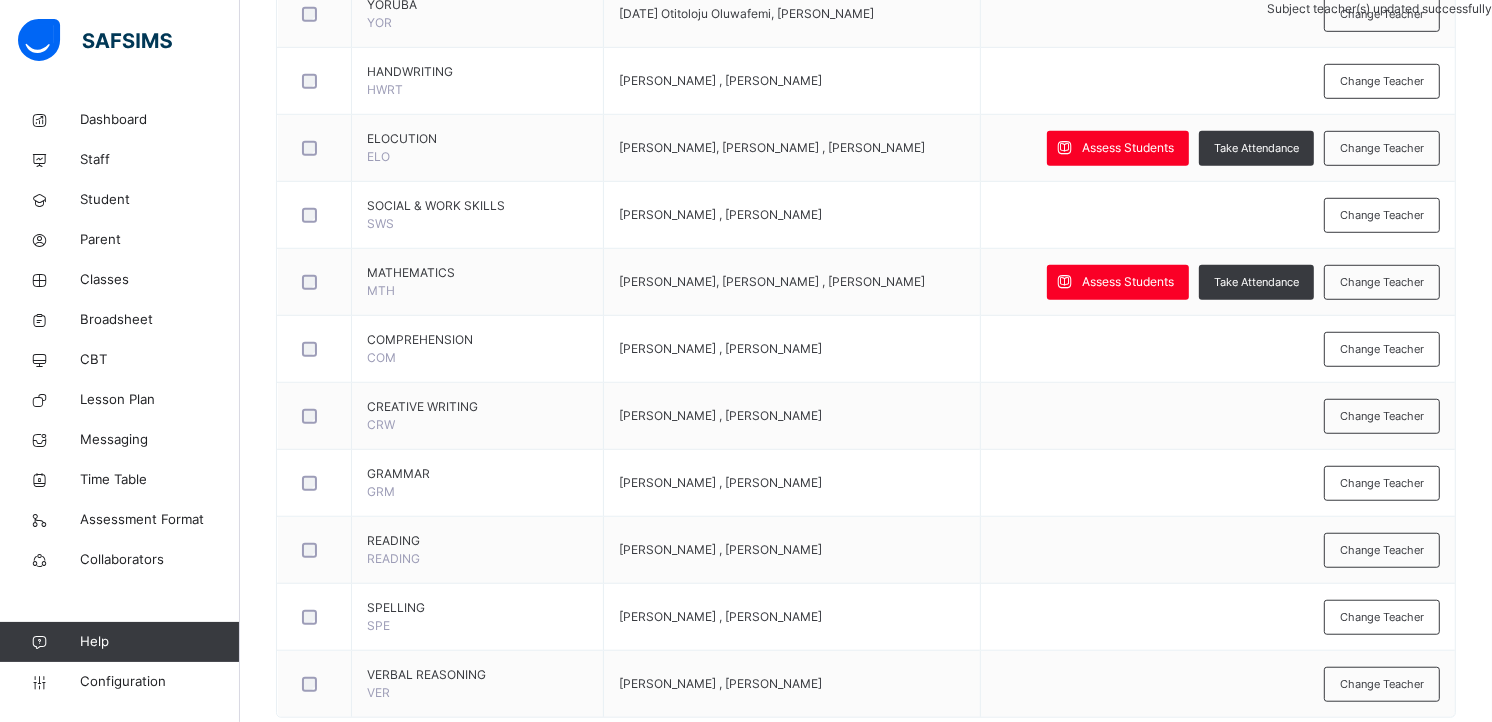 scroll, scrollTop: 1200, scrollLeft: 0, axis: vertical 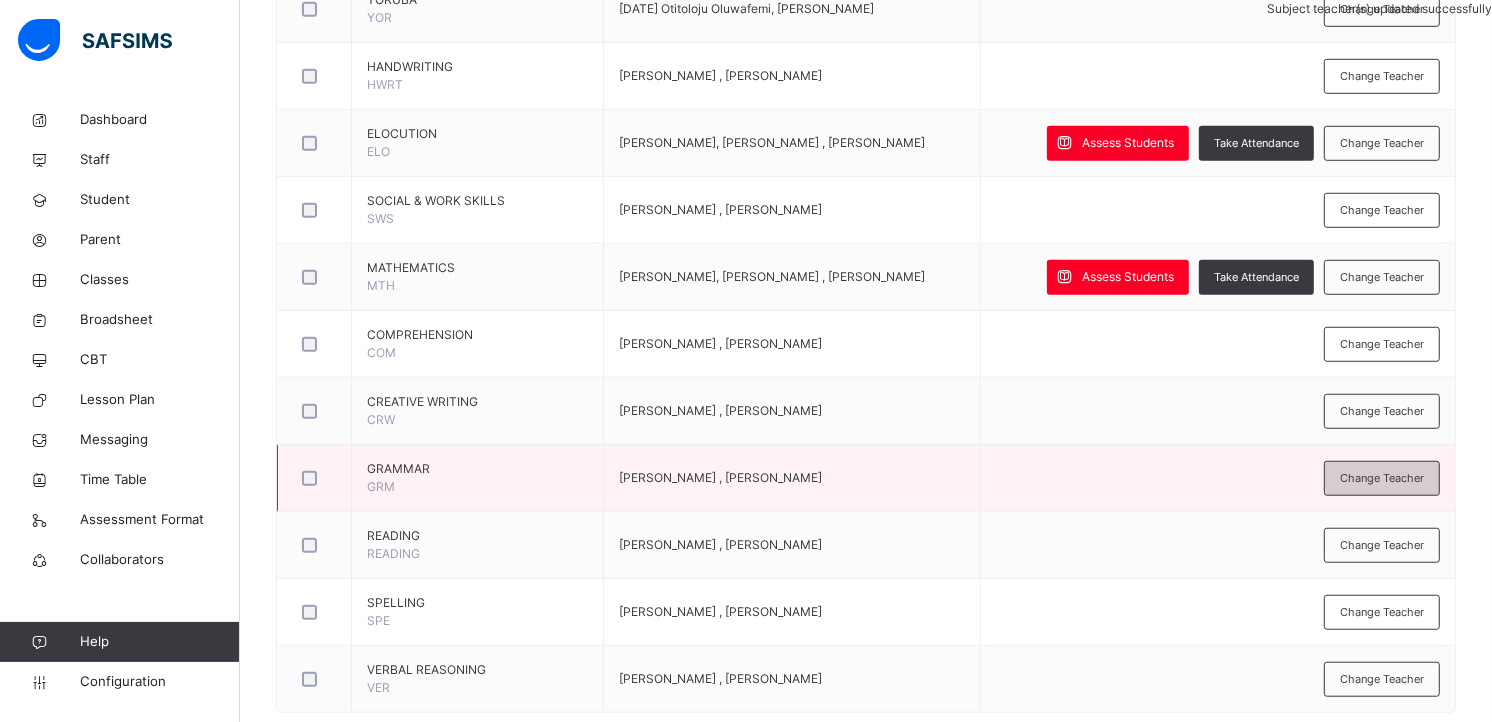 click on "Change Teacher" at bounding box center (1382, 478) 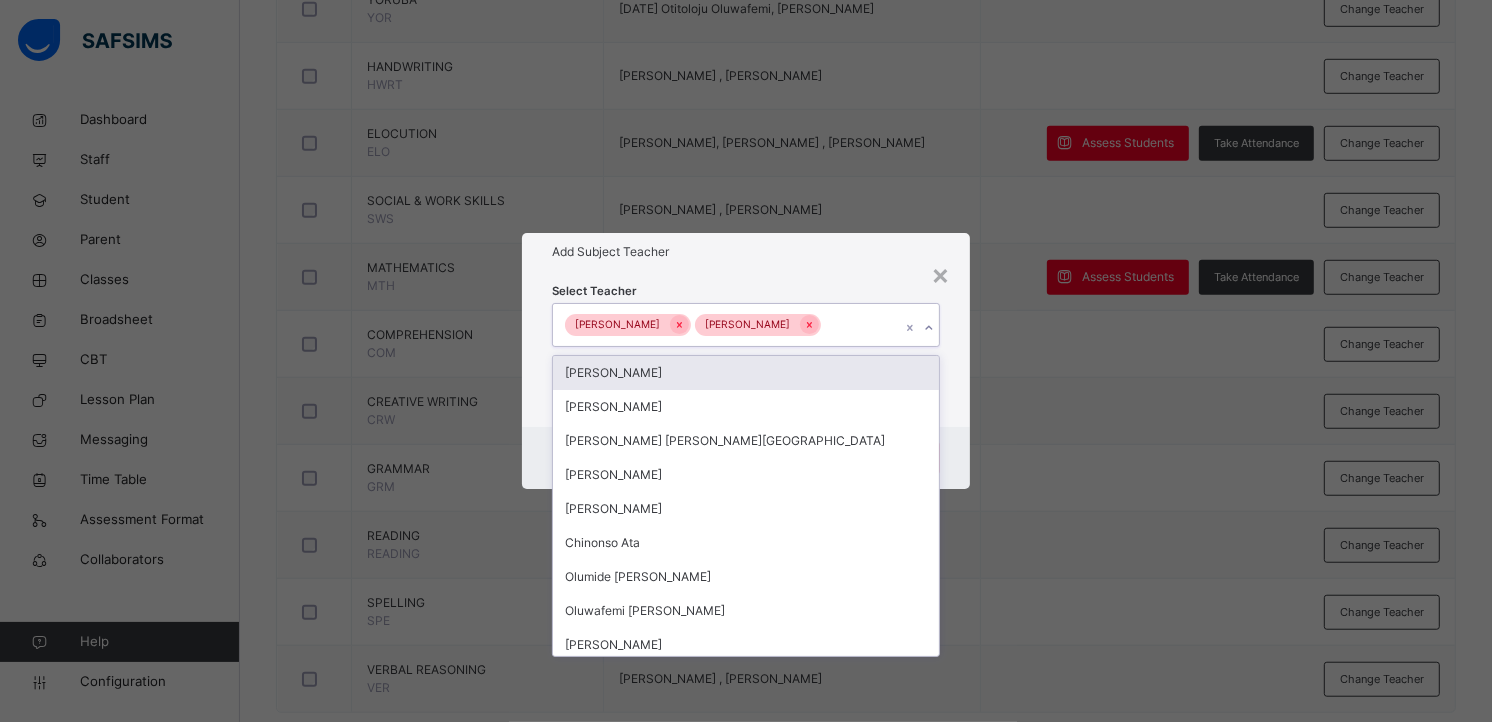 click on "Igbe Odagbali  Bamituni Aye" at bounding box center [727, 325] 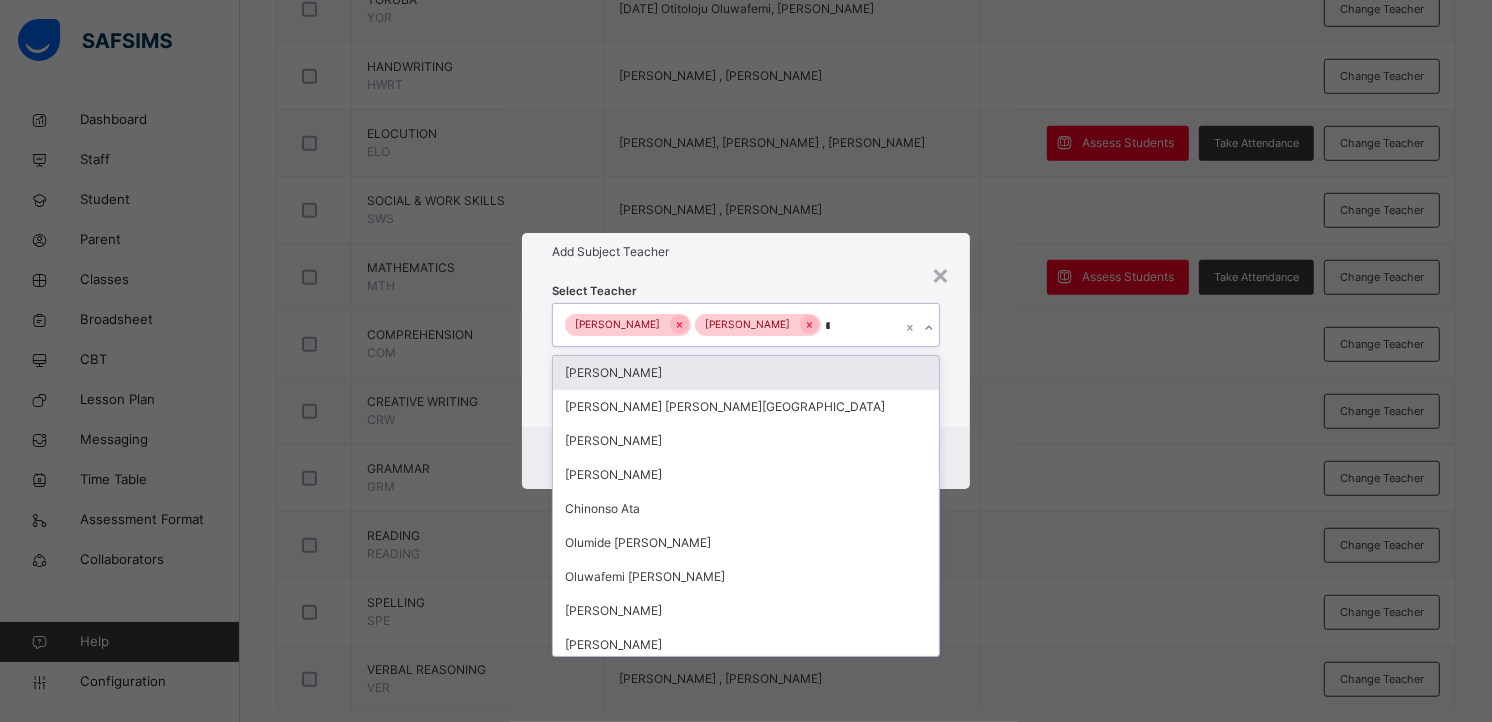 type on "***" 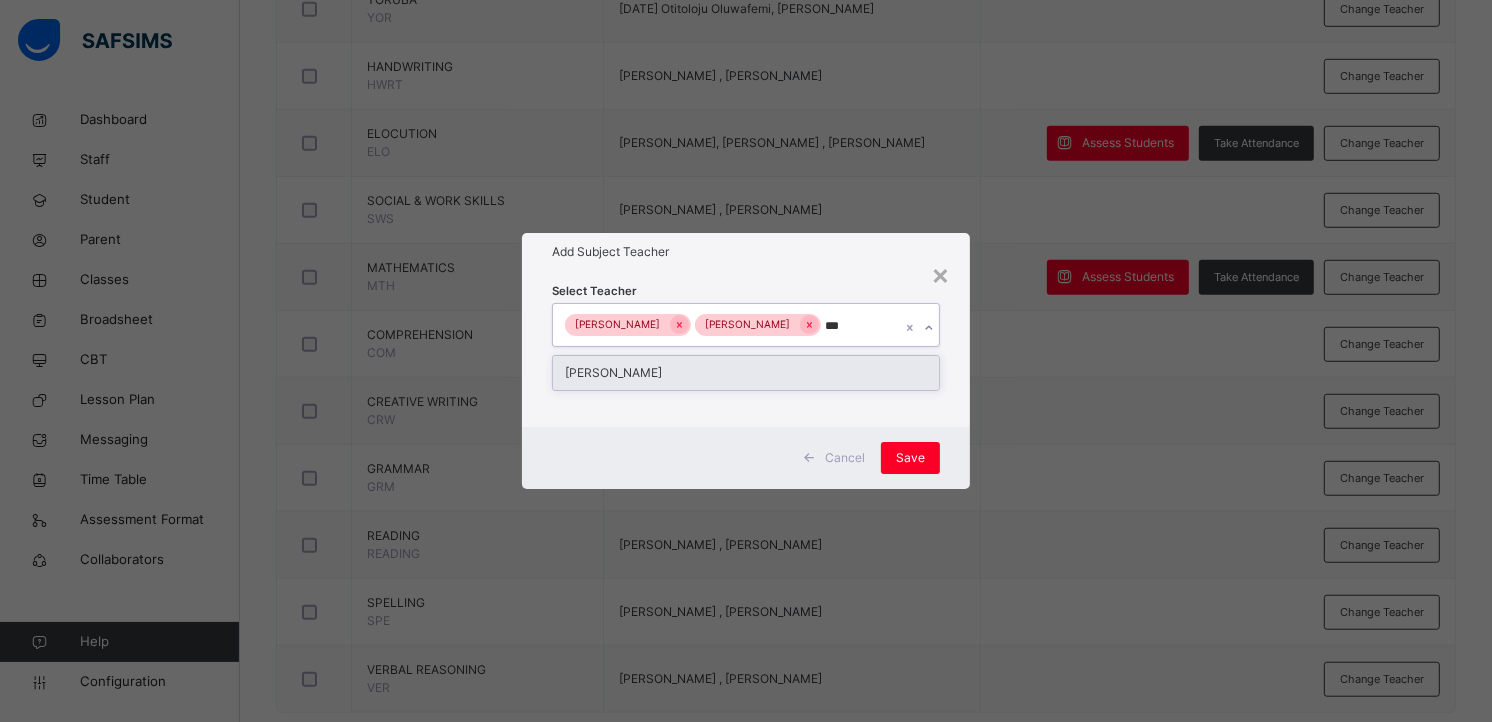 click on "Olufemi  Ibitokun" at bounding box center (746, 373) 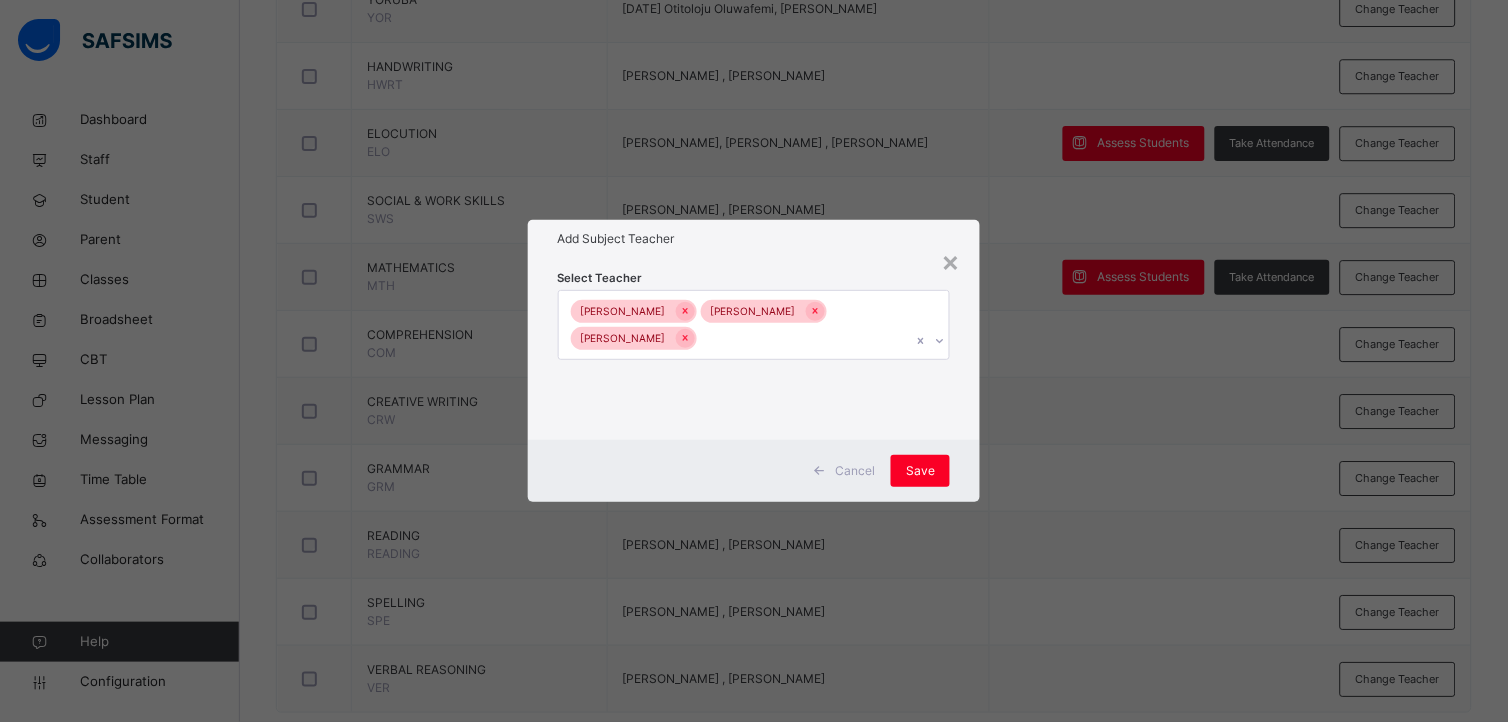 click on "× Add Subject Teacher Select Teacher Igbe Odagbali  Bamituni Aye  Olufemi  Ibitokun Cancel Save" at bounding box center [754, 361] 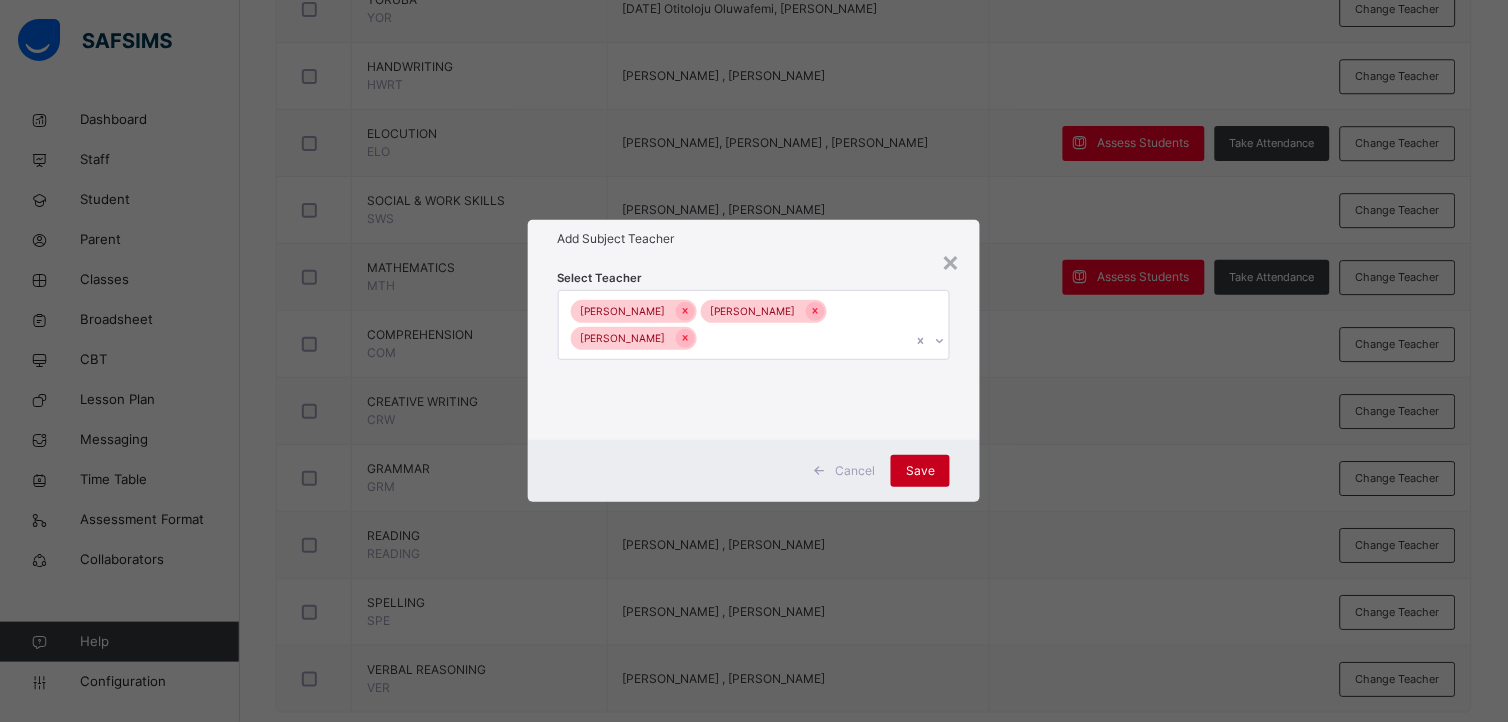 click on "Save" at bounding box center (920, 471) 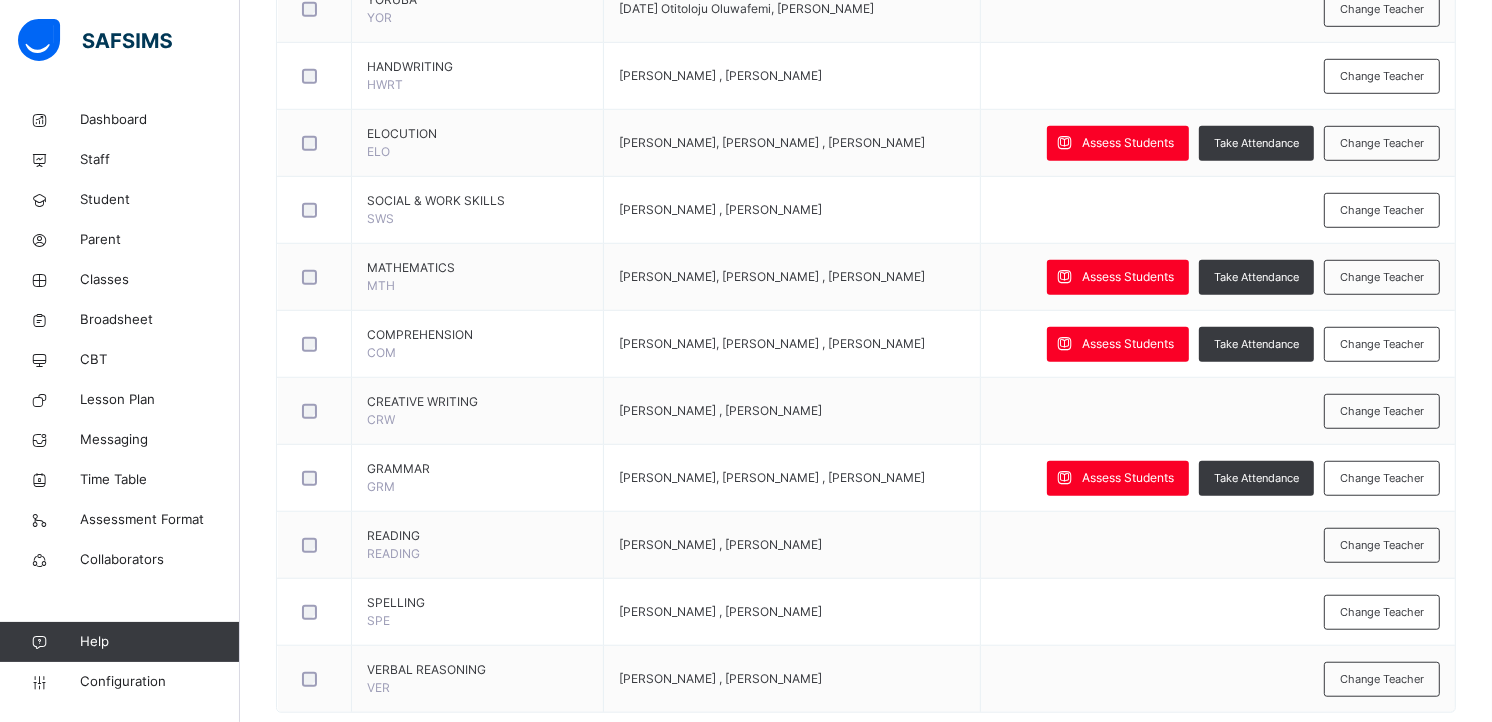 scroll, scrollTop: 1243, scrollLeft: 0, axis: vertical 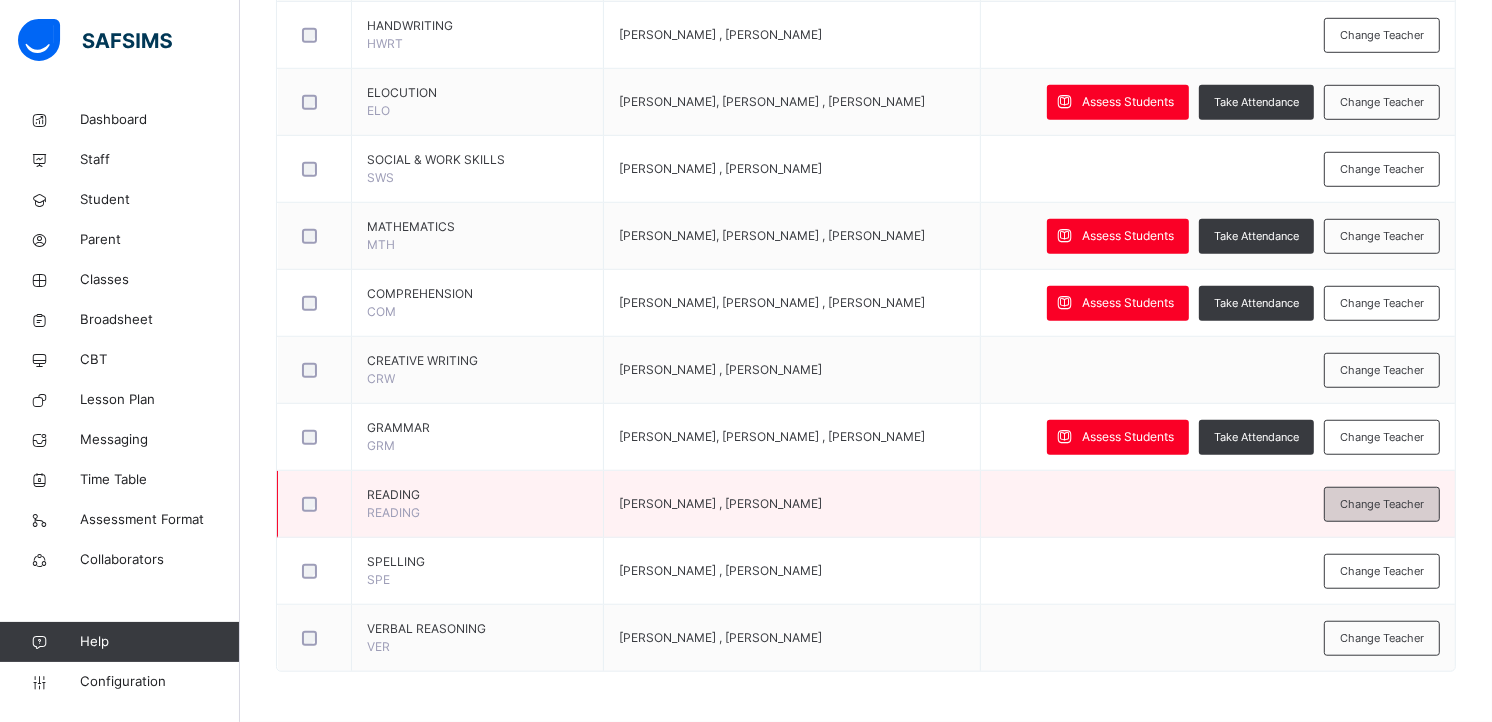 click on "Change Teacher" at bounding box center [1382, 504] 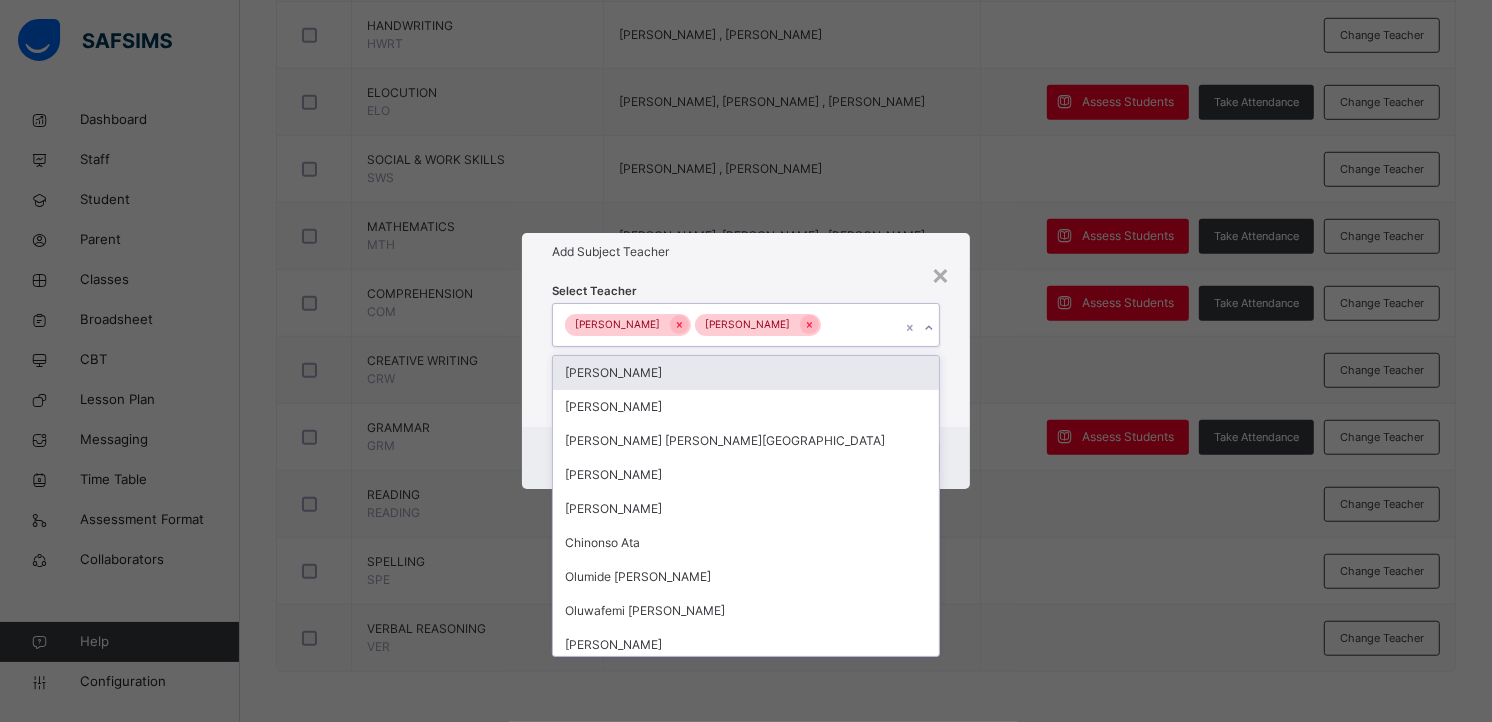 click on "Igbe Odagbali  Bamituni Aye" at bounding box center (727, 325) 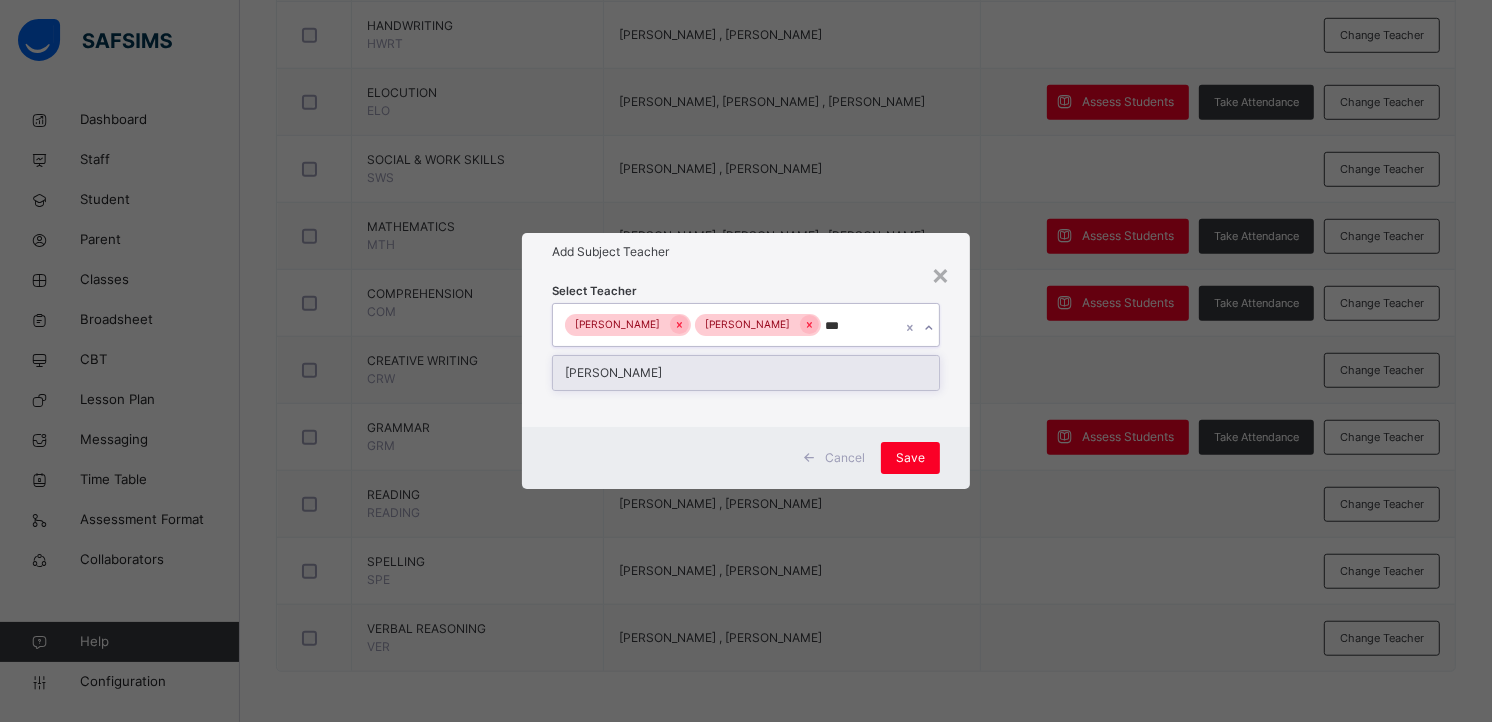 type on "****" 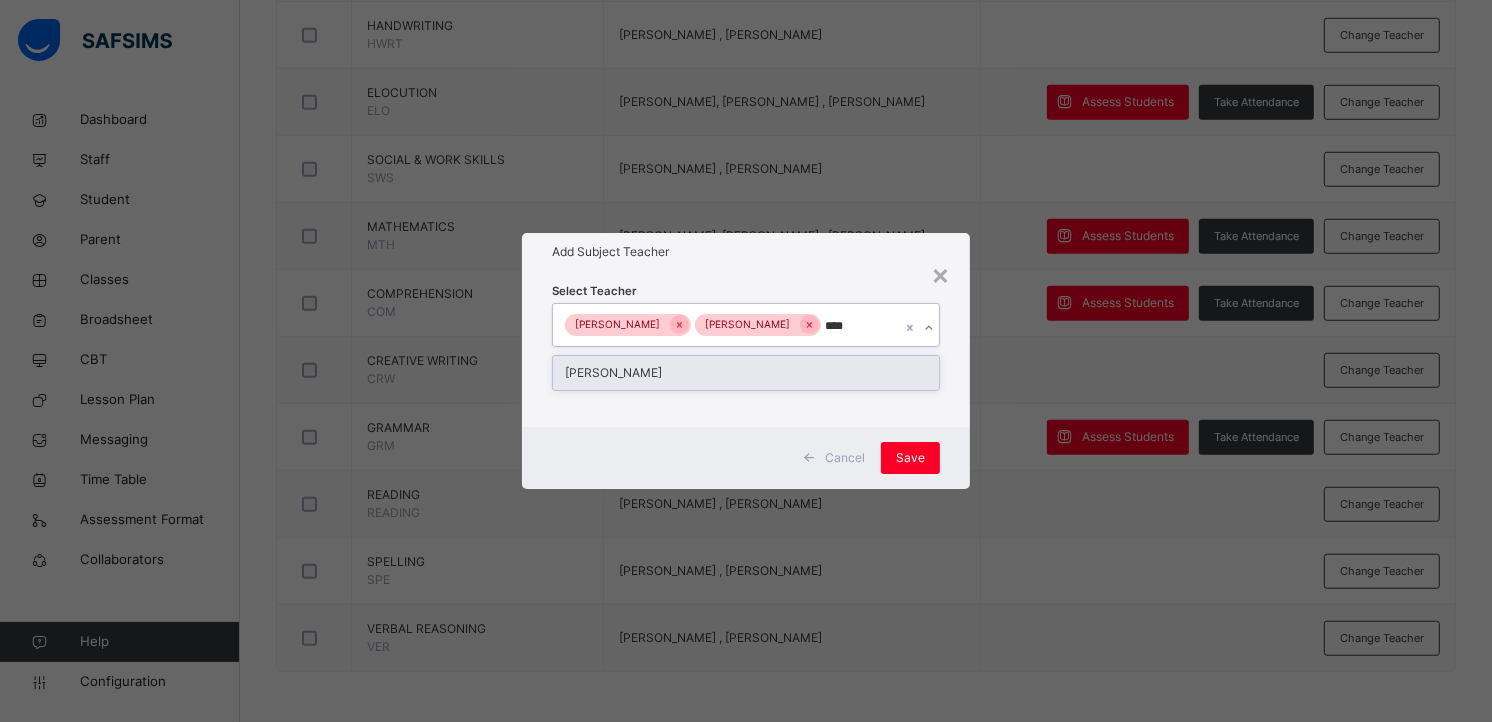 click on "Olufemi  Ibitokun" at bounding box center (746, 373) 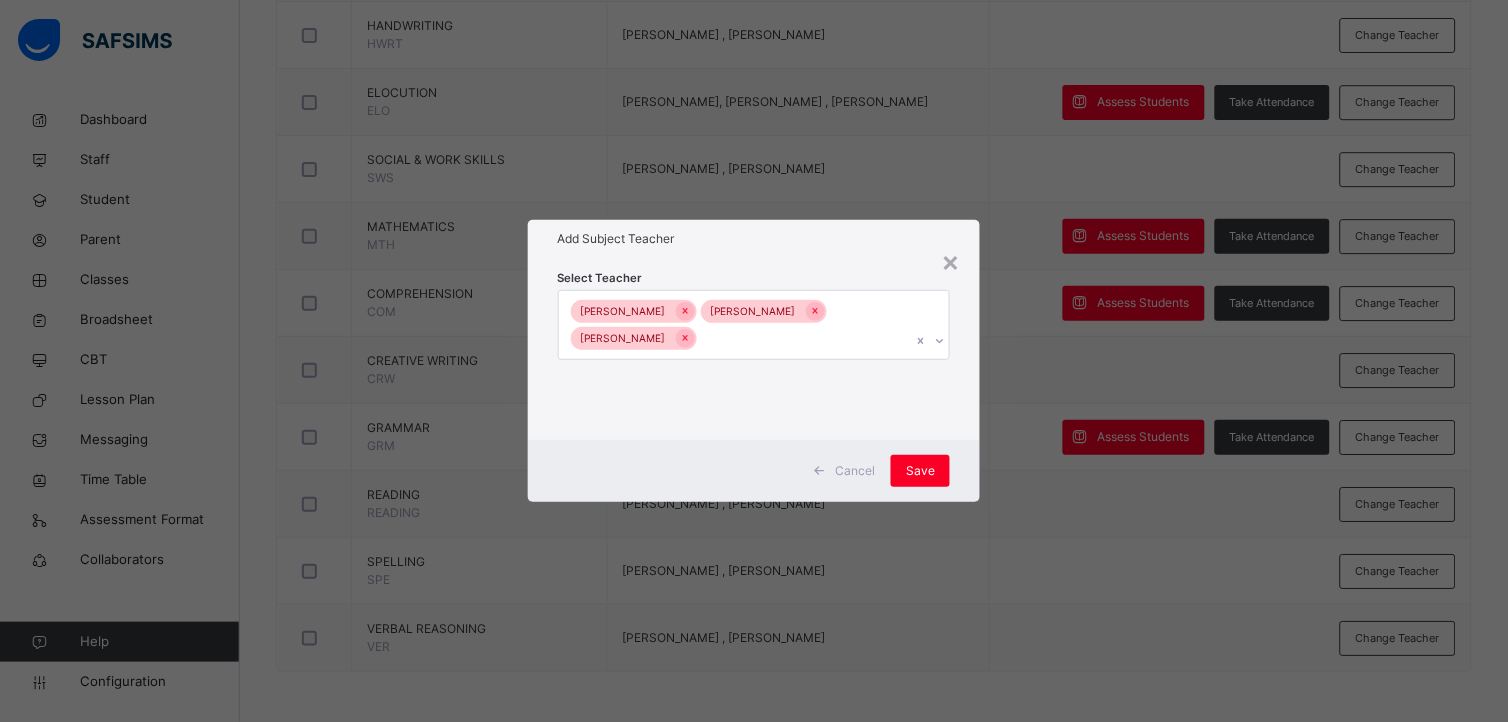 click on "Select Teacher Igbe Odagbali  Bamituni Aye  Olufemi  Ibitokun" at bounding box center [754, 349] 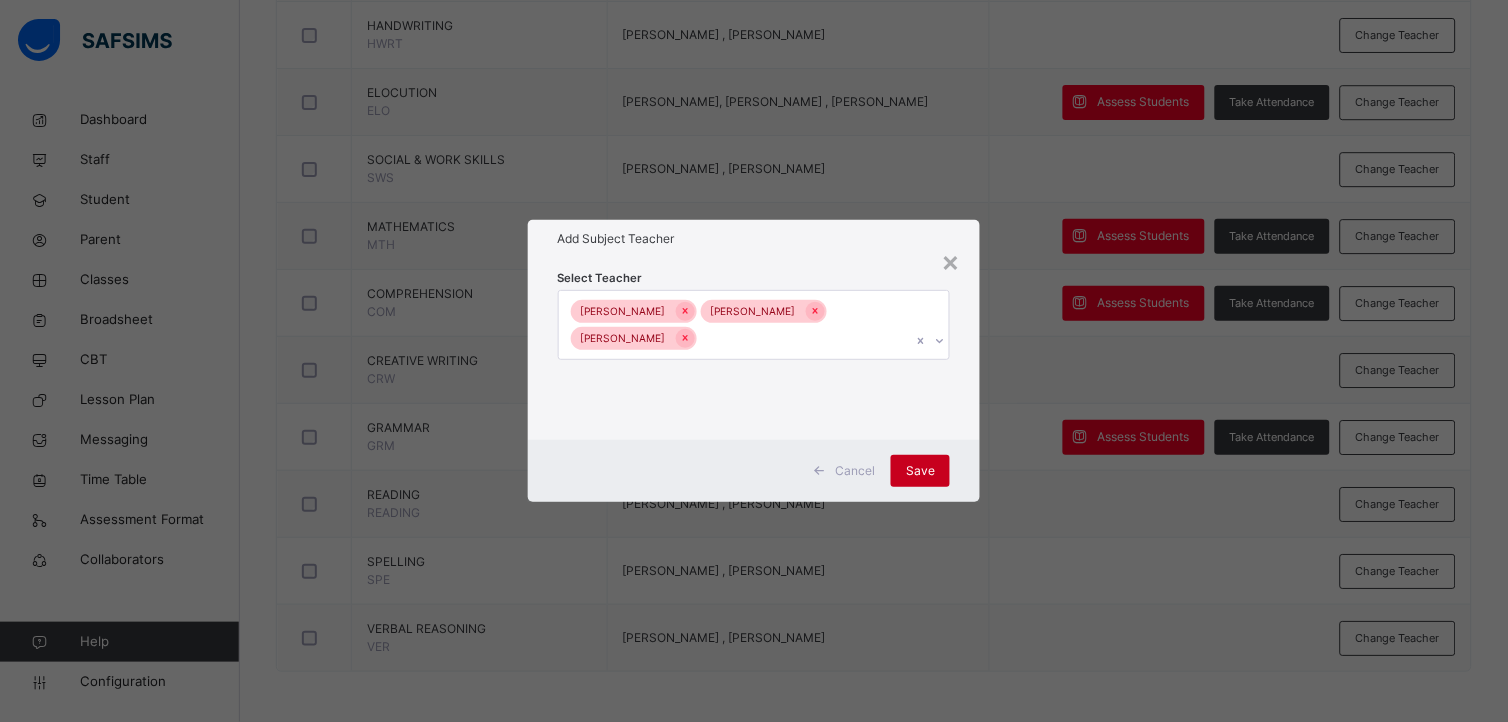 click on "Save" at bounding box center [920, 471] 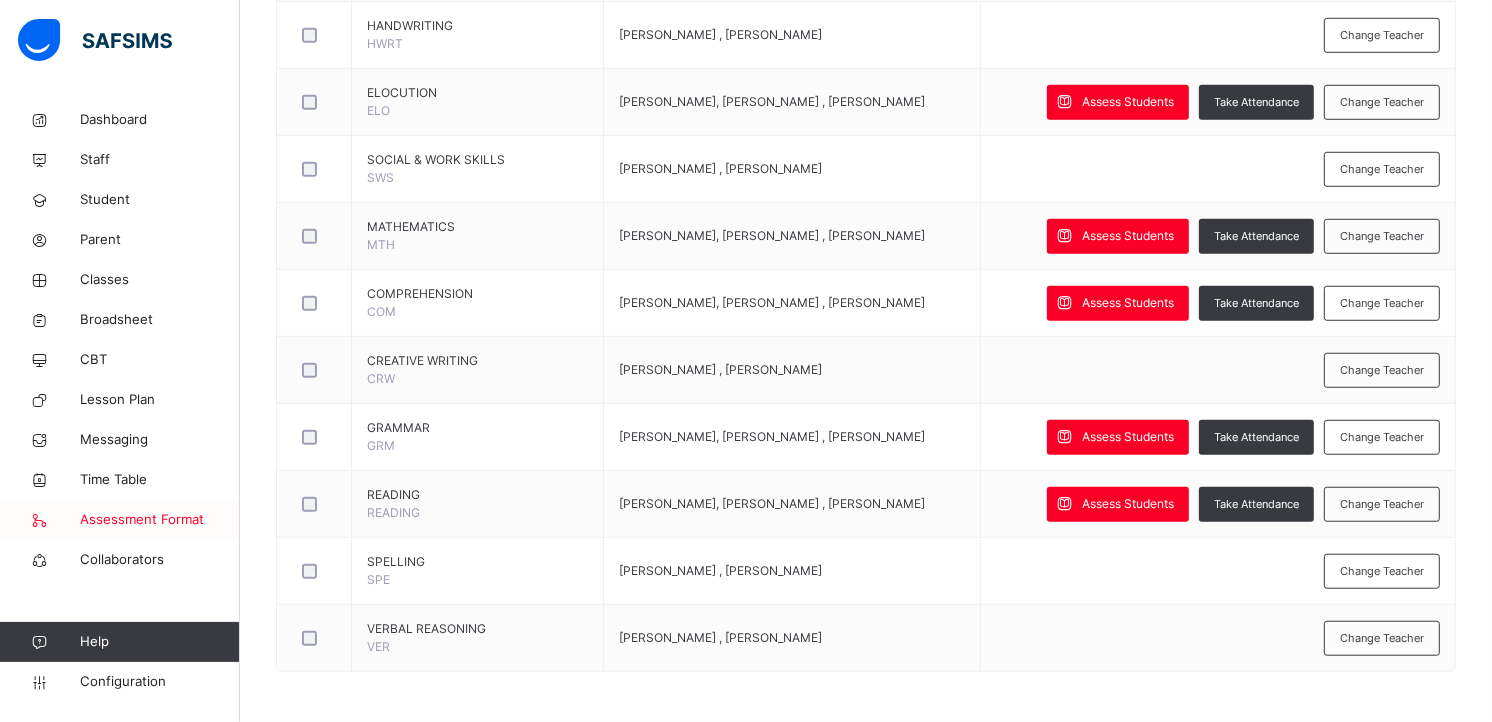 click on "Assessment Format" at bounding box center (160, 520) 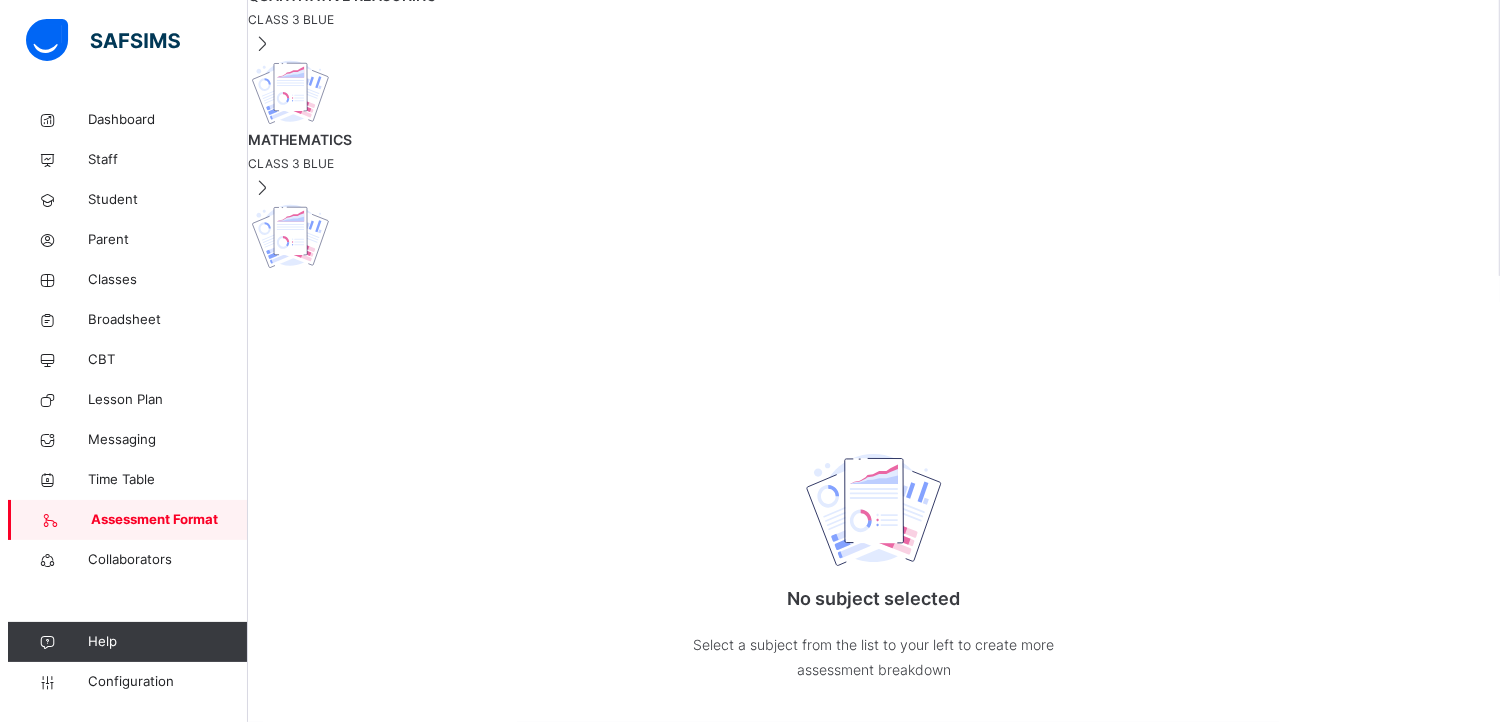 scroll, scrollTop: 0, scrollLeft: 0, axis: both 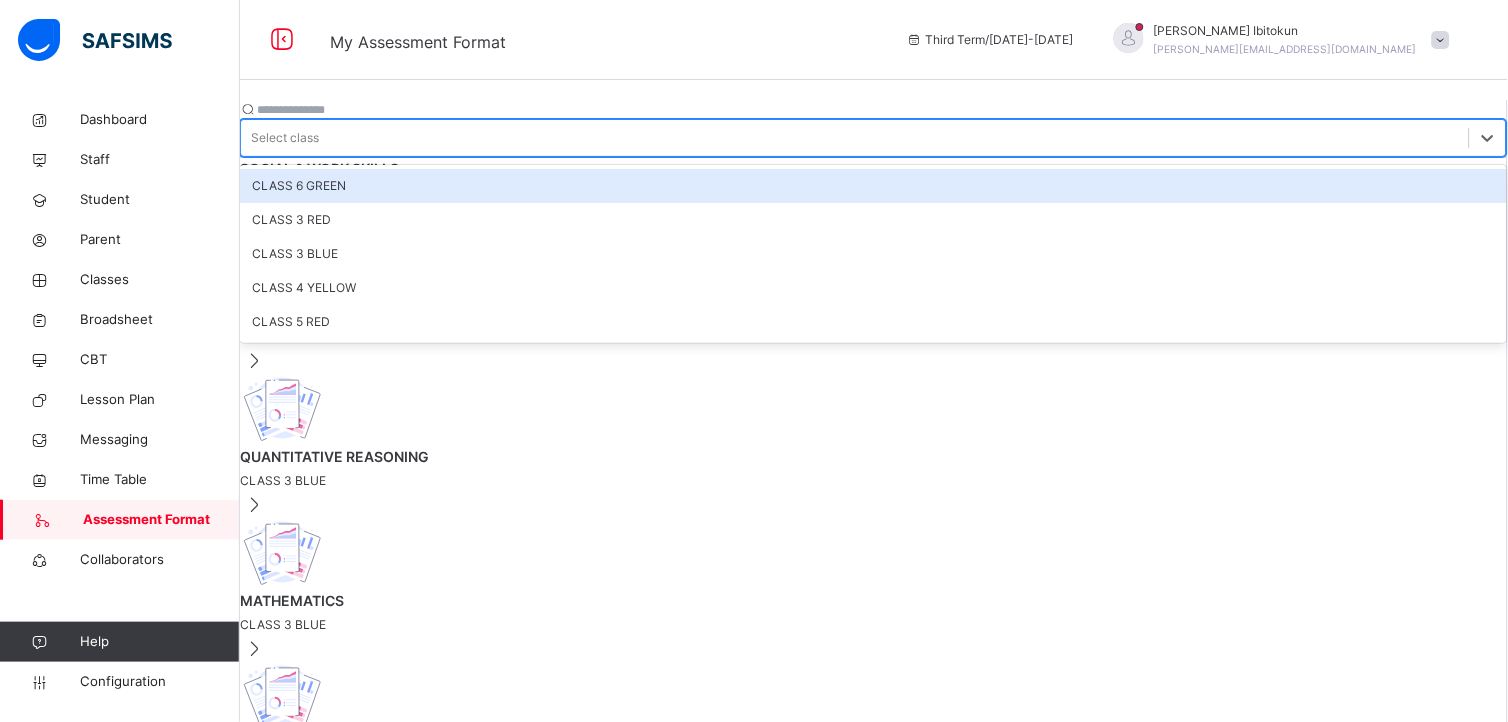 click on "Select class" at bounding box center [285, 138] 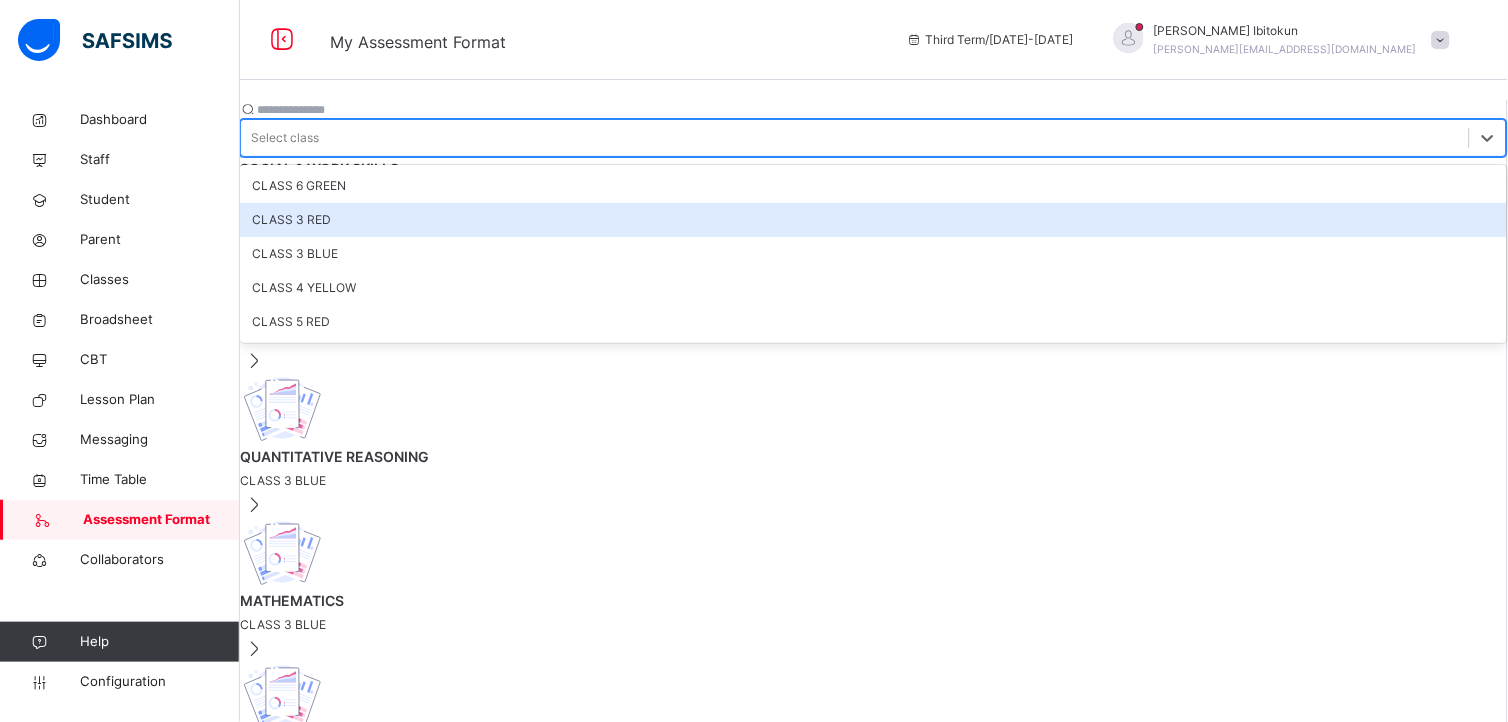 click on "CLASS 3 RED" at bounding box center (873, 220) 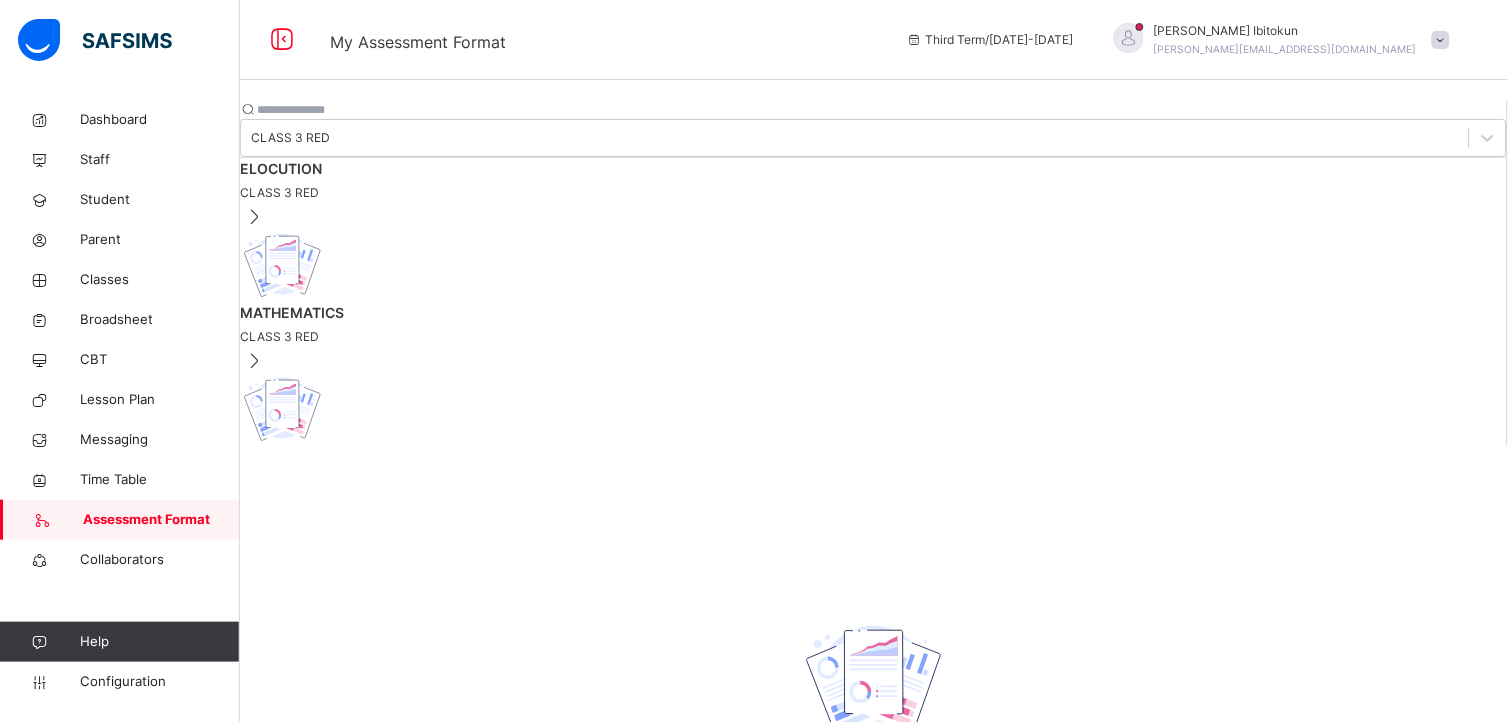 click at bounding box center (1441, 40) 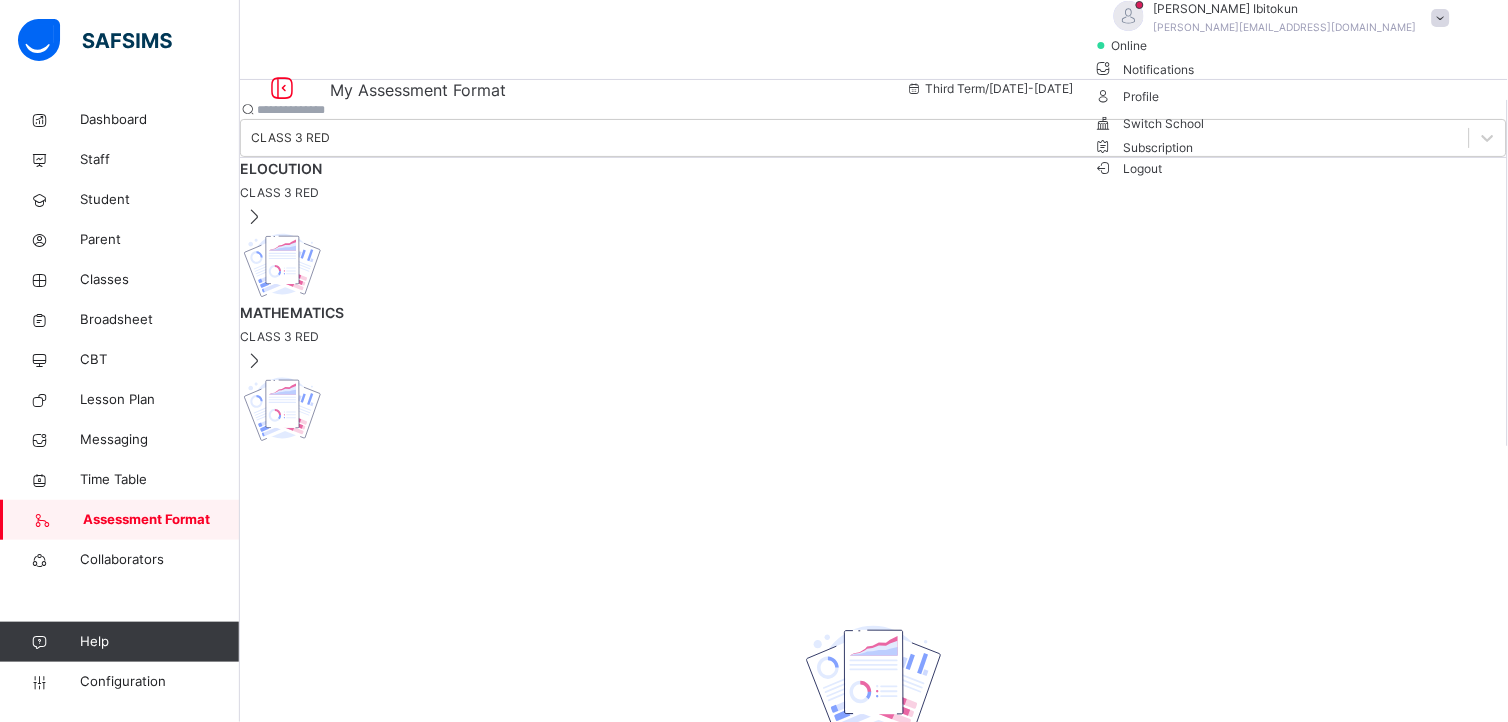 click on "Logout" at bounding box center [1128, 168] 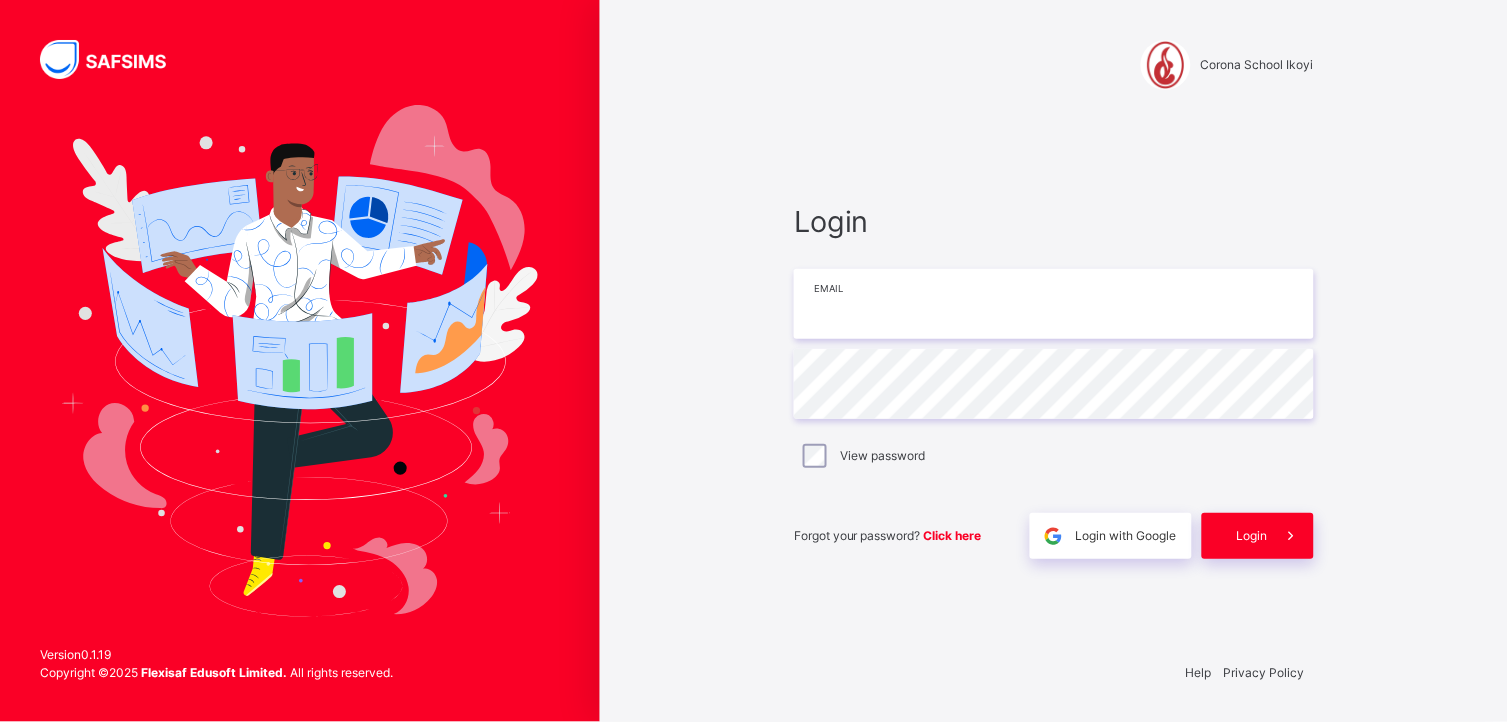 type on "**********" 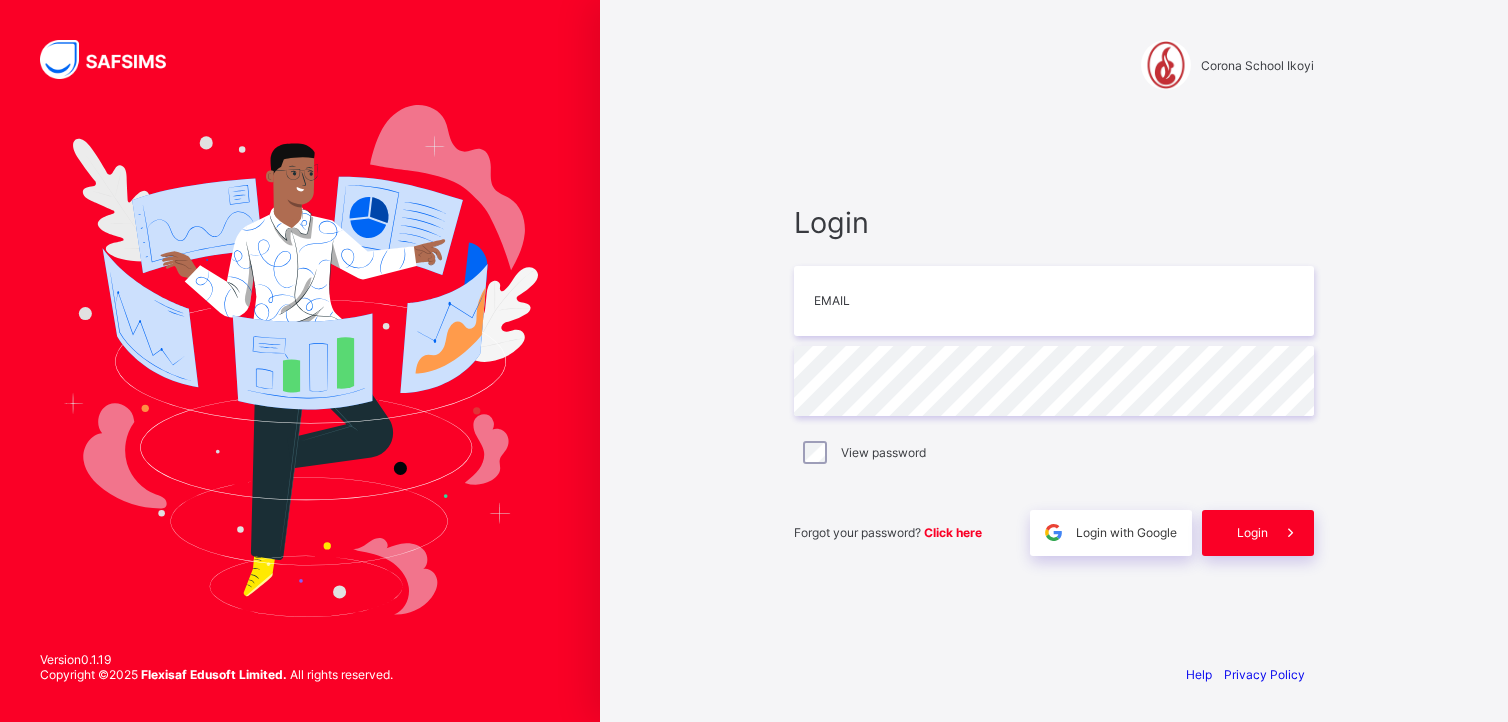 scroll, scrollTop: 0, scrollLeft: 0, axis: both 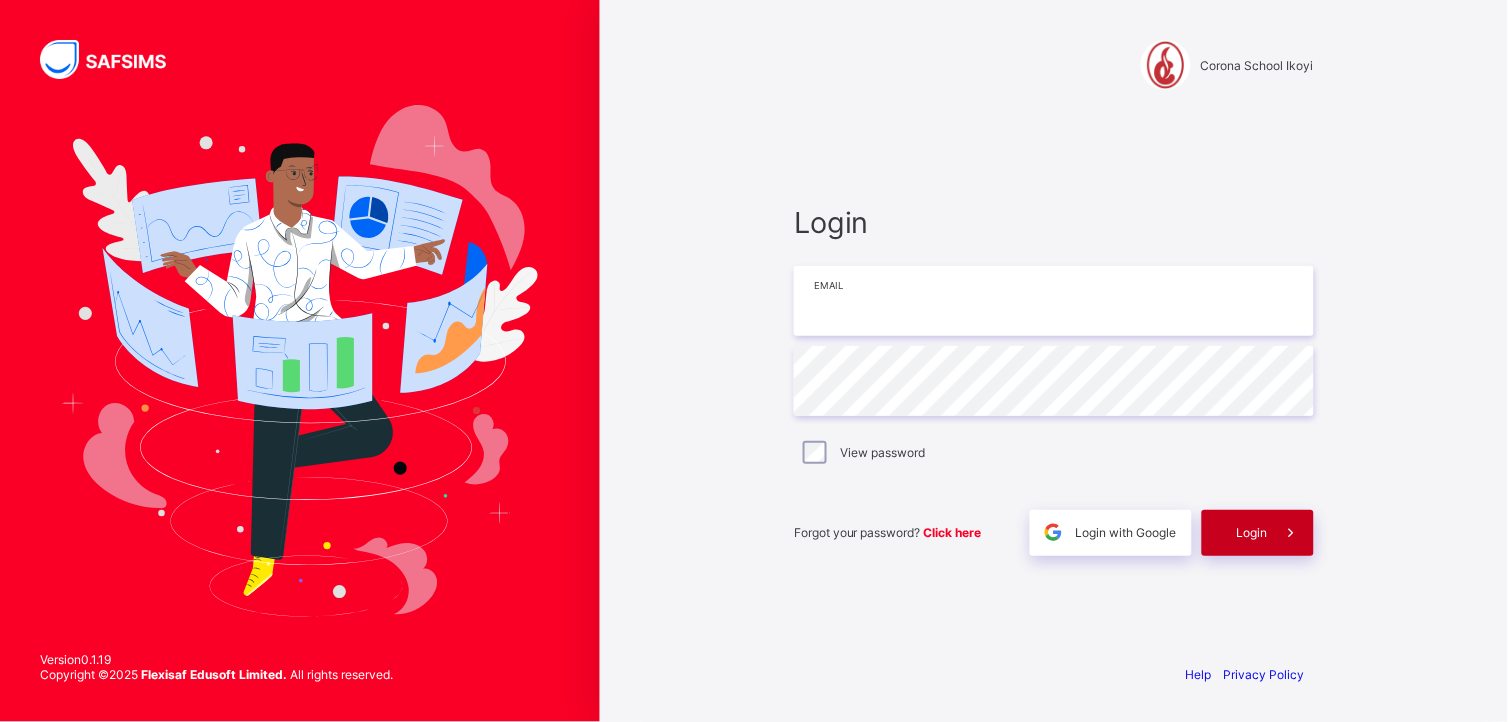 type on "**********" 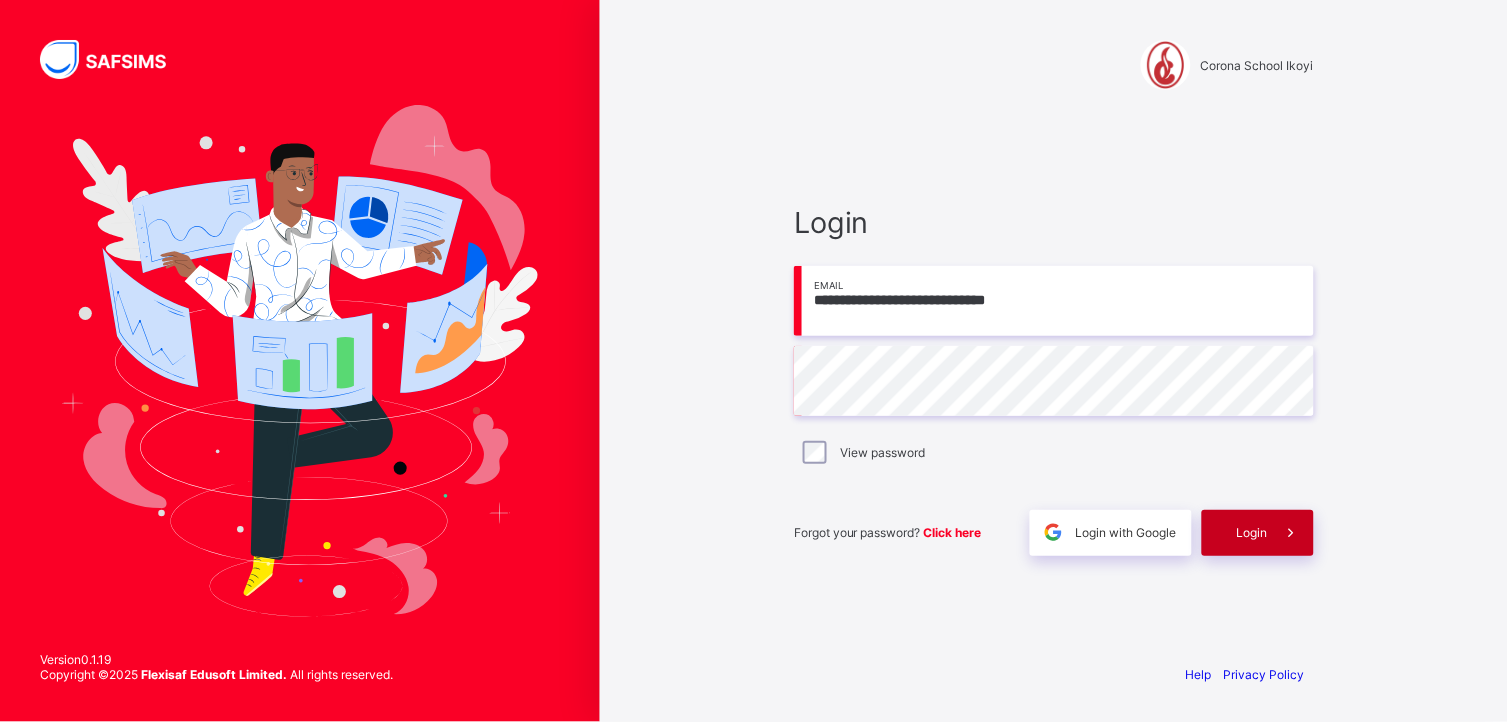 click on "Login" at bounding box center [1258, 533] 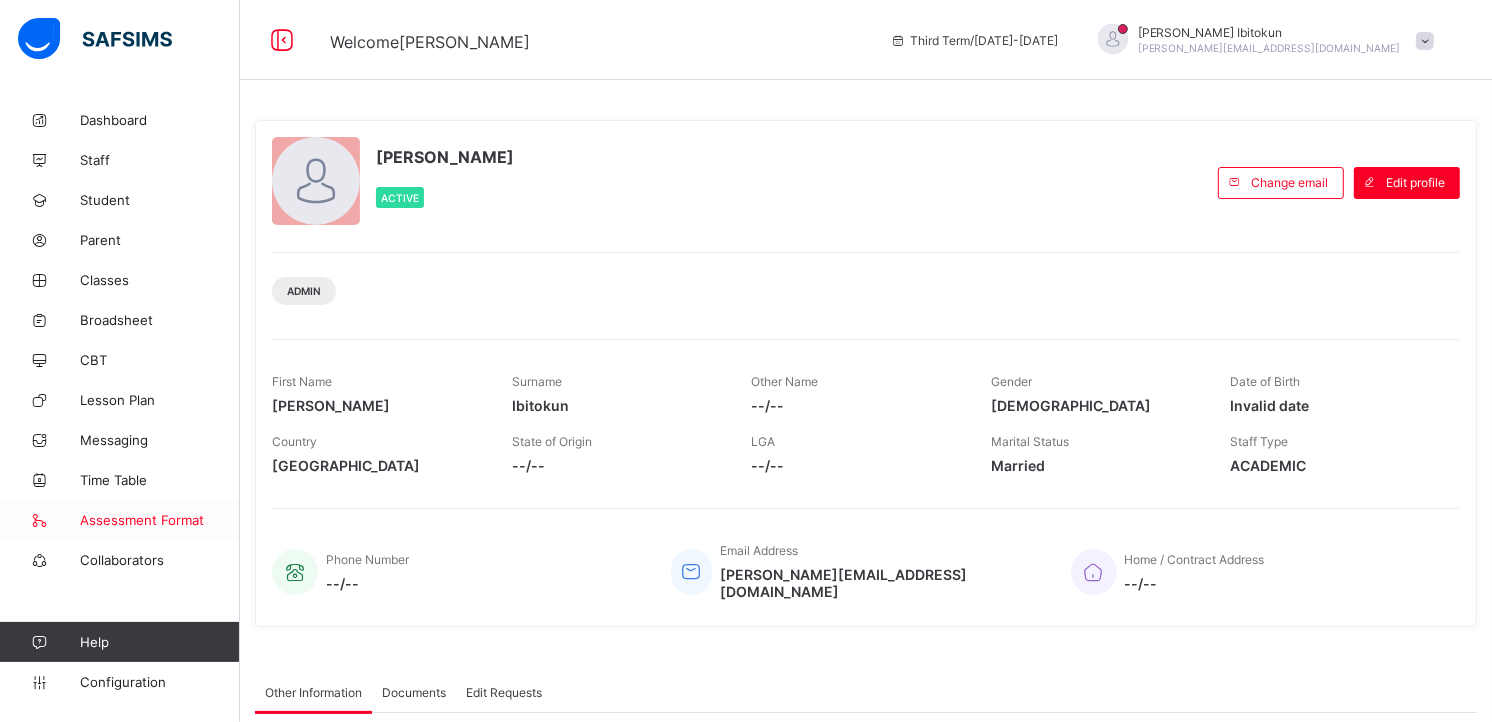click on "Assessment Format" at bounding box center [160, 520] 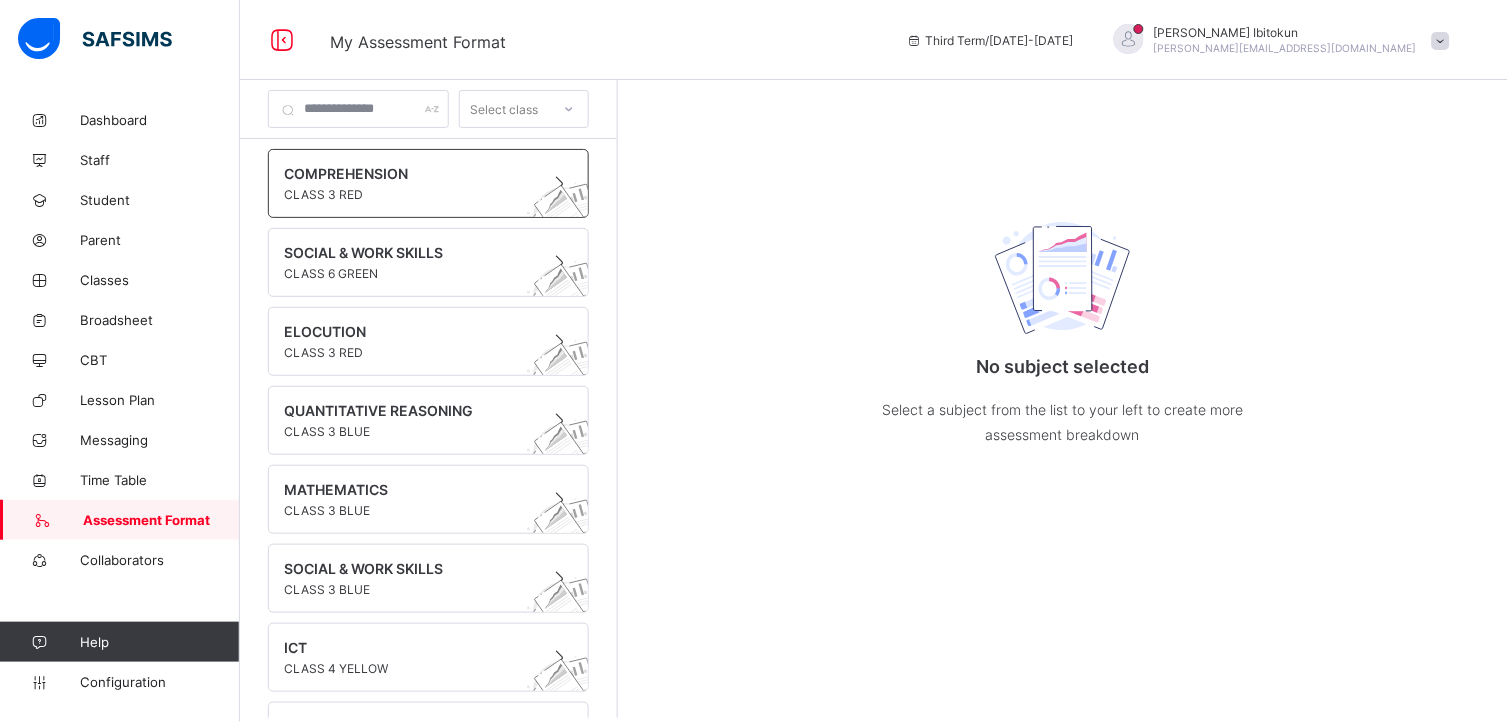click on "COMPREHENSION" at bounding box center [409, 173] 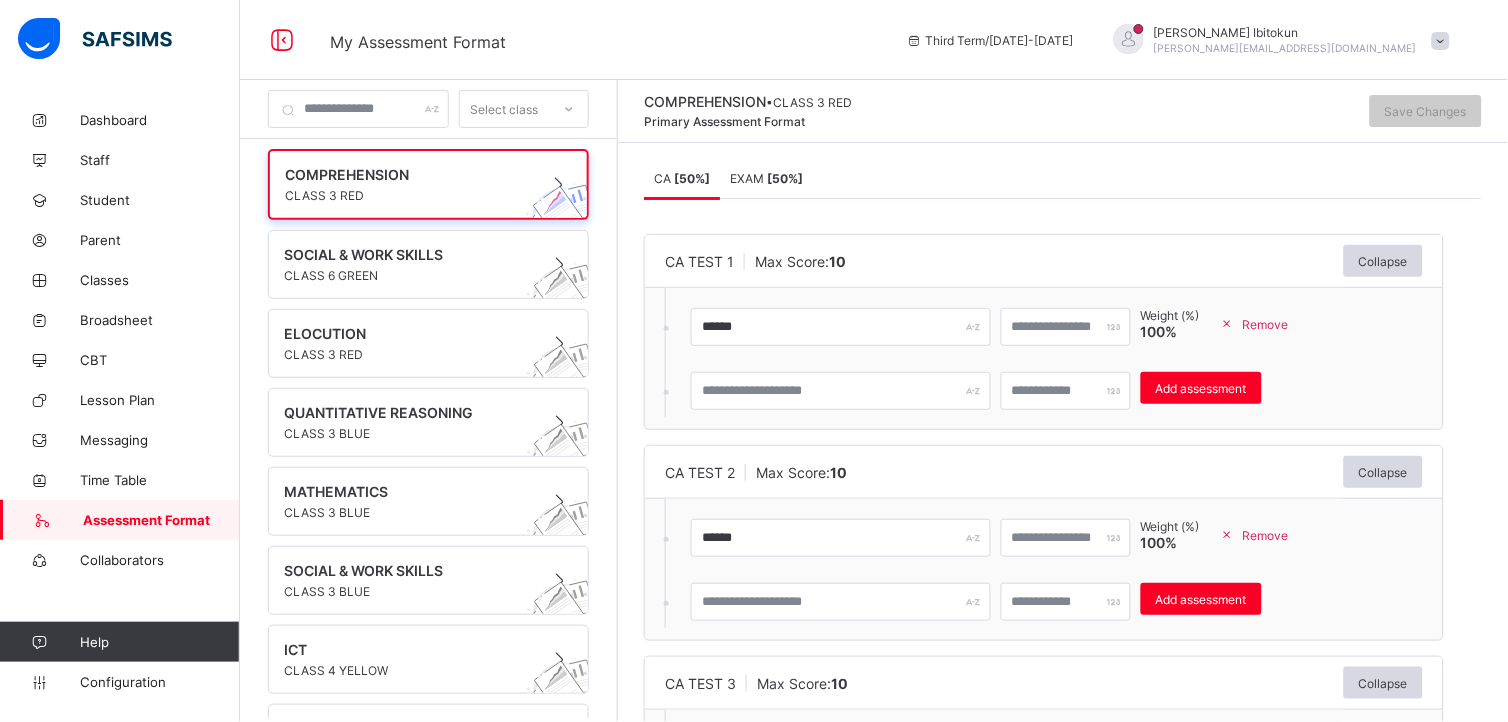 scroll, scrollTop: 44, scrollLeft: 0, axis: vertical 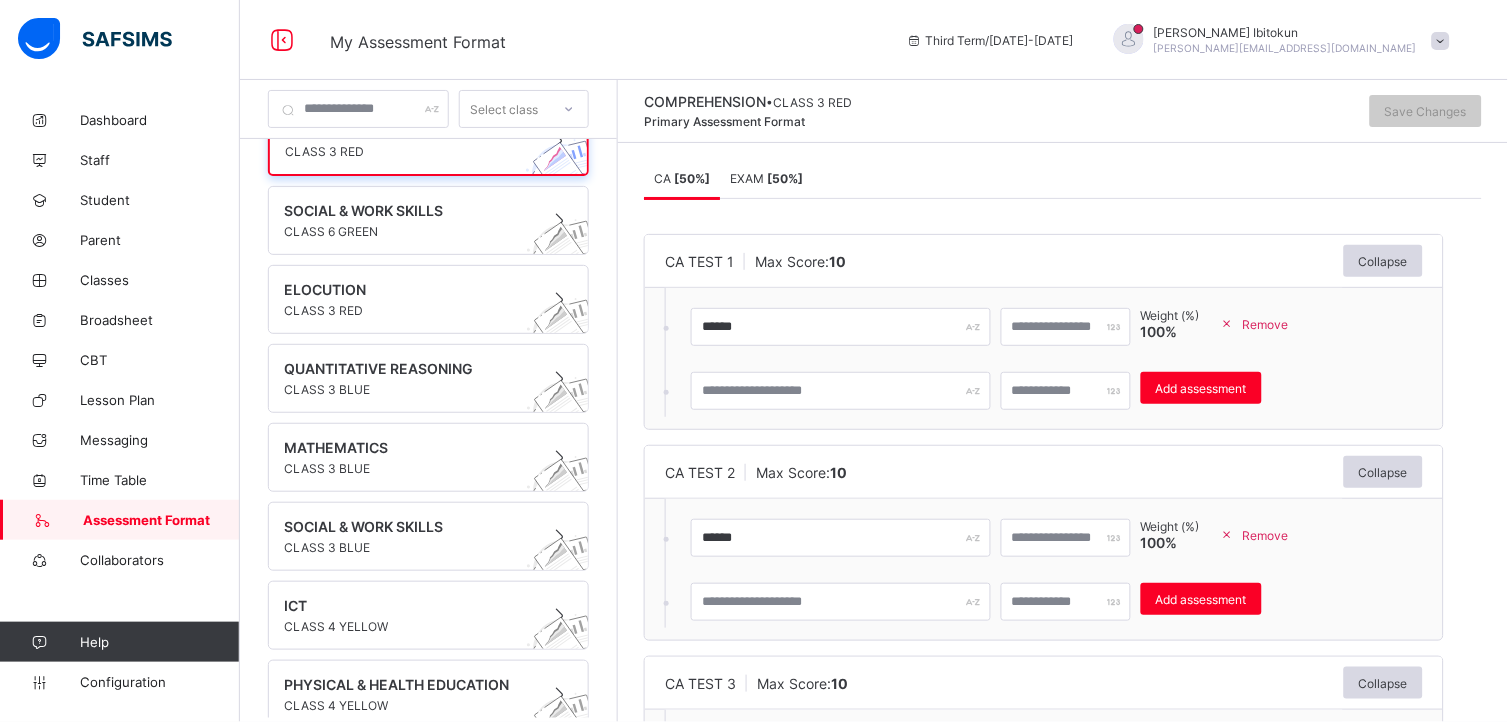 click on "CA TEST 1 Max Score:  10 Collapse" at bounding box center [1044, 261] 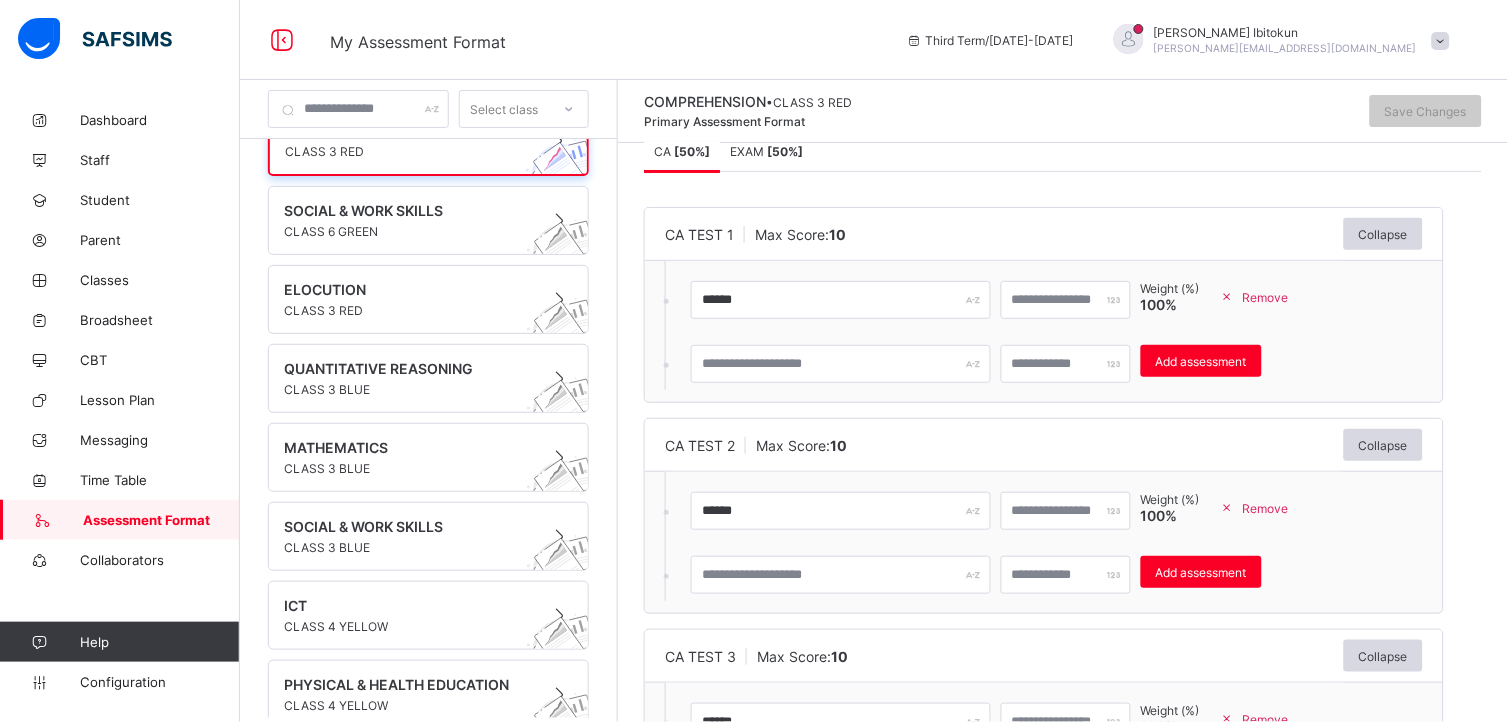 scroll, scrollTop: 0, scrollLeft: 0, axis: both 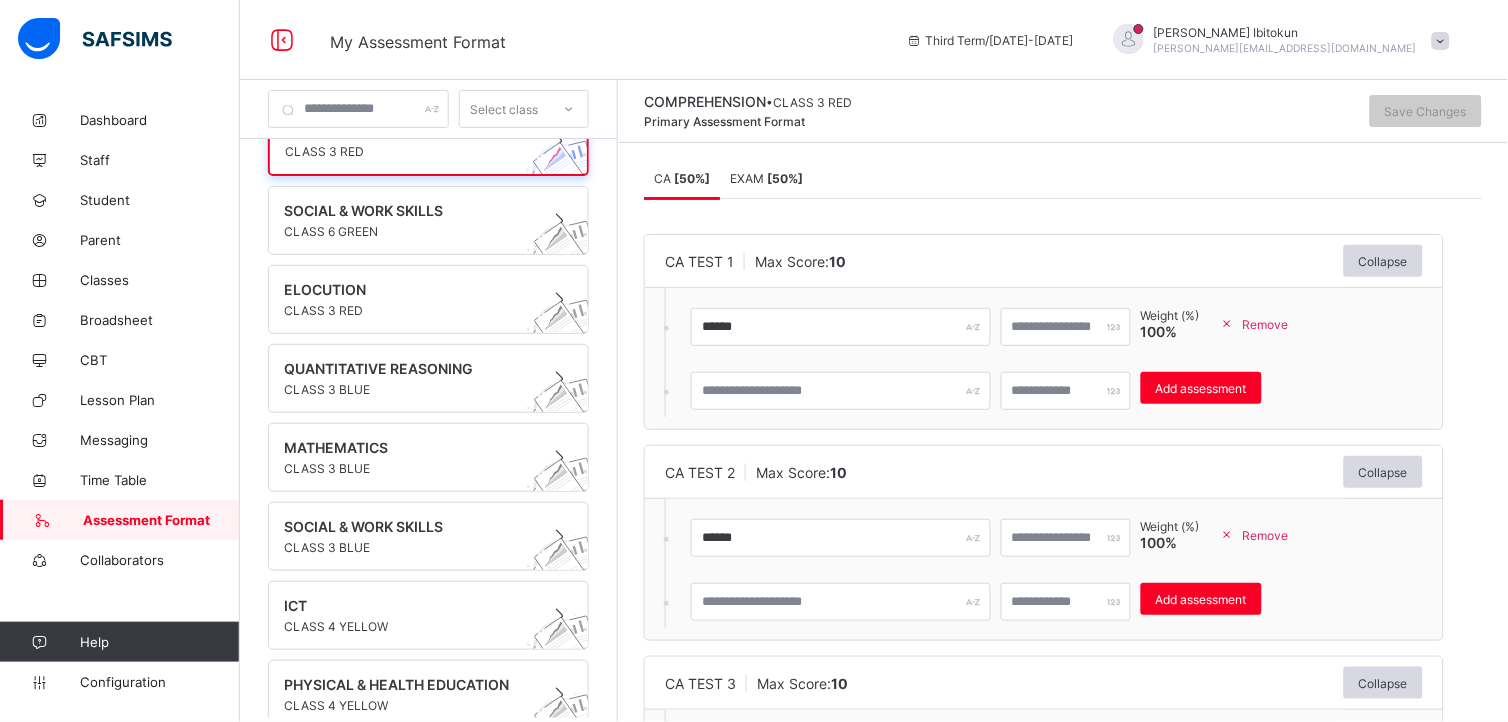 click on "[ 50 %]" at bounding box center [785, 178] 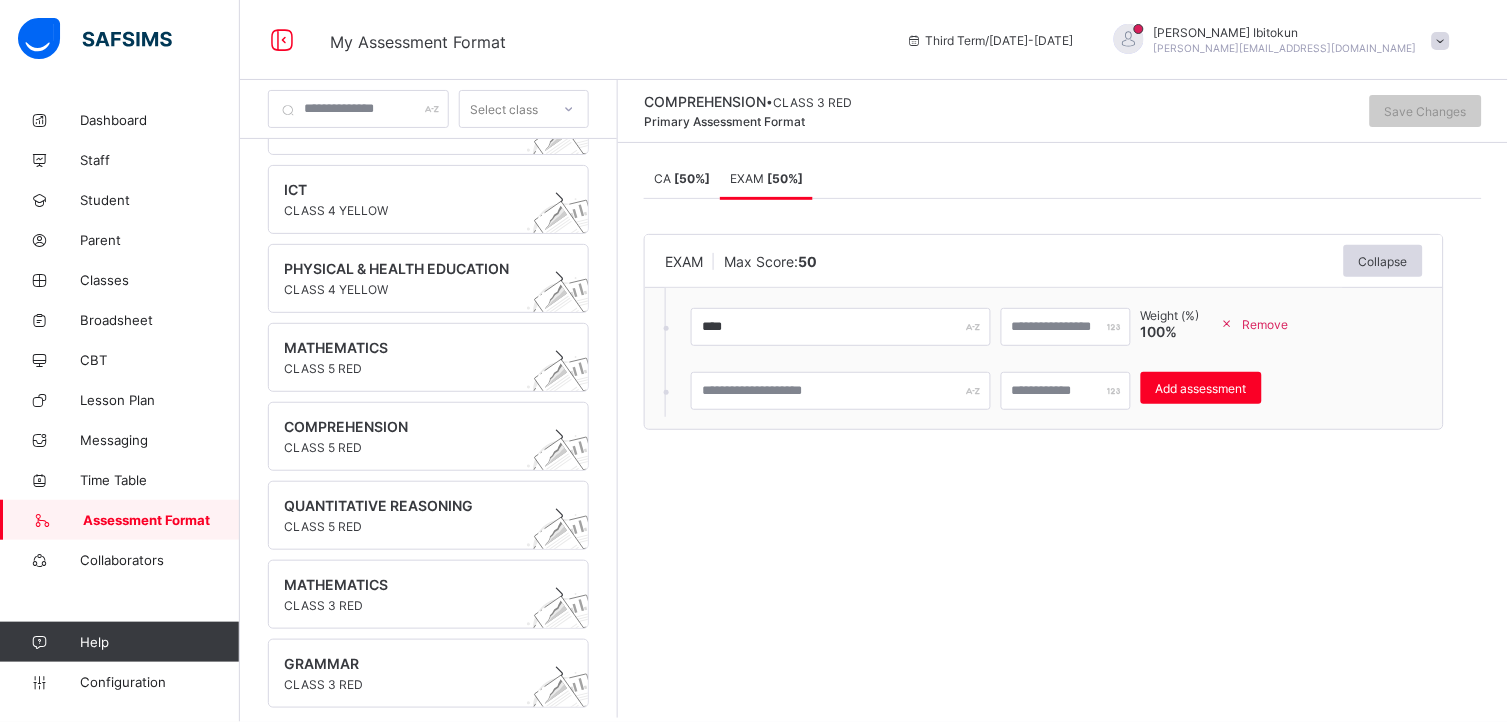 scroll, scrollTop: 537, scrollLeft: 0, axis: vertical 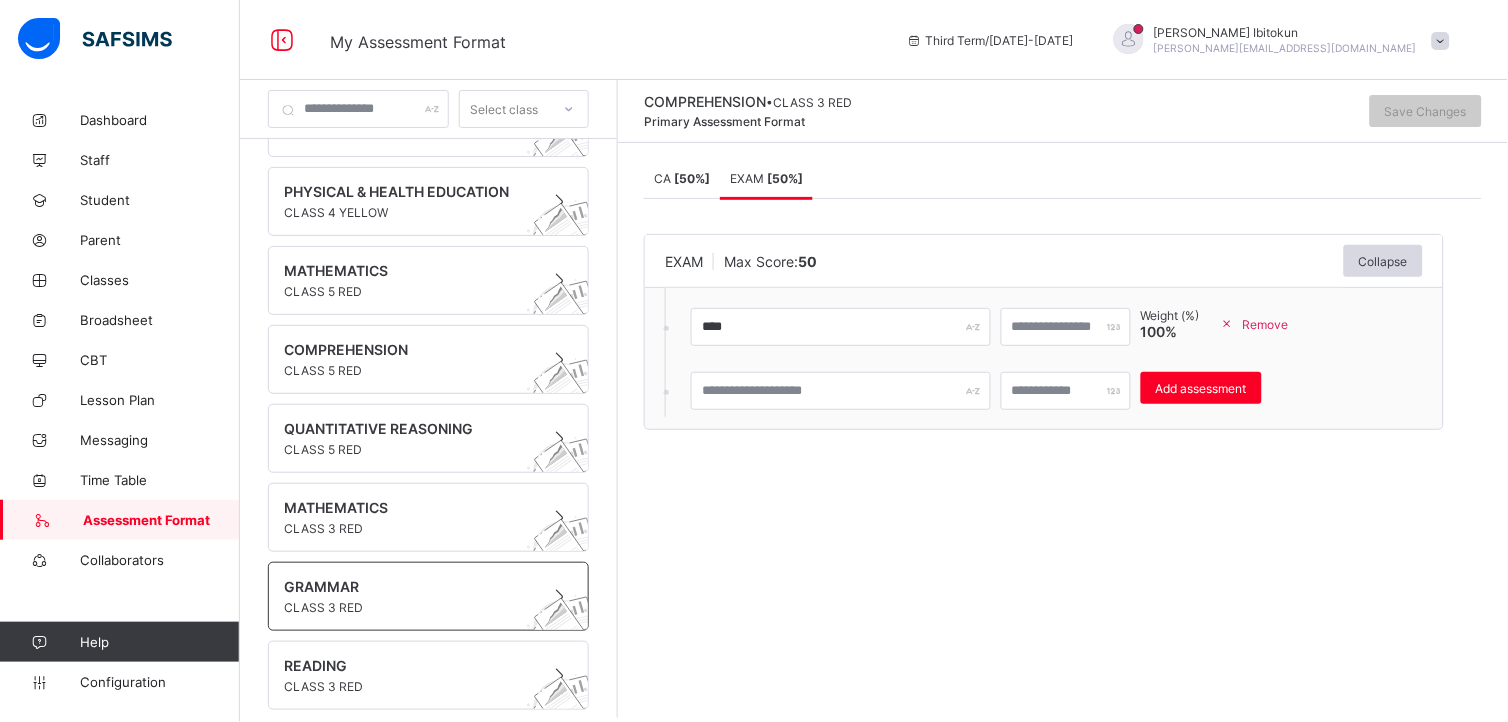 click at bounding box center [409, 597] 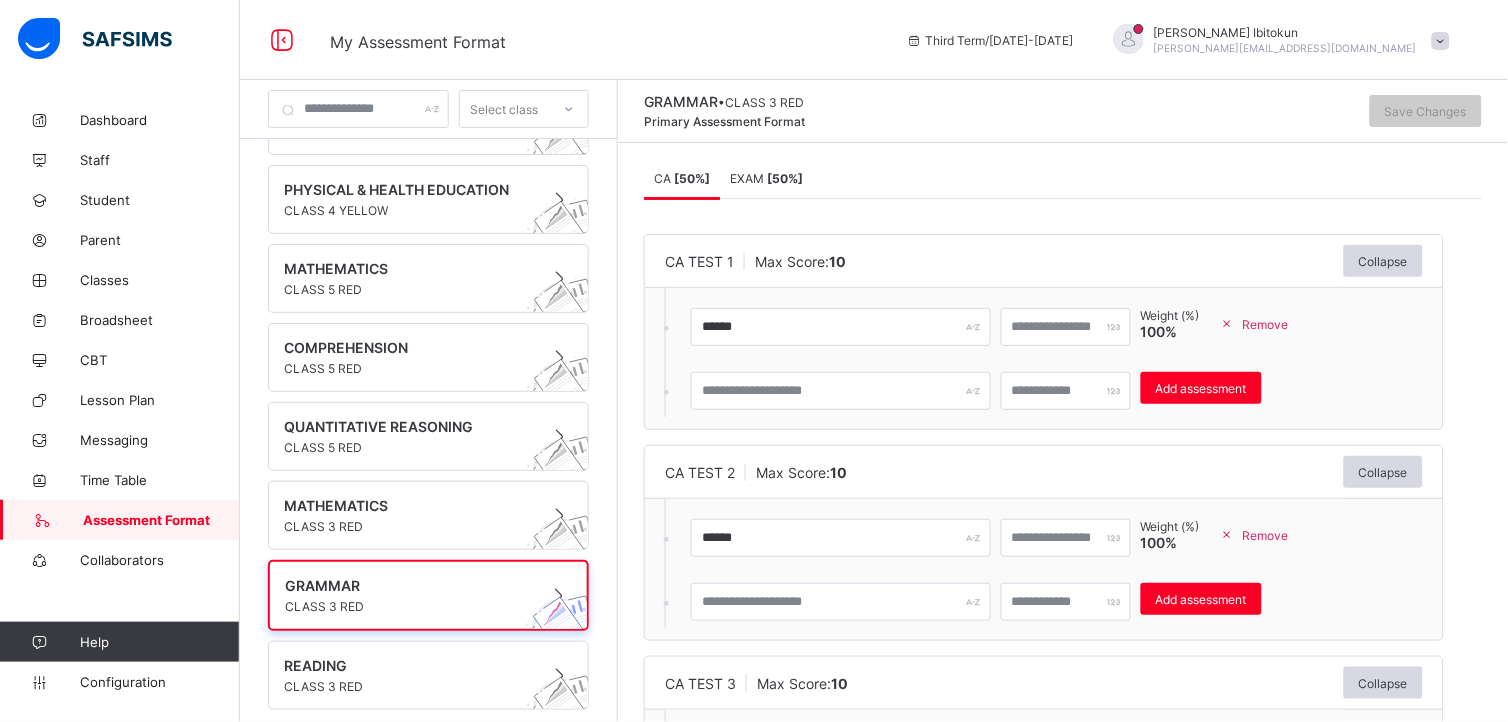 click on "EXAM    [ 50 %]" at bounding box center (766, 178) 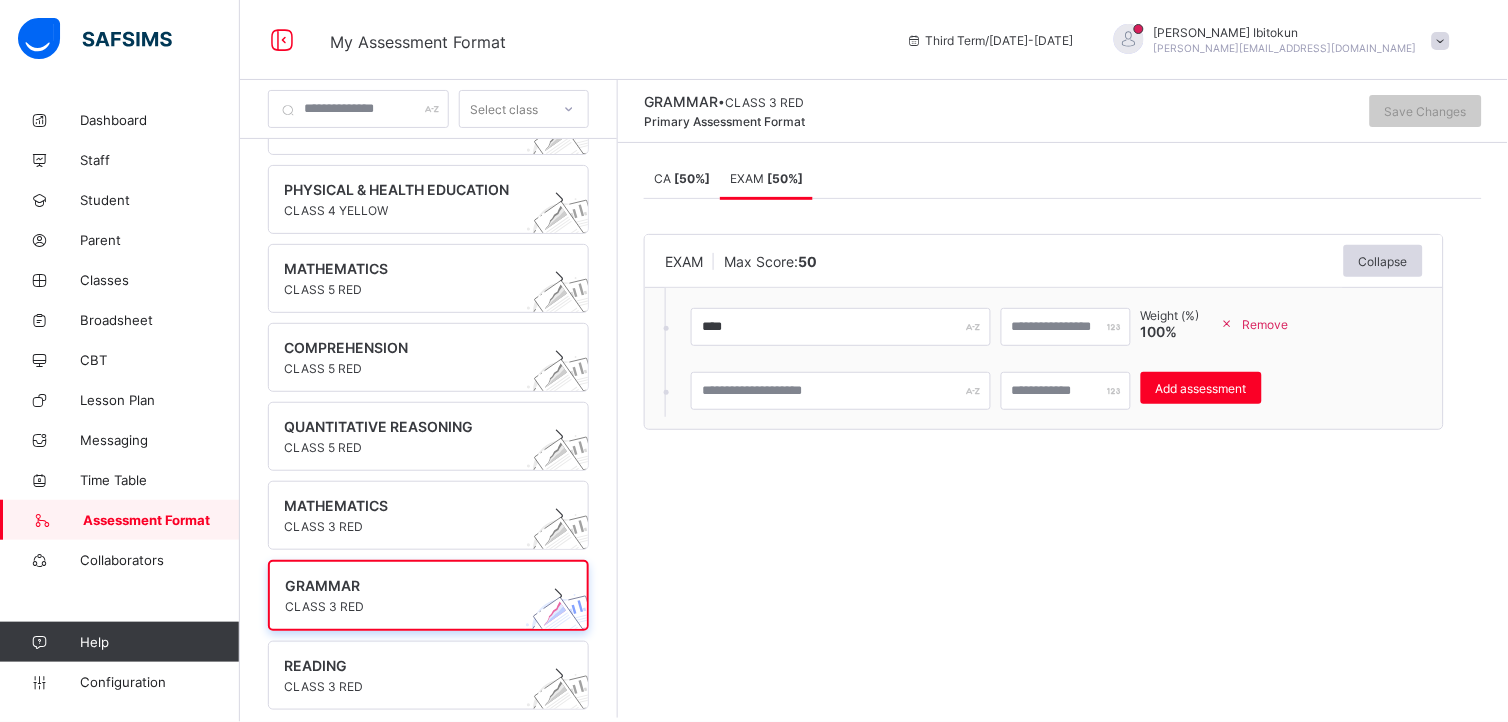 click on "CA   [ 50 %]" at bounding box center (682, 178) 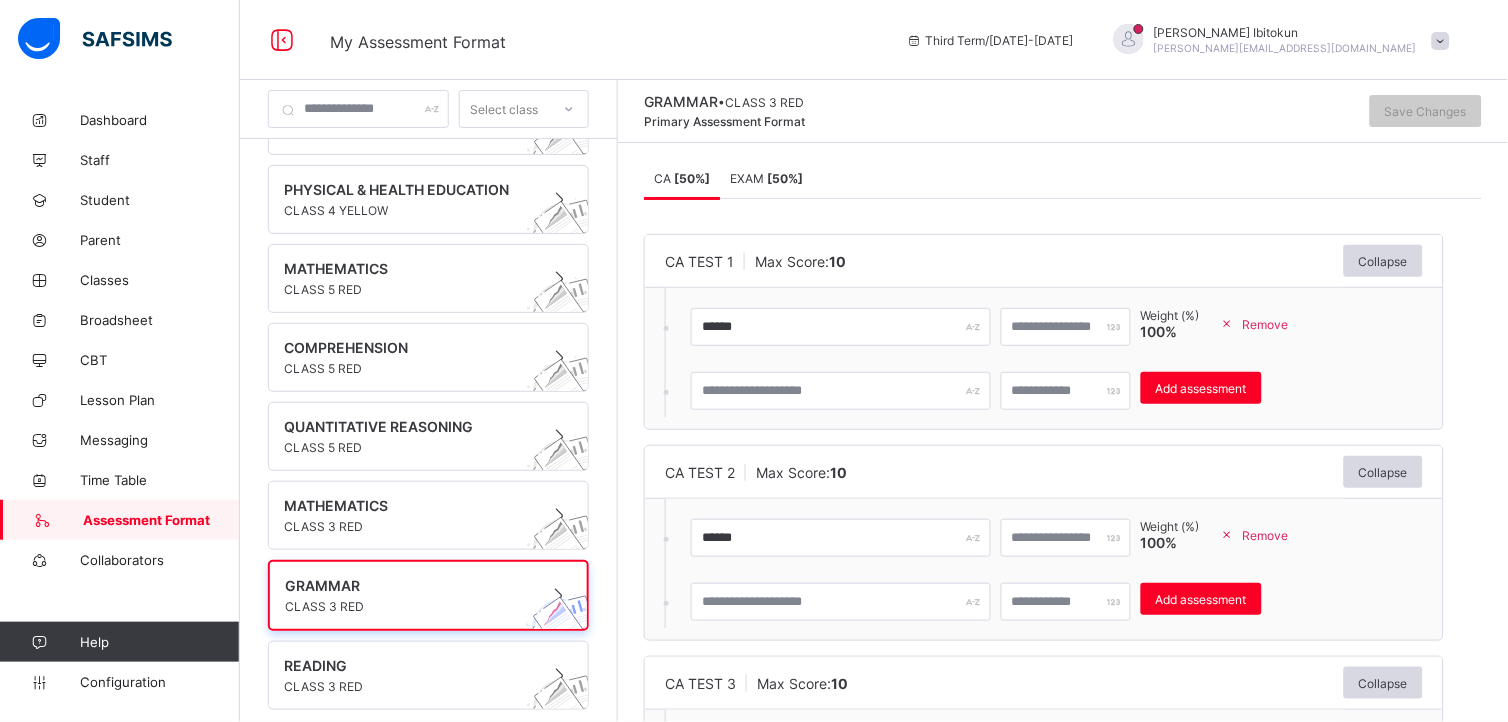 click on "CA TEST 1 Max Score:  10 Collapse ****** **  Weight (%)  100 %   Remove   Add assessment × Deleting Sub-assessment Note:  that this sub-assessment has scores in it.  Deleting  this sub-assessment will also  delete  the  scores  associated with it. Are you sure you want to continue? Cancel Yes, Delete sub-assessment." at bounding box center [1044, 332] 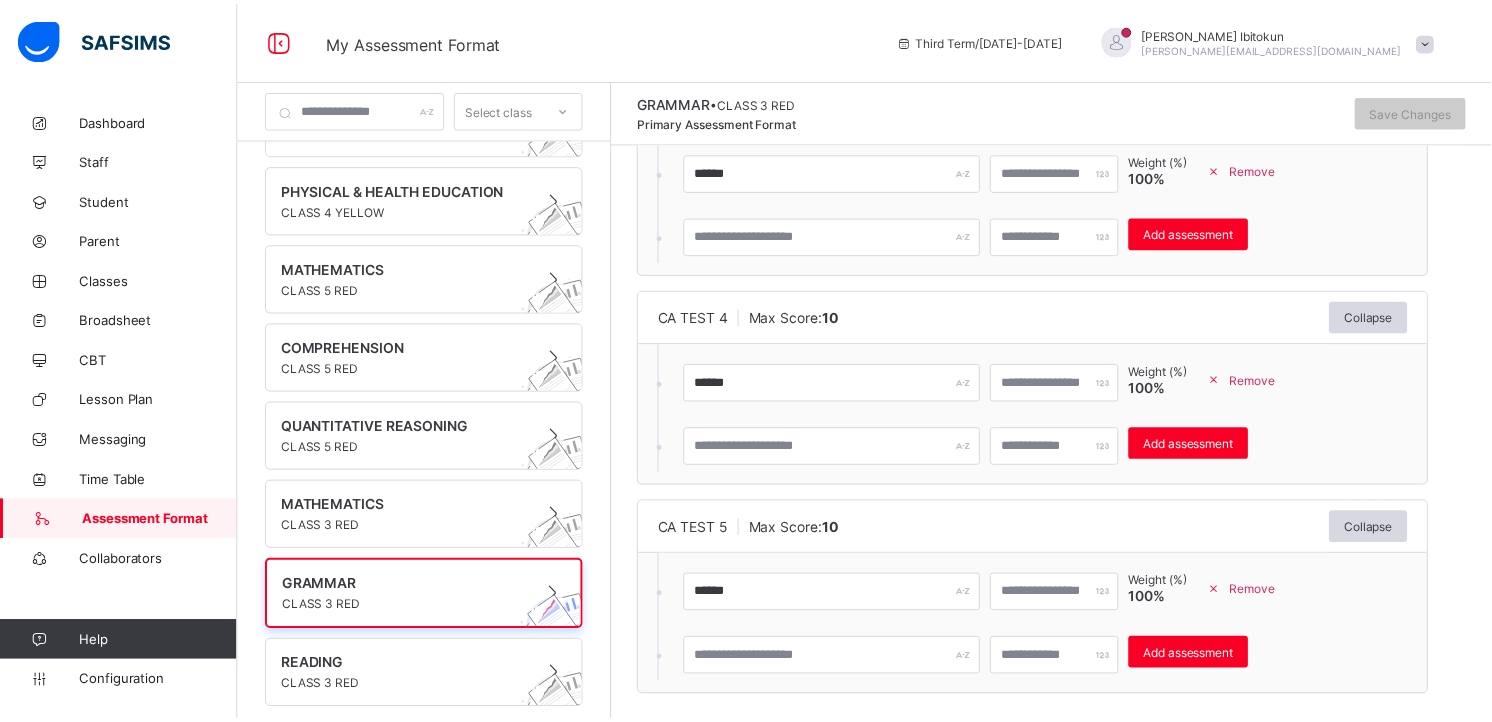 scroll, scrollTop: 603, scrollLeft: 0, axis: vertical 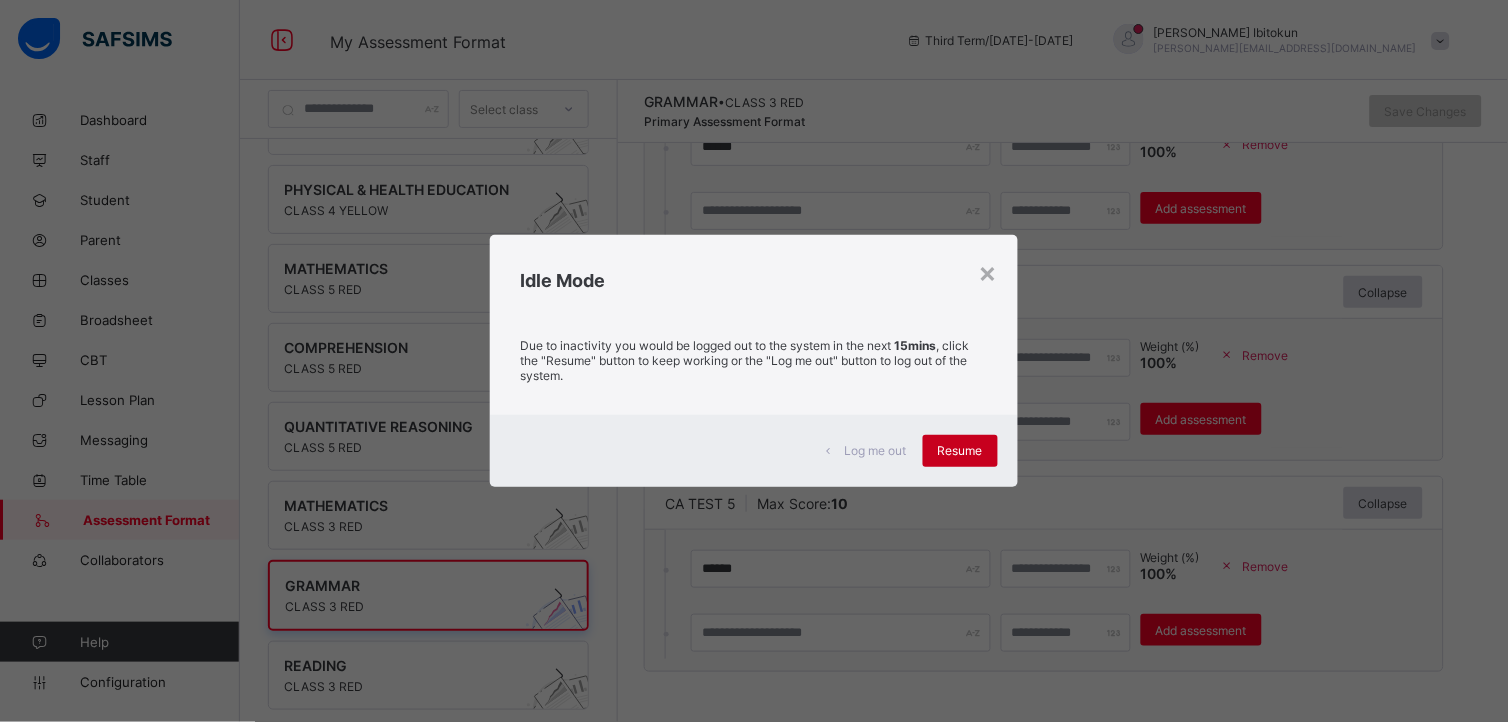 click on "Resume" at bounding box center [960, 450] 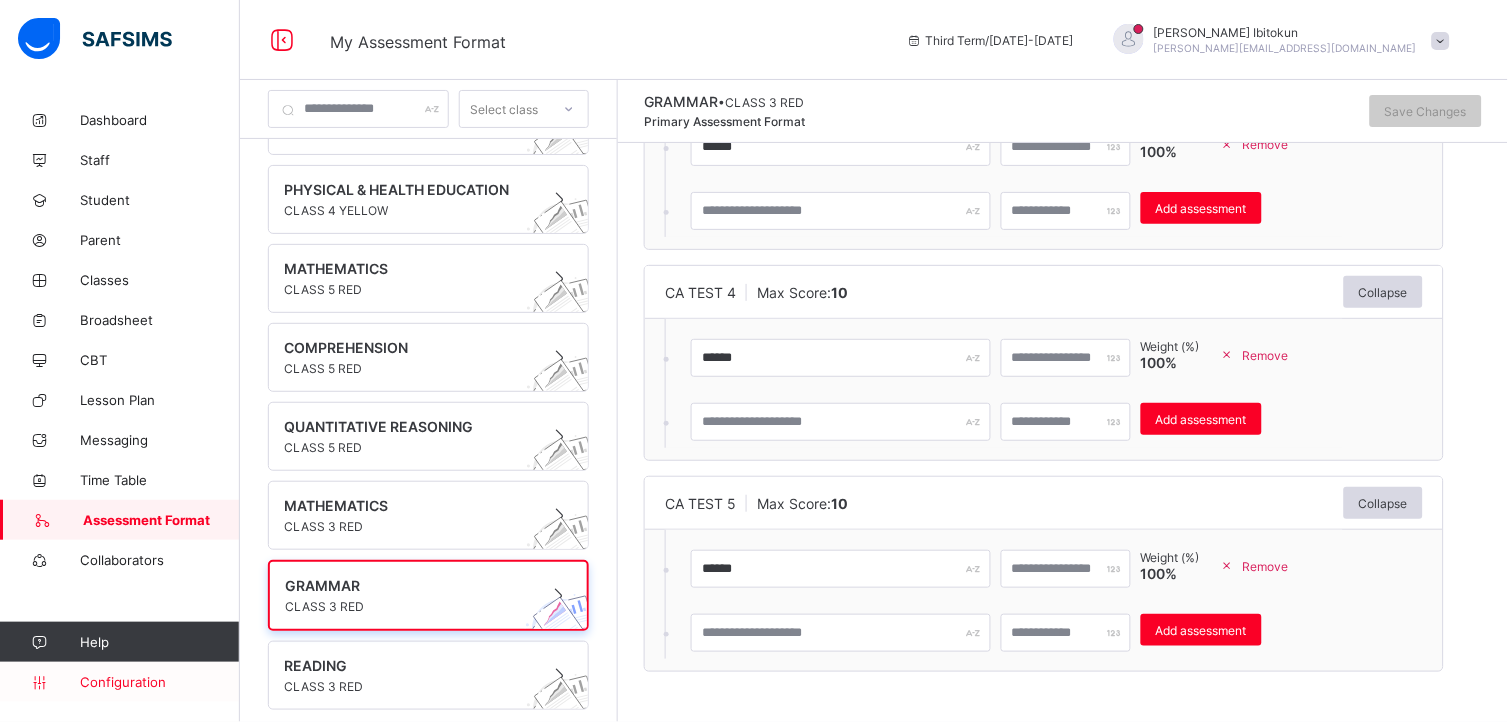 click on "Configuration" at bounding box center [159, 682] 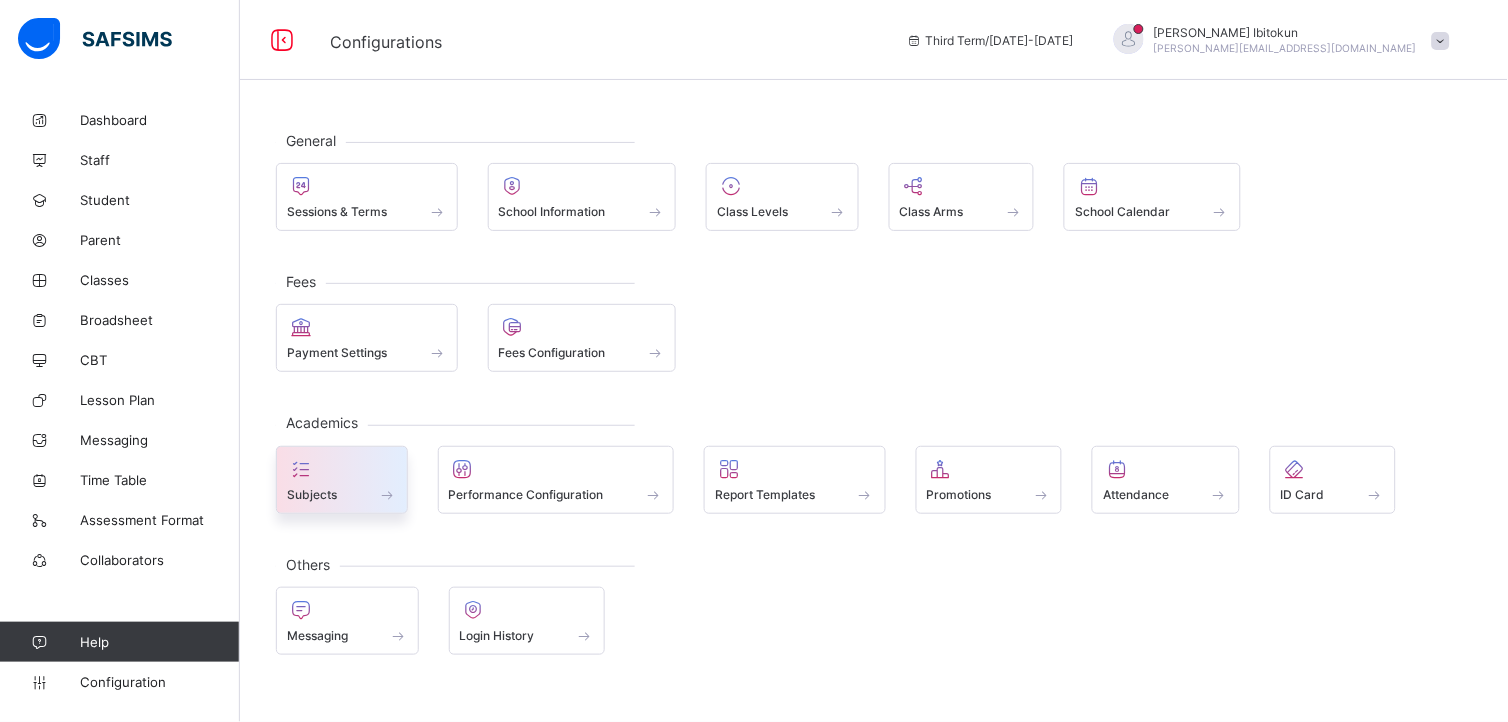 click at bounding box center [301, 469] 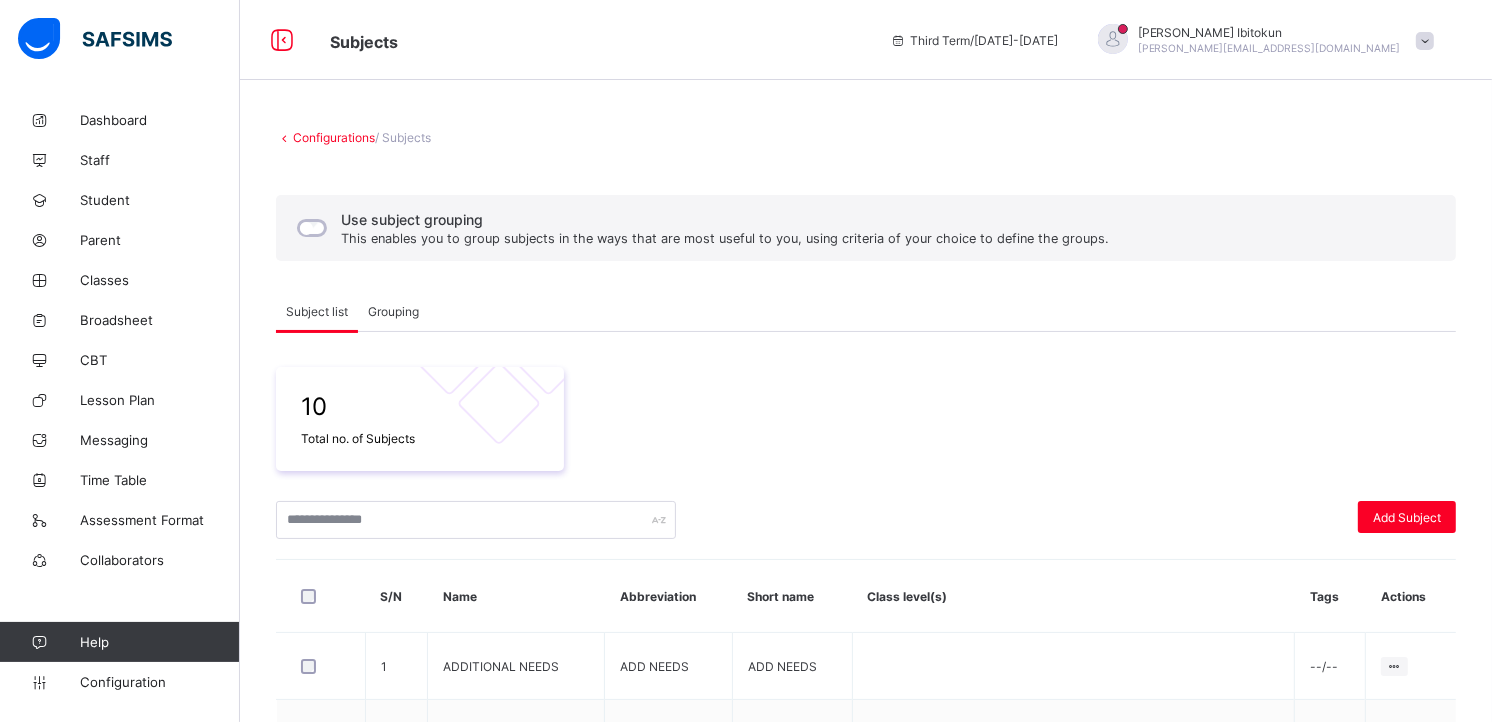 click on "Grouping" at bounding box center [393, 311] 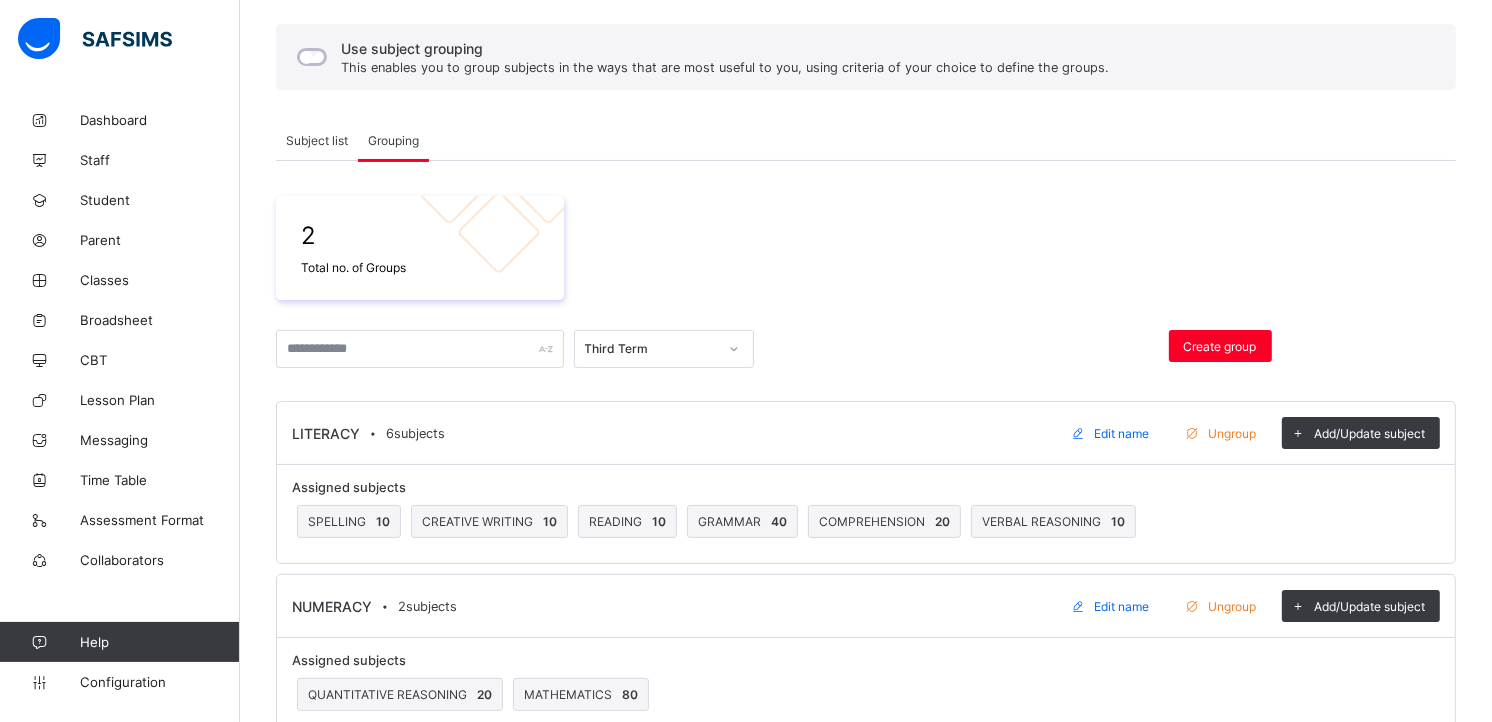 scroll, scrollTop: 215, scrollLeft: 0, axis: vertical 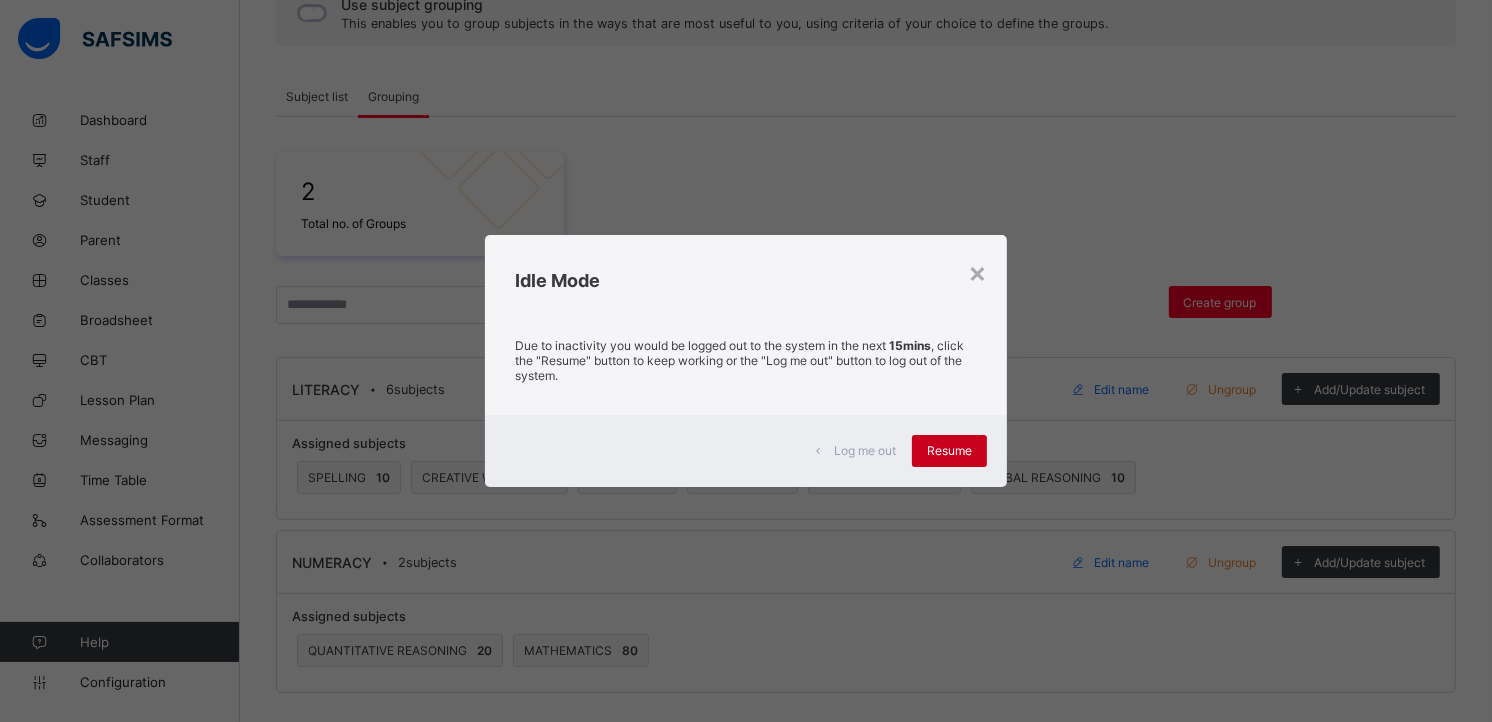 click on "Resume" at bounding box center [949, 450] 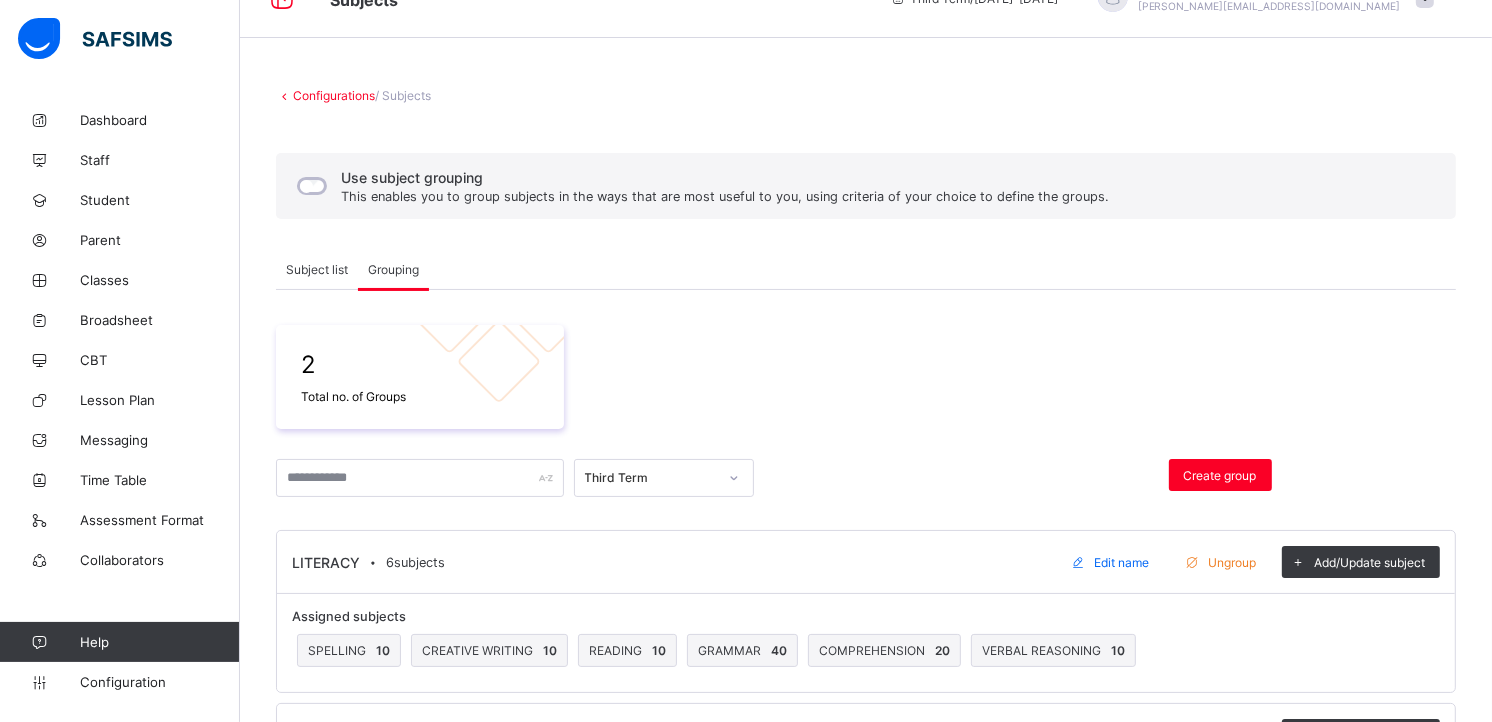 scroll, scrollTop: 37, scrollLeft: 0, axis: vertical 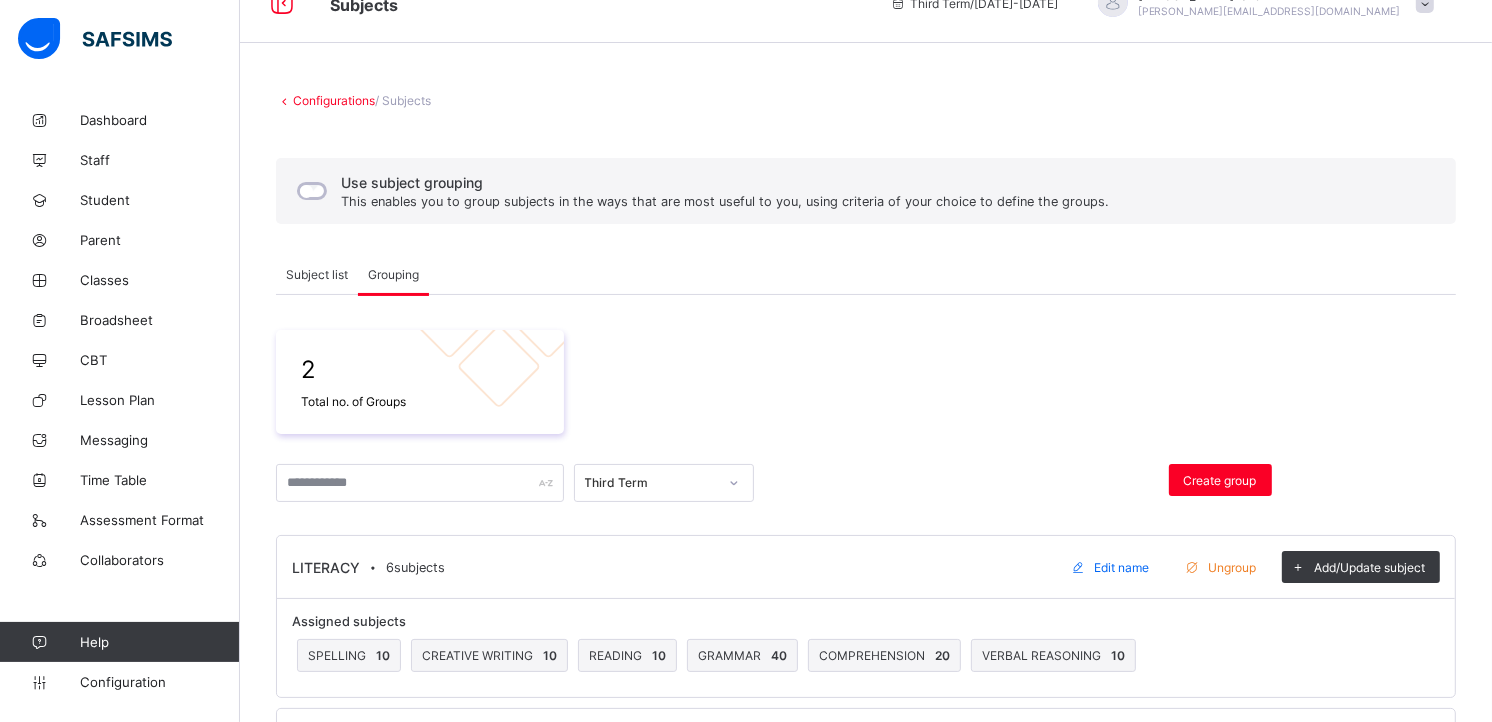 click on "Configurations" at bounding box center (334, 100) 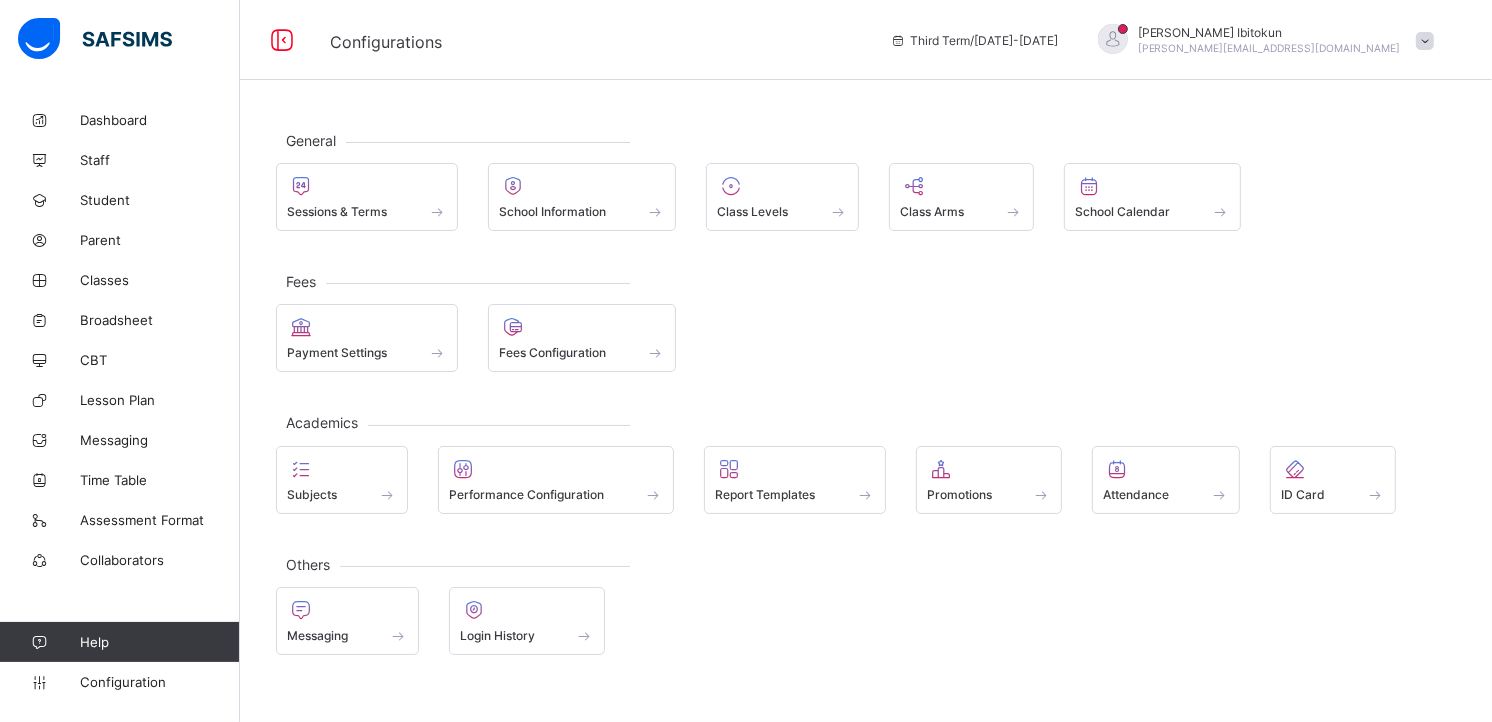 scroll, scrollTop: 0, scrollLeft: 0, axis: both 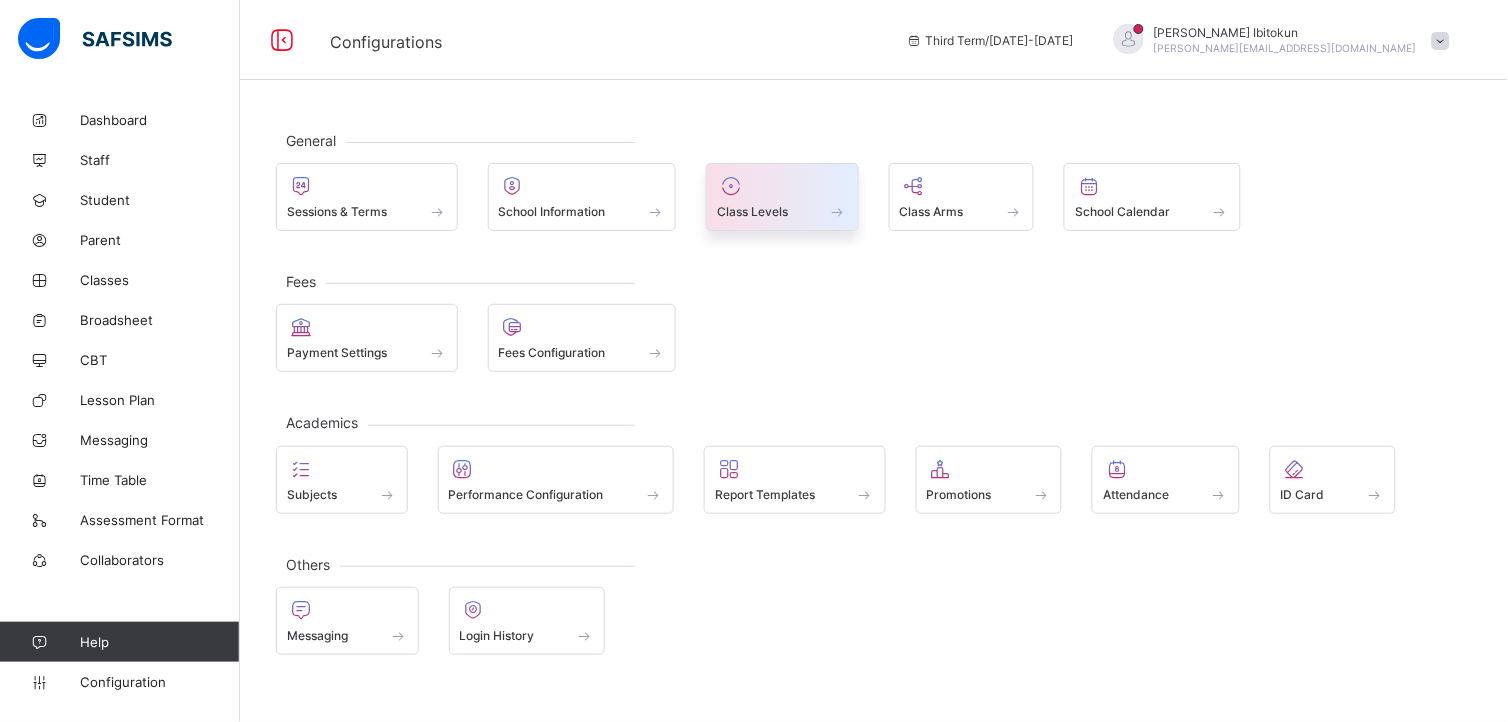 click at bounding box center (731, 186) 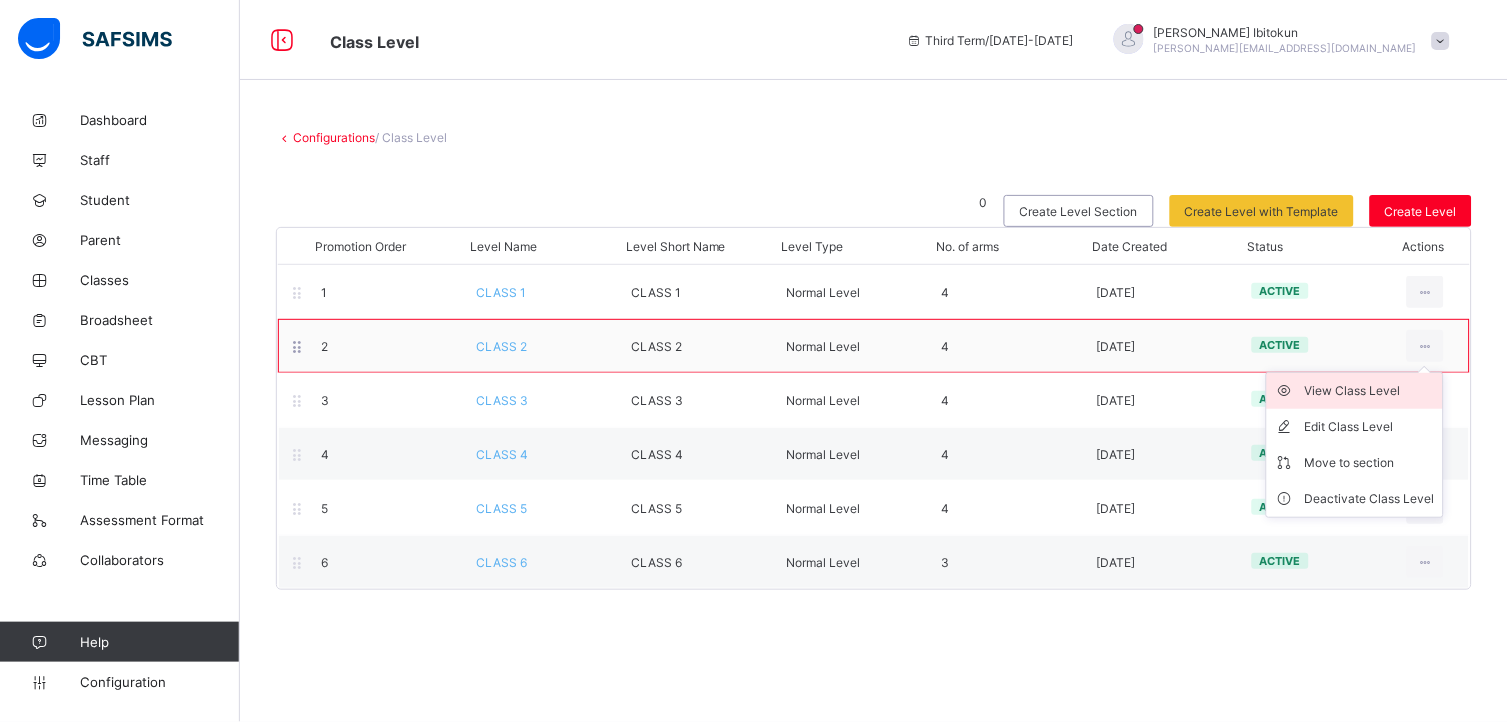 click on "View Class Level" at bounding box center (1370, 391) 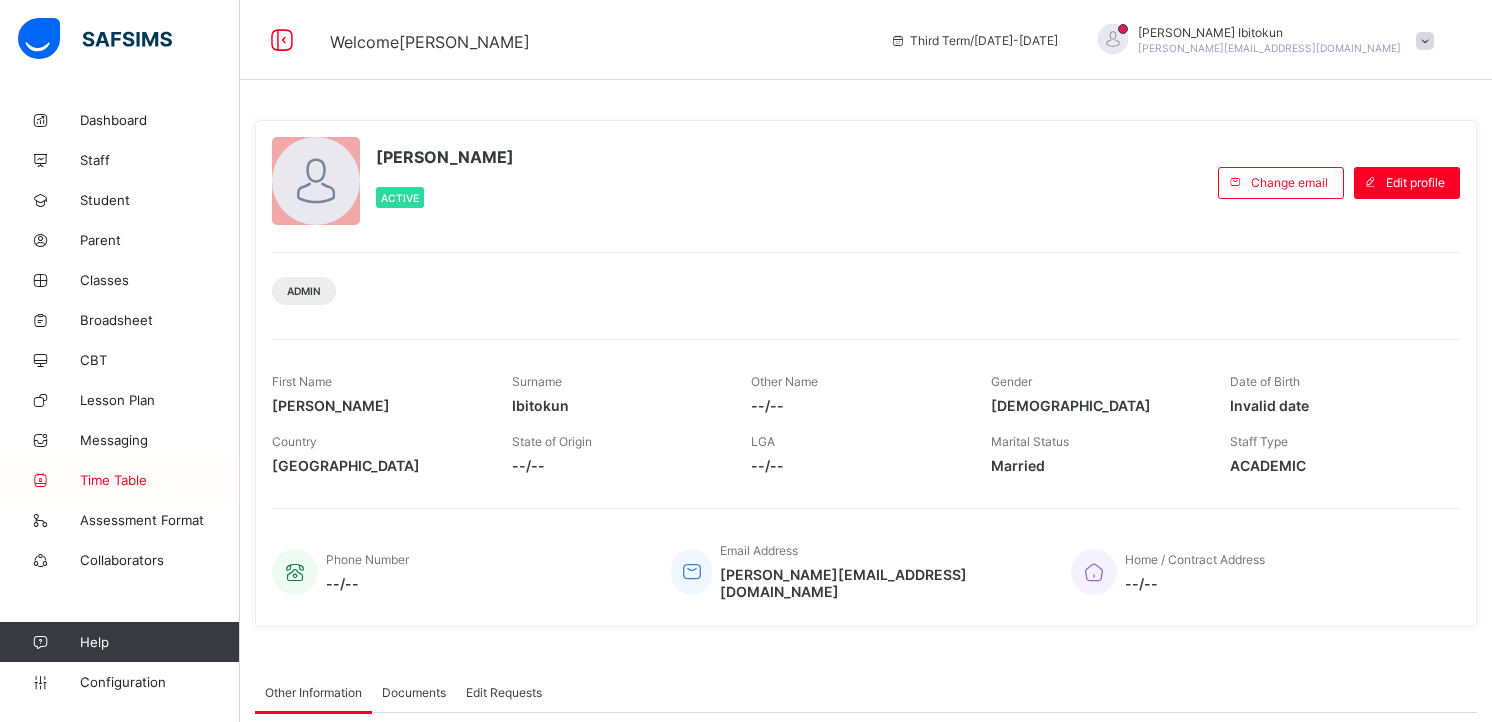 scroll, scrollTop: 0, scrollLeft: 0, axis: both 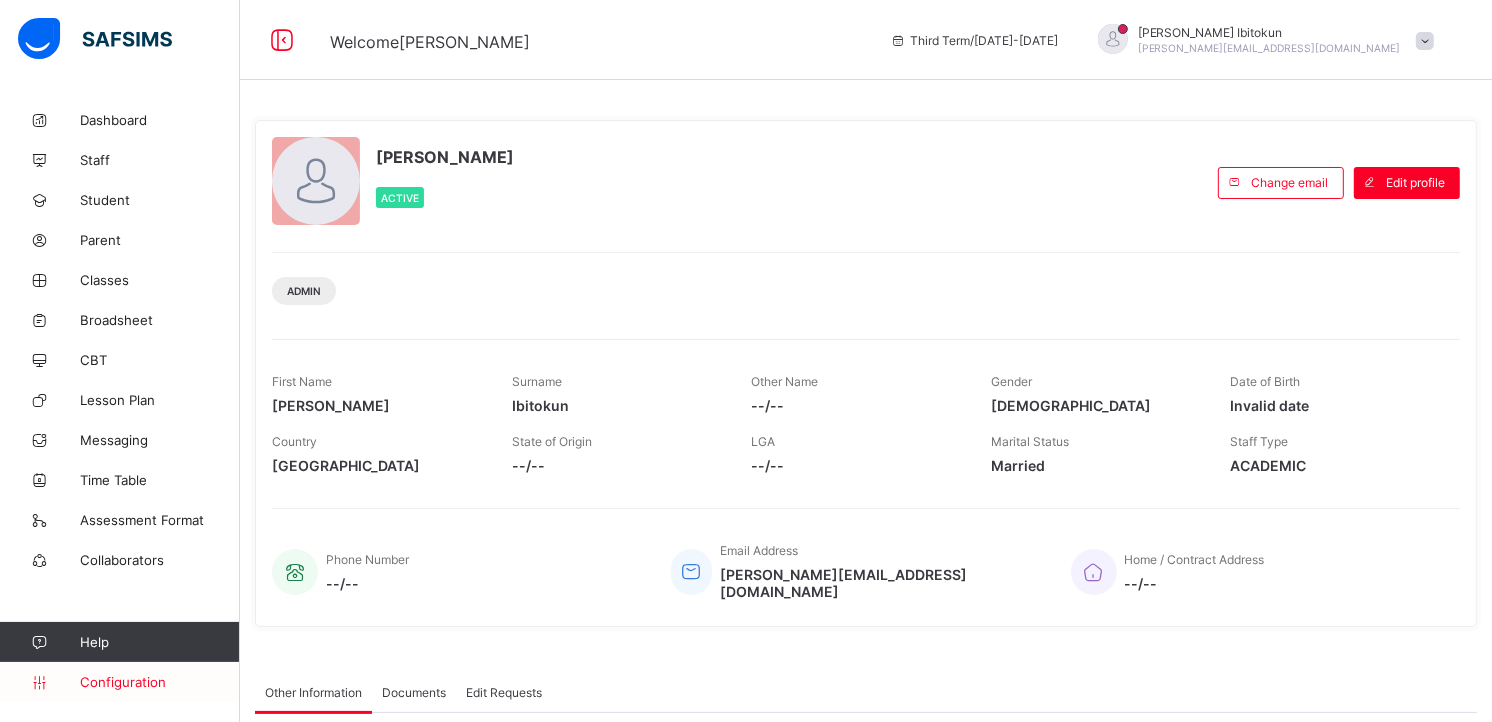 click on "Configuration" at bounding box center [159, 682] 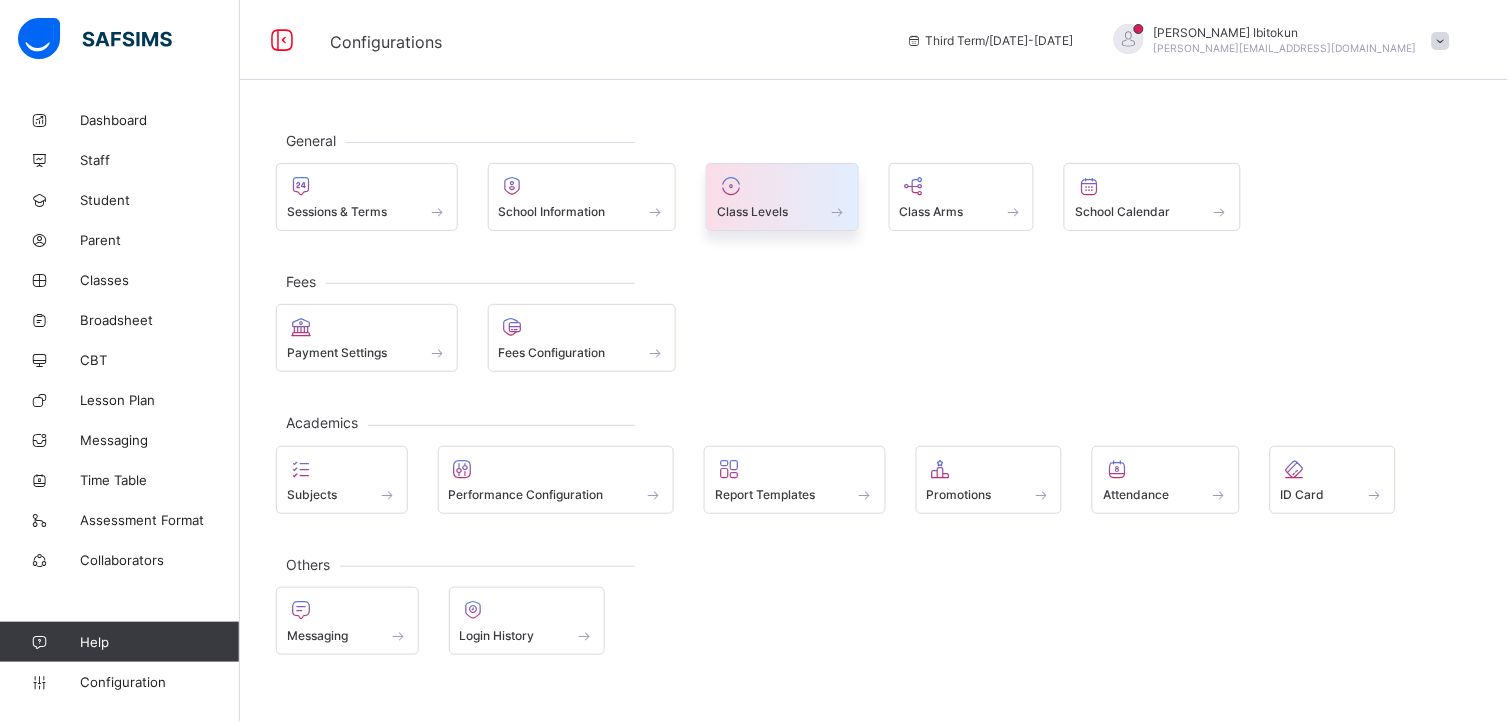 click at bounding box center [782, 200] 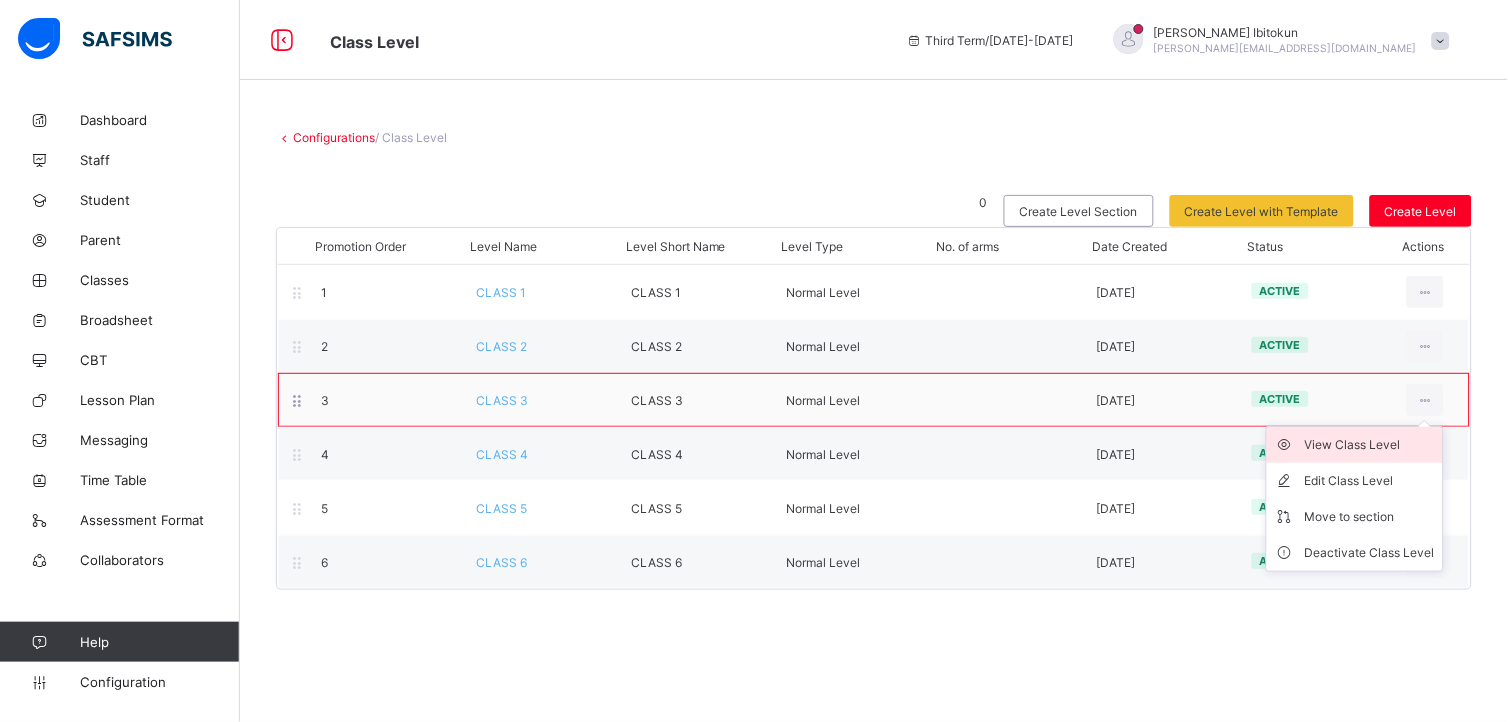 click on "View Class Level" at bounding box center (1370, 445) 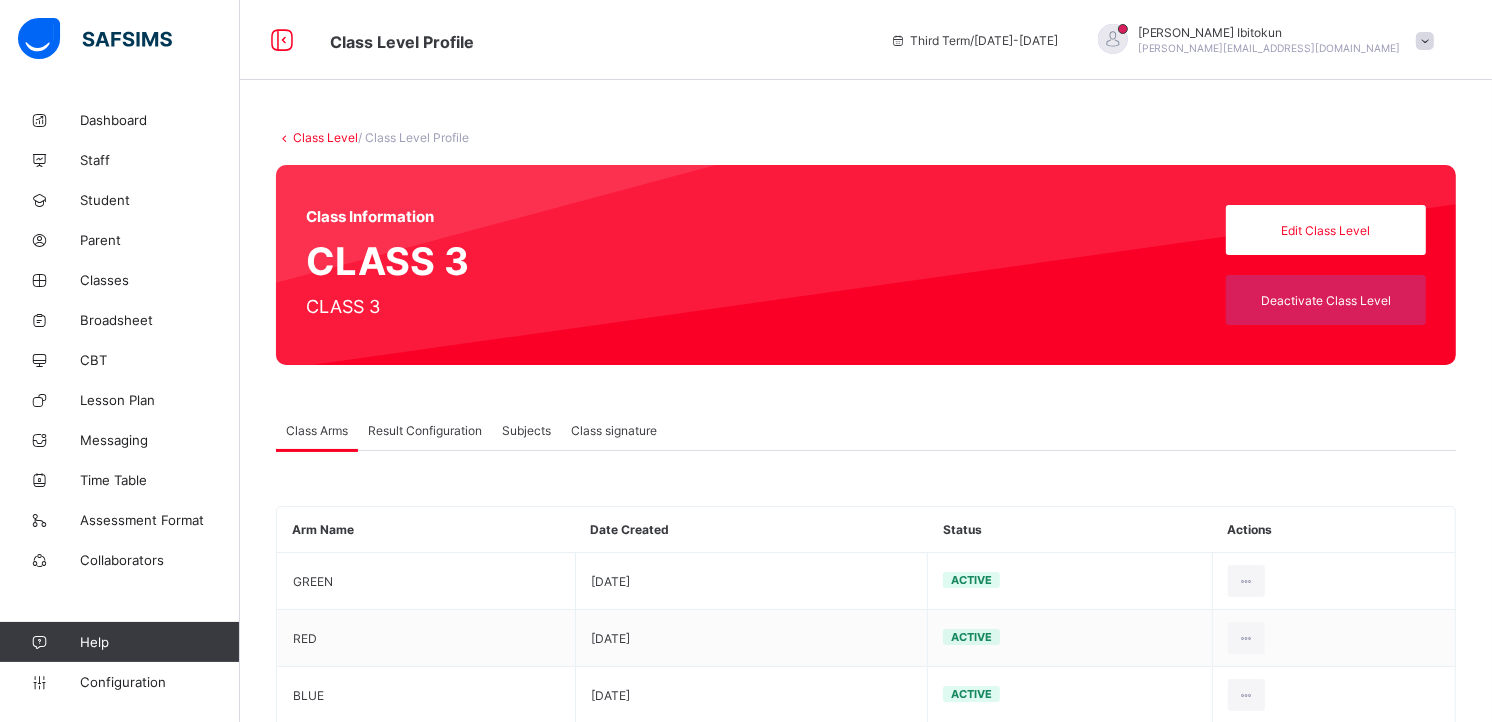click on "Subjects" at bounding box center [526, 430] 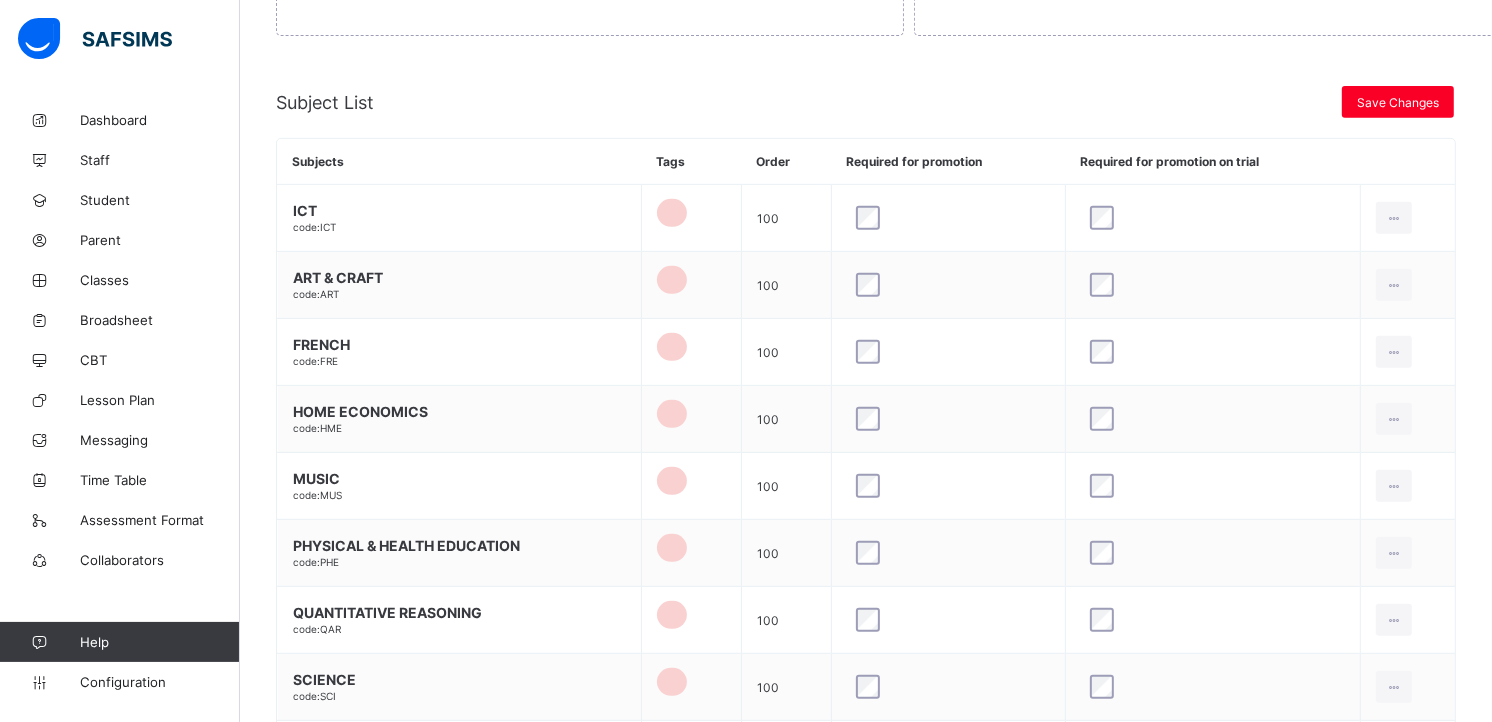 scroll, scrollTop: 746, scrollLeft: 0, axis: vertical 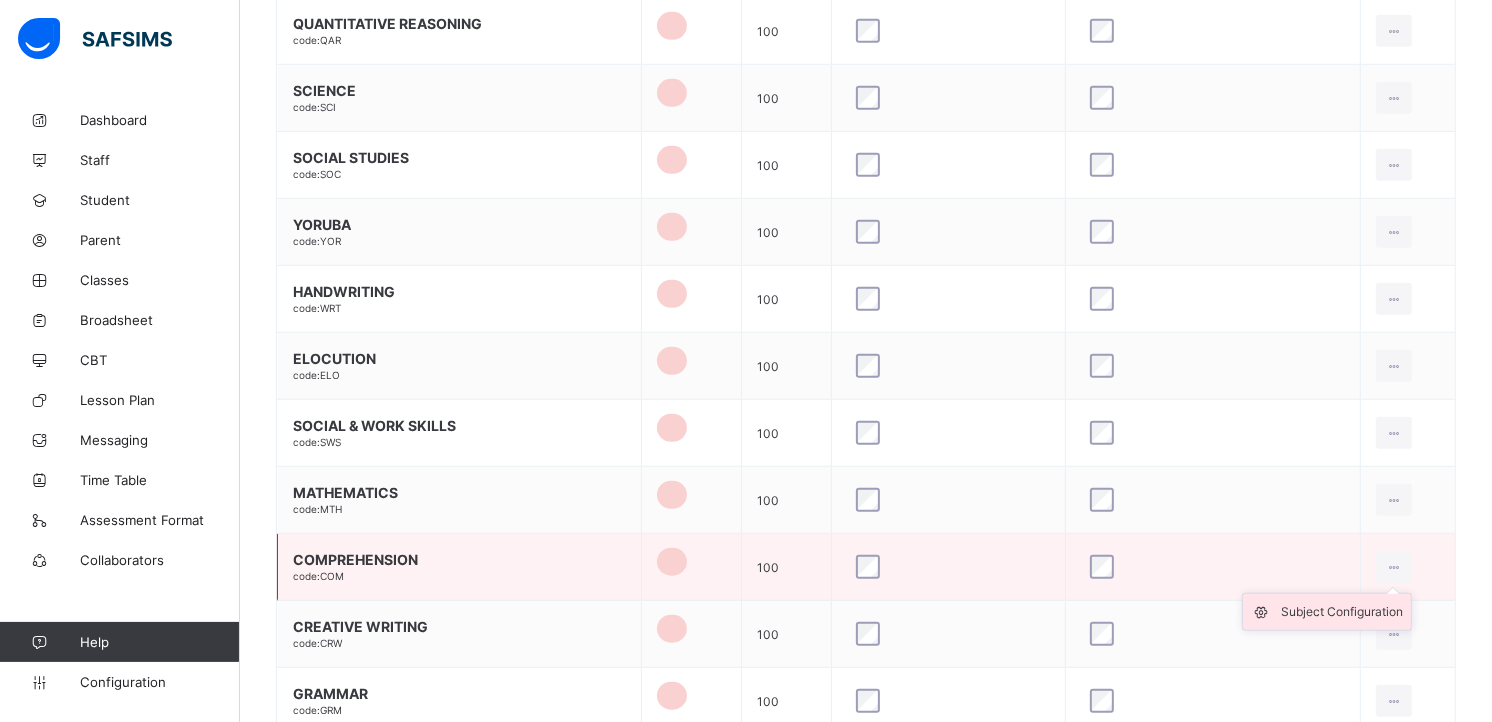 click on "Subject Configuration" at bounding box center [1342, 612] 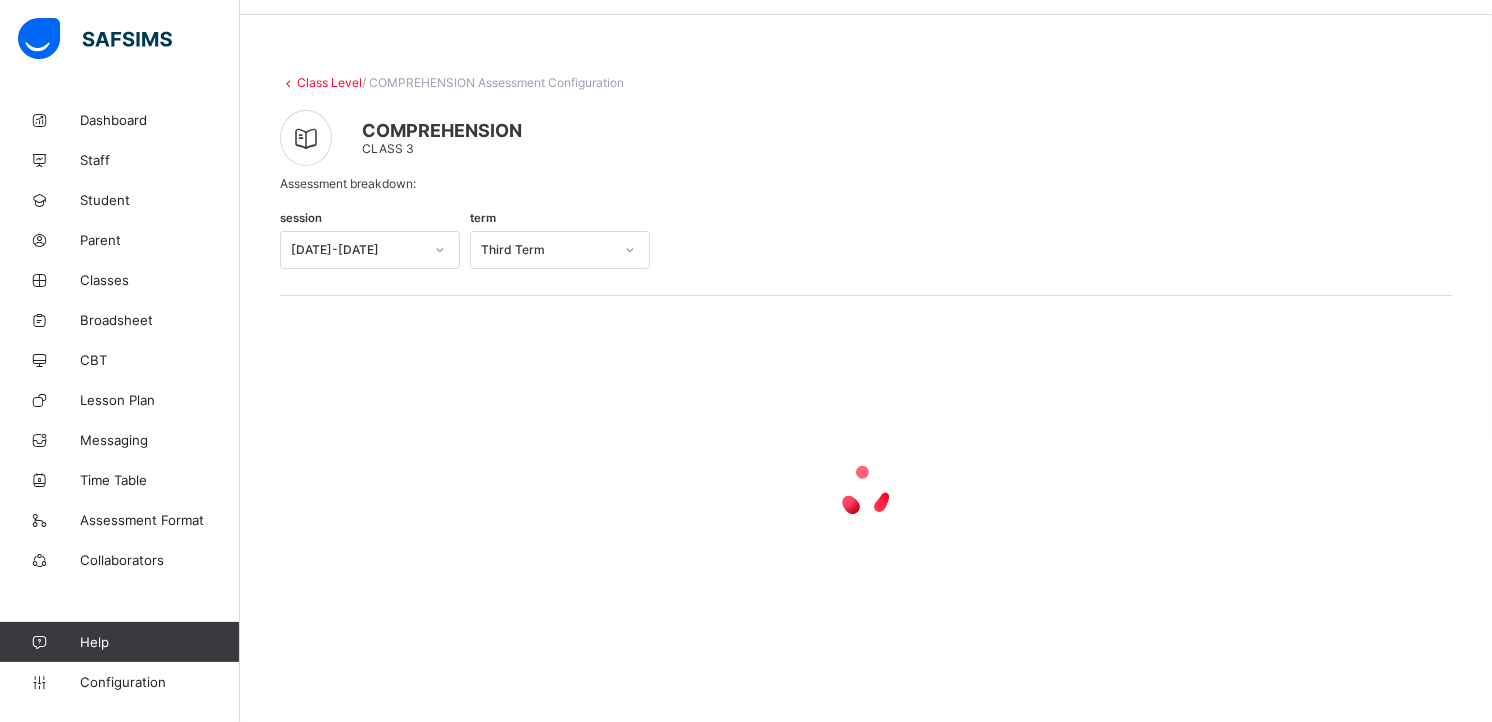 scroll, scrollTop: 0, scrollLeft: 0, axis: both 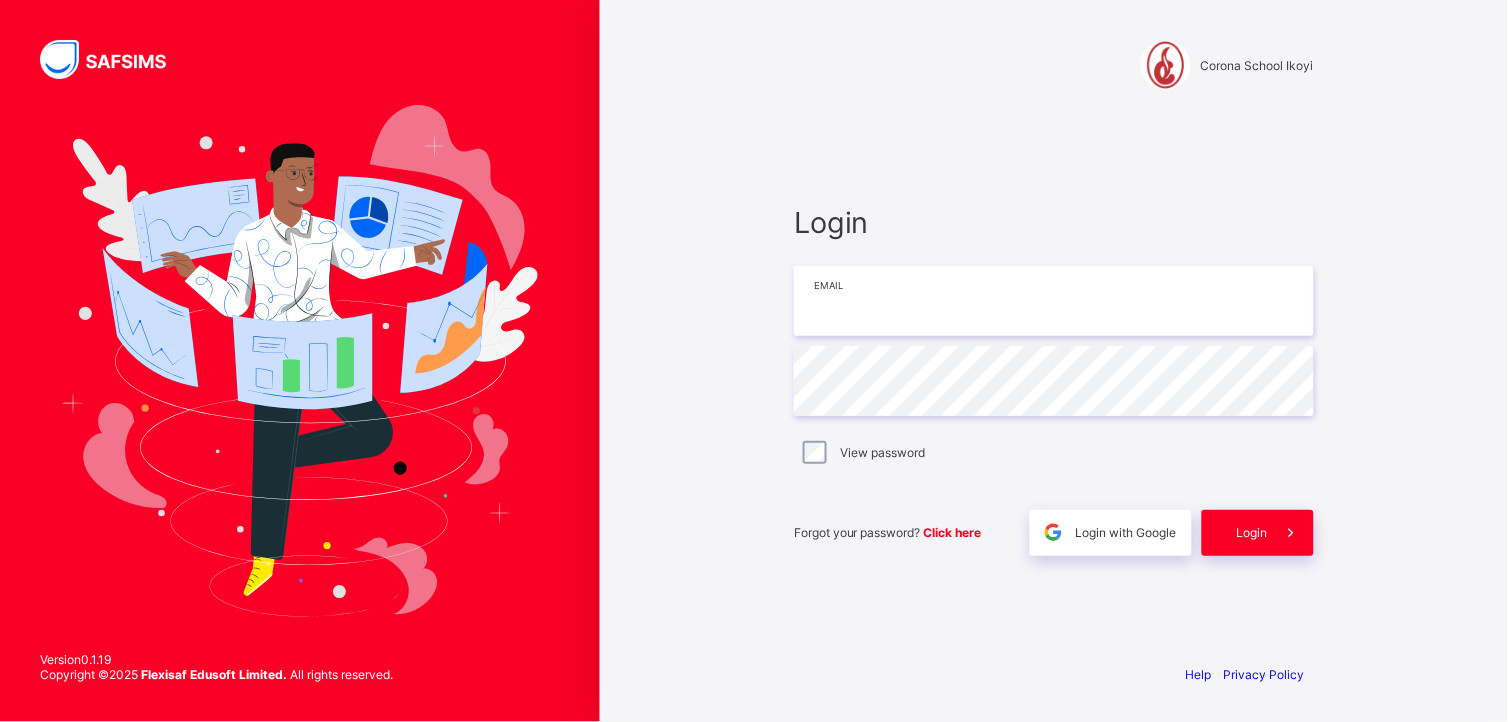 type on "**********" 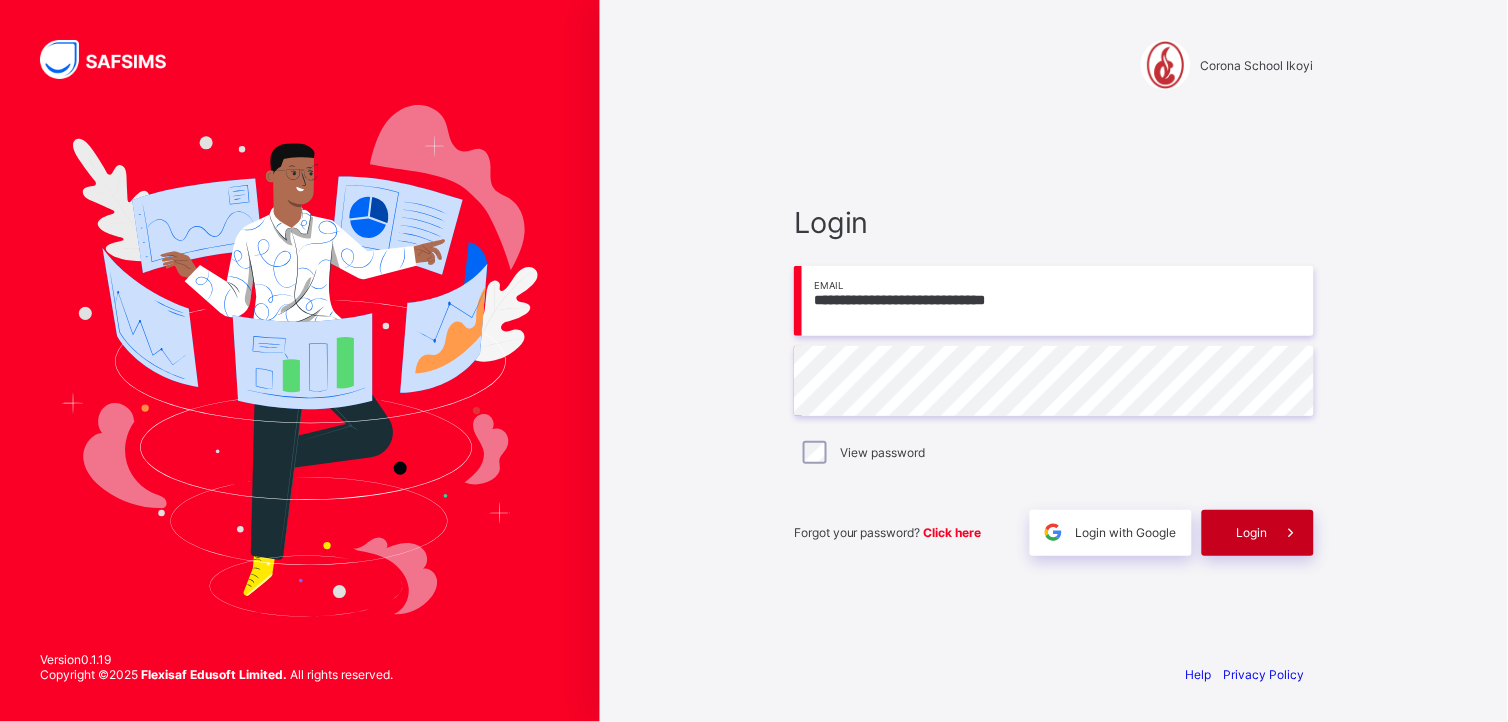 click on "Login" at bounding box center [1252, 532] 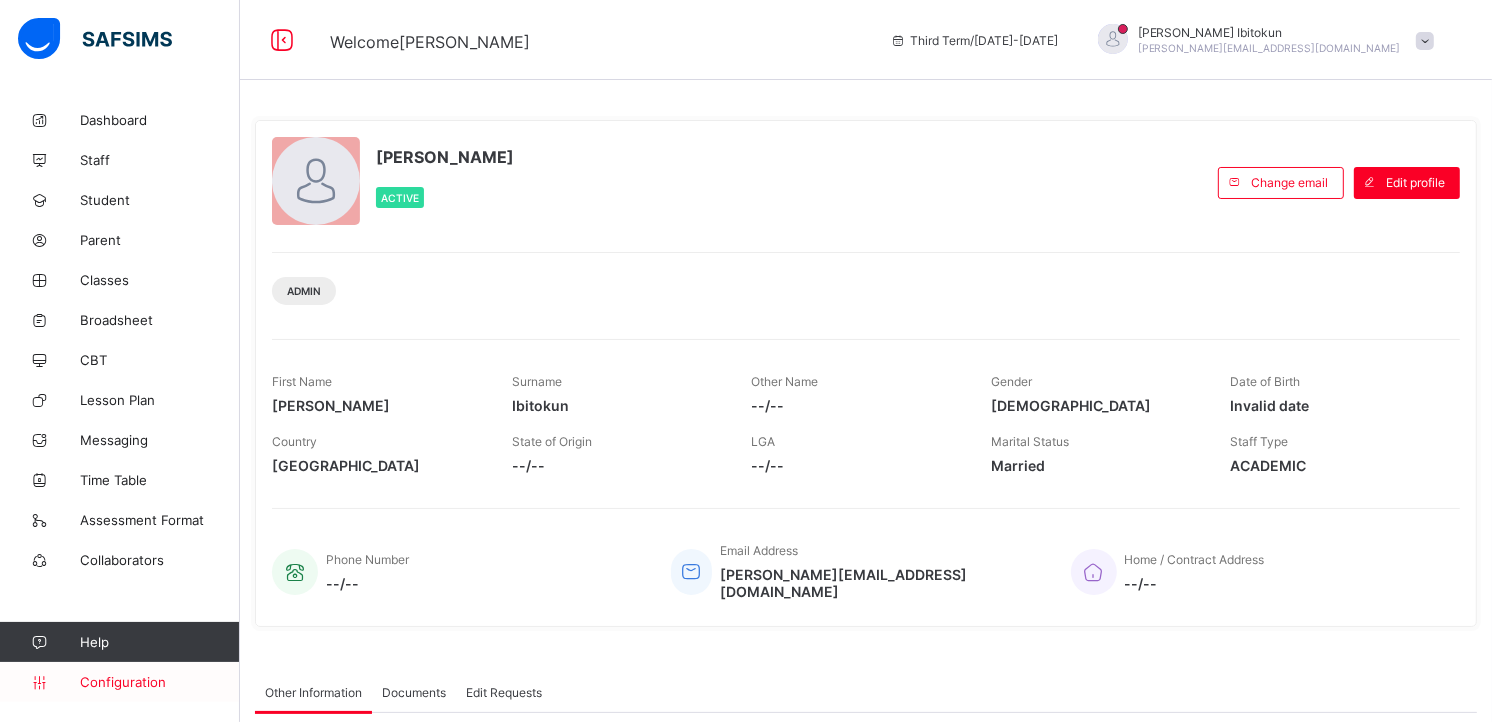 click on "Configuration" at bounding box center [159, 682] 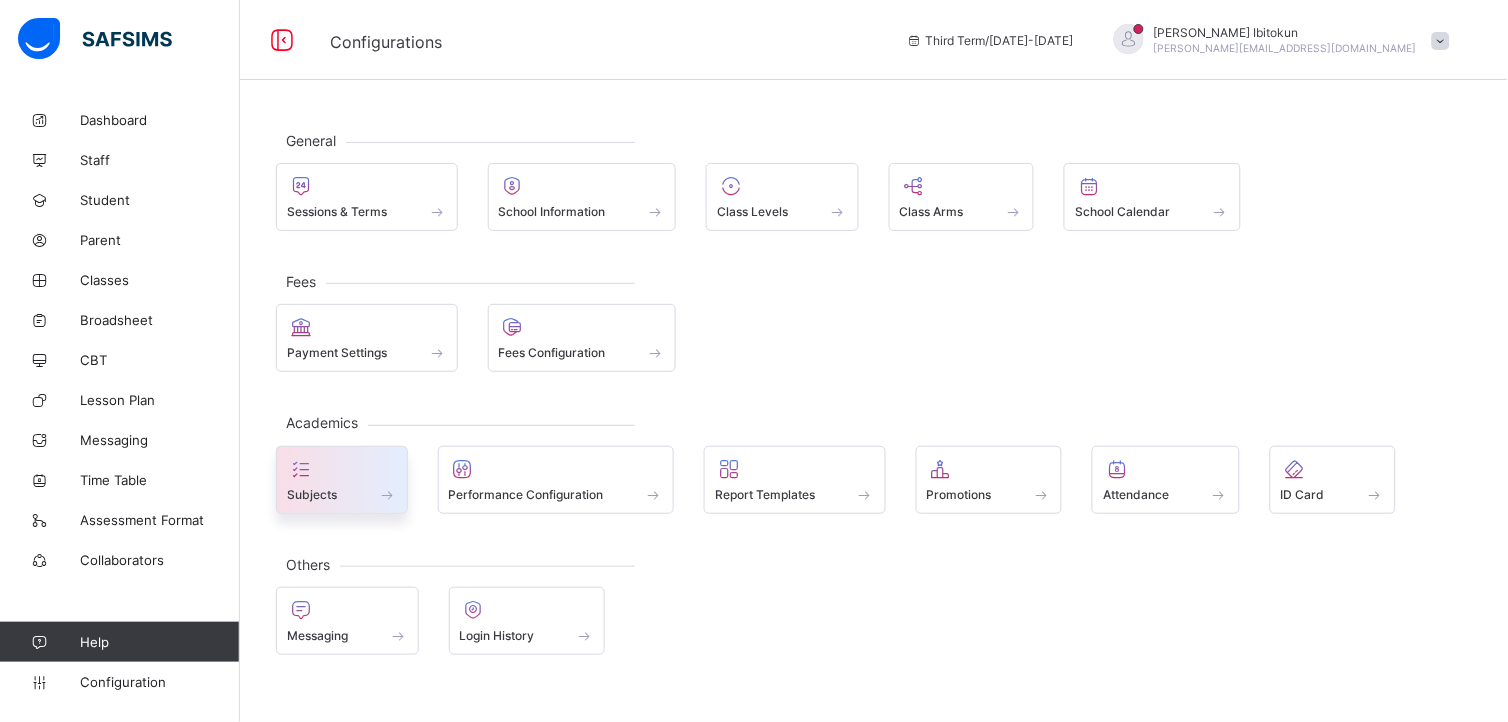 click at bounding box center [342, 469] 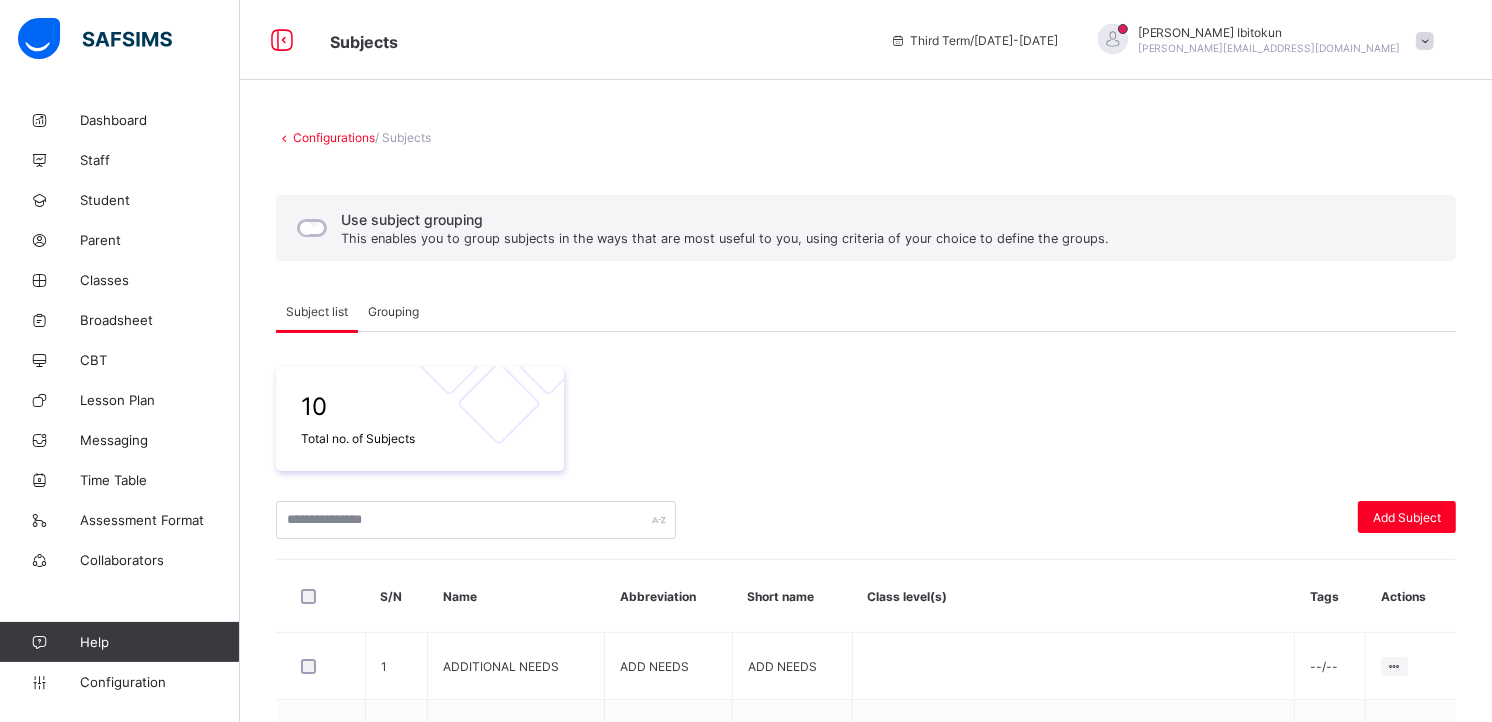 click on "Grouping" at bounding box center [393, 311] 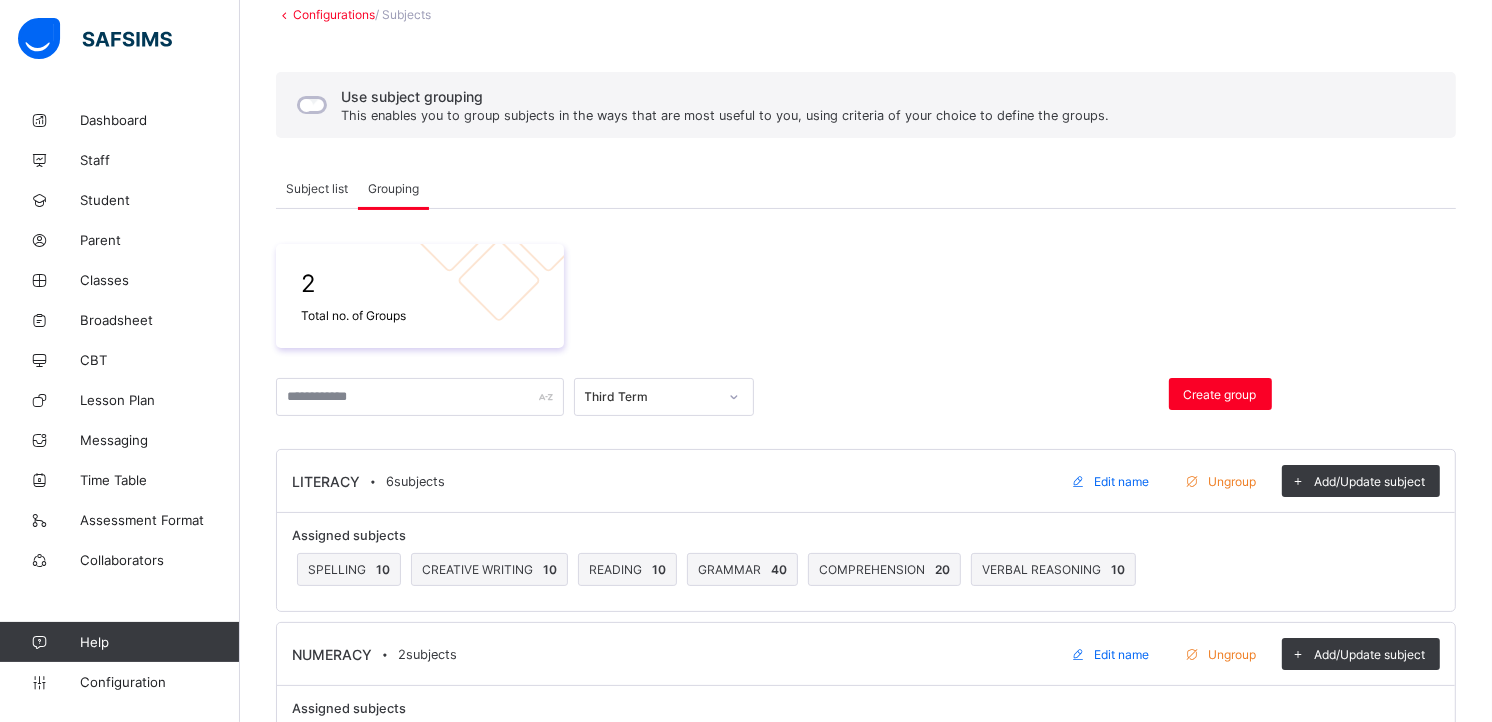 scroll, scrollTop: 215, scrollLeft: 0, axis: vertical 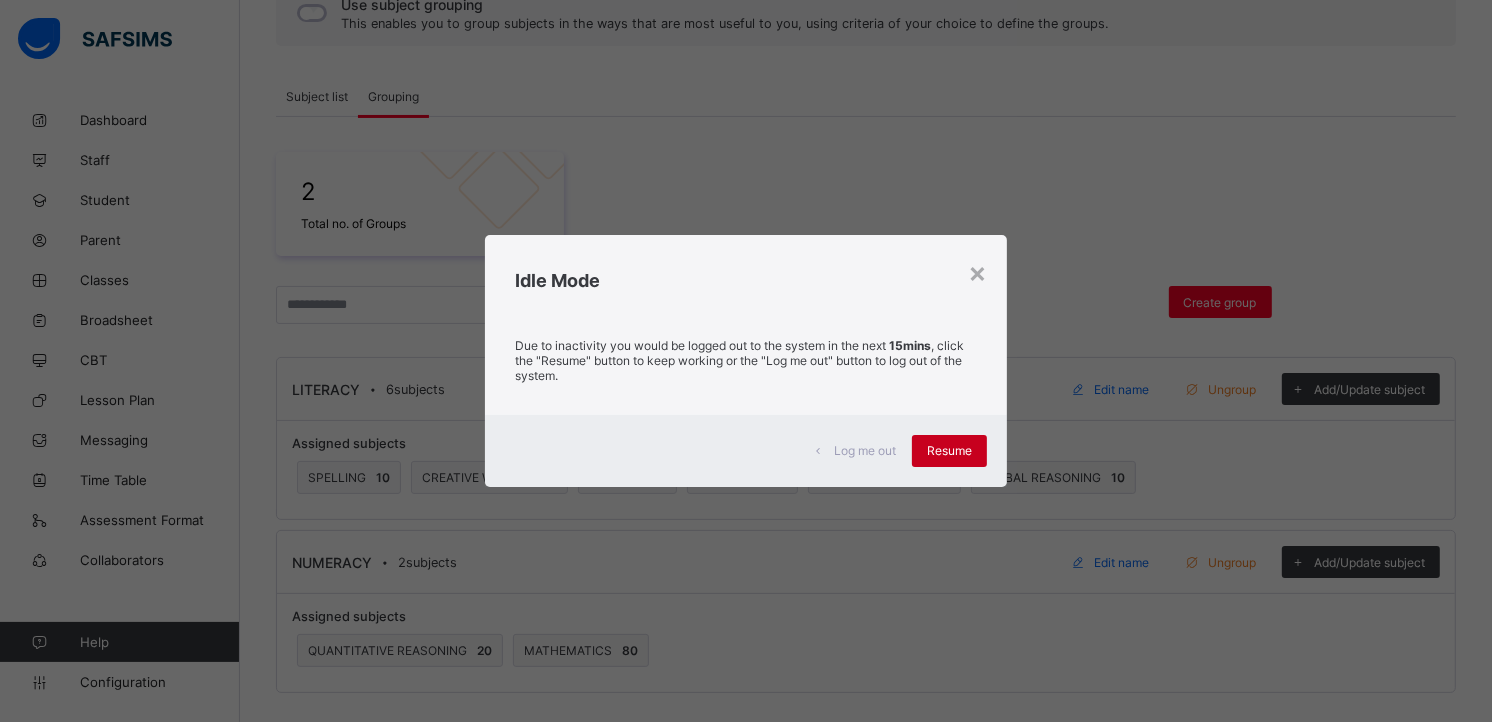 click on "Resume" at bounding box center (949, 451) 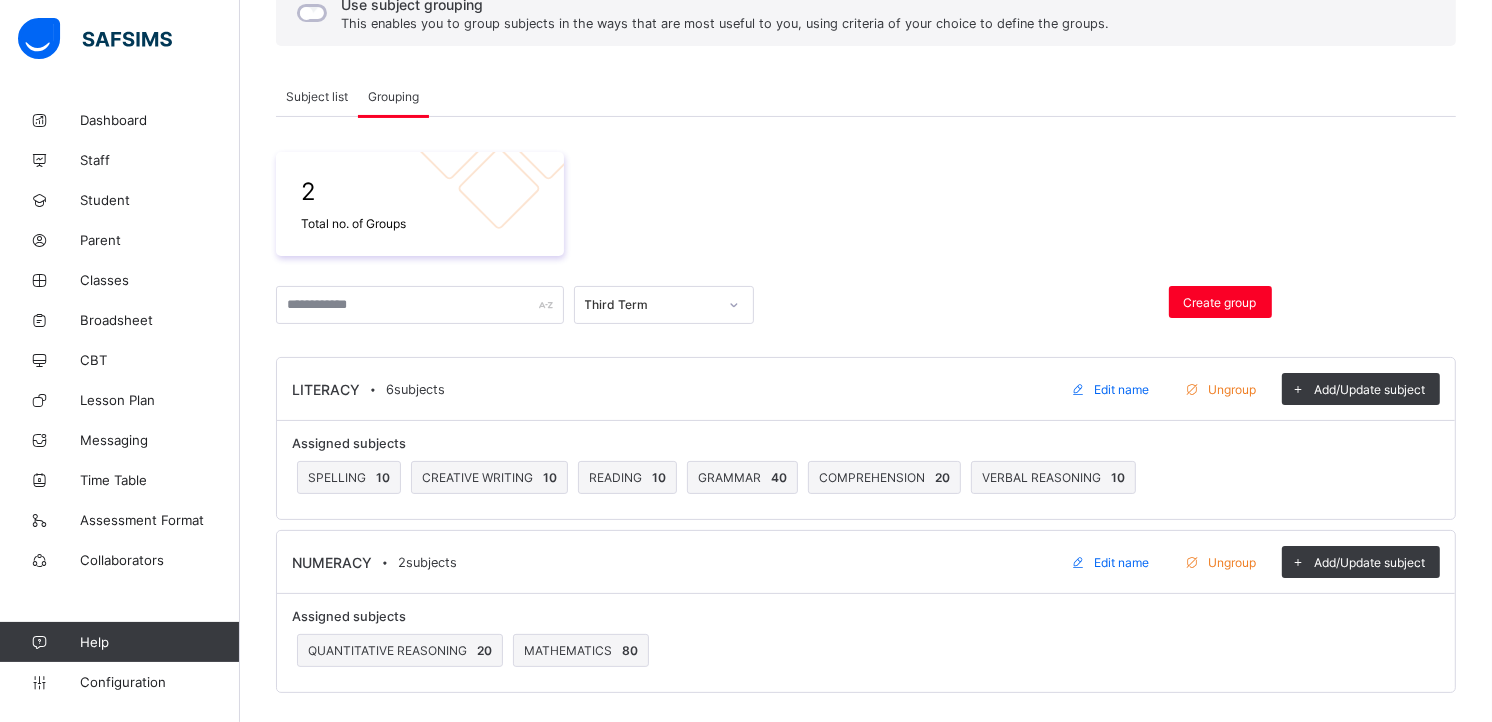 click on "2 Total no. of Groups" at bounding box center [866, 204] 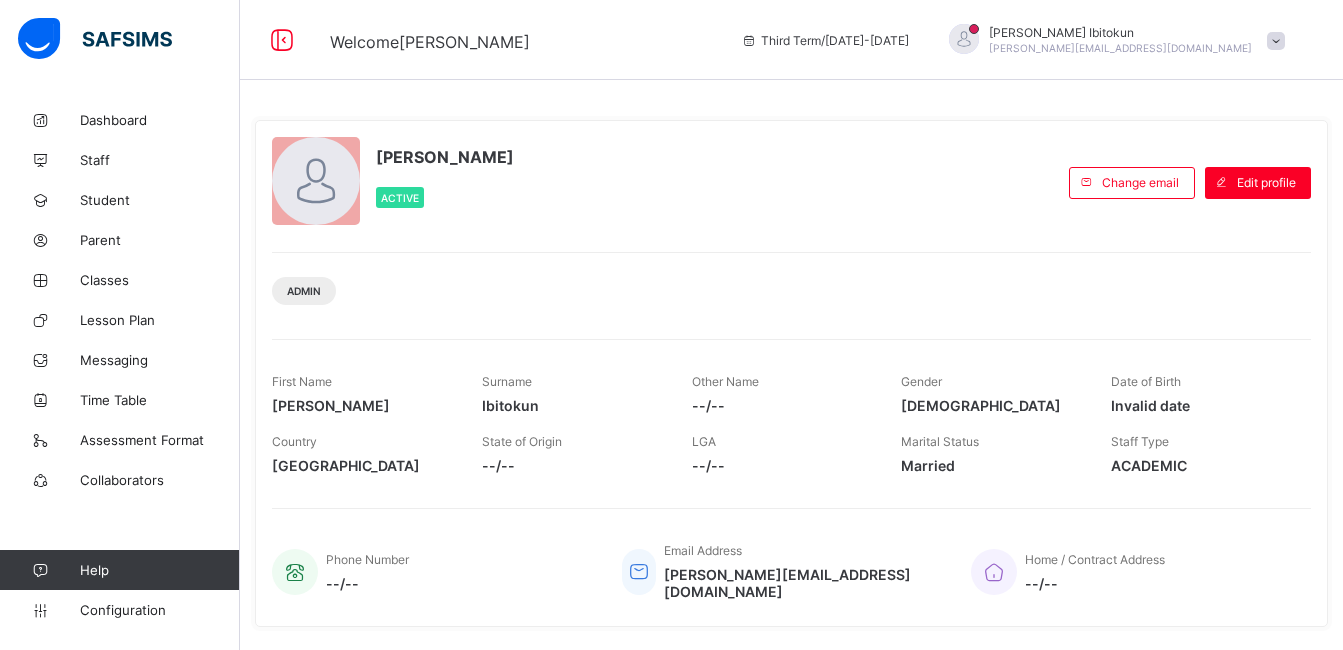 scroll, scrollTop: 0, scrollLeft: 0, axis: both 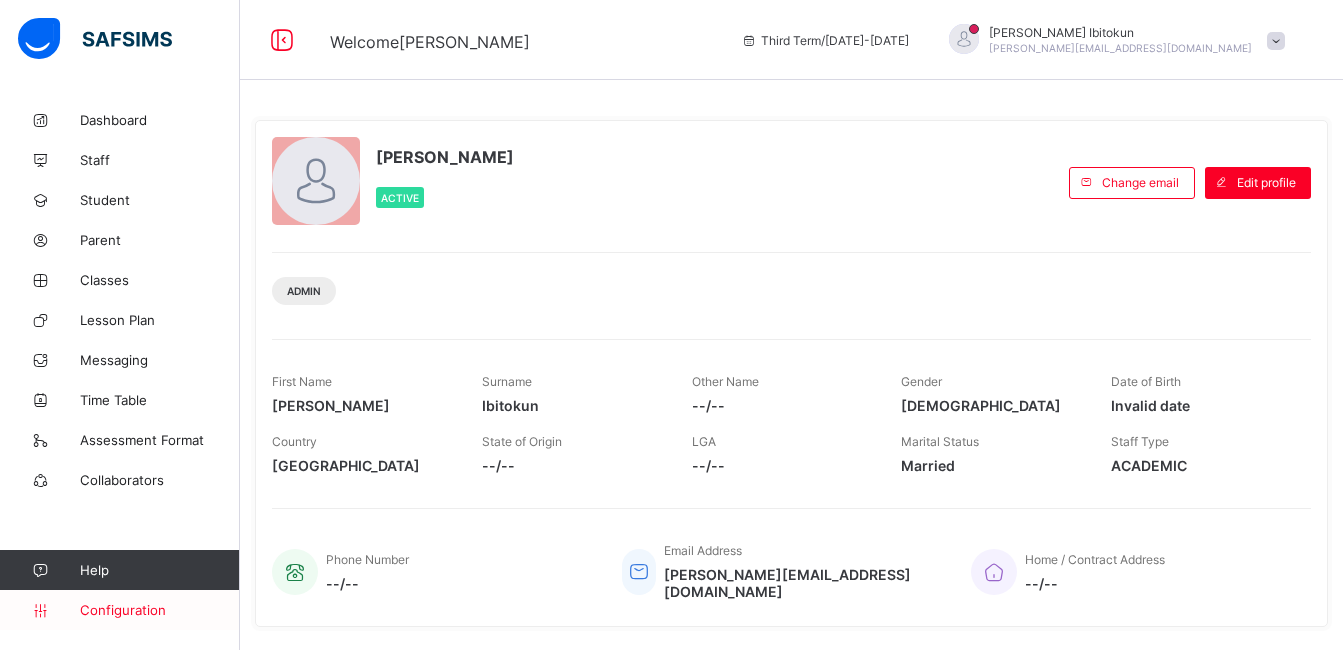 click on "Configuration" at bounding box center [159, 610] 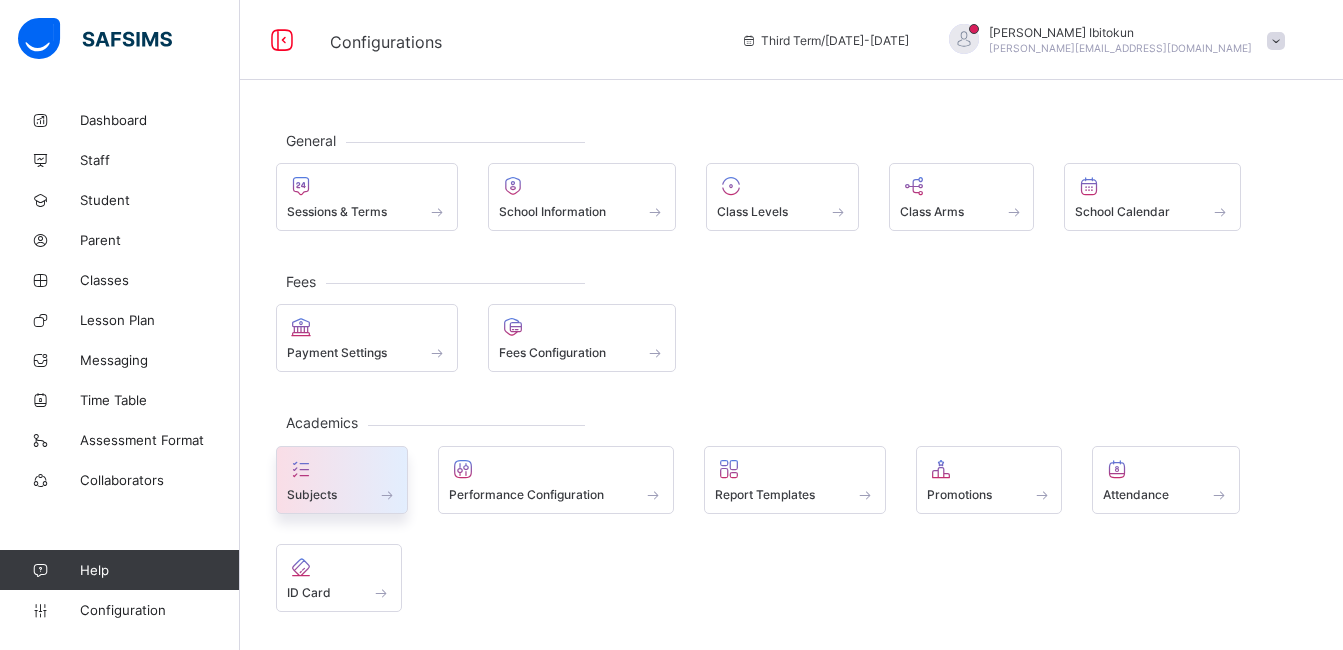 click at bounding box center [301, 469] 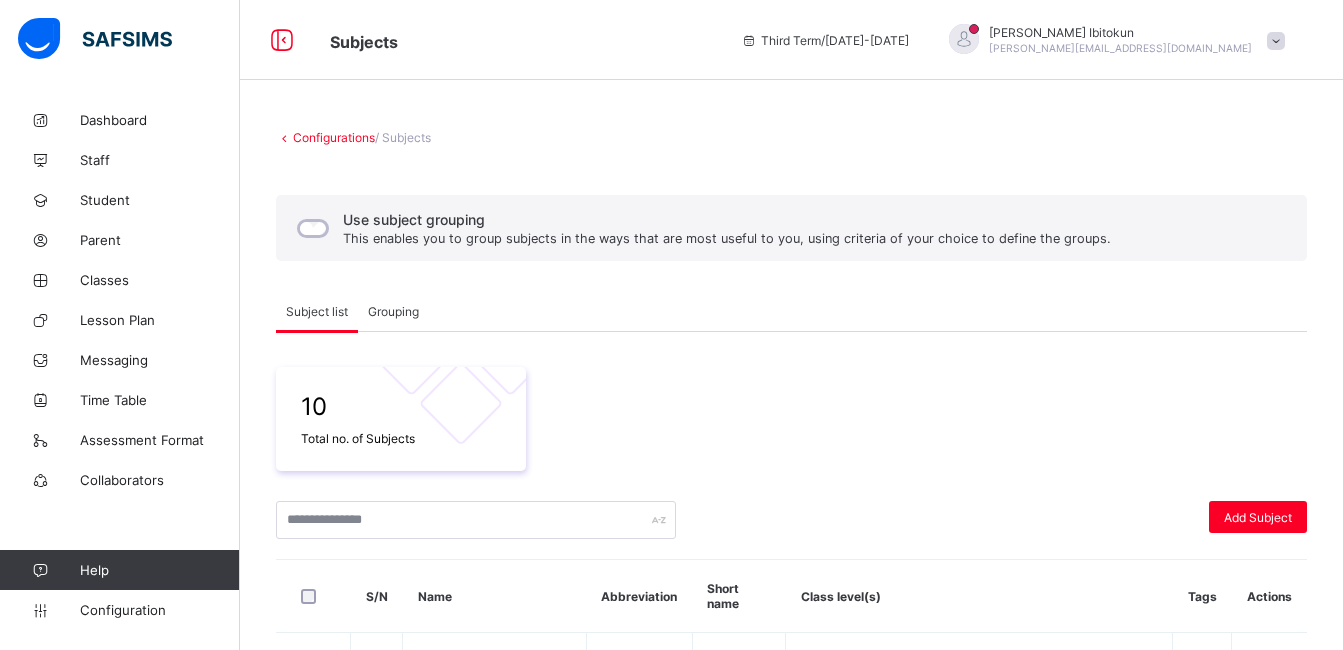 click on "Grouping" at bounding box center [393, 311] 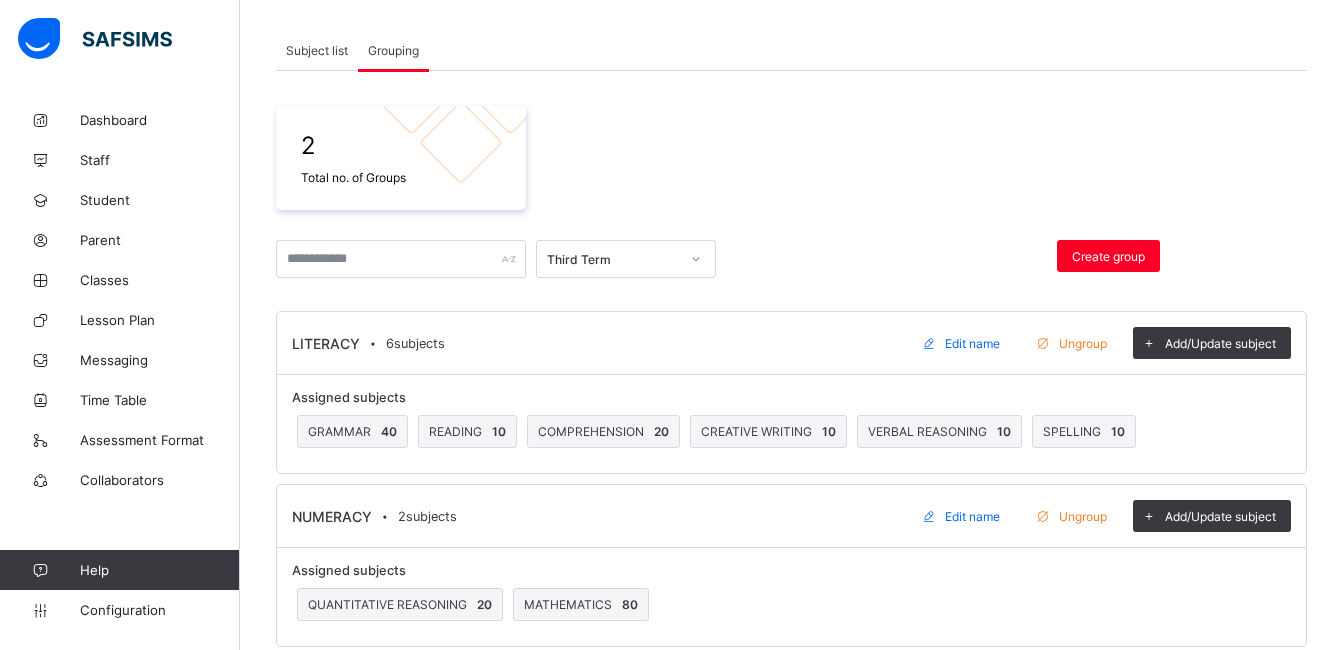 scroll, scrollTop: 288, scrollLeft: 0, axis: vertical 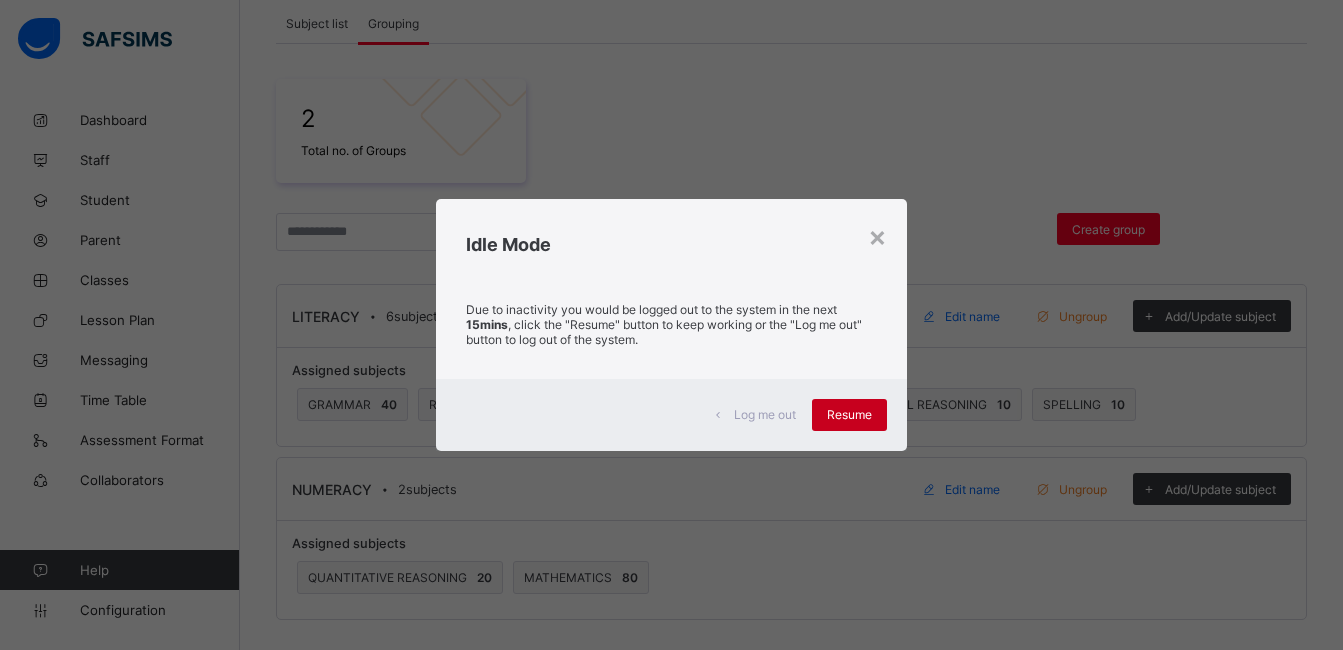 click on "Resume" at bounding box center (849, 414) 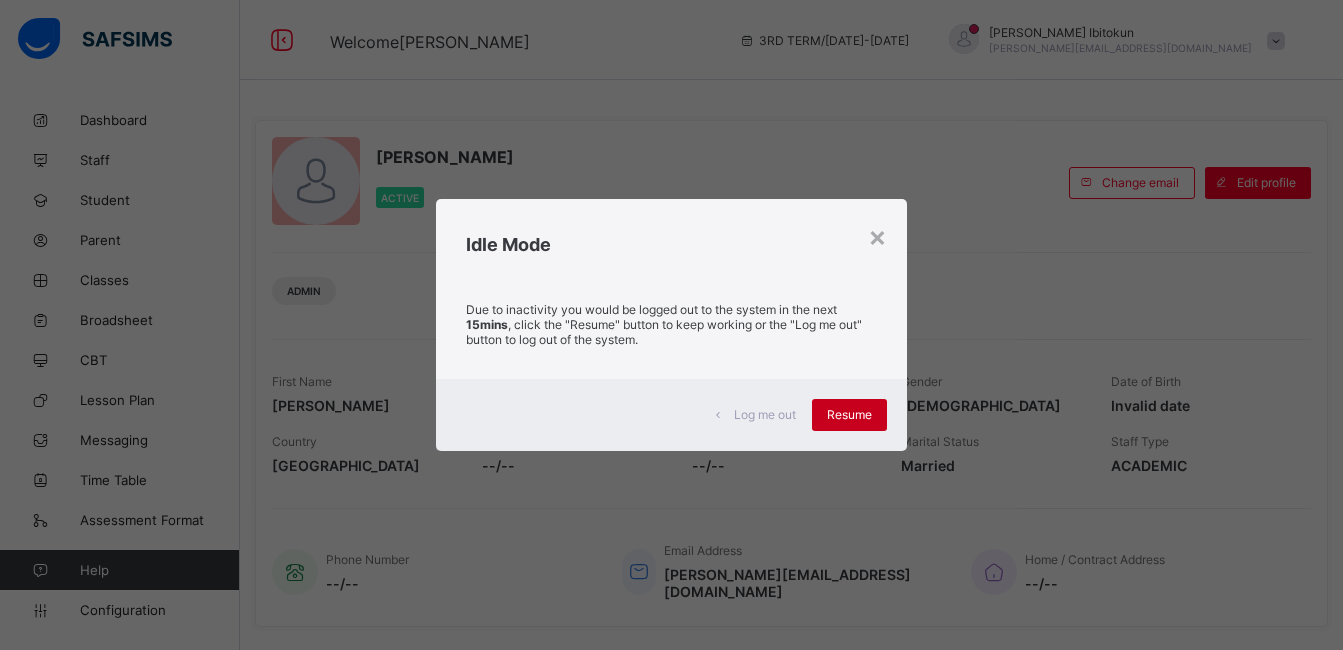 scroll, scrollTop: 0, scrollLeft: 0, axis: both 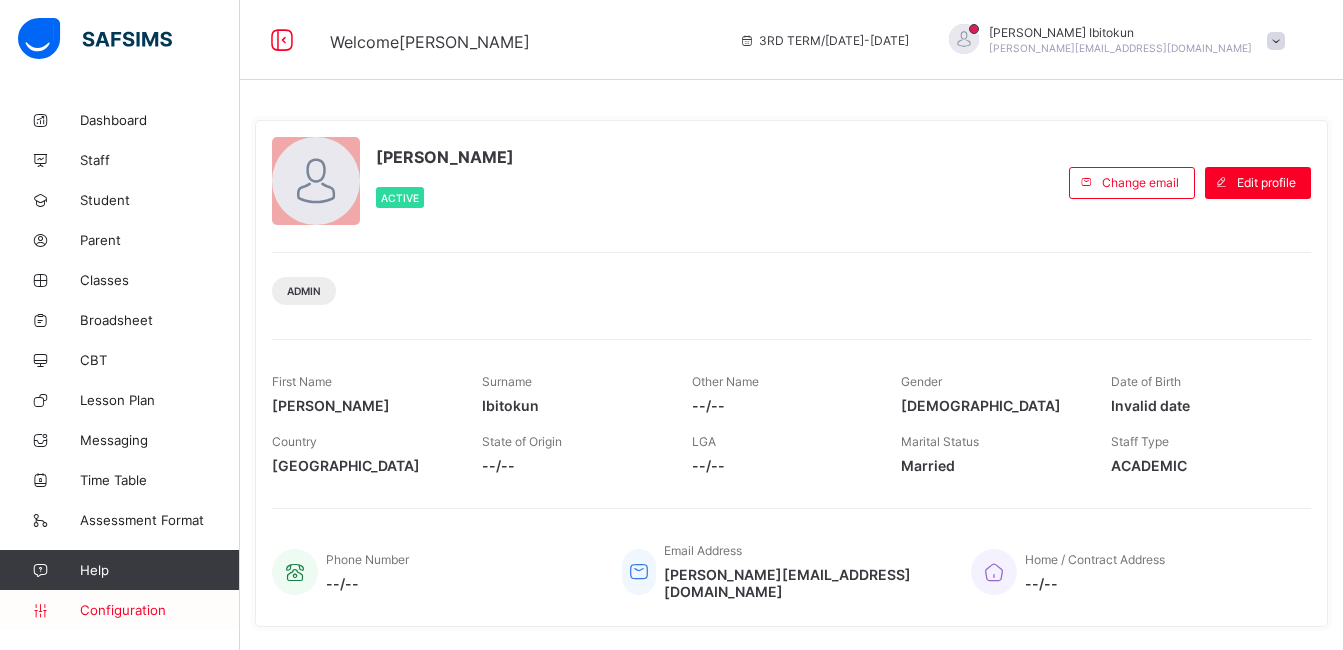 click on "Configuration" at bounding box center (159, 610) 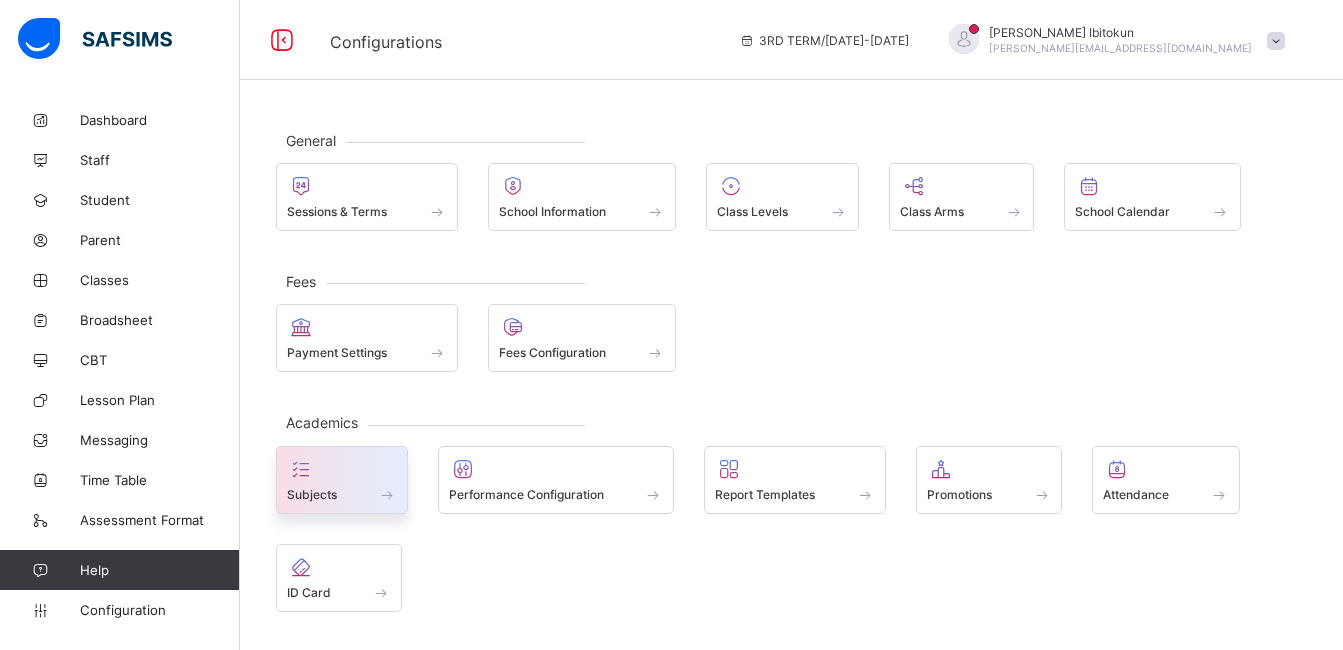 click at bounding box center [301, 469] 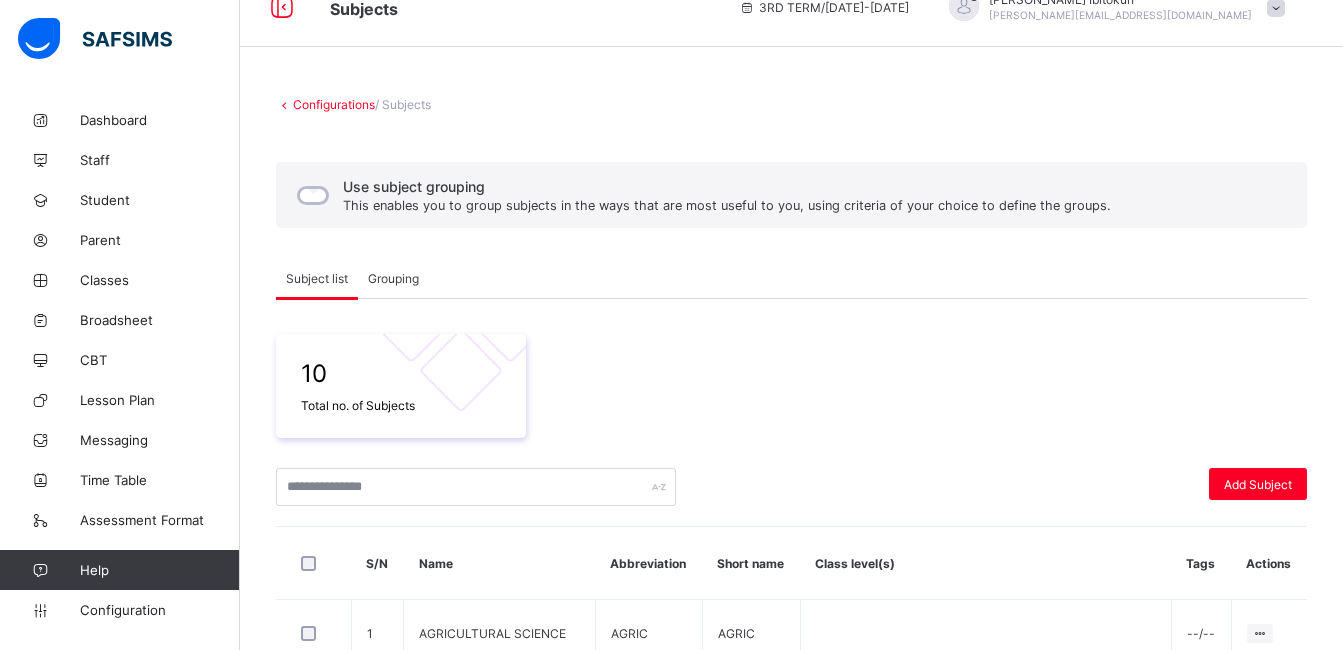 click on "10 Total no. of Subjects Add Subject S/N Name Abbreviation Short name Class level(s) Tags Actions 1 AGRICULTURAL SCIENCE  AGRIC AGRIC --/-- Edit Subject Assign to Level Delete Subject 2 ART & CRAFT ART ART CLASS 1, CLASS 6, CLASS 2, CLASS 3, CLASS 4, CLASS 5 --/-- Edit Subject Assign to Level Delete Subject 3 ASSEMBLY ASS ASS --/-- Edit Subject Assign to Level Delete Subject 4 CLOSSING CLOSE CLOSE --/-- Edit Subject Assign to Level Delete Subject 5 COGNITIVE DEVELOPMENT COD COD --/-- Edit Subject Assign to Level Delete Subject 6 COMPREHENSION COM COM CLASS 6, CLASS 1, CLASS 2, CLASS 3, CLASS 4, CLASS 5 --/-- Edit Subject Assign to Level Delete Subject 7 CREATIVE WRITING CRW CRW CLASS 1, CLASS 6, CLASS 2, CLASS 3, CLASS 4, CLASS 5 --/-- Edit Subject Assign to Level Delete Subject 8 CULTURAL ACTIVITIES CUL CUL --/-- Edit Subject Assign to Level Delete Subject 9 ELOCUTION ELO ELO CLASS 1, CLASS 2, CLASS 3, CLASS 4, CLASS 5, CLASS 6 --/-- Edit Subject Assign to Level Delete Subject 10 ENGLISH ENG ENG --/-- 1 2 3" at bounding box center (791, 814) 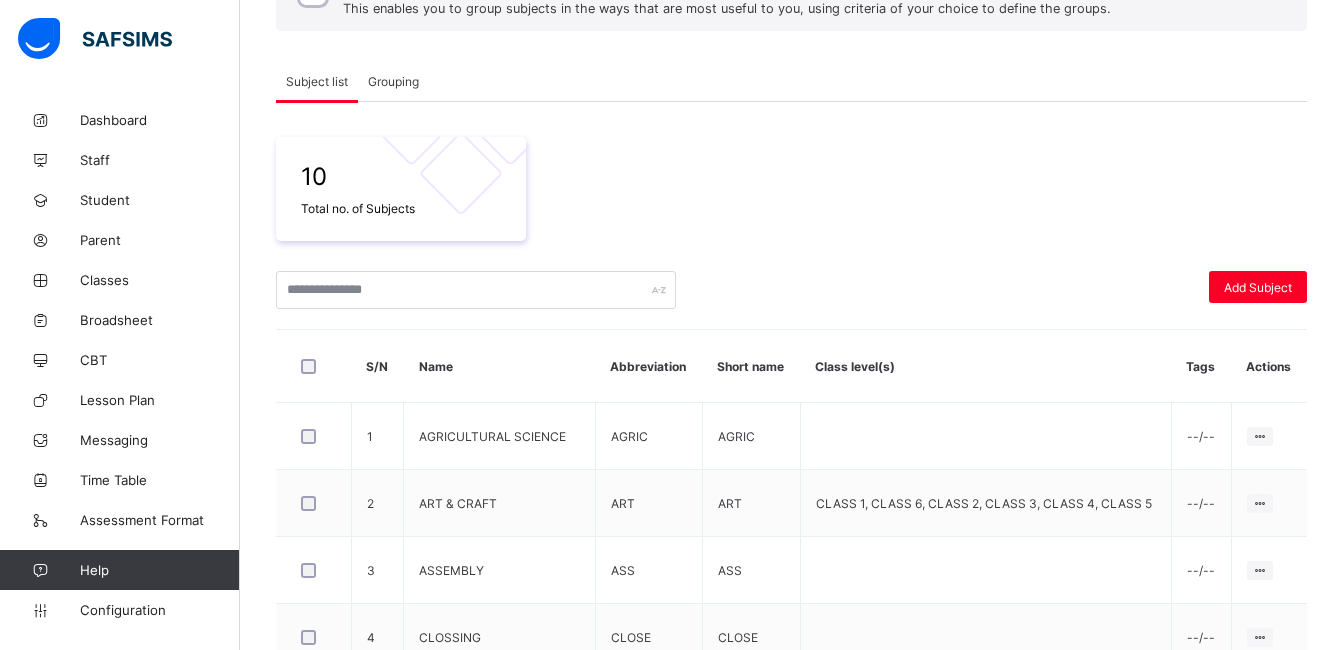 scroll, scrollTop: 240, scrollLeft: 0, axis: vertical 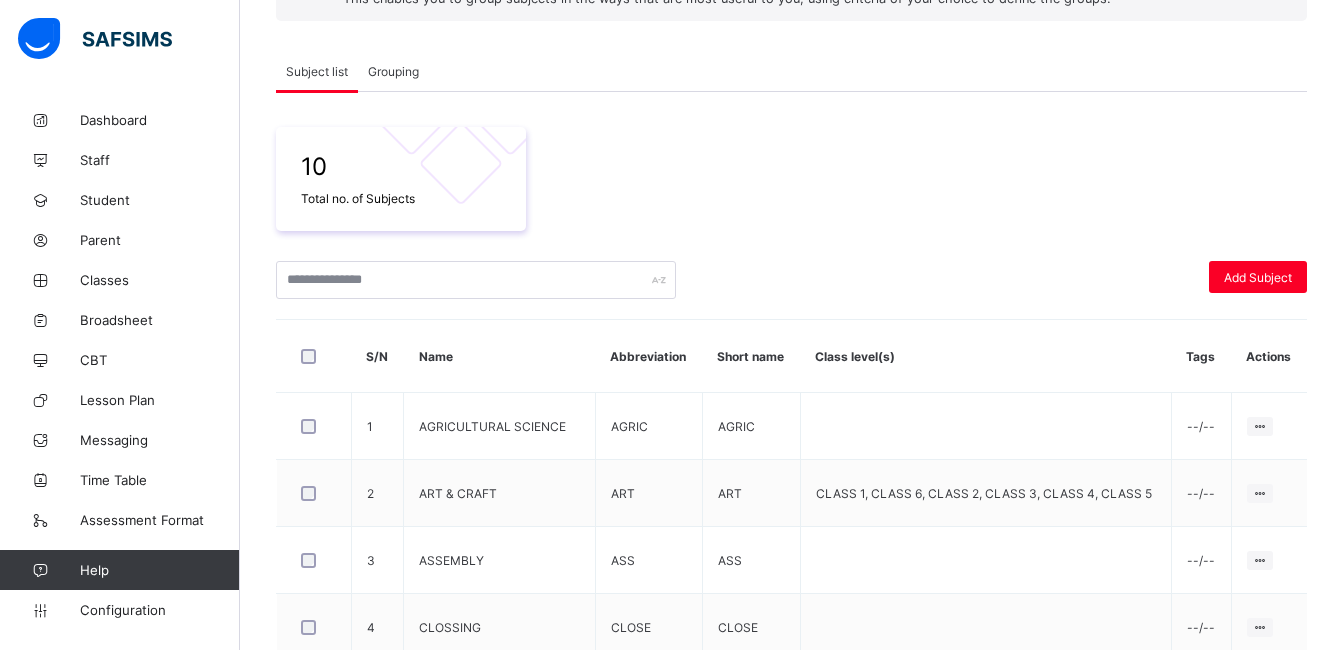 click on "Grouping" at bounding box center (393, 71) 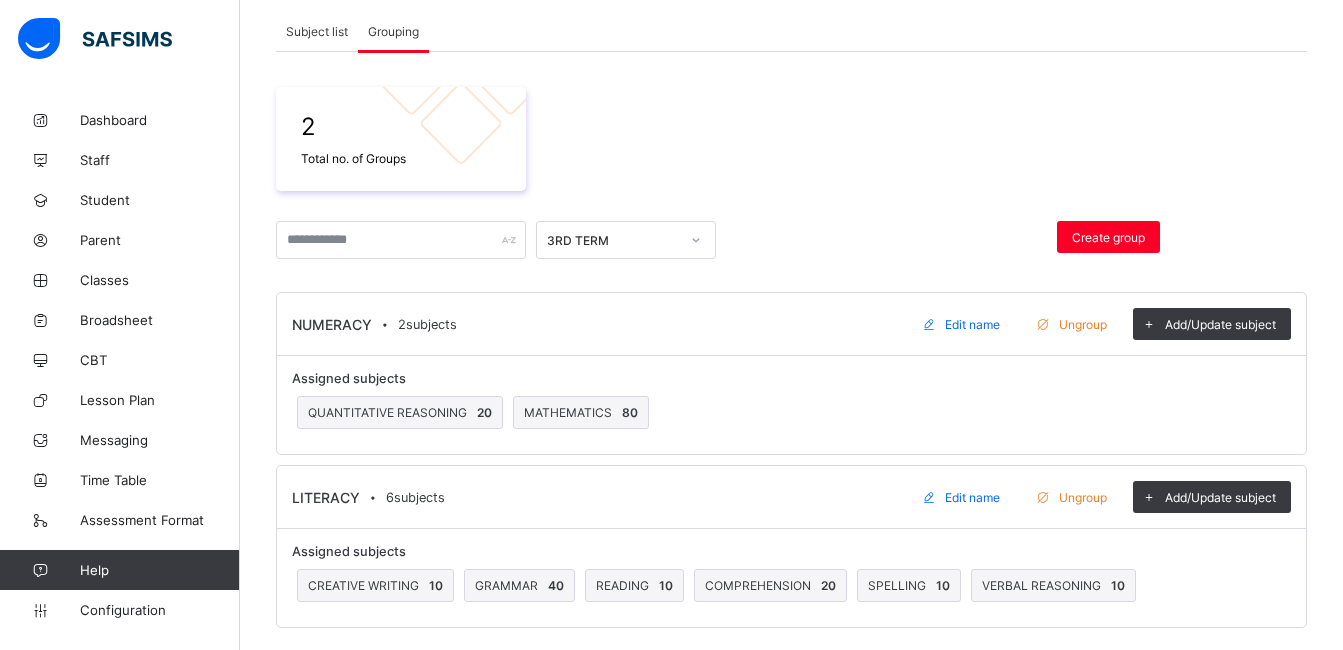 scroll, scrollTop: 288, scrollLeft: 0, axis: vertical 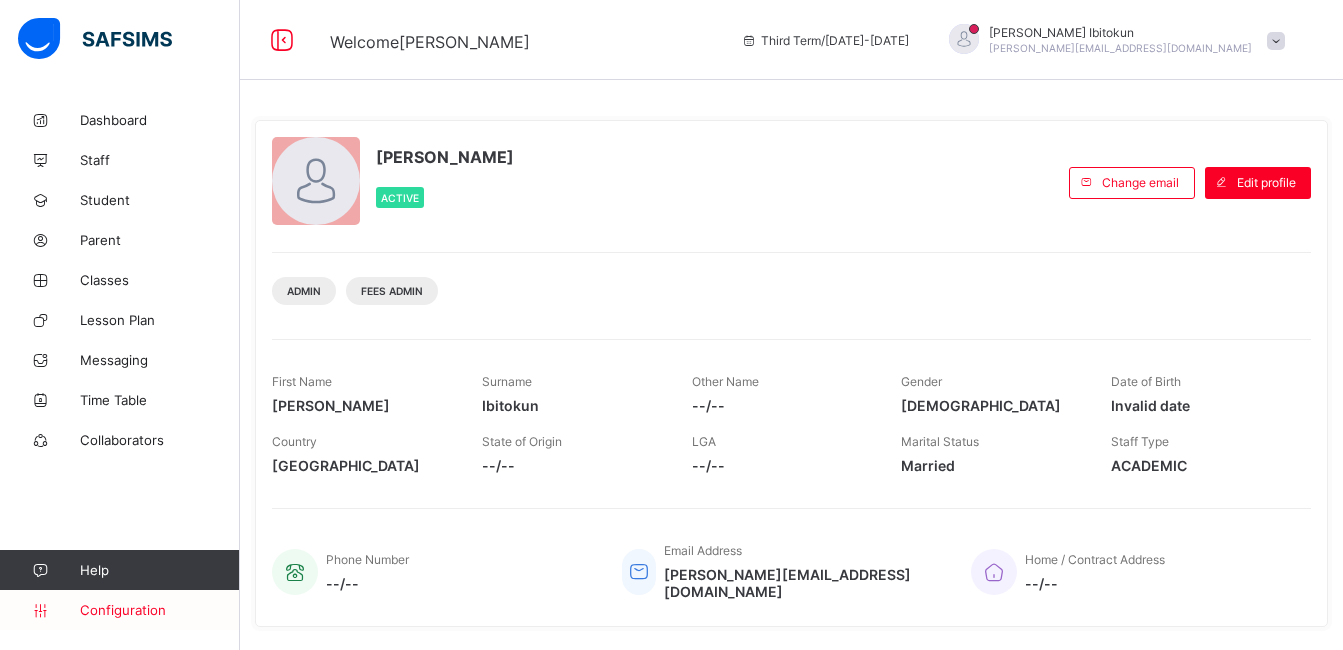 click on "Configuration" at bounding box center (159, 610) 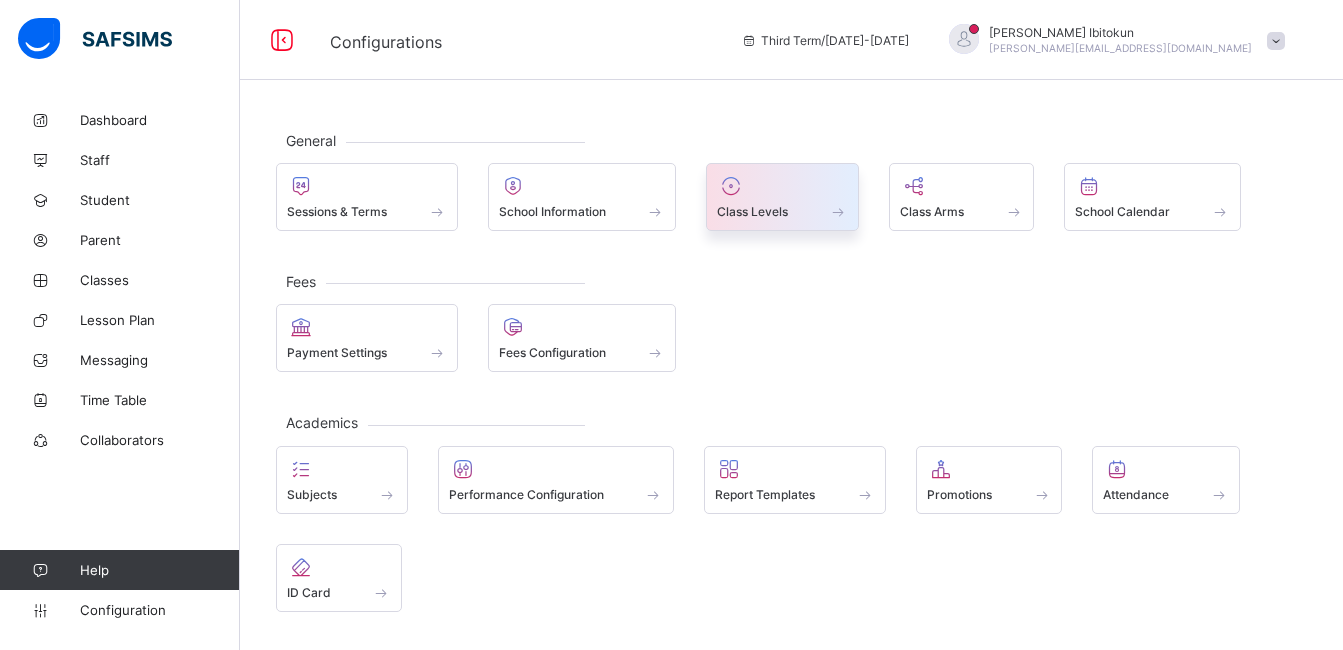 click at bounding box center (782, 186) 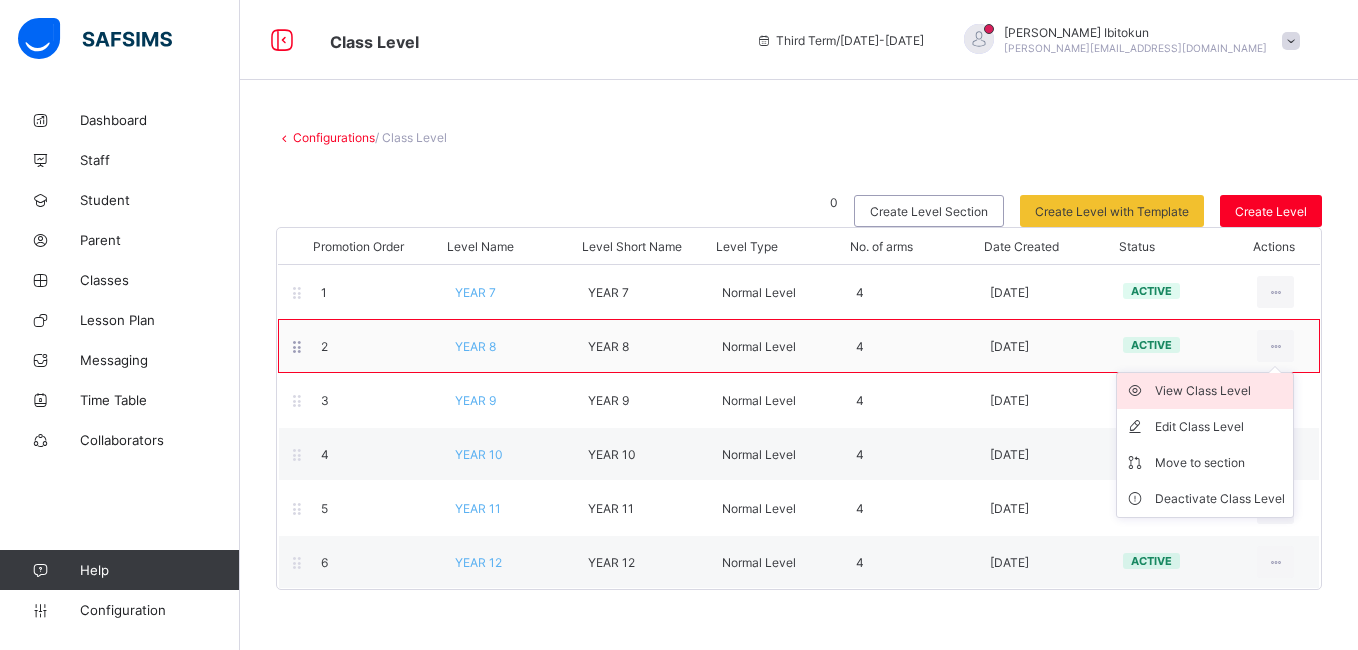 click on "View Class Level" at bounding box center [1220, 391] 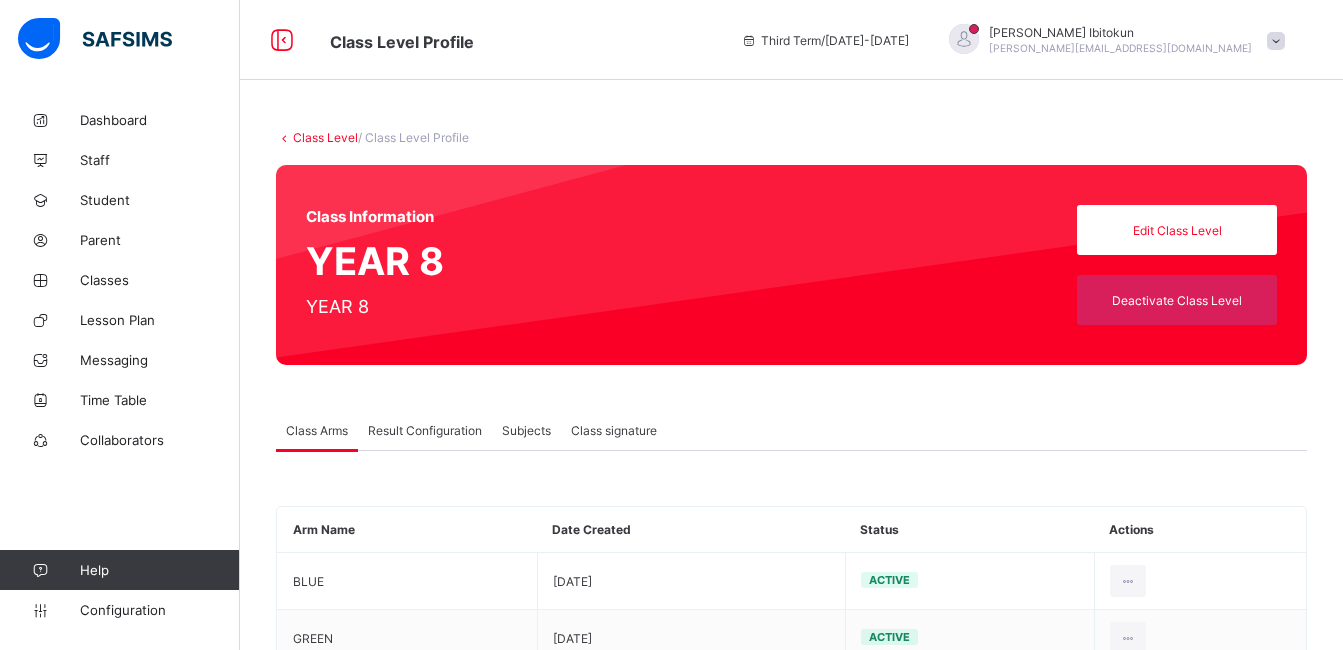 click on "Result Configuration" at bounding box center (425, 430) 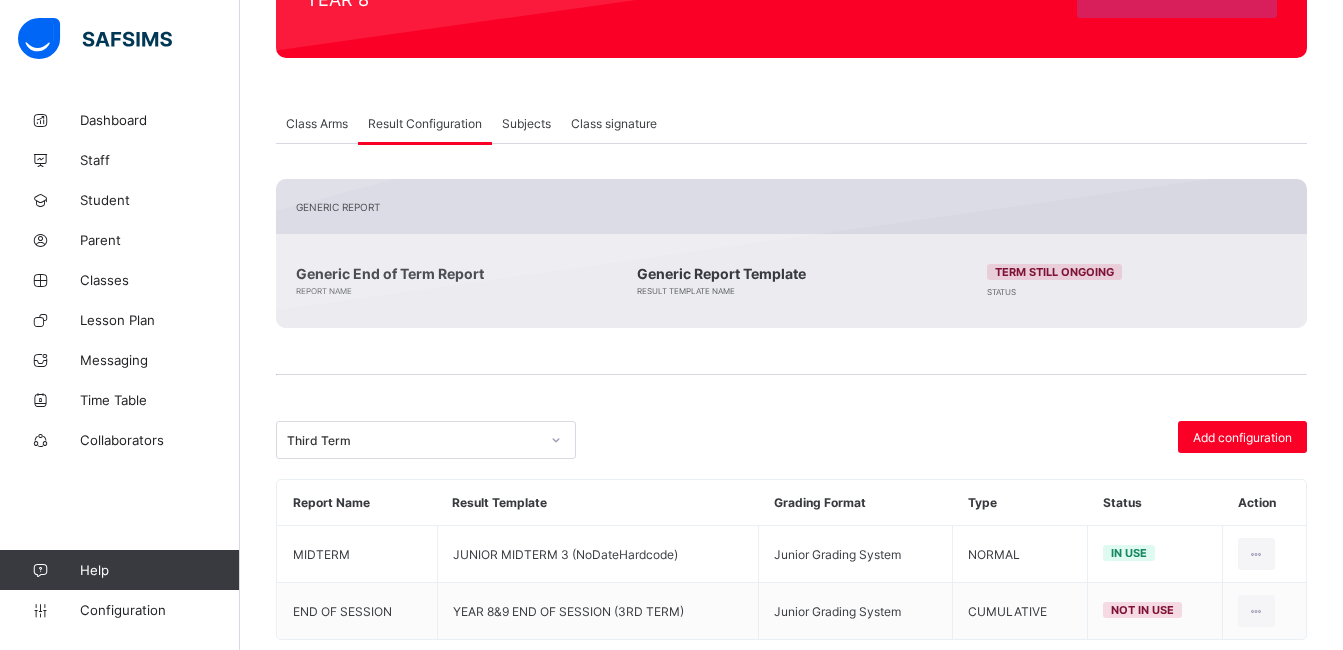 scroll, scrollTop: 347, scrollLeft: 0, axis: vertical 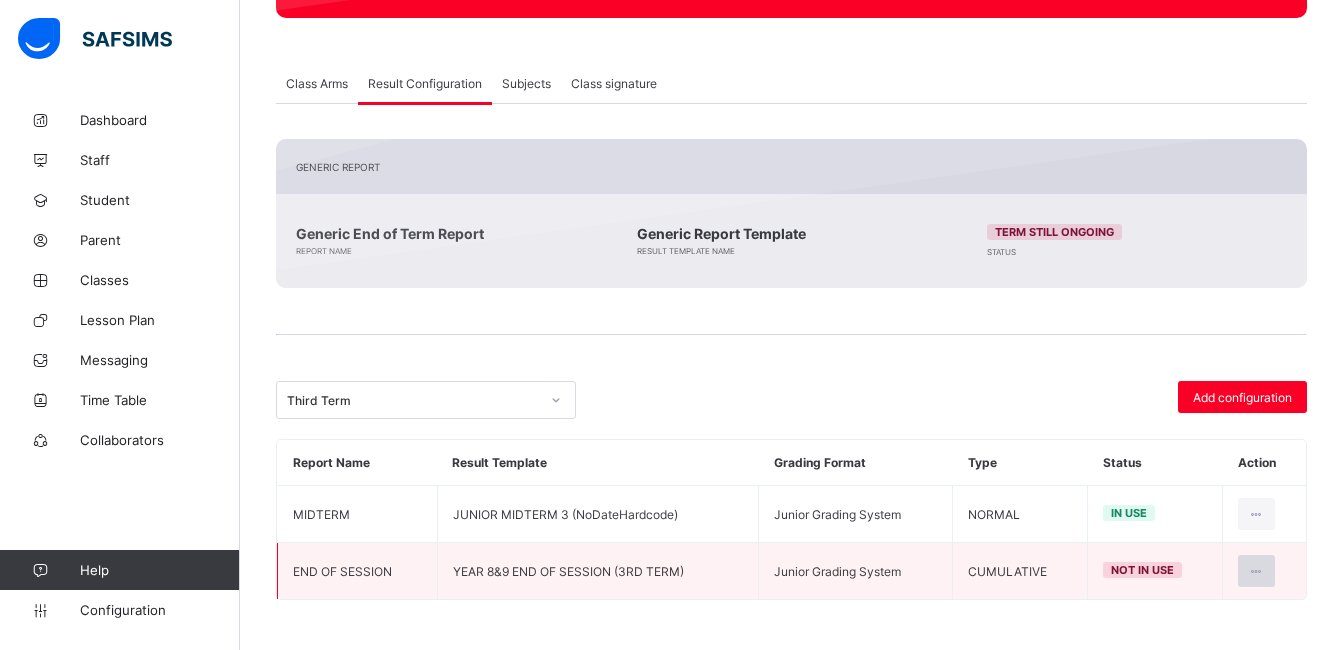 click at bounding box center [1256, 571] 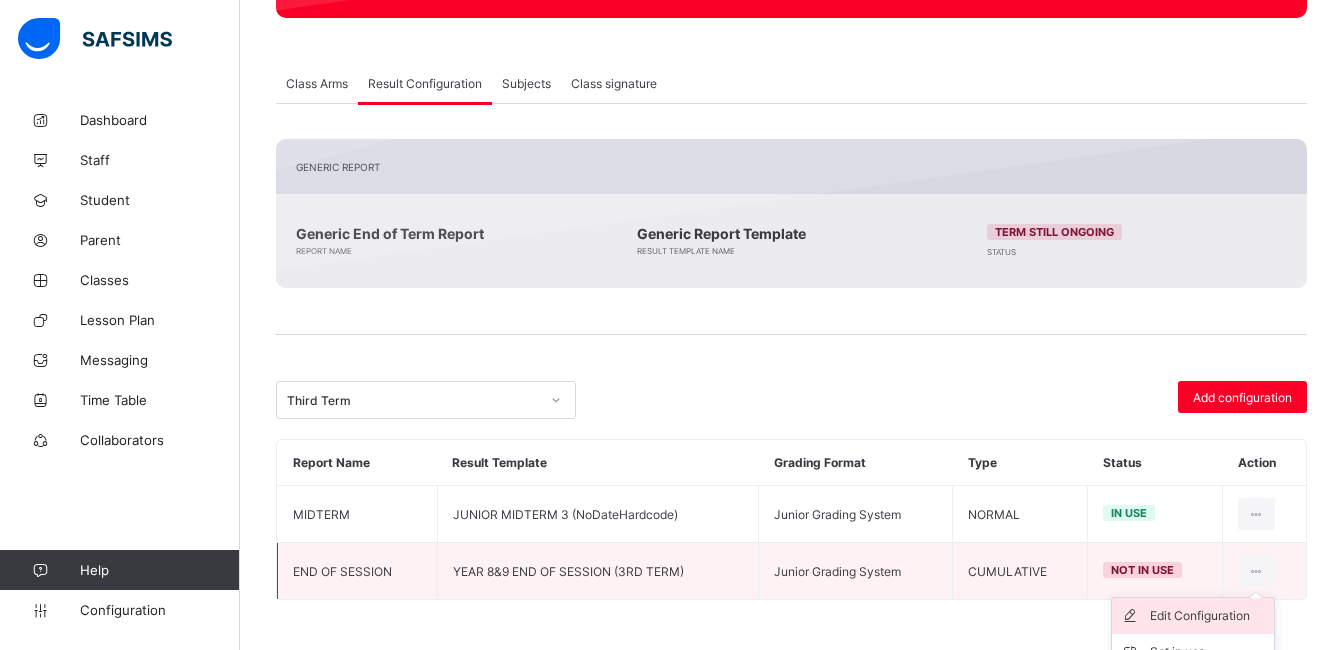 click on "Edit Configuration" at bounding box center (1208, 616) 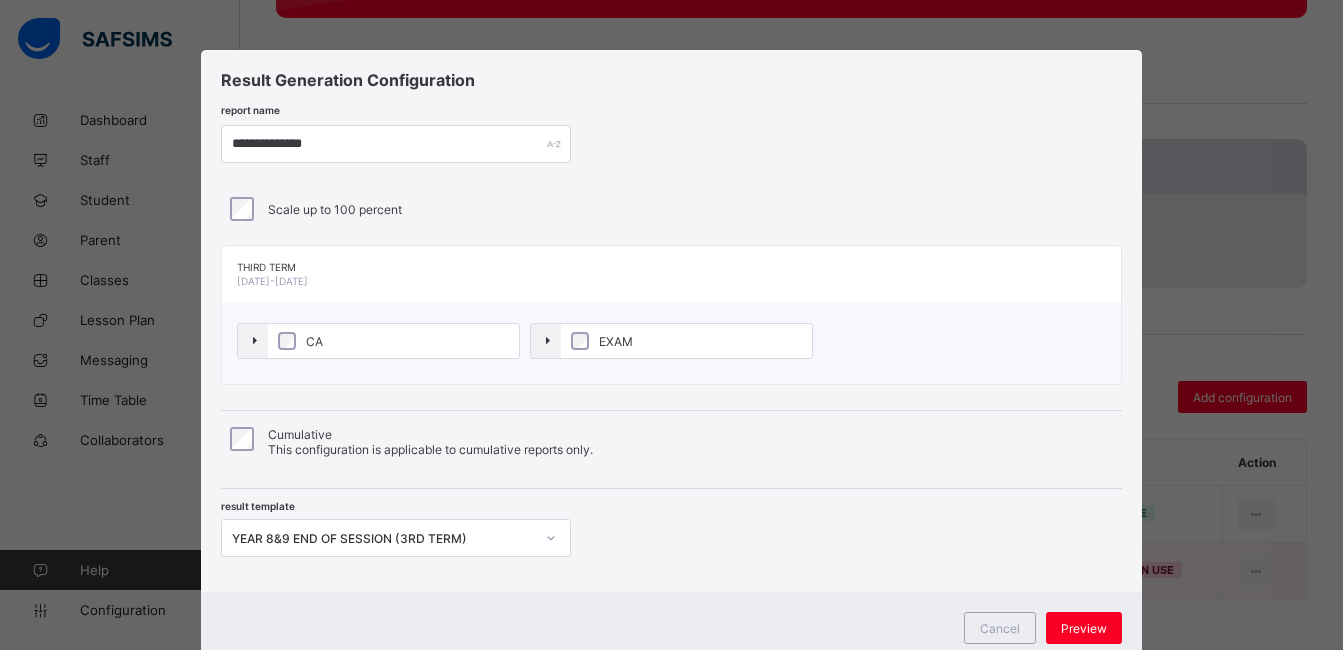 type on "**********" 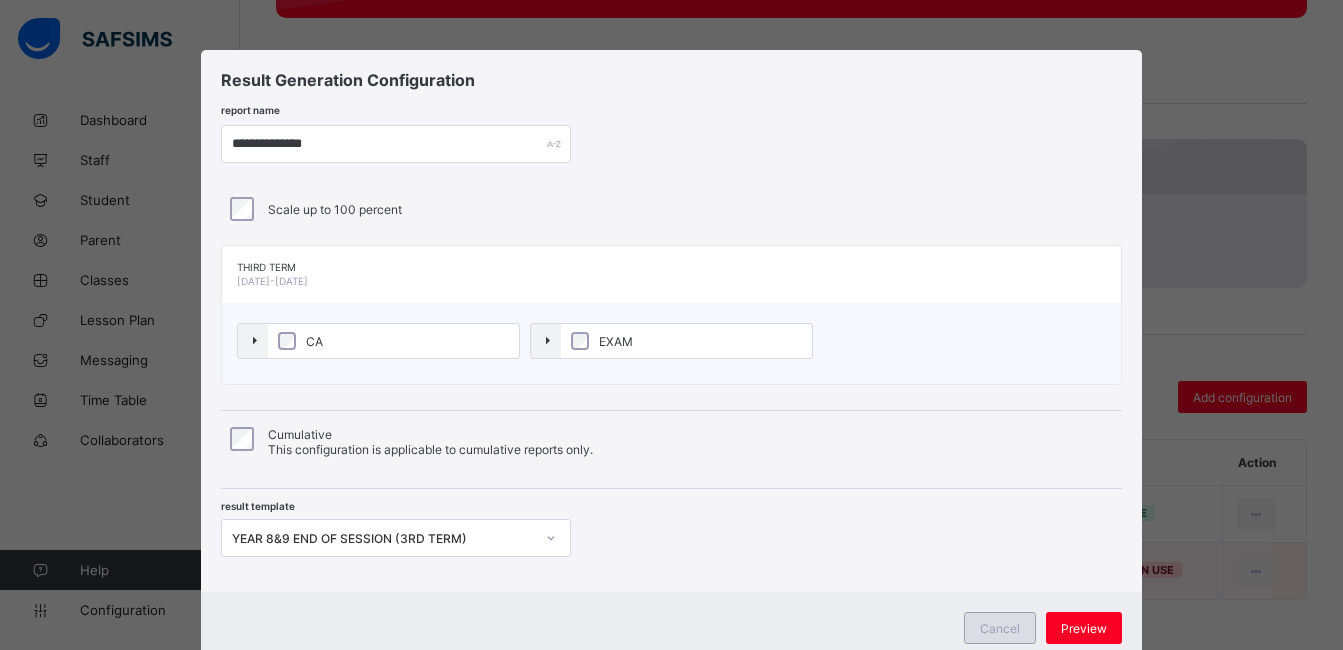 click on "Cancel" at bounding box center (1000, 628) 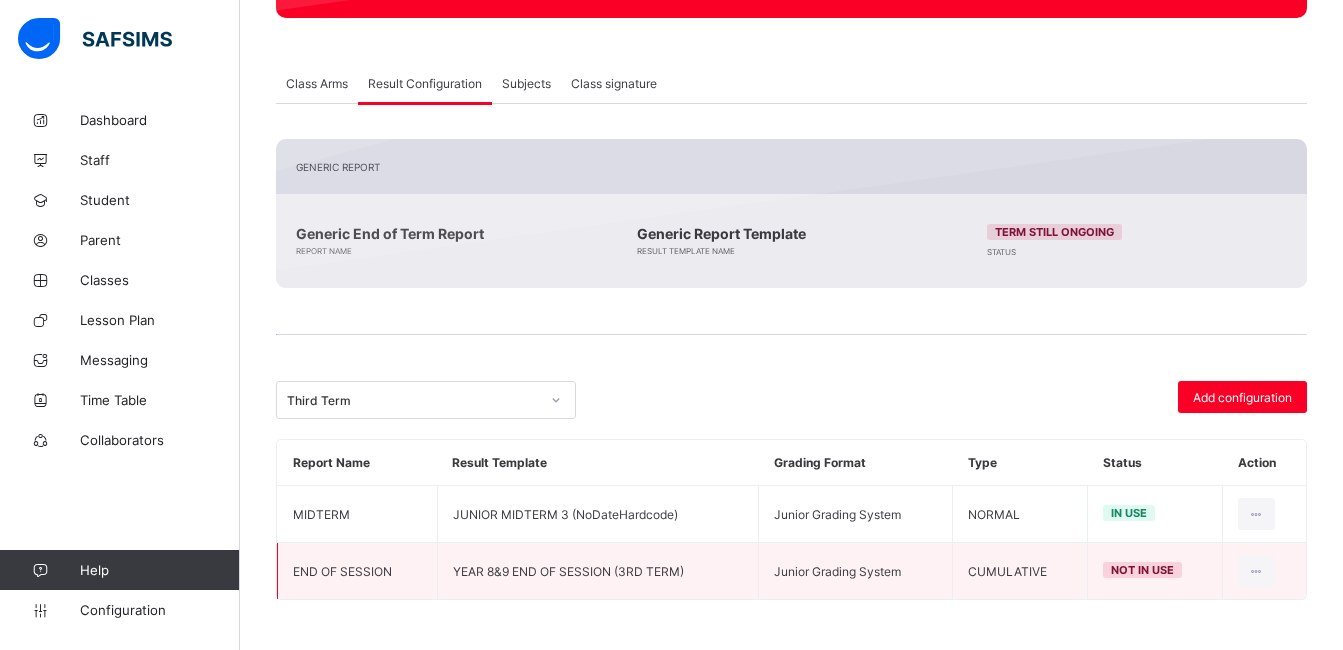 click on "YEAR 8&9 END OF SESSION (3RD TERM)" at bounding box center (598, 571) 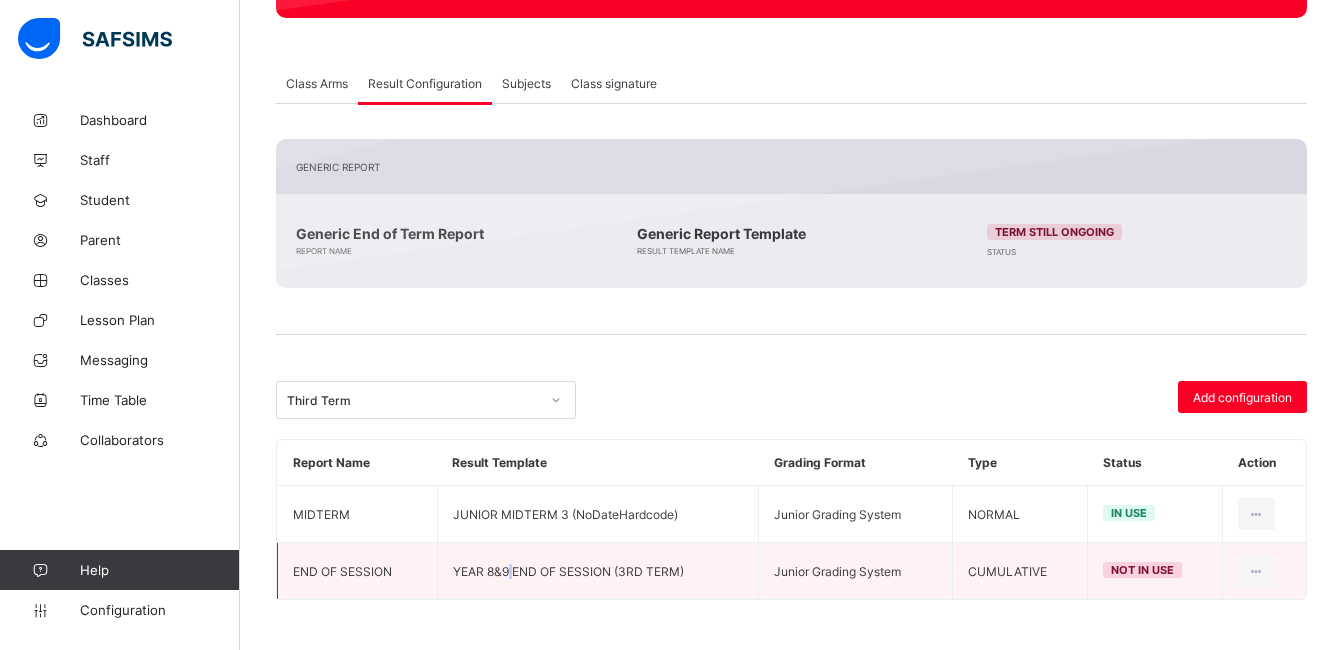 click on "YEAR 8&9 END OF SESSION (3RD TERM)" at bounding box center (598, 571) 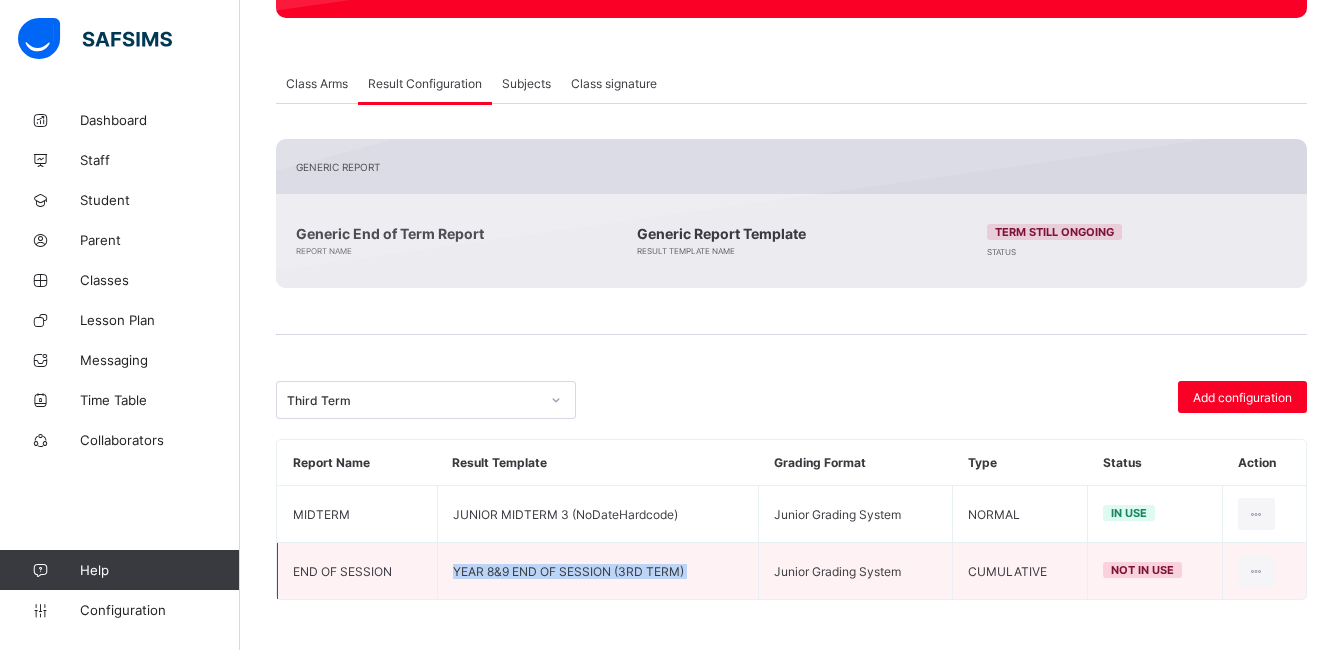 click on "YEAR 8&9 END OF SESSION (3RD TERM)" at bounding box center [598, 571] 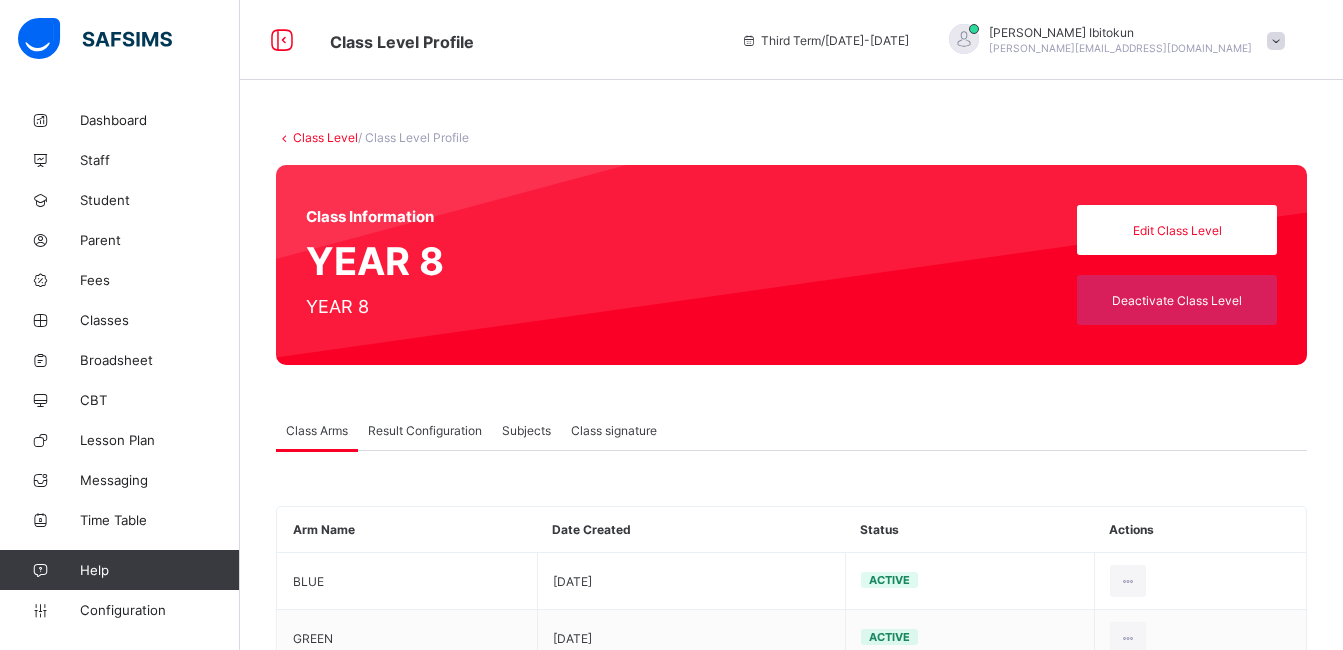 scroll, scrollTop: 0, scrollLeft: 0, axis: both 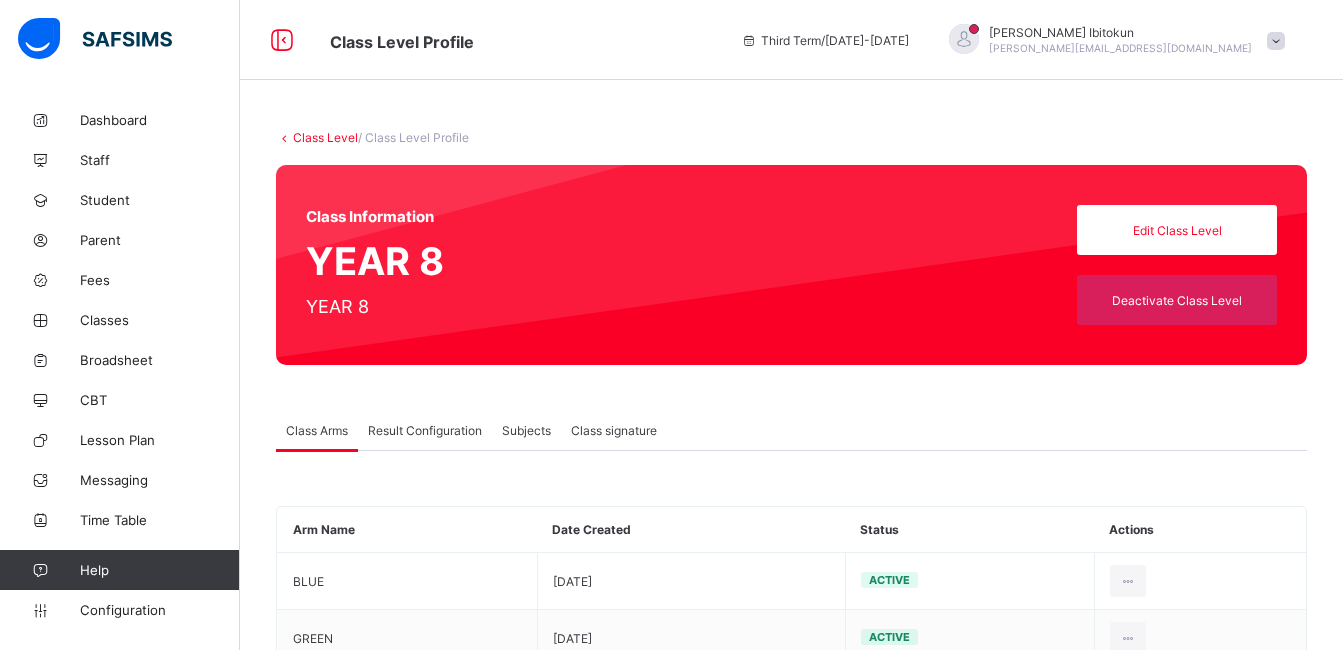 click on "Result Configuration" at bounding box center [425, 430] 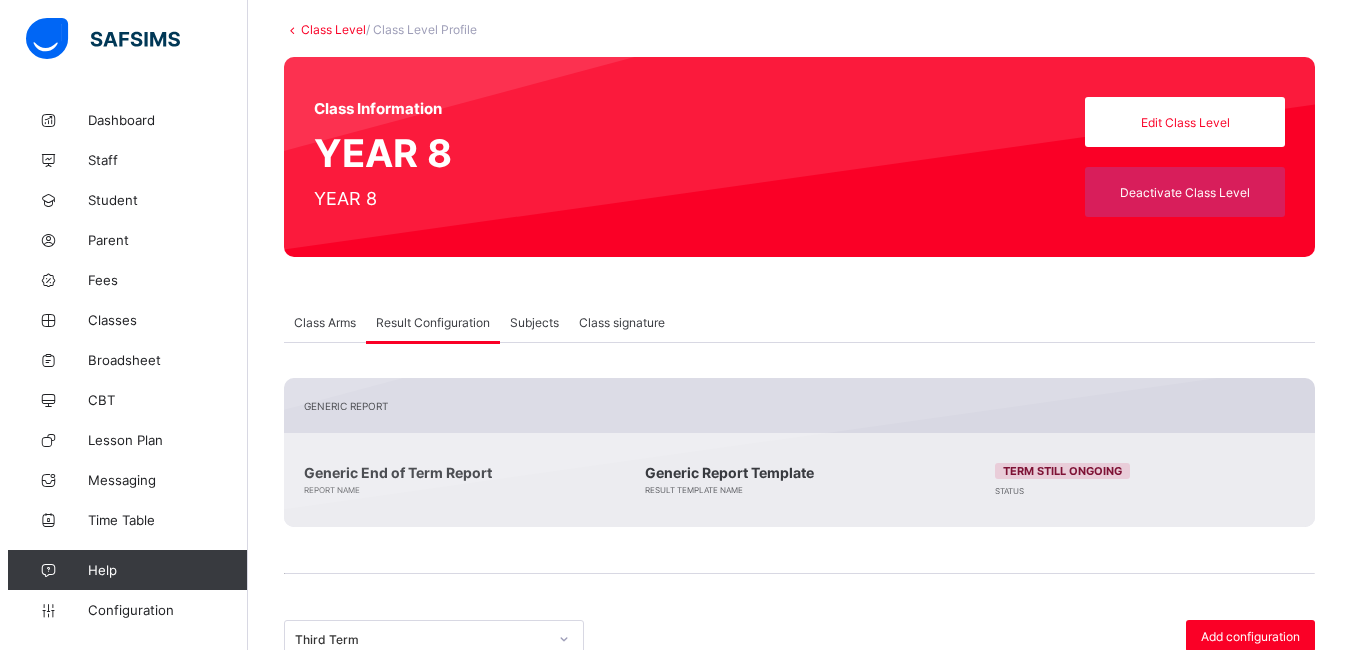 scroll, scrollTop: 347, scrollLeft: 0, axis: vertical 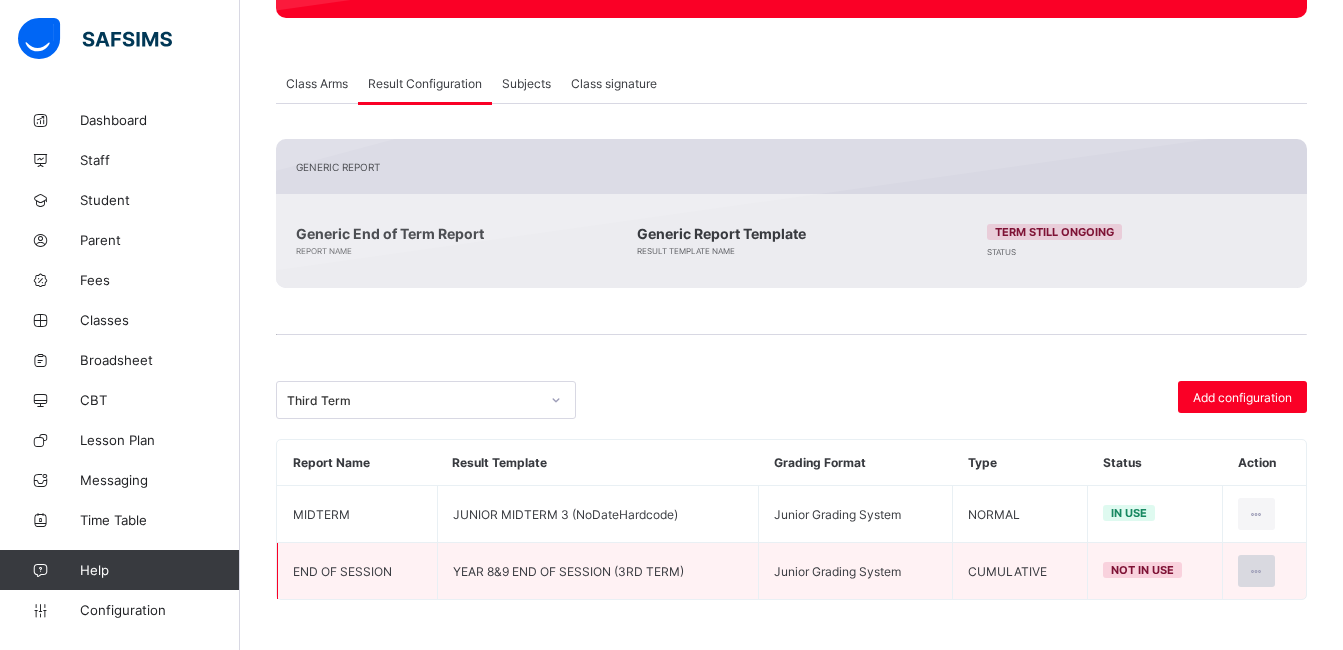 click at bounding box center (1256, 571) 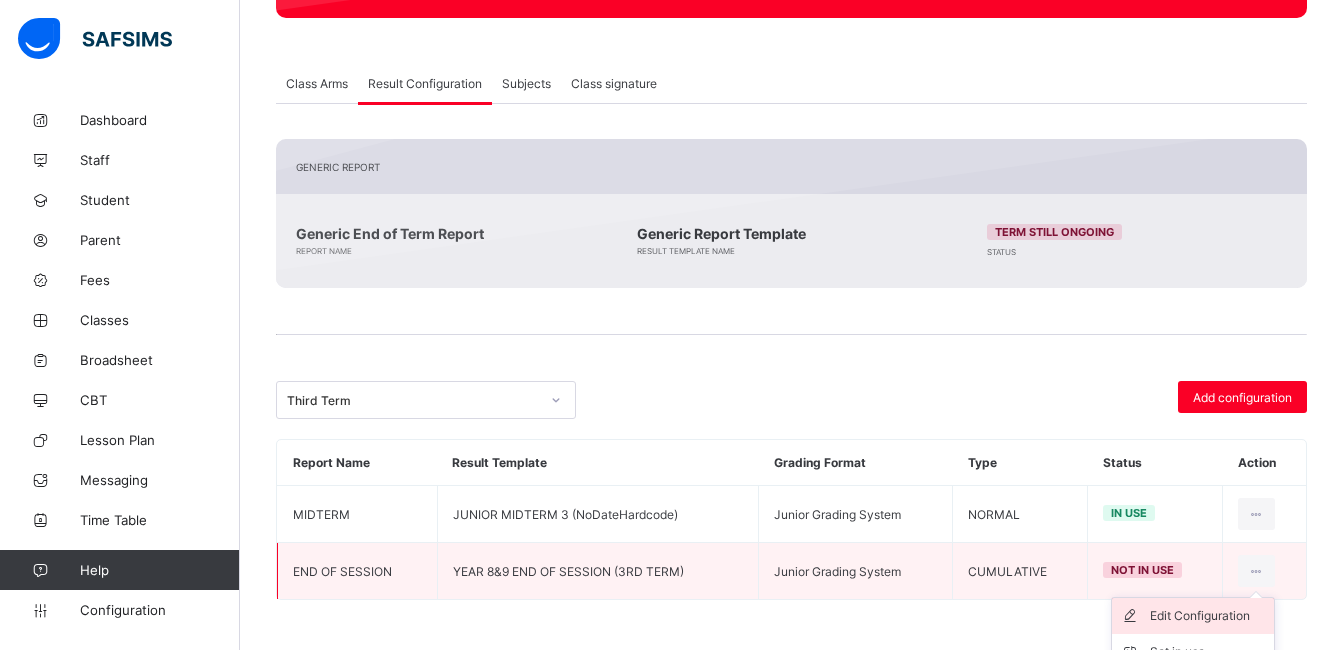 click on "Edit Configuration" at bounding box center [1208, 616] 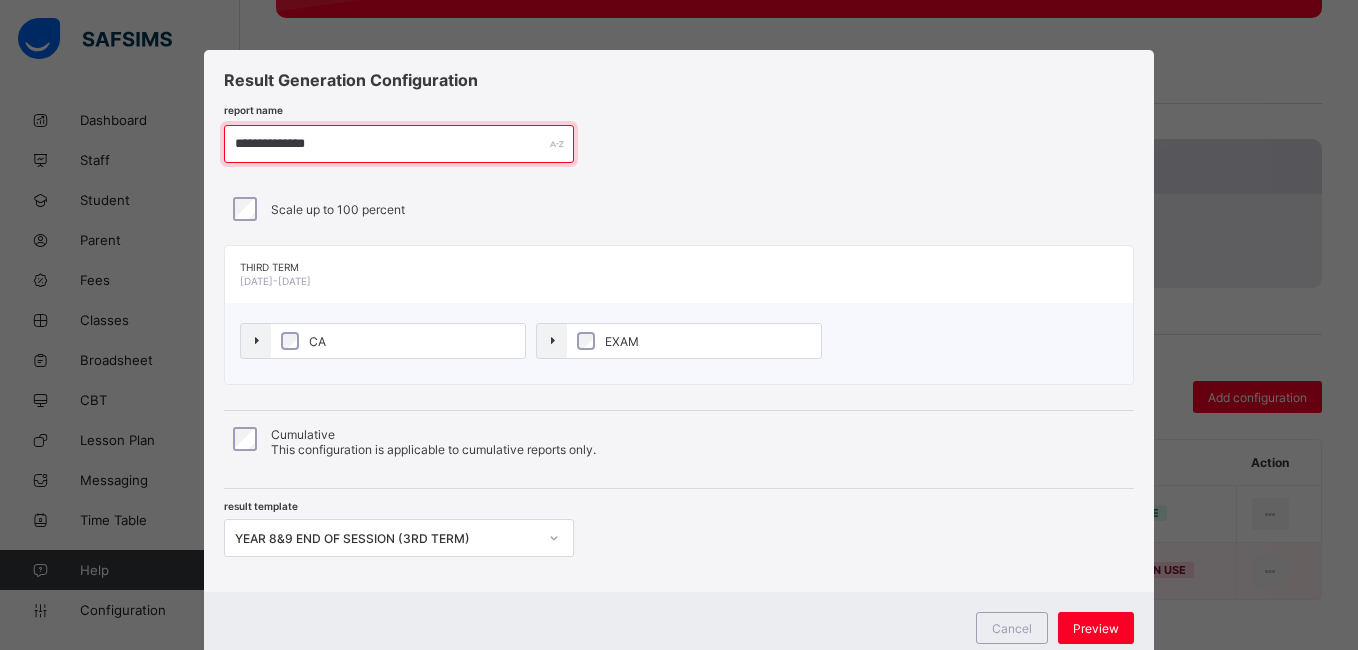 click on "**********" at bounding box center [399, 144] 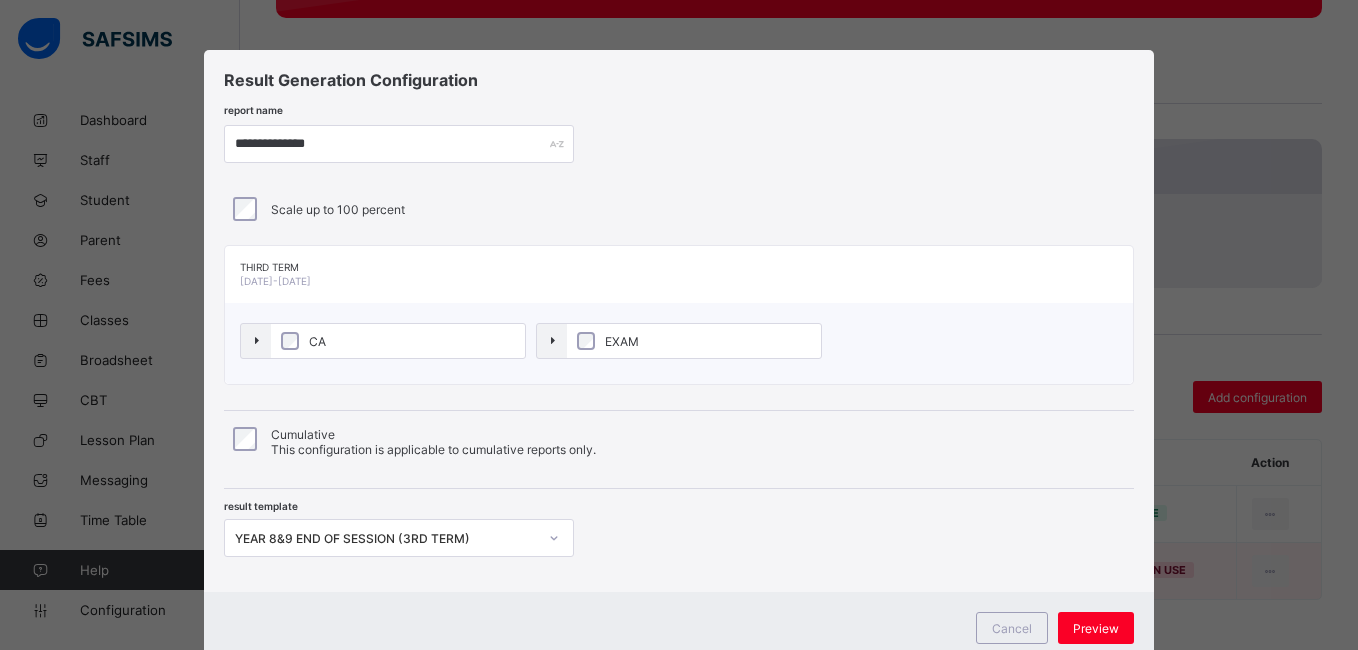 click on "**********" at bounding box center (679, 321) 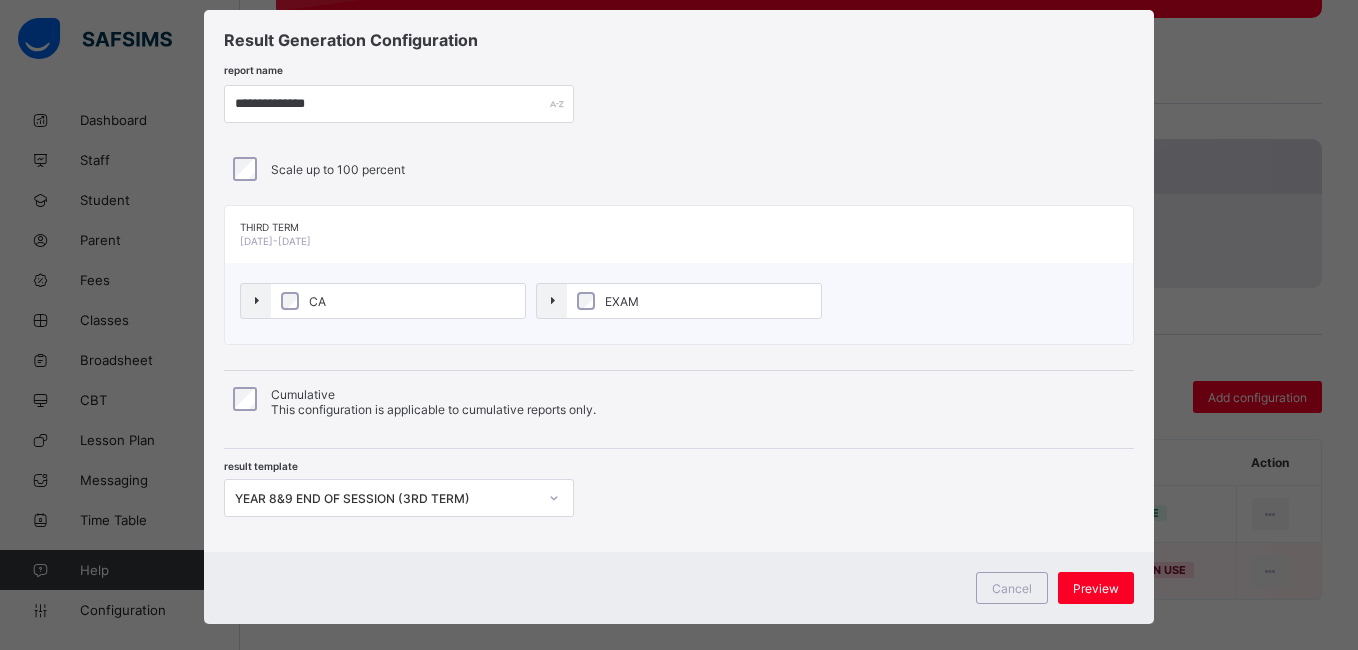 scroll, scrollTop: 64, scrollLeft: 0, axis: vertical 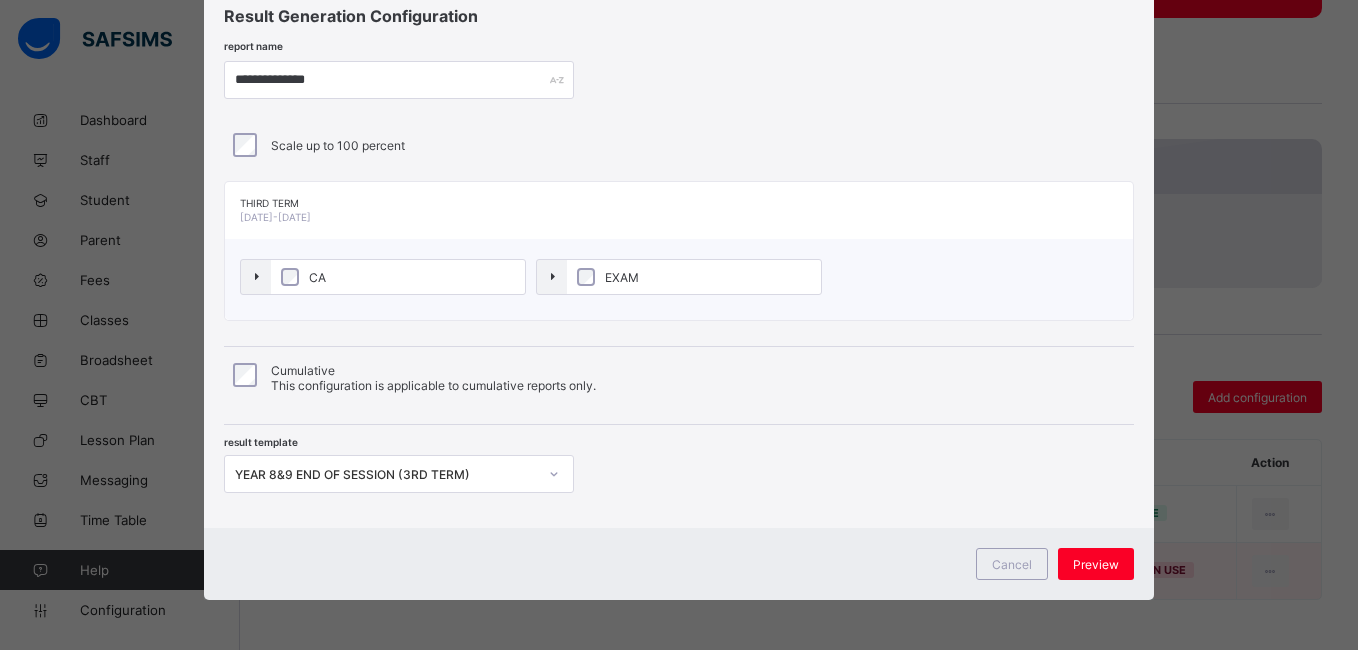 click on "Third Term [DATE]-[DATE]" at bounding box center (679, 210) 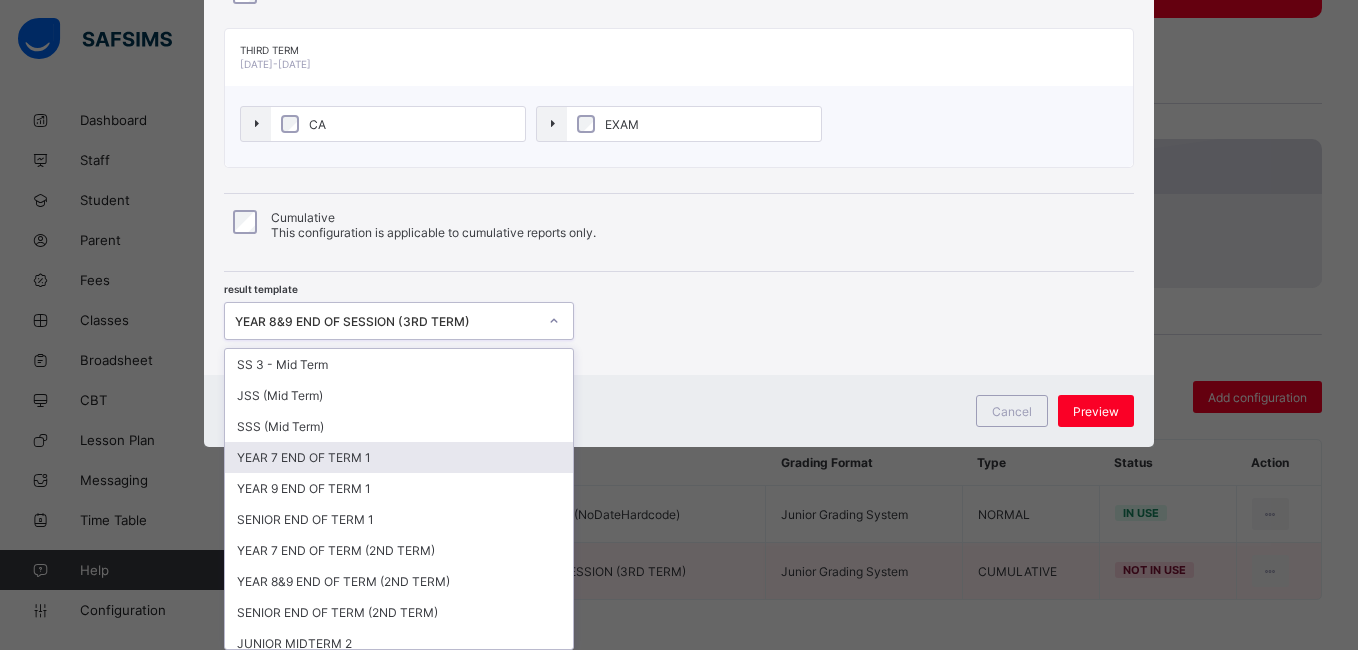 click on "option YEAR 7 END OF TERM 1 focused, 4 of 32. 32 results available. Use Up and Down to choose options, press Enter to select the currently focused option, press Escape to exit the menu, press Tab to select the option and exit the menu. YEAR 8&9 END OF SESSION (3RD TERM) SS 3 - Mid Term JSS (Mid Term) SSS (Mid Term) YEAR 7 END OF TERM 1 YEAR 9 END OF TERM 1 SENIOR END OF TERM 1 YEAR 7 END OF TERM (2ND TERM) YEAR 8&9 END OF TERM (2ND TERM) SENIOR END OF TERM (2ND TERM) JUNIOR MIDTERM 2 SENIOR MIDTERM 2 JUNIOR MIDTERM 3 SENIOR MIDTERM 3 3RD TERM EOT YEAR 7 END OF SESSION (3RD TERM) YEAR 8&9 END OF SESSION (3RD TERM) SENIOR END OF SESSION (3RD TERM) JUNIOR MIDTERM 1 SENIOR MIDTERM 1 JUNIOR MIDTERM 1 YEAR 8 & 9 END OF TERM 1 YEAR 7 END OF TERM 1 NEW TERM 1 JSS NEW TERM 1 JUNIOR SENIOR END OF TERM (1ST TERM) v2 JUNIOR END OF TERM (1ST TERM) v2 SENIOR MIDTERM 2 (NoDateHardcode) JUNIOR MIDTERM 2 (NoDateHardcode) JUNIOR END OF TERM (2ND TERM) v2 SENIOR END OF TERM (2ND TERM) v2 JUNIOR MIDTERM 3 (NoDateHardcode)" at bounding box center [399, 321] 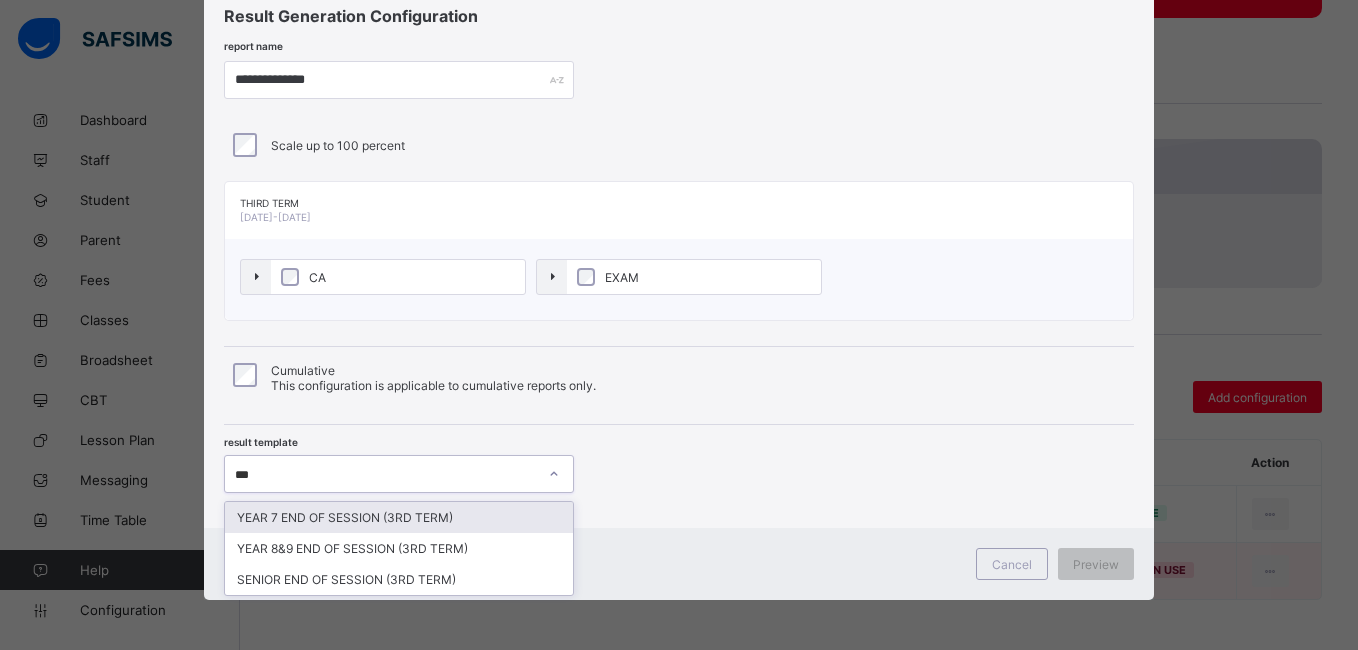 scroll, scrollTop: 64, scrollLeft: 0, axis: vertical 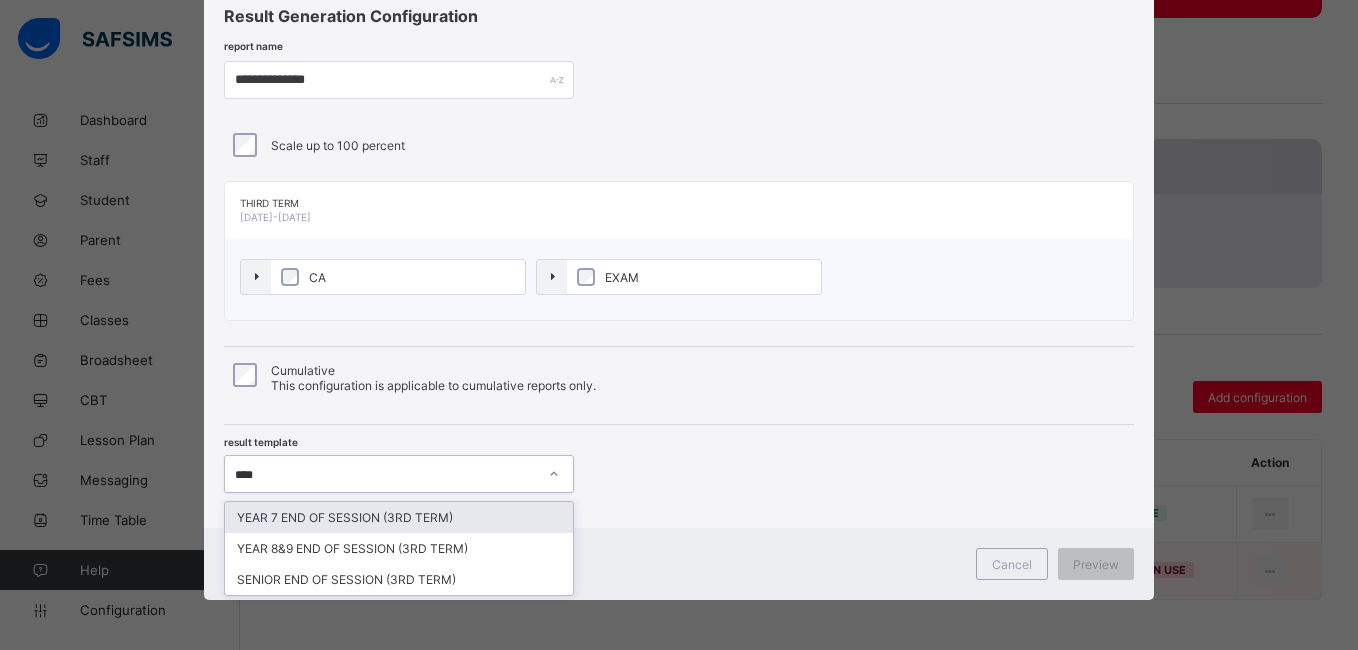type on "*****" 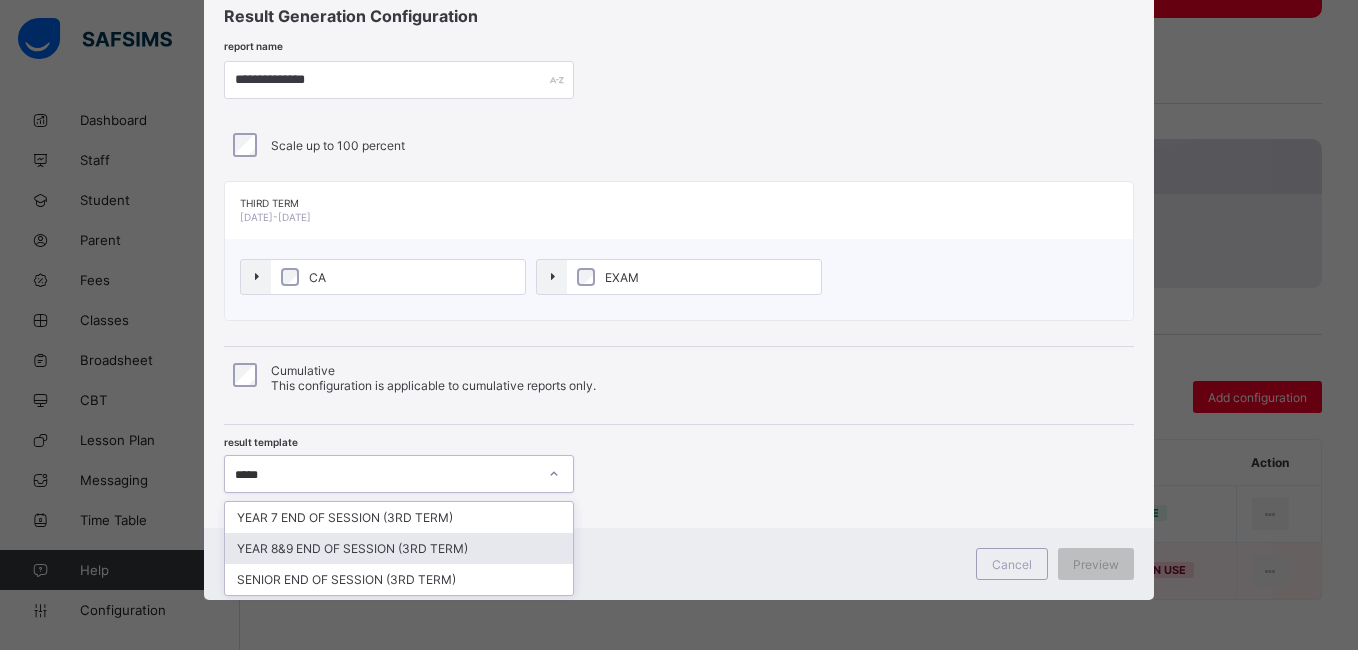 click on "YEAR 8&9 END OF SESSION (3RD TERM)" at bounding box center (399, 548) 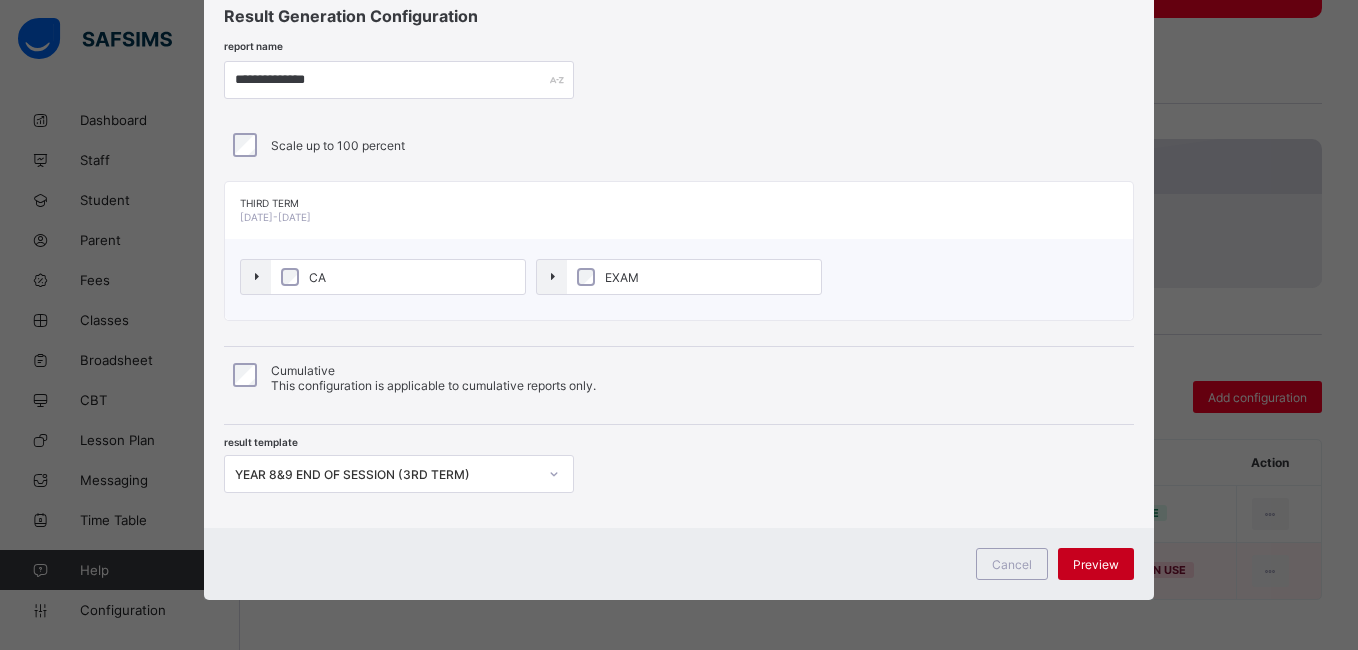 click on "Preview" at bounding box center [1096, 564] 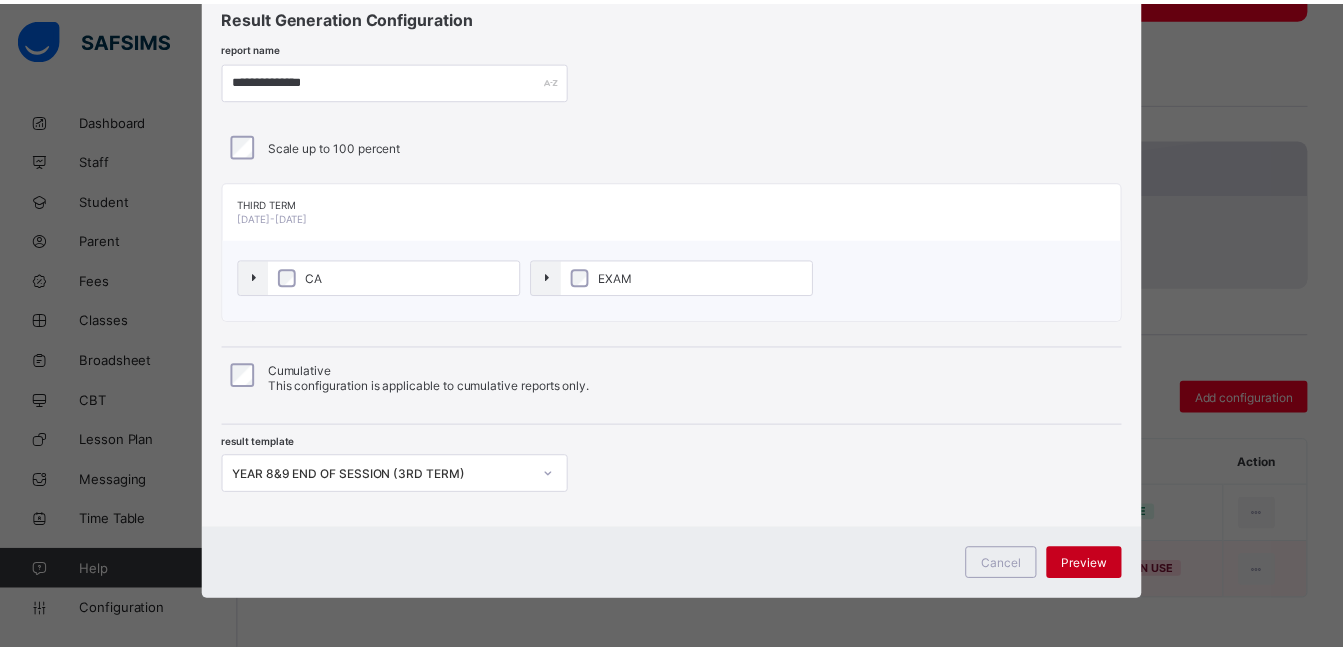 scroll, scrollTop: 0, scrollLeft: 0, axis: both 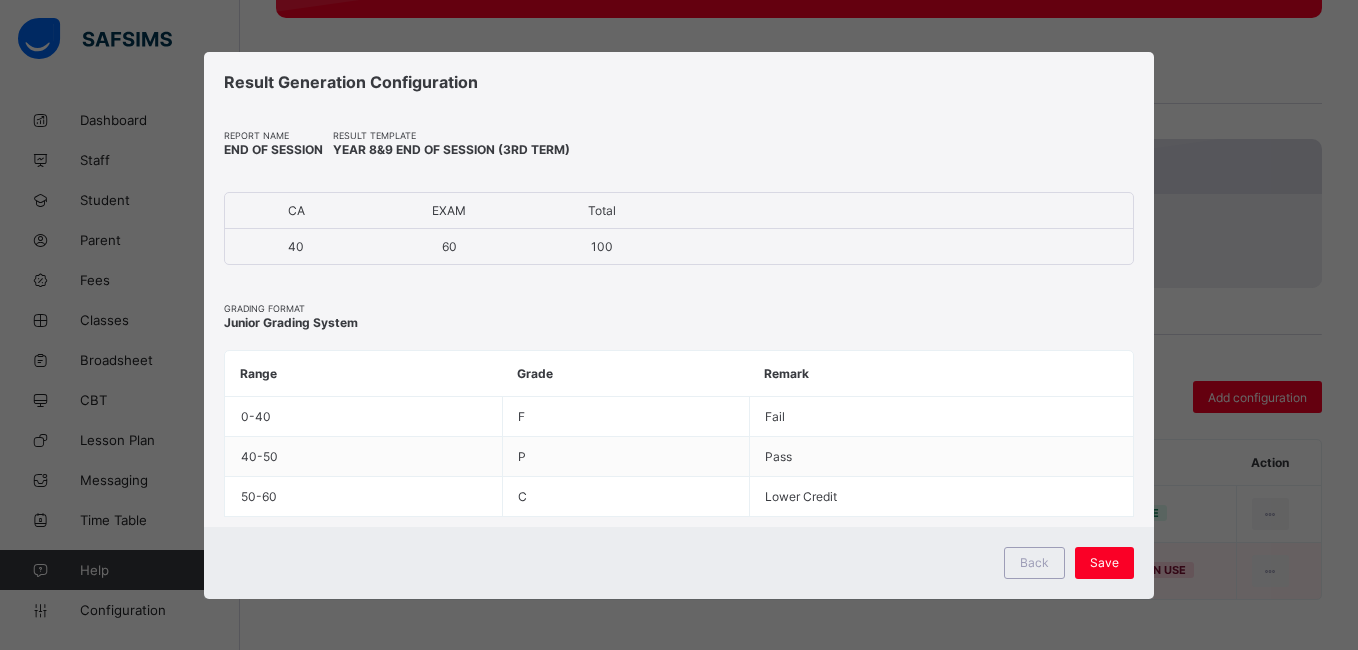 click on "Save" at bounding box center (1104, 562) 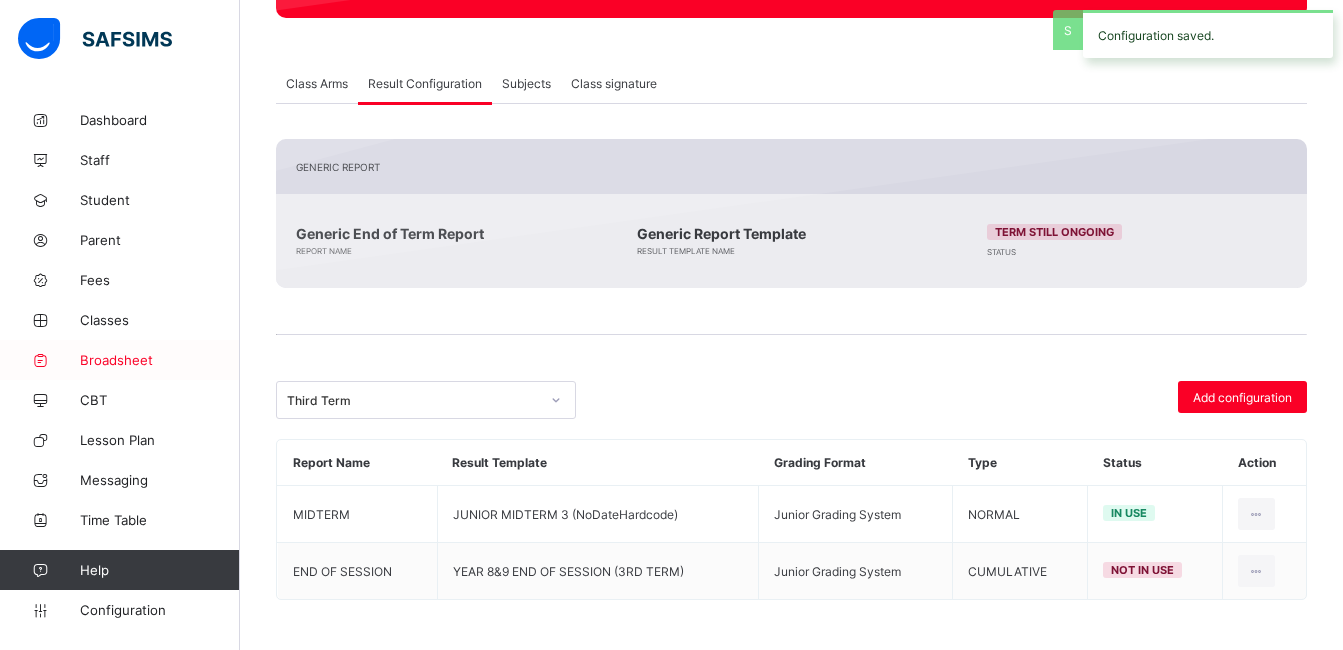 click on "Broadsheet" at bounding box center (160, 360) 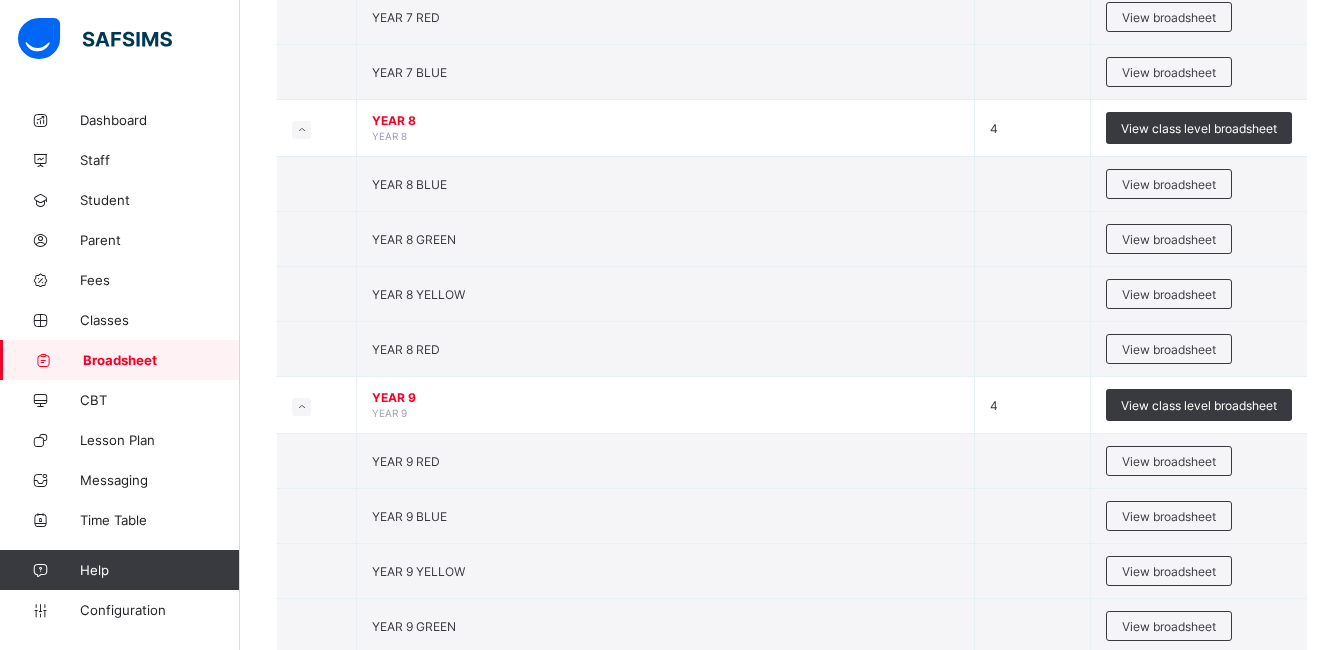 scroll, scrollTop: 440, scrollLeft: 0, axis: vertical 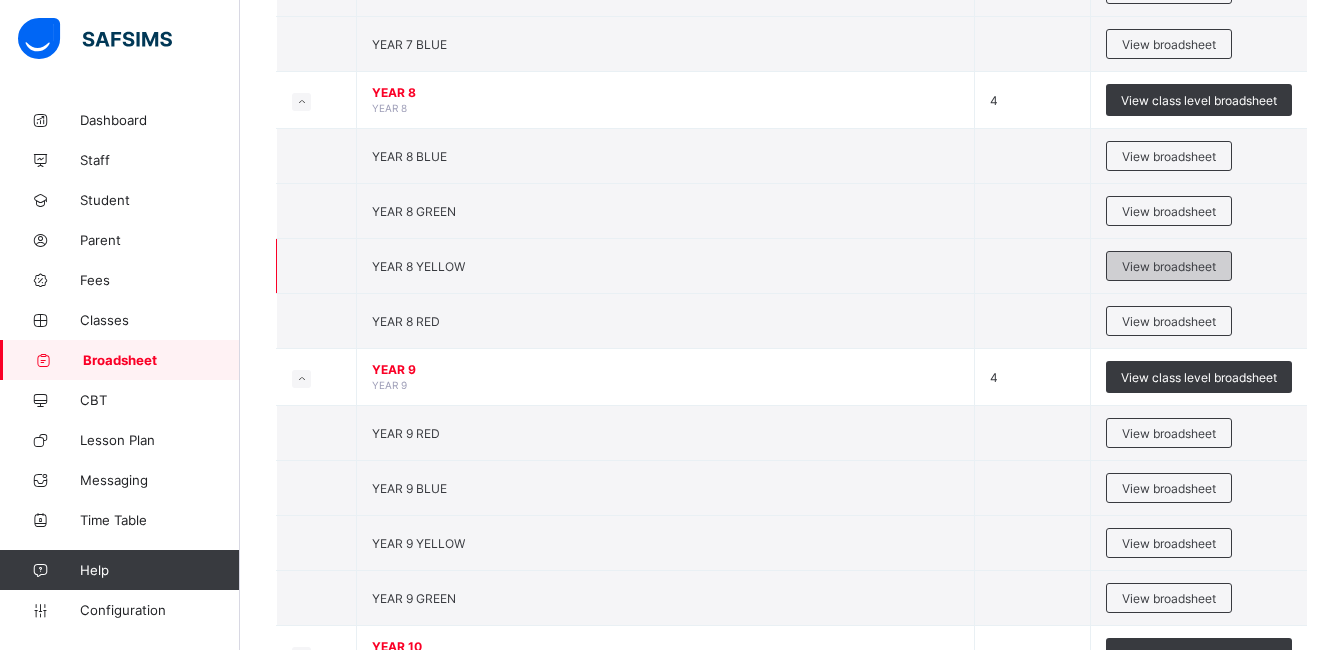 click on "View broadsheet" at bounding box center [1169, 266] 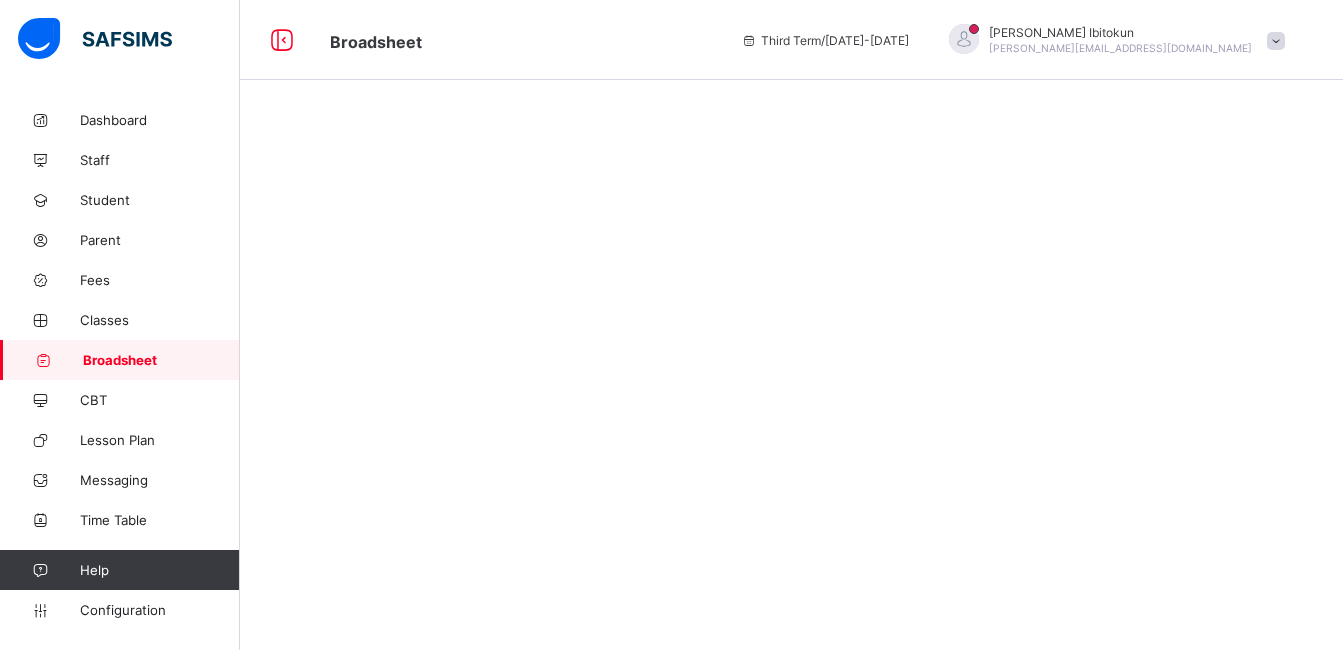 scroll, scrollTop: 0, scrollLeft: 0, axis: both 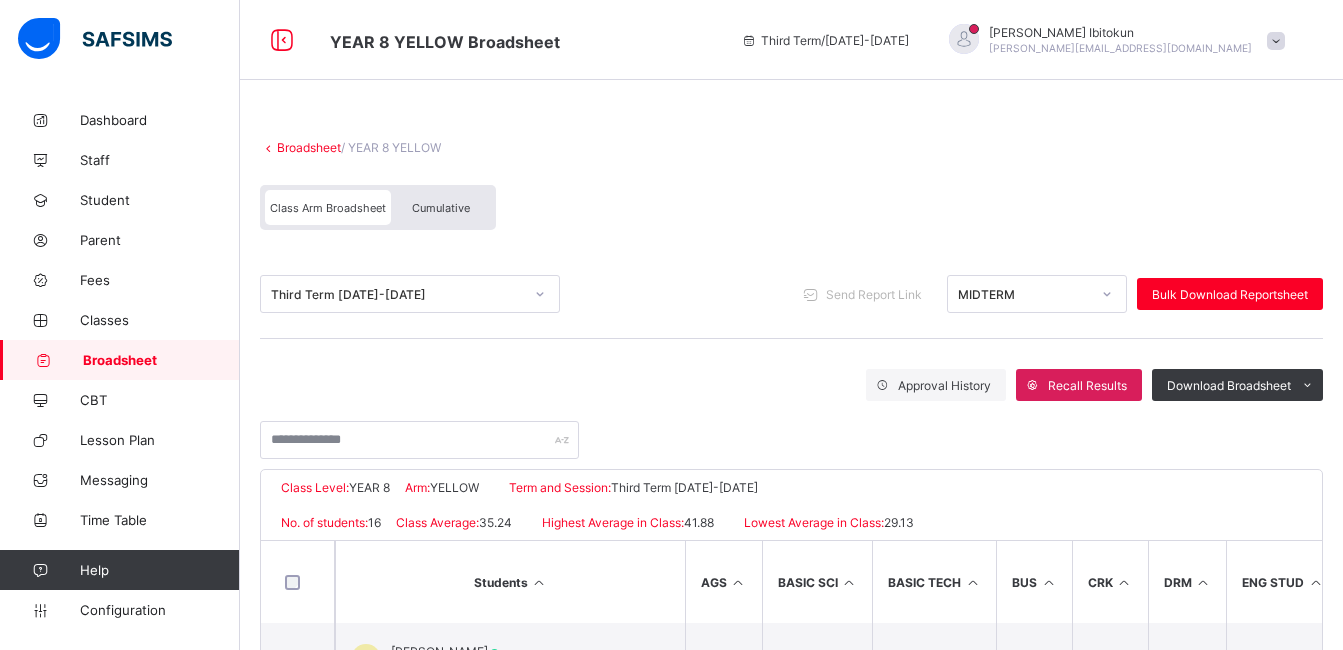 click on "Cumulative" at bounding box center (441, 208) 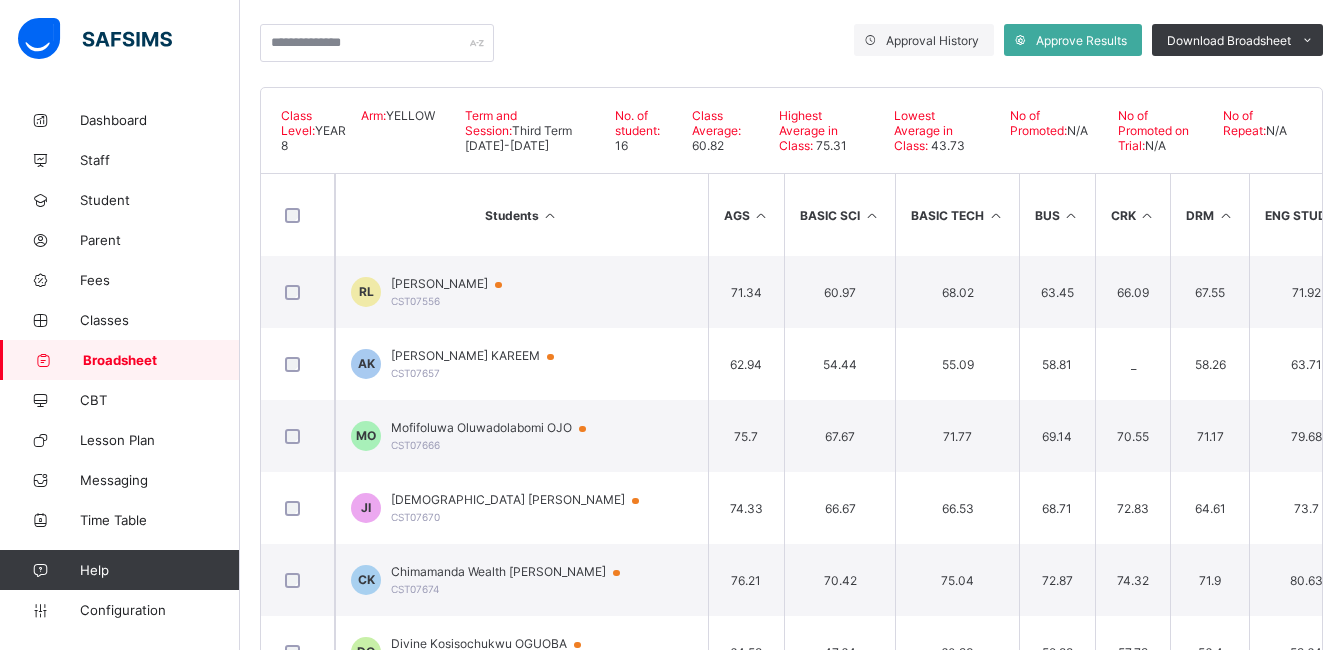 scroll, scrollTop: 400, scrollLeft: 0, axis: vertical 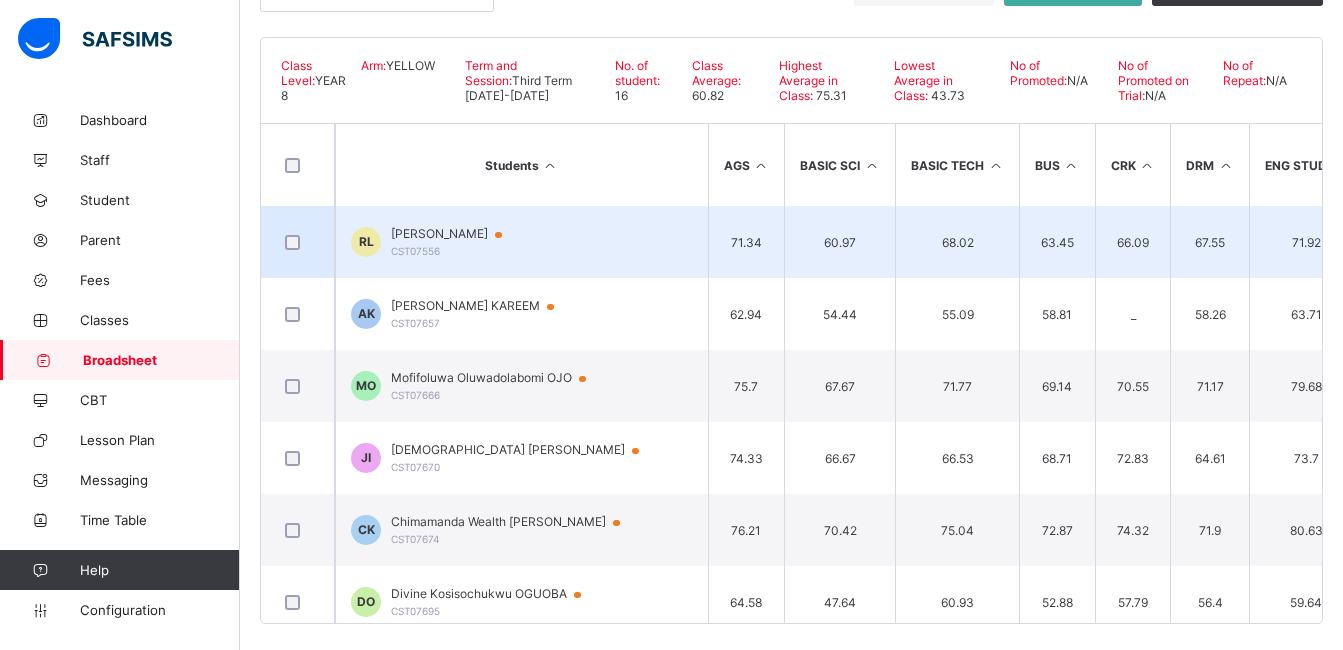 click on "Robin Olanrewaju LABIRAN" at bounding box center (456, 234) 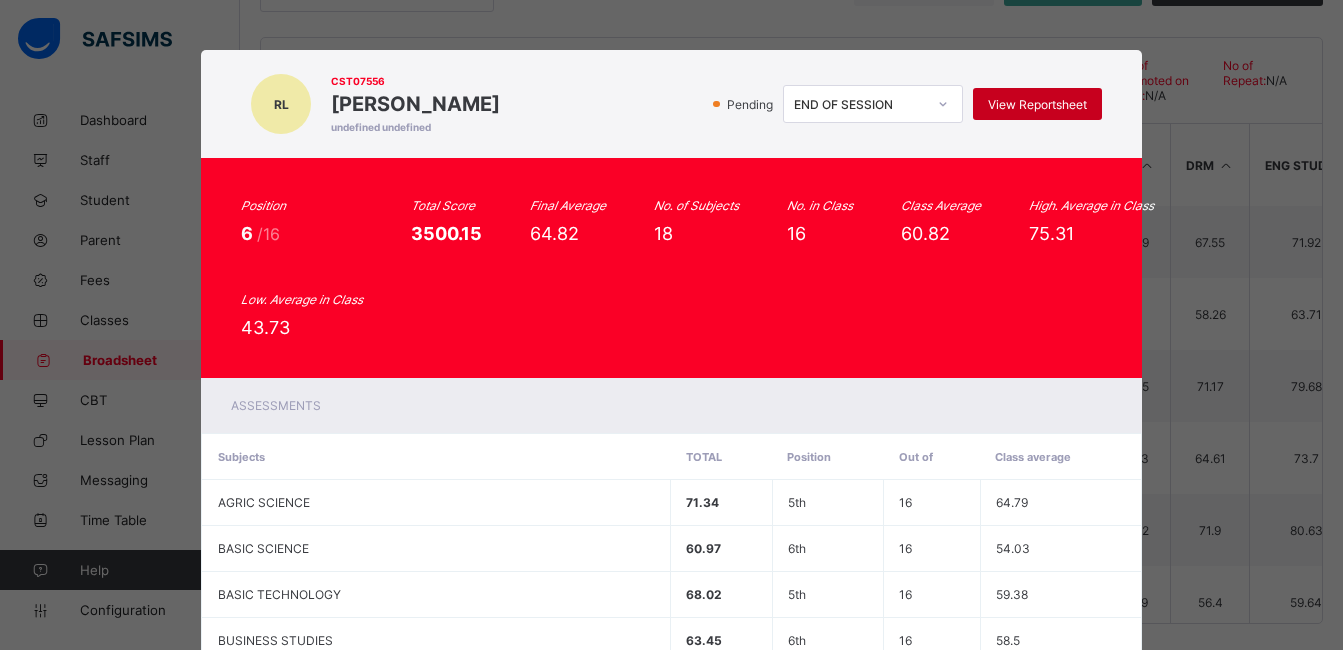 click on "View Reportsheet" at bounding box center [1037, 104] 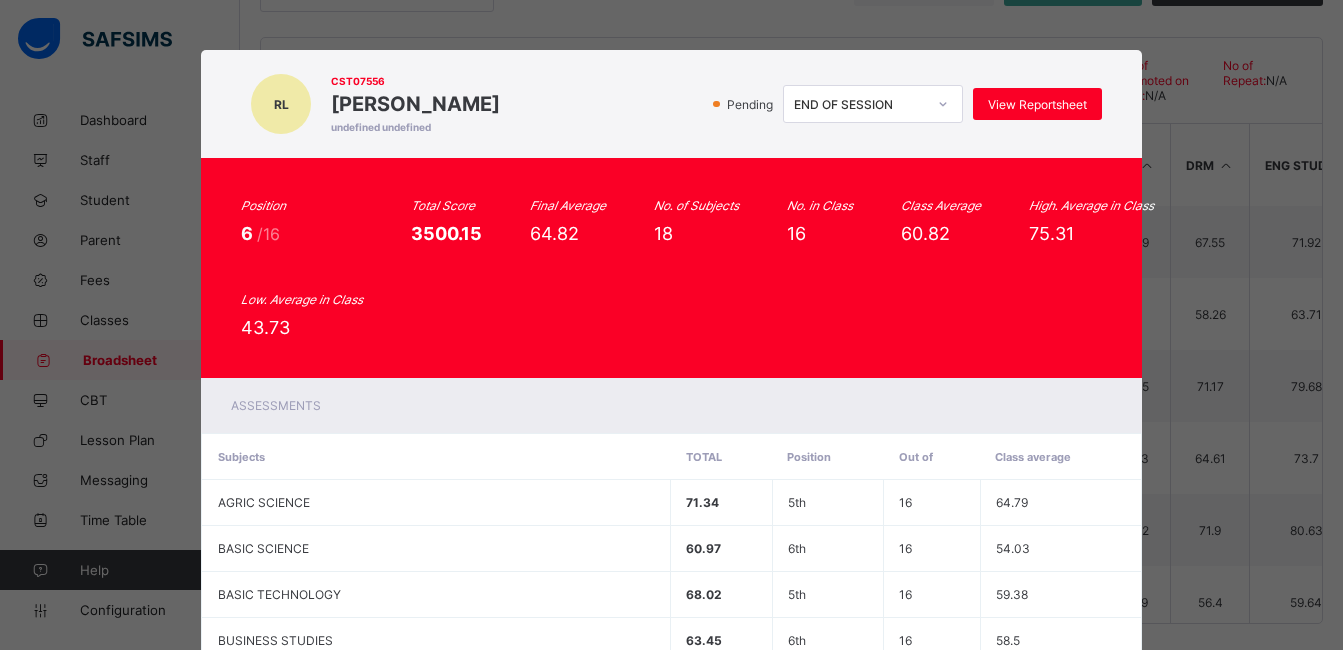 click on "Position         6       /16         Total Score         3500.15         Final Average         64.82         No. of Subjects         18         No. in Class         16         Class Average         60.82         High. Average in Class         75.31         Low. Average in Class         43.73" at bounding box center [671, 268] 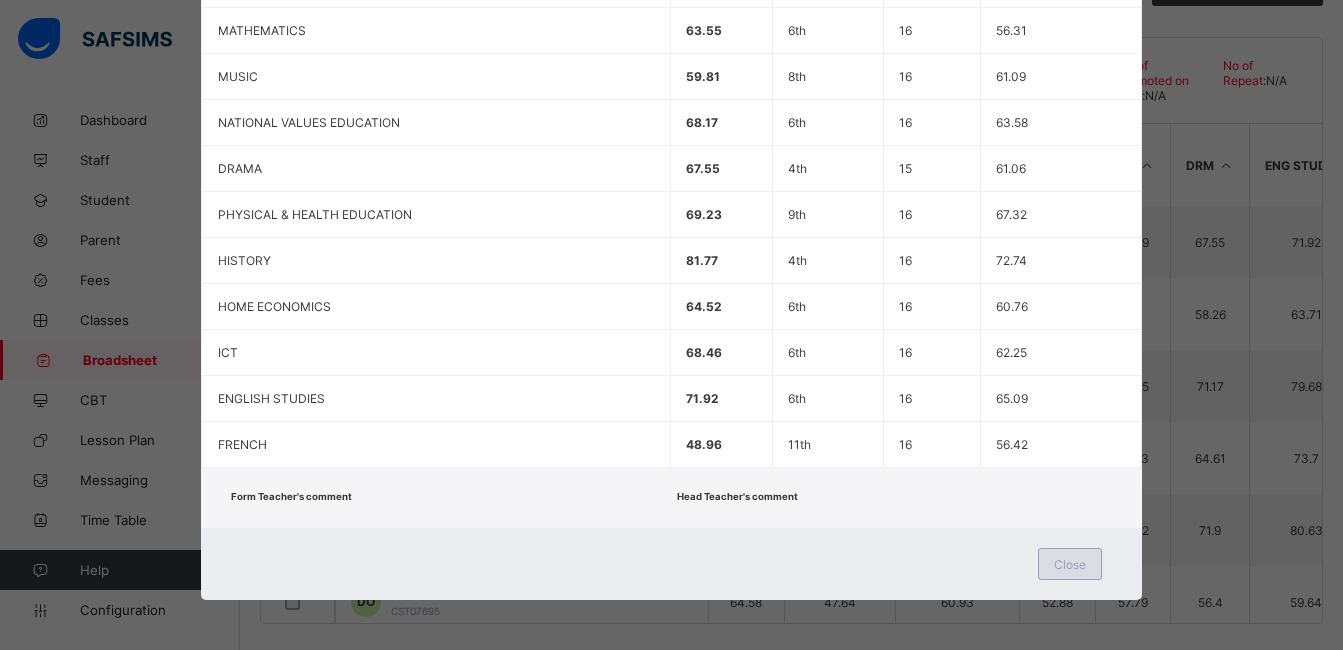 click on "Close" at bounding box center (1070, 564) 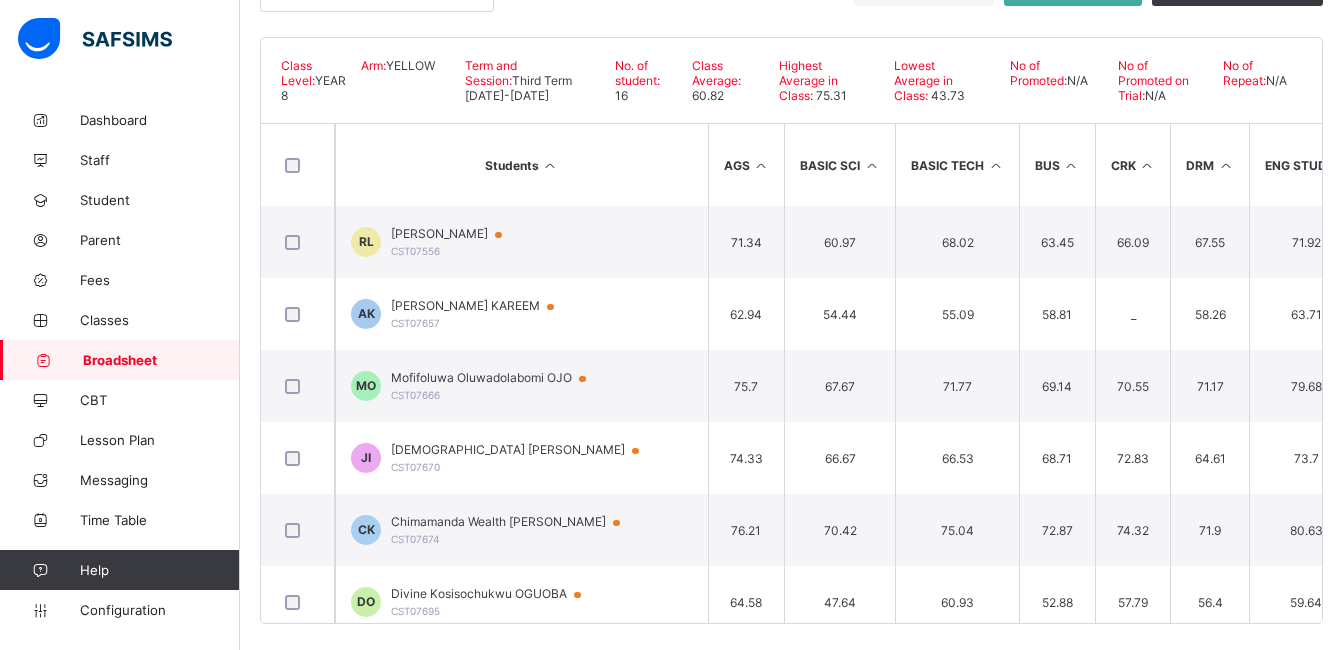 click on "Broadsheet" at bounding box center (120, 360) 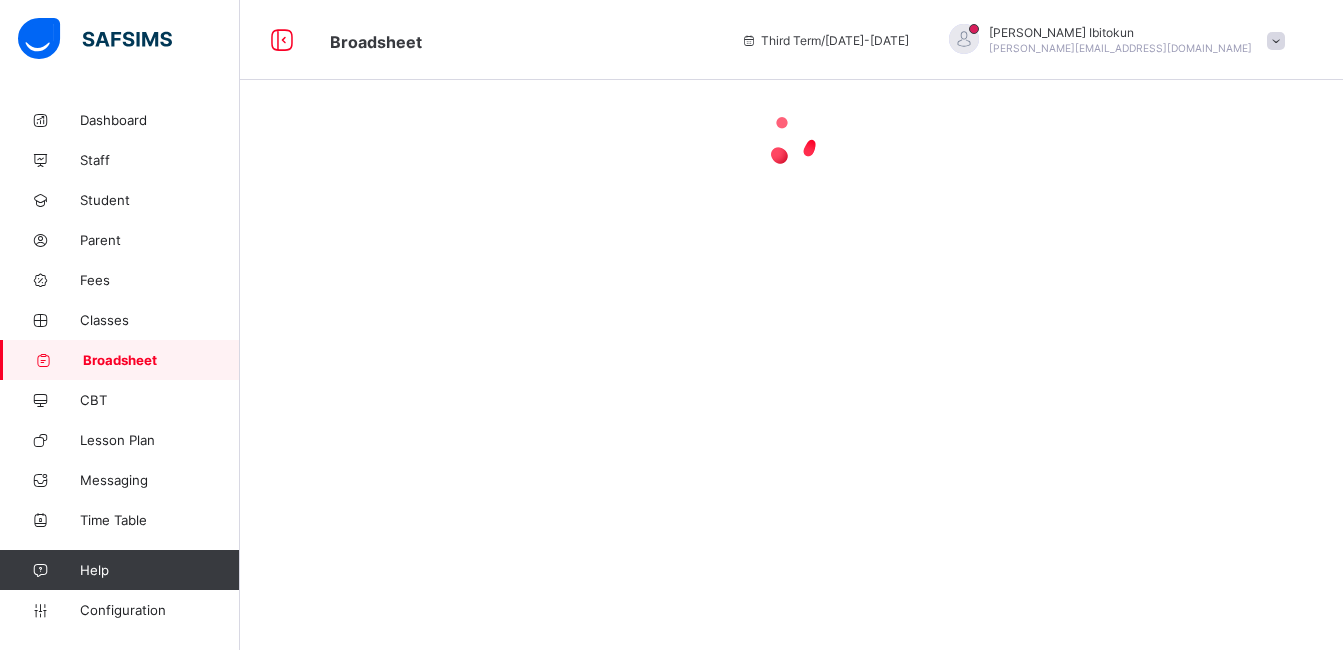 scroll, scrollTop: 0, scrollLeft: 0, axis: both 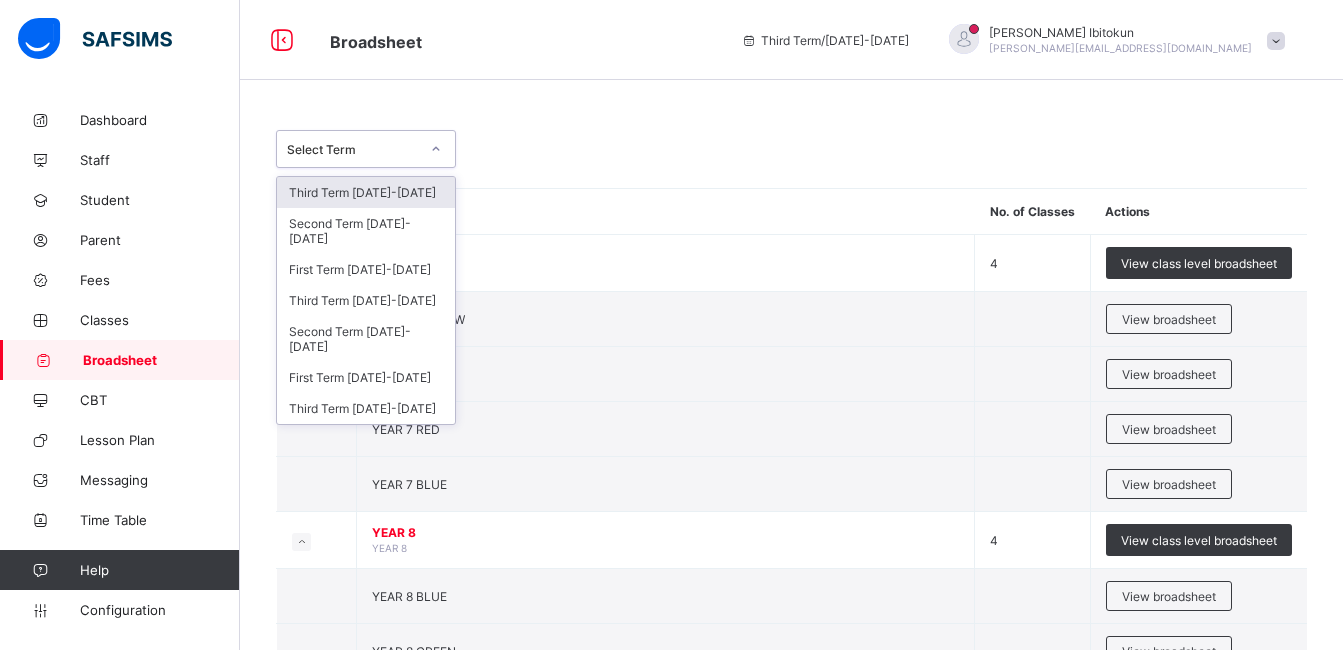 click on "Select Term" at bounding box center (347, 149) 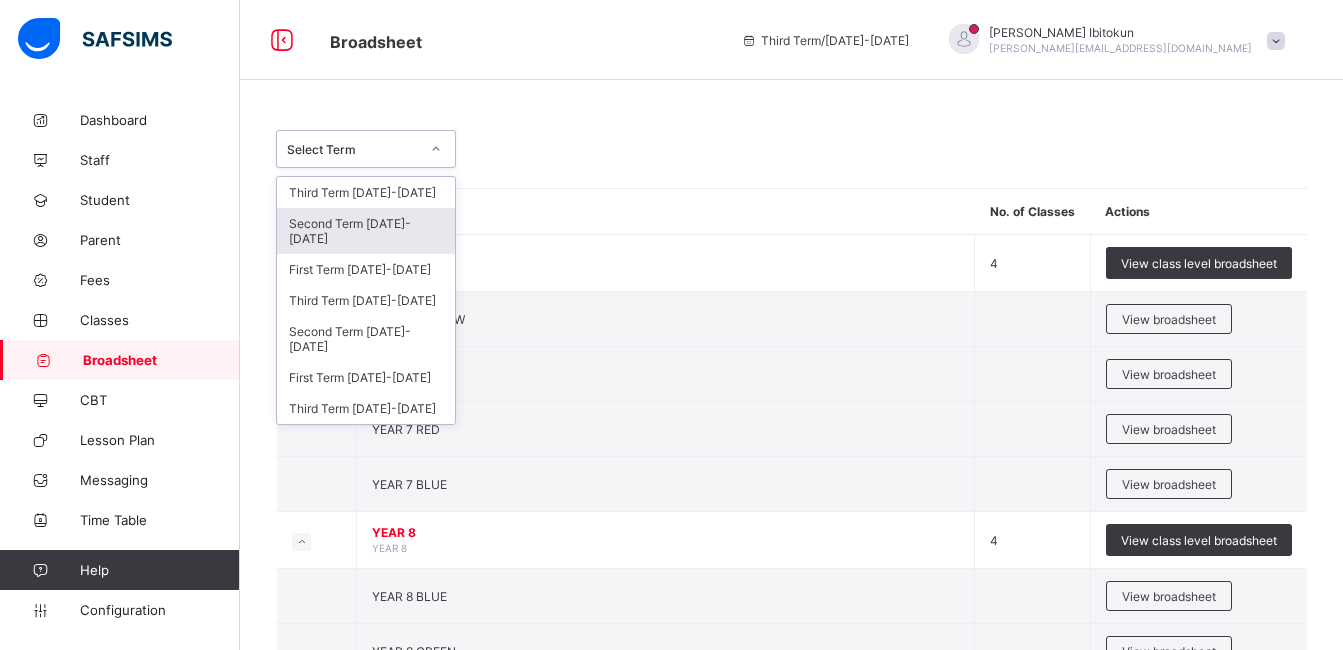click on "Second Term 2024-2025" at bounding box center [366, 231] 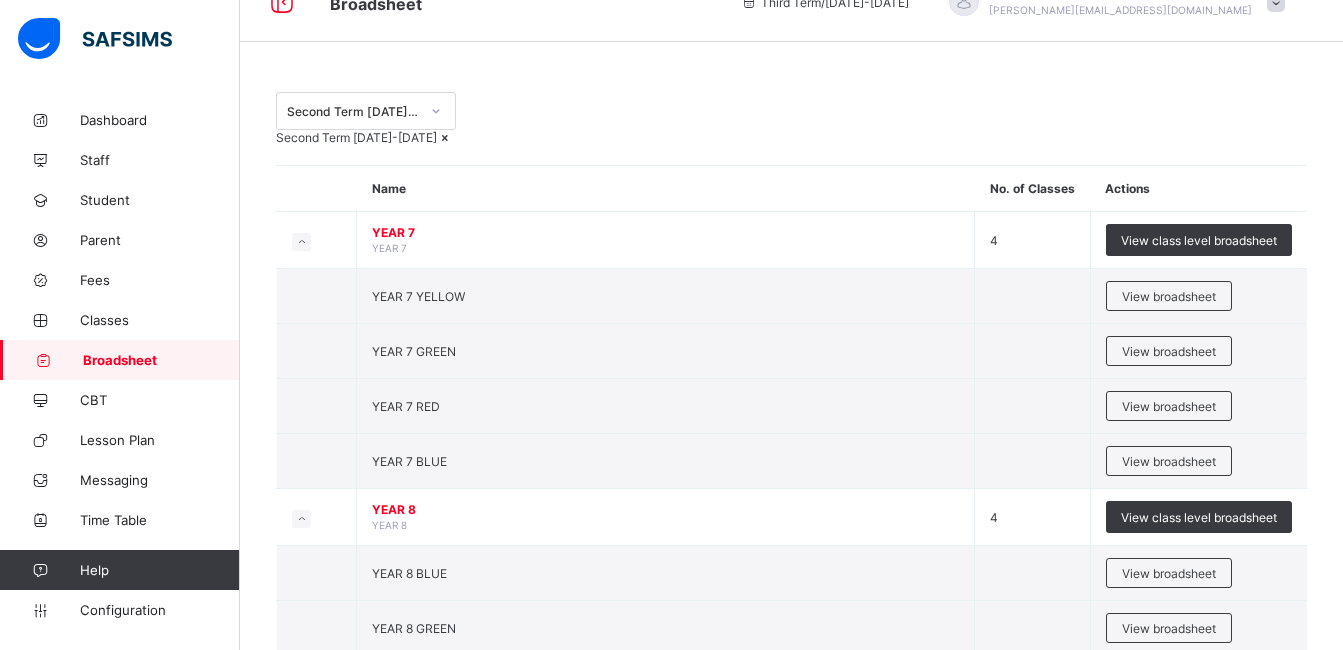 click on "Second Term 2024-2025 Second Term 2024-2025 Name No. of Classes Actions   YEAR 7     YEAR 7   4   View class level broadsheet   YEAR 7 YELLOW View broadsheet YEAR 7 GREEN View broadsheet YEAR 7 RED View broadsheet YEAR 7 BLUE View broadsheet   YEAR 8     YEAR 8   4   View class level broadsheet   YEAR 8 BLUE View broadsheet YEAR 8 GREEN View broadsheet YEAR 8 YELLOW View broadsheet YEAR 8 RED View broadsheet   YEAR 9     YEAR 9   4   View class level broadsheet   YEAR 9 RED View broadsheet YEAR 9 BLUE View broadsheet YEAR 9 YELLOW View broadsheet YEAR 9 GREEN View broadsheet   YEAR 10     YEAR 10   4   View class level broadsheet   YEAR 10 GREEN View broadsheet YEAR 10 RED View broadsheet YEAR 10 YELLOW View broadsheet YEAR 10 BLUE View broadsheet   YEAR 11     YEAR 11   4   View class level broadsheet   YEAR 11 YELLOW View broadsheet YEAR 11 RED View broadsheet YEAR 11 GREEN View broadsheet YEAR 11 BLUE View broadsheet   YEAR 12     YEAR 12   4   View class level broadsheet   YEAR 12 BLUE View broadsheet ×" at bounding box center (791, 993) 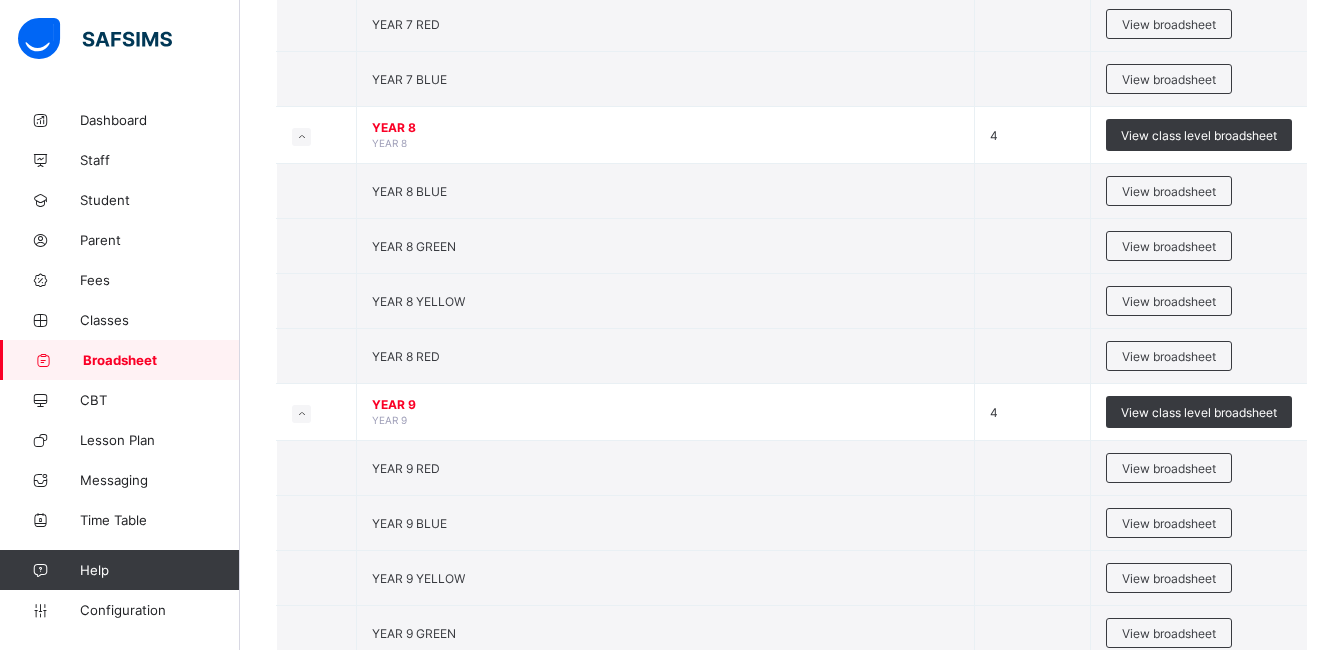 scroll, scrollTop: 480, scrollLeft: 0, axis: vertical 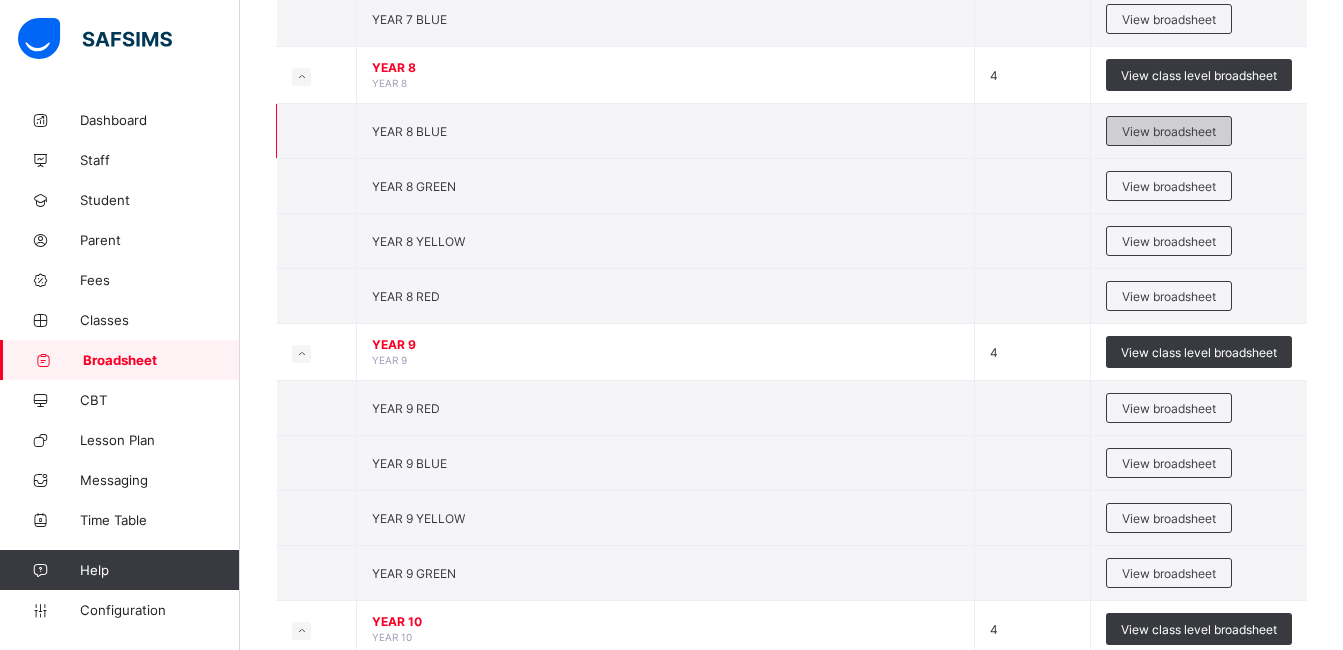 click on "View broadsheet" at bounding box center (1169, 131) 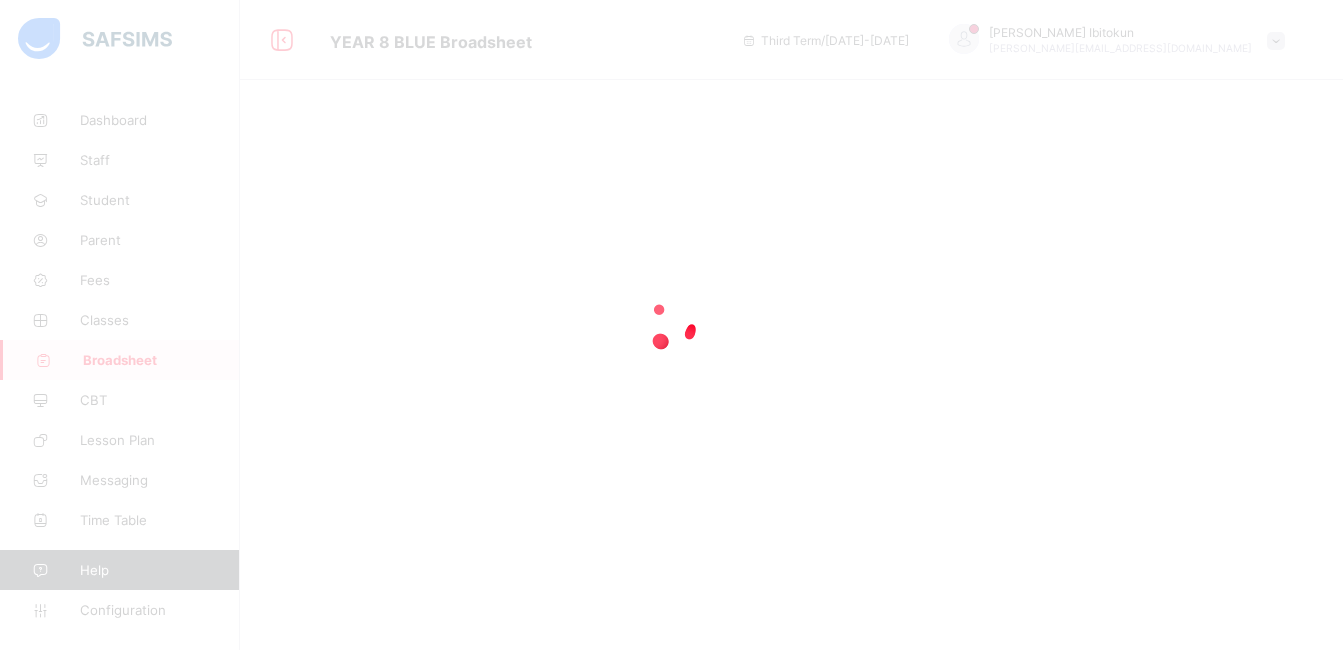 scroll, scrollTop: 0, scrollLeft: 0, axis: both 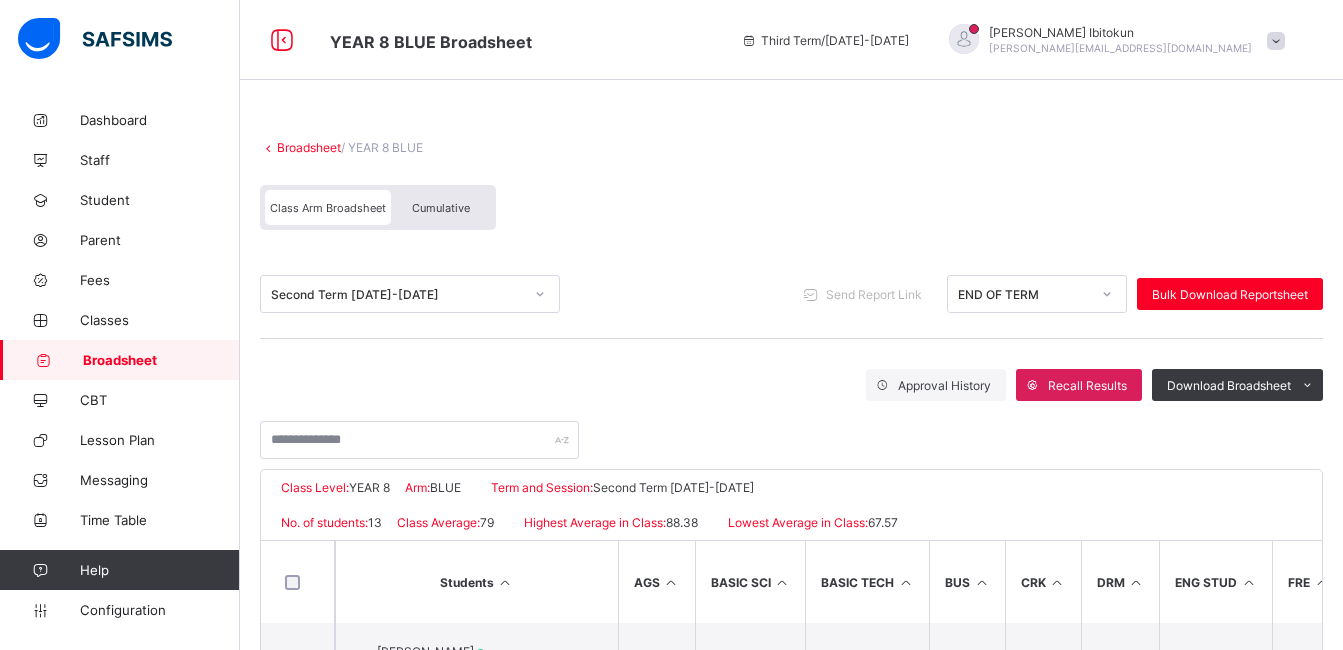 click on "Class Arm Broadsheet Cumulative" at bounding box center [791, 212] 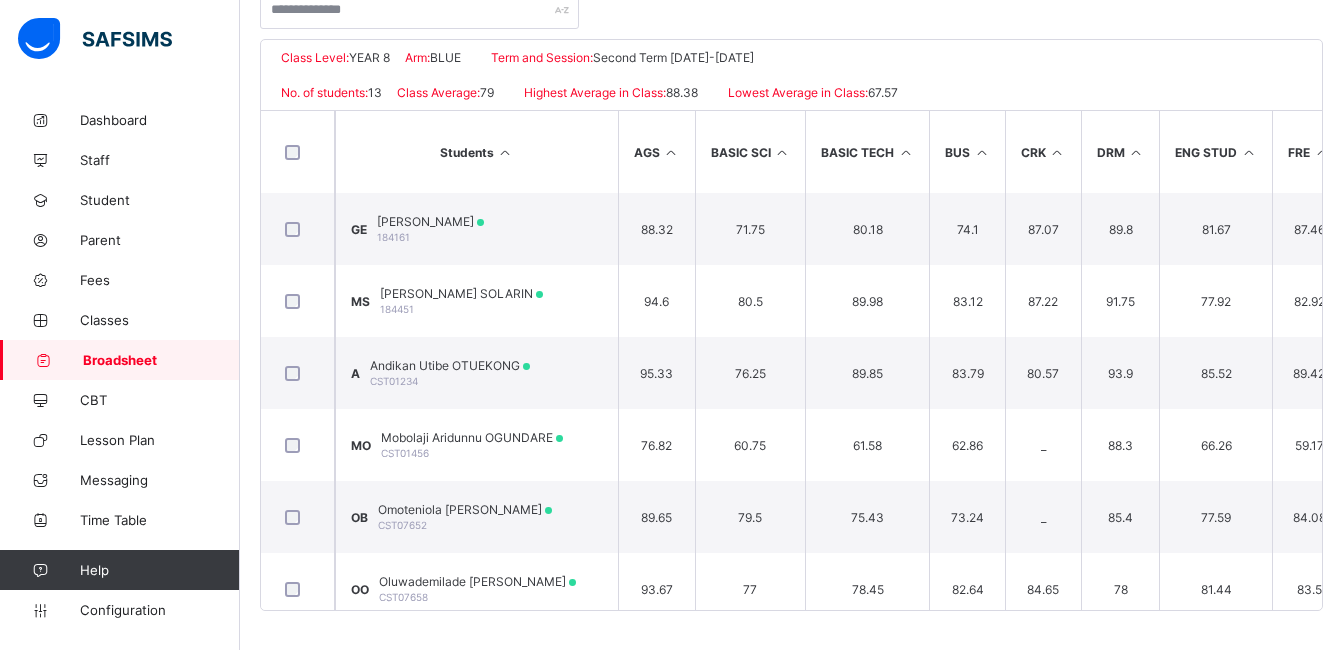 scroll, scrollTop: 431, scrollLeft: 0, axis: vertical 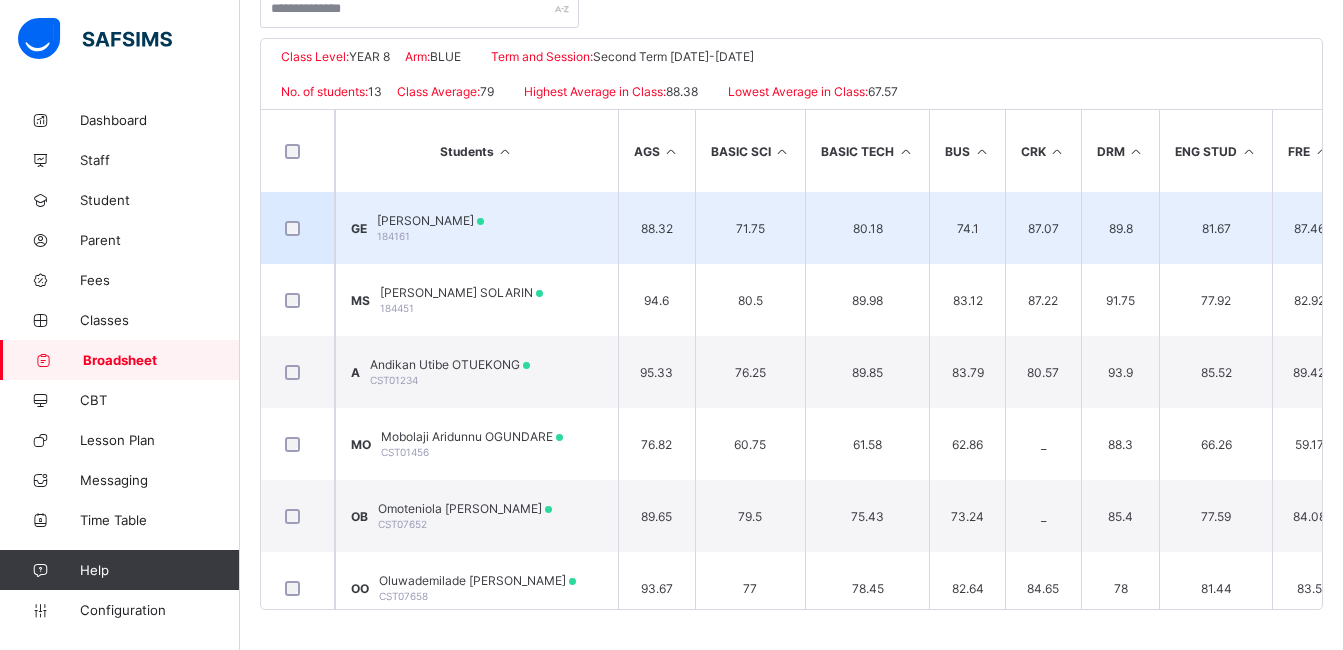 click on "Gracie  ENIANG" at bounding box center [430, 220] 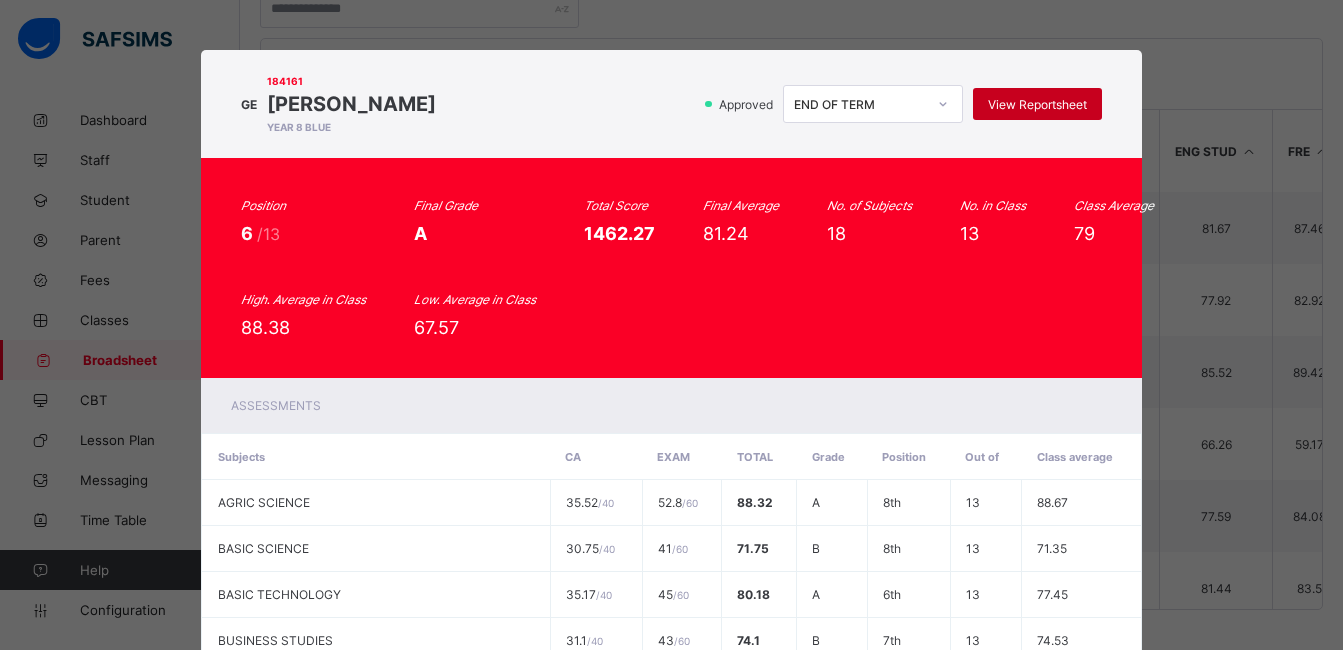 click on "View Reportsheet" at bounding box center (1037, 104) 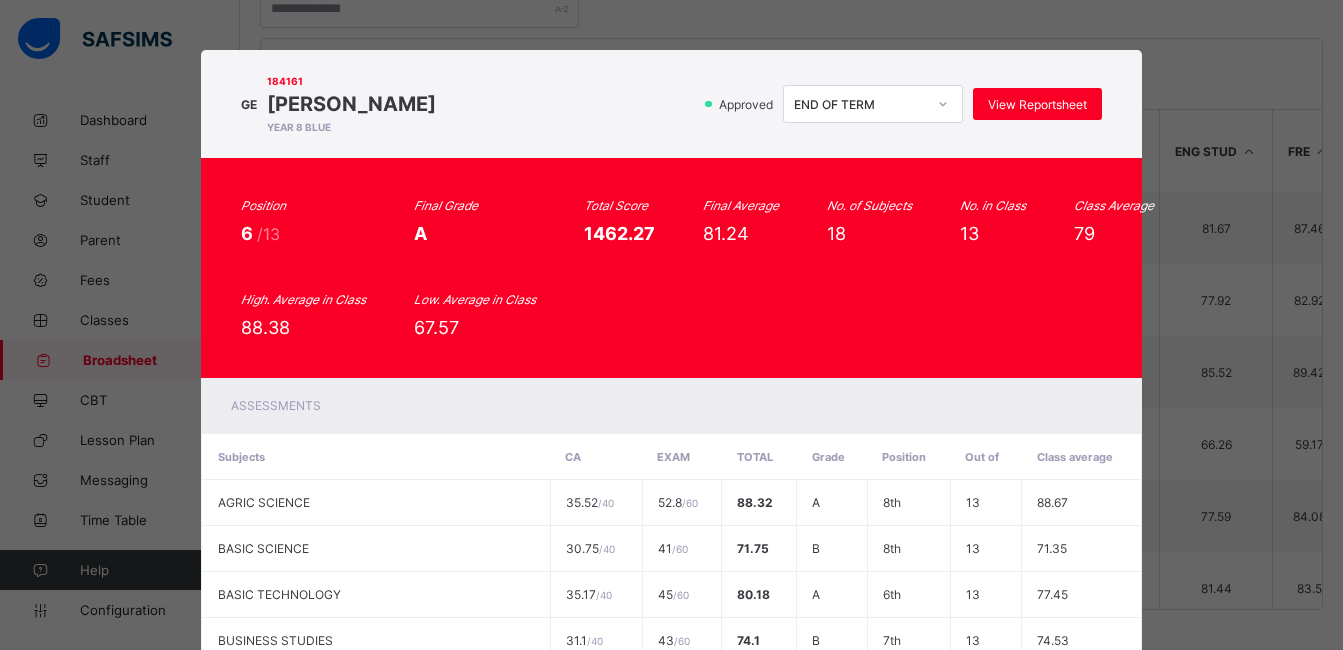 click on "Position         6       /13         Final Grade         A         Total Score         1462.27         Final Average         81.24         No. of Subjects         18         No. in Class         13         Class Average         79         High. Average in Class         88.38         Low. Average in Class         67.57" at bounding box center (671, 268) 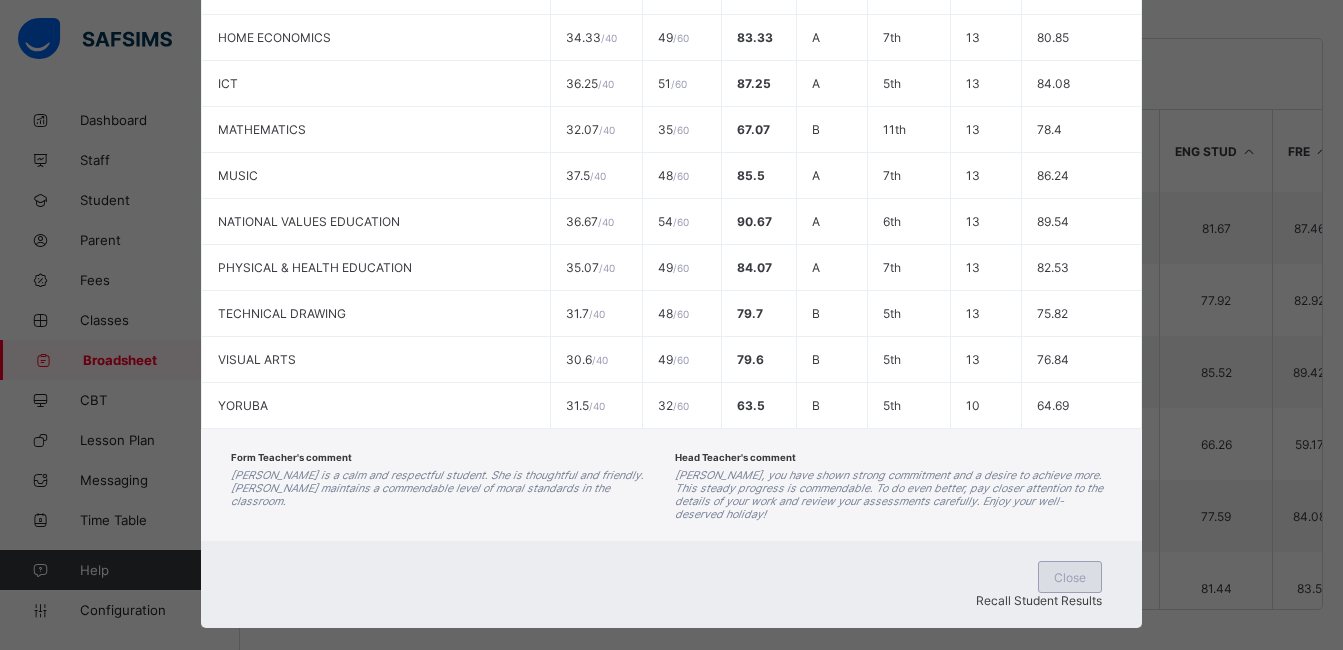 click on "Close" at bounding box center [1070, 577] 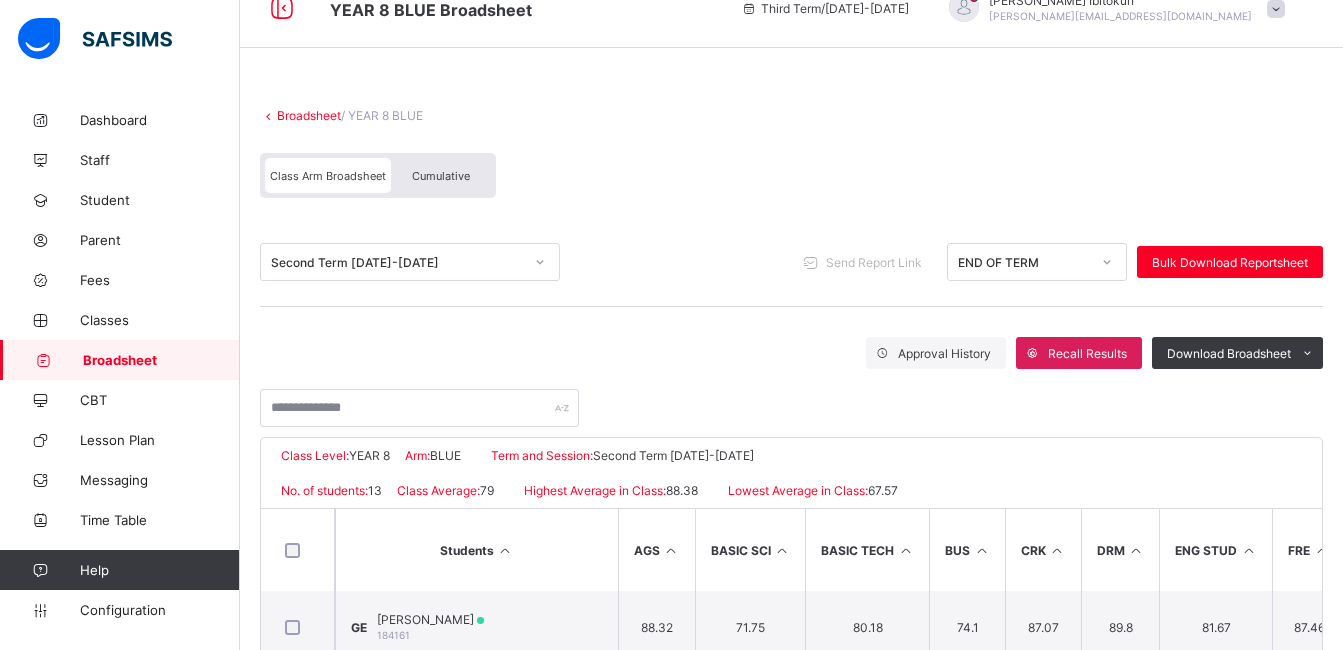 scroll, scrollTop: 0, scrollLeft: 0, axis: both 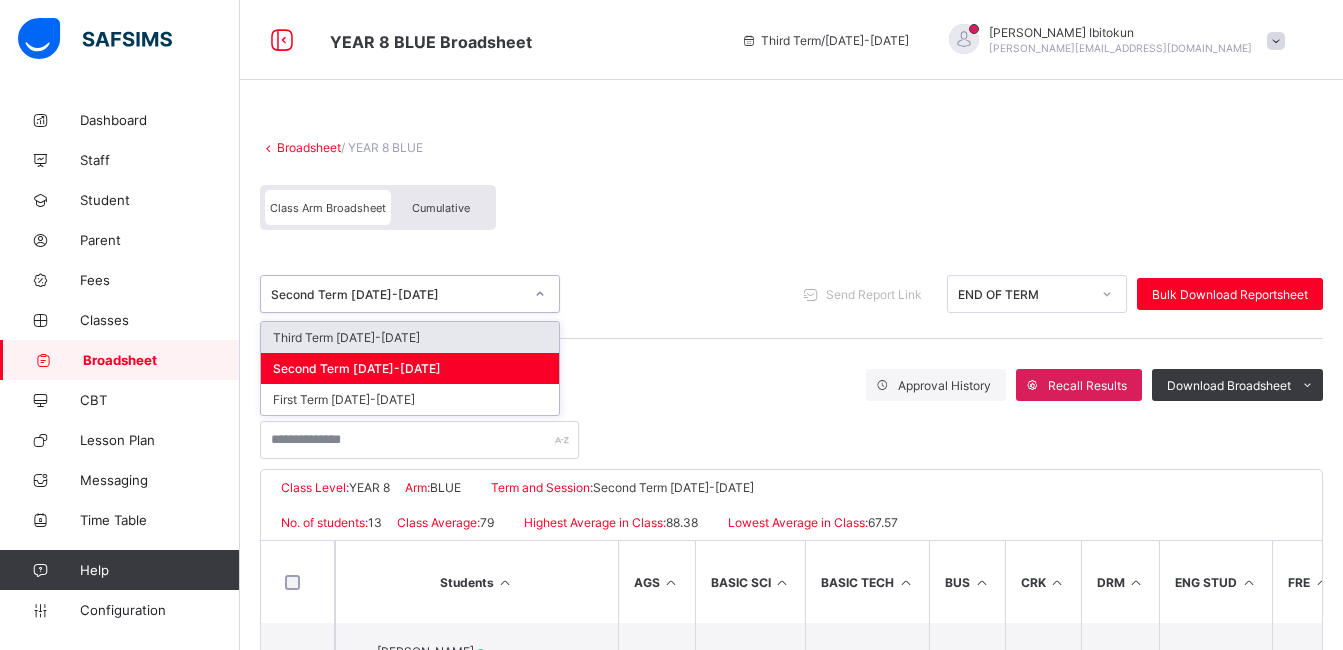 click on "Second Term 2024-2025" at bounding box center [397, 294] 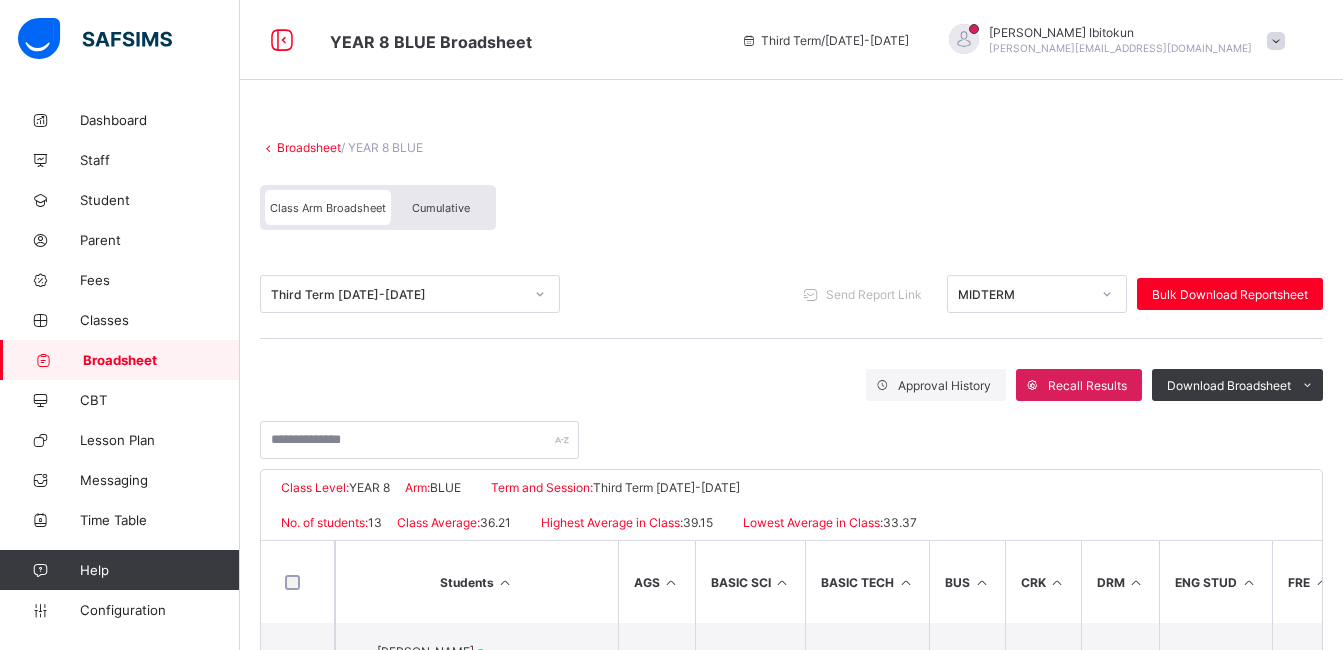 click on "Cumulative" at bounding box center [441, 208] 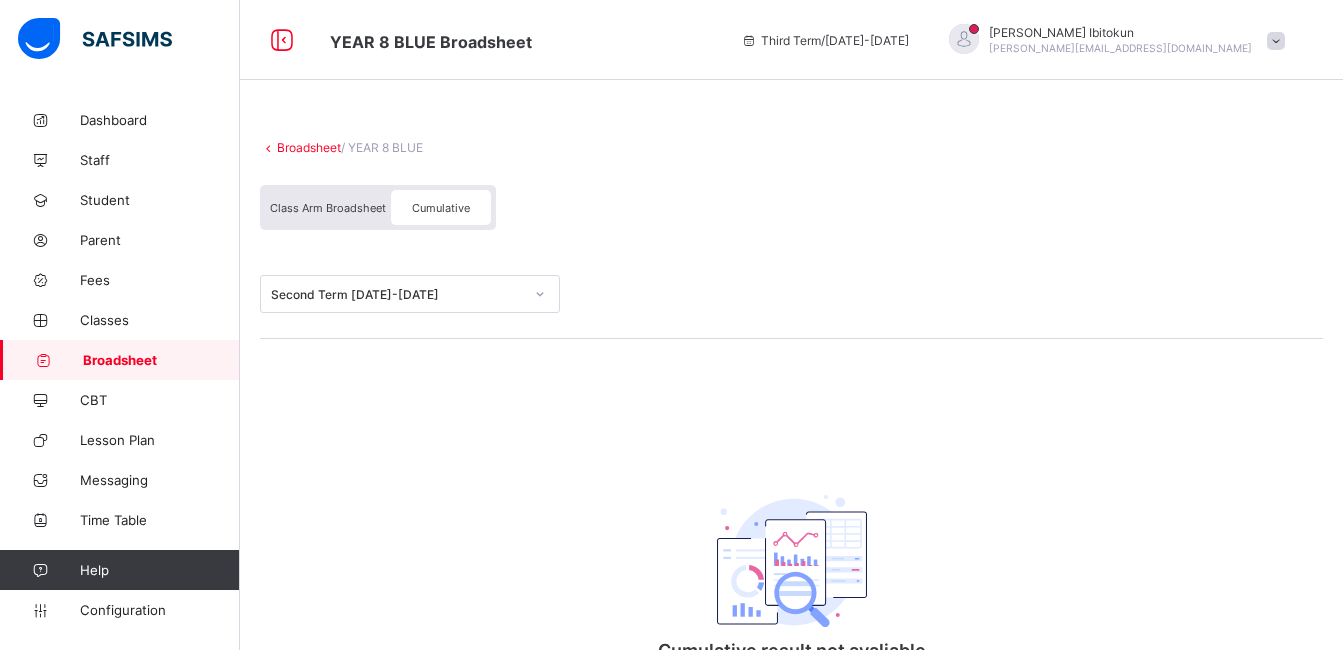 click on "Broadsheet" at bounding box center (161, 360) 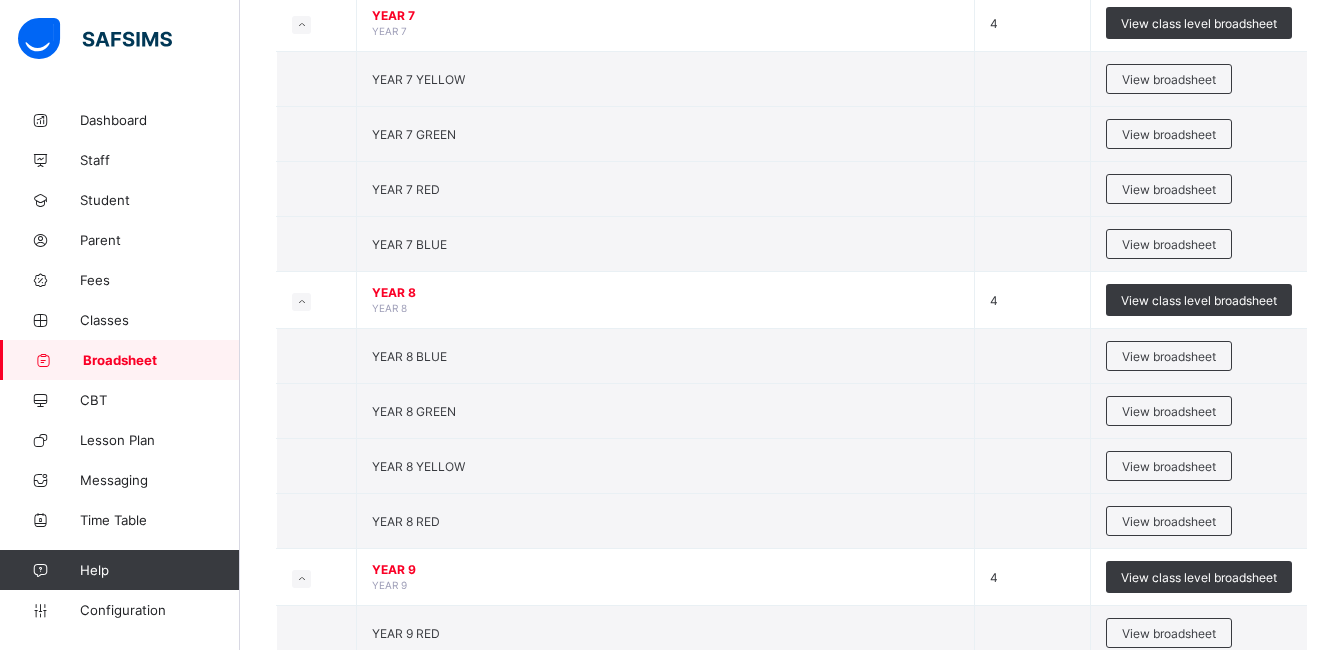 scroll, scrollTop: 280, scrollLeft: 0, axis: vertical 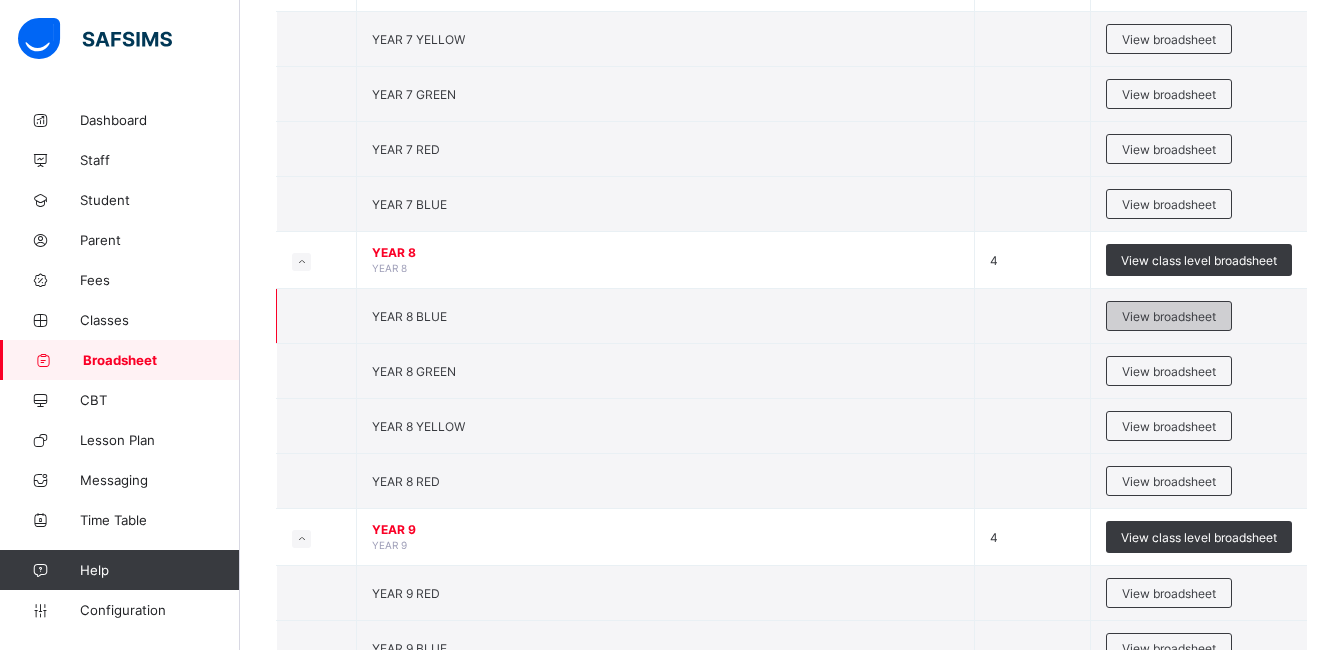 click on "View broadsheet" at bounding box center (1169, 316) 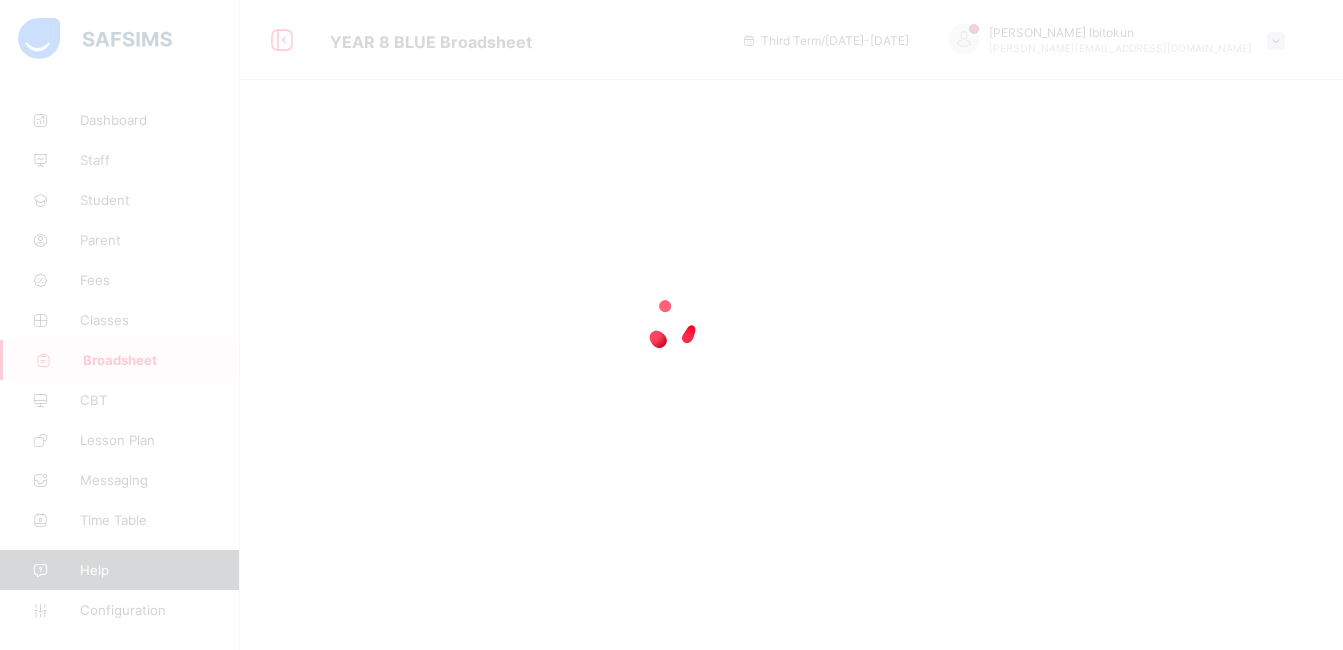 scroll, scrollTop: 0, scrollLeft: 0, axis: both 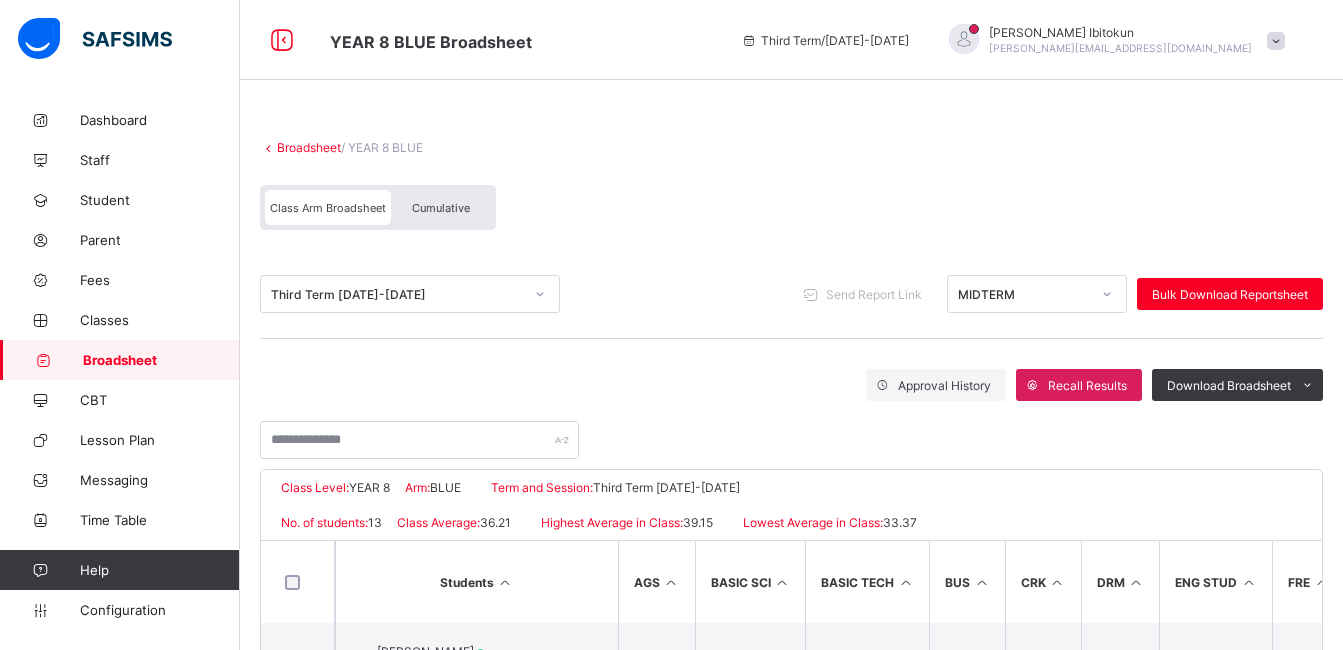 click on "Cumulative" at bounding box center (441, 208) 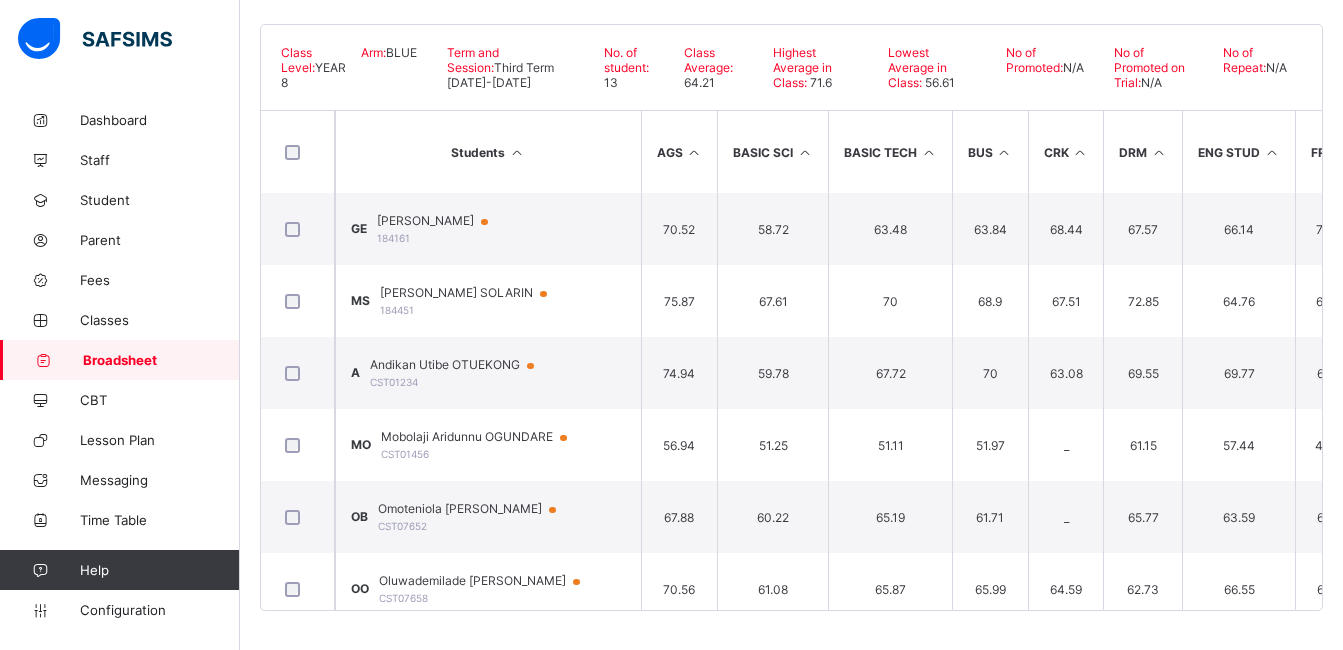 scroll, scrollTop: 414, scrollLeft: 0, axis: vertical 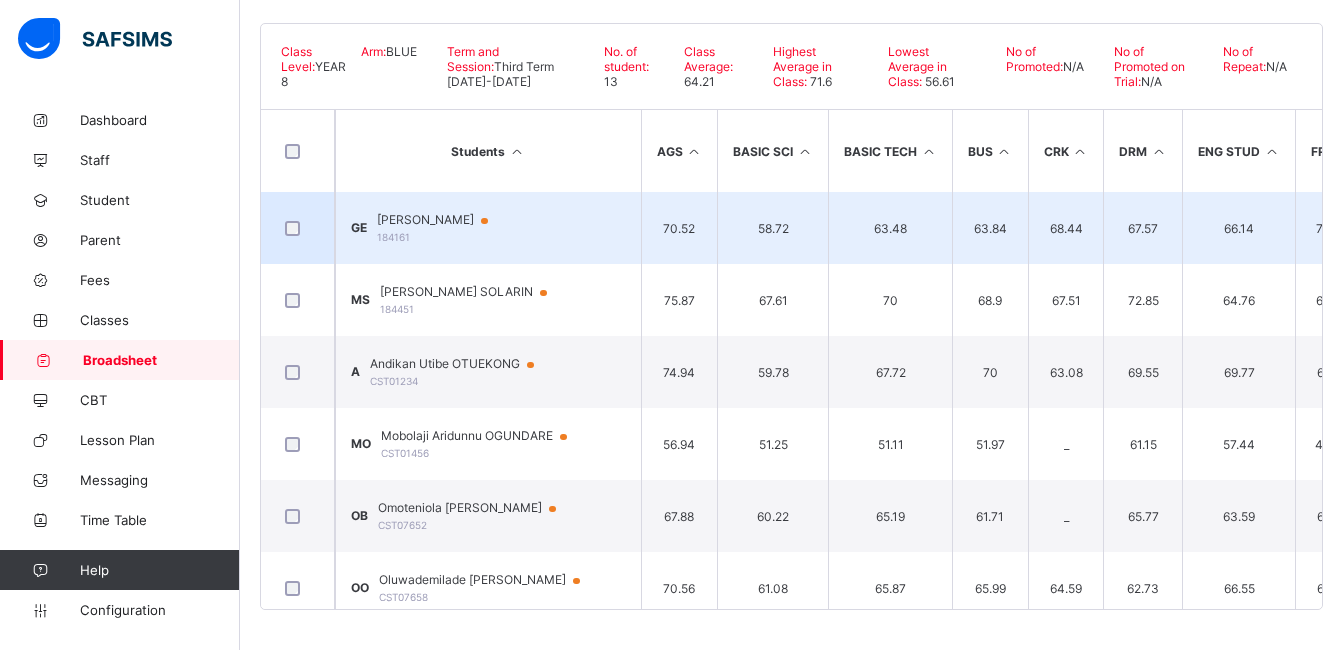 click on "GE Gracie  ENIANG     184161" at bounding box center [488, 228] 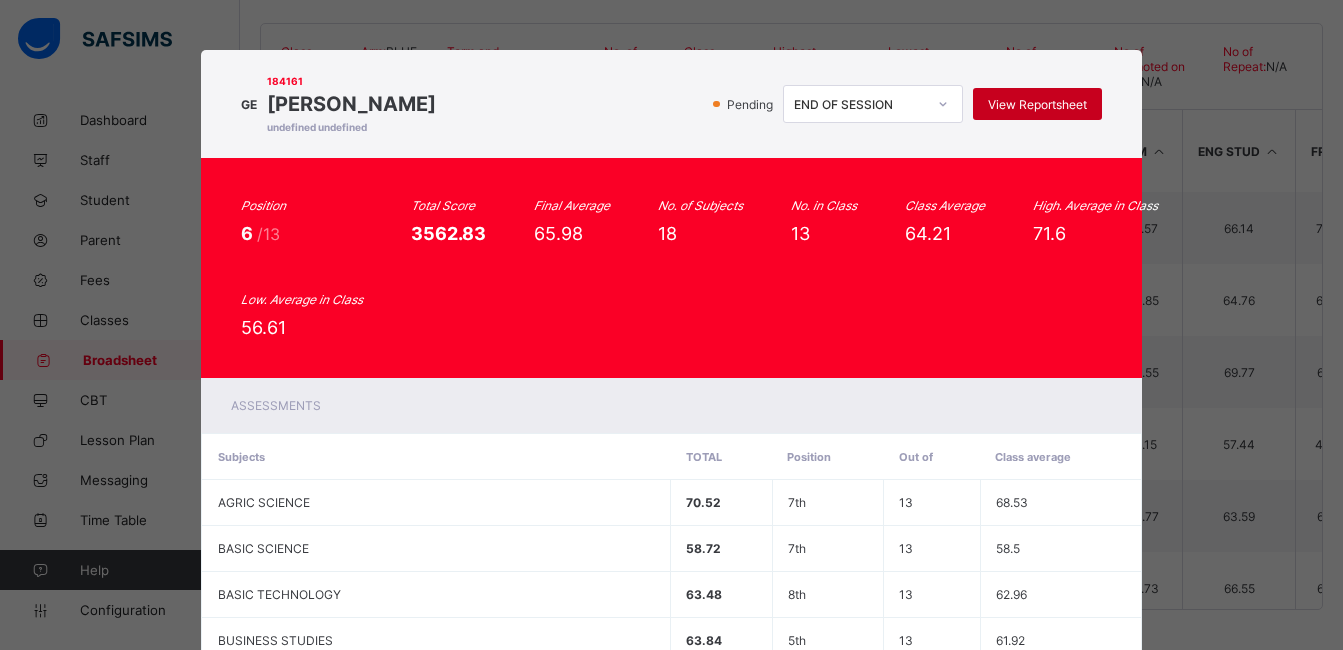 click on "View Reportsheet" at bounding box center [1037, 104] 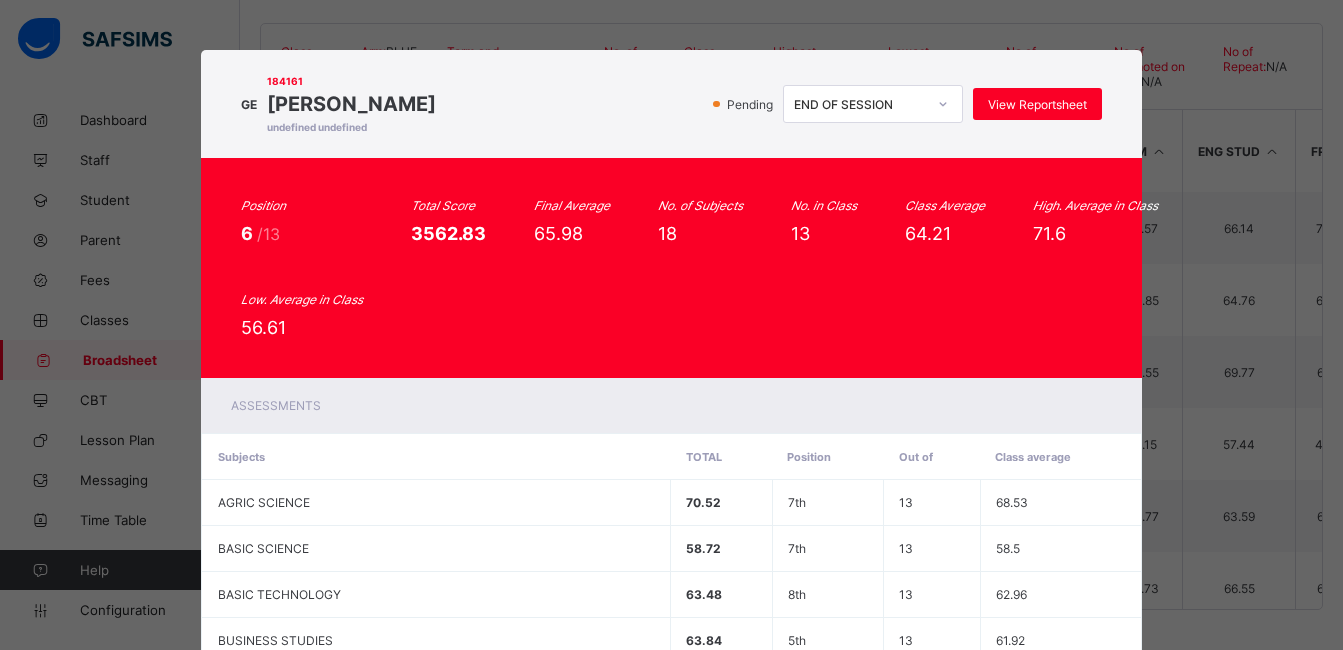 click on "Position         6       /13         Total Score         3562.83         Final Average         65.98         No. of Subjects         18         No. in Class         13         Class Average         64.21         High. Average in Class         71.6         Low. Average in Class         56.61" at bounding box center (671, 268) 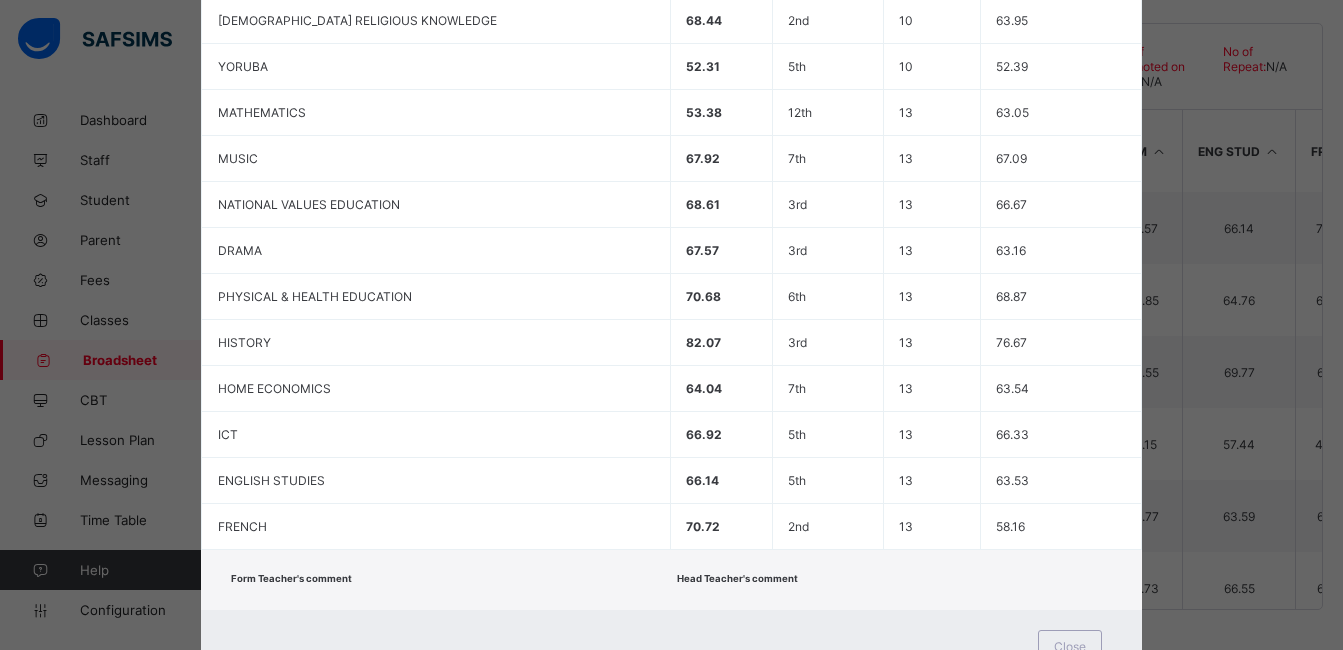 scroll, scrollTop: 840, scrollLeft: 0, axis: vertical 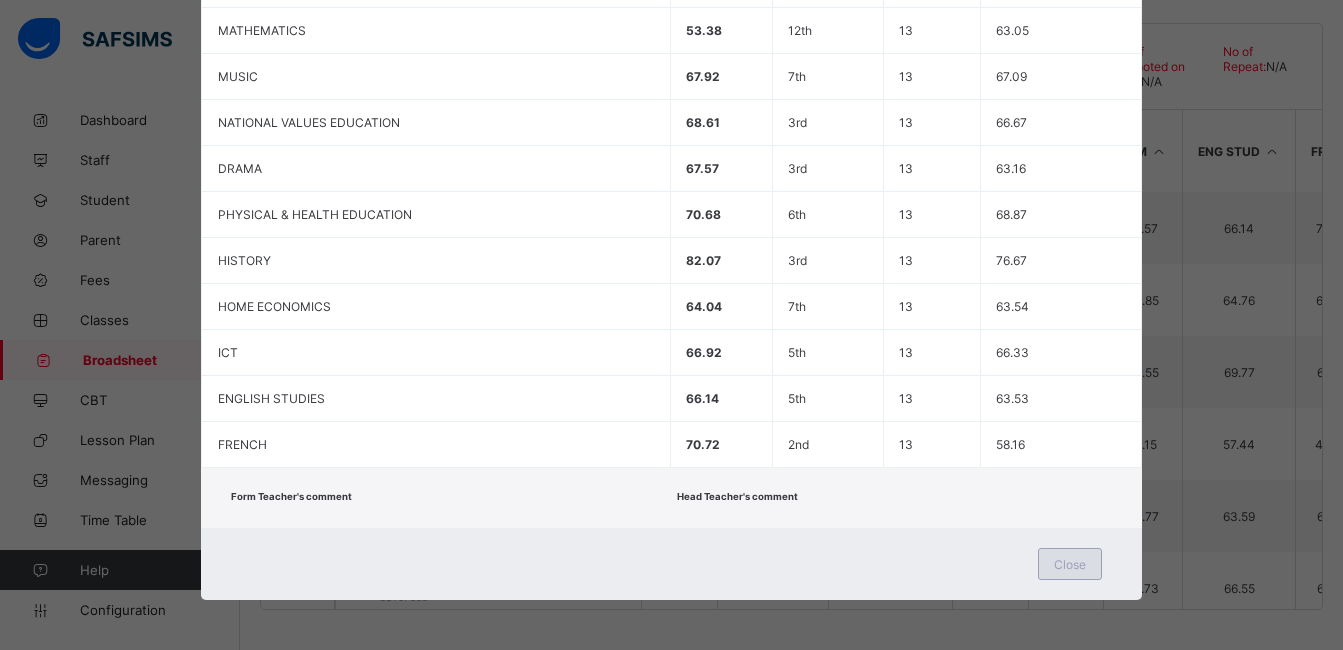 click on "Close" at bounding box center (1070, 564) 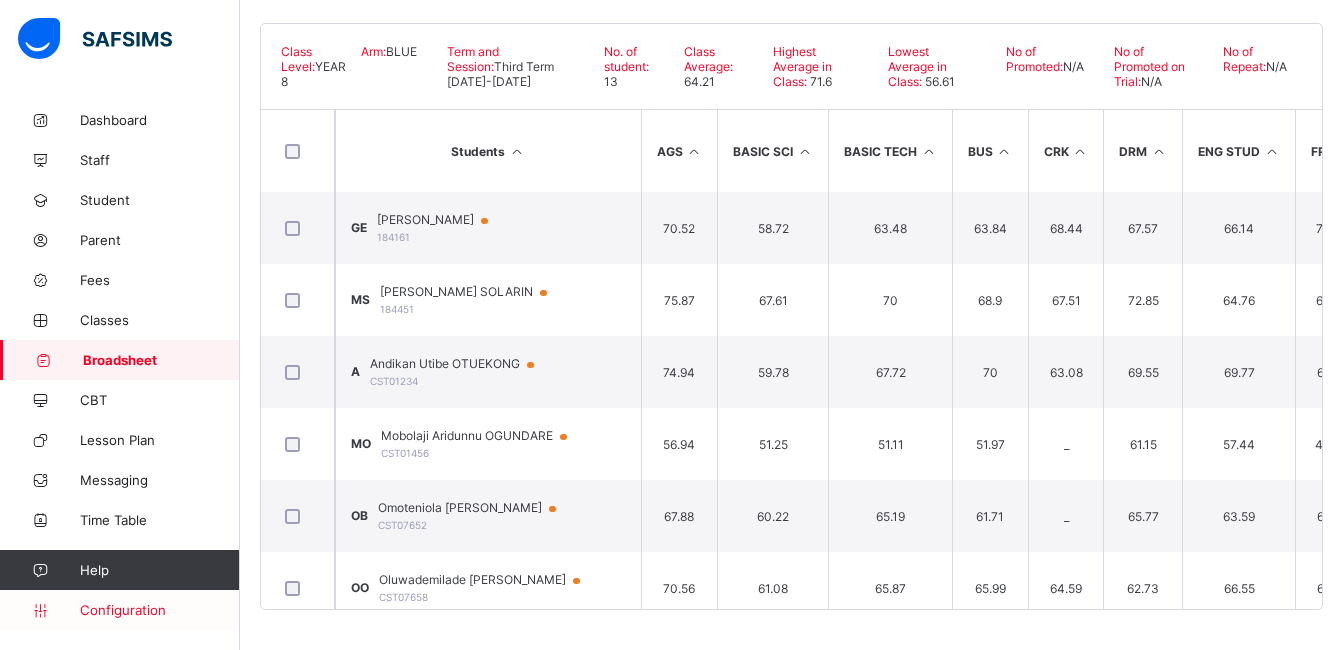 click on "Configuration" at bounding box center [159, 610] 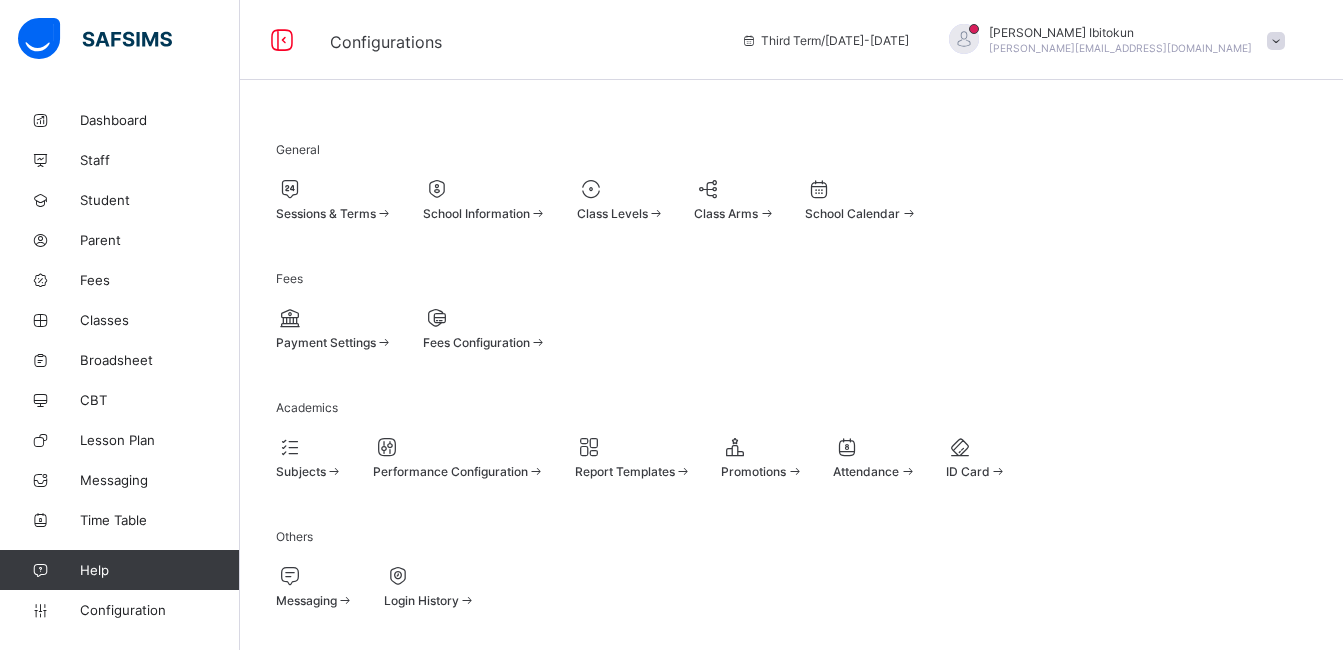 scroll, scrollTop: 133, scrollLeft: 0, axis: vertical 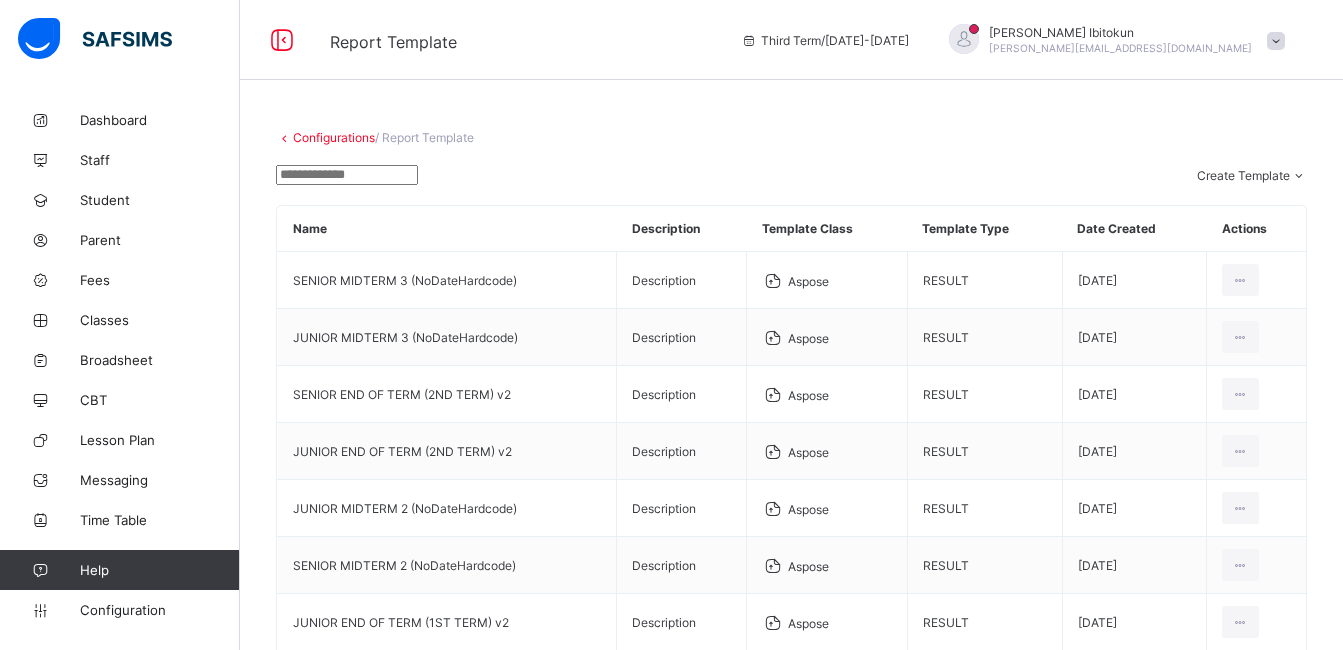 click at bounding box center (347, 175) 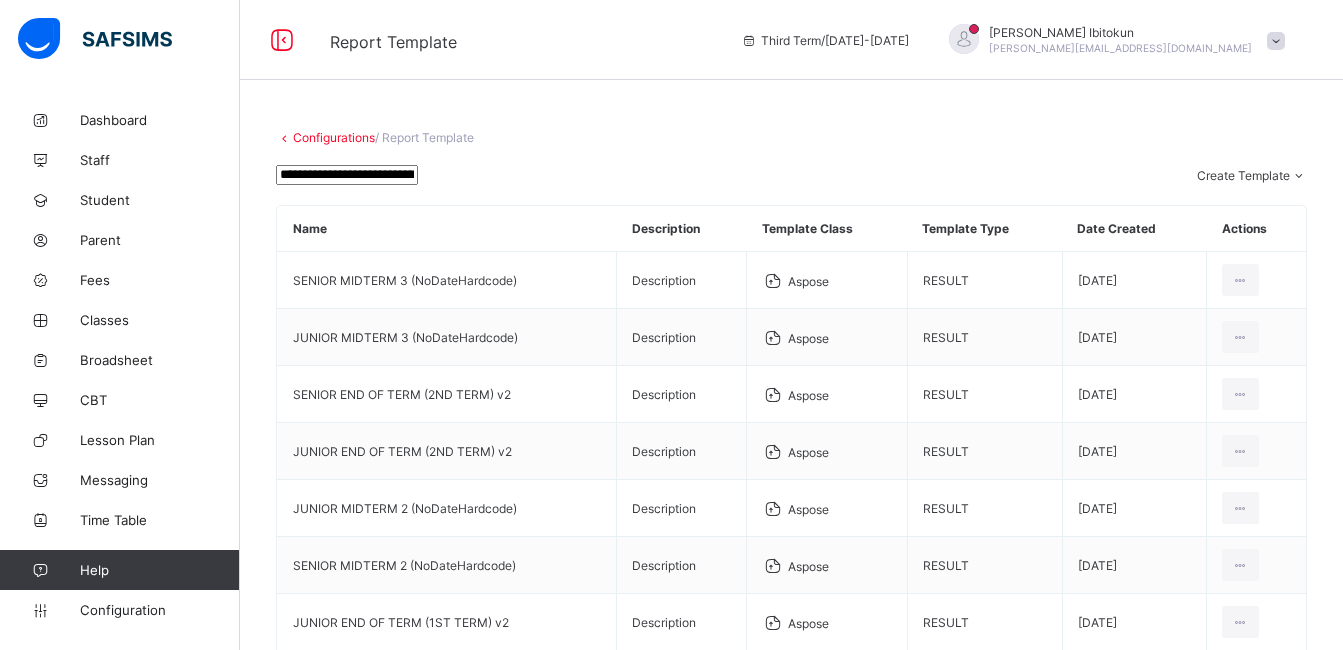 scroll, scrollTop: 0, scrollLeft: 97, axis: horizontal 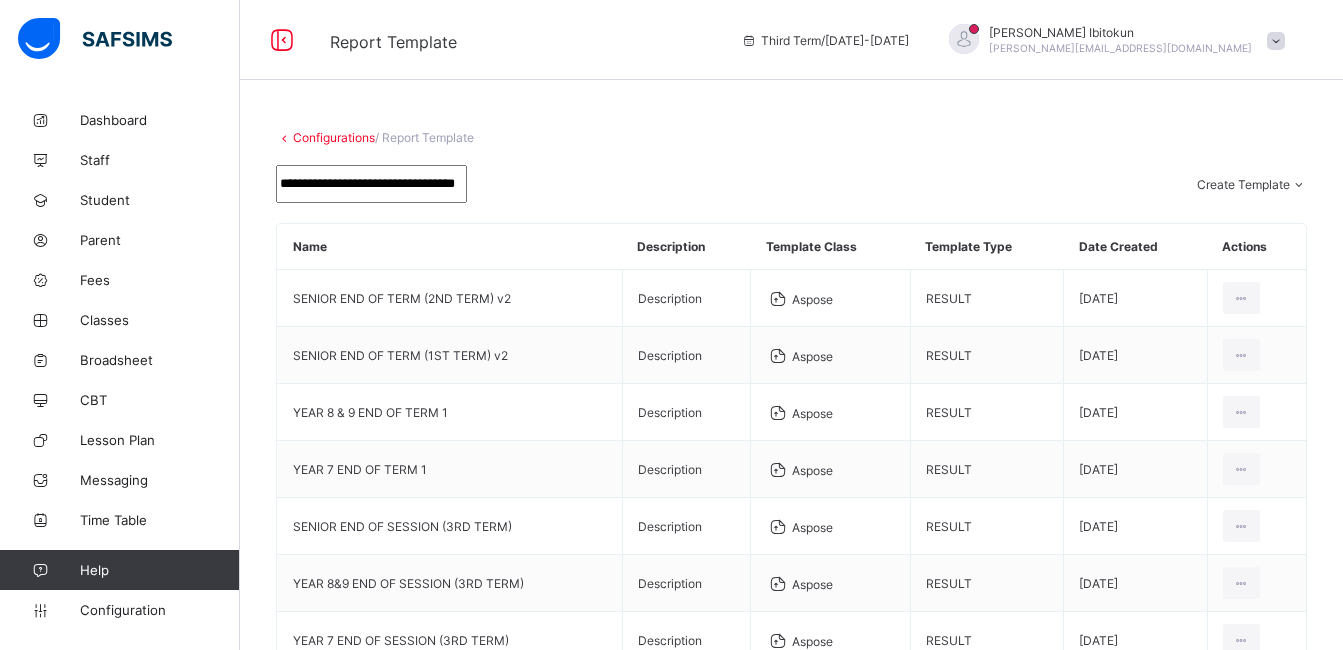 type on "**********" 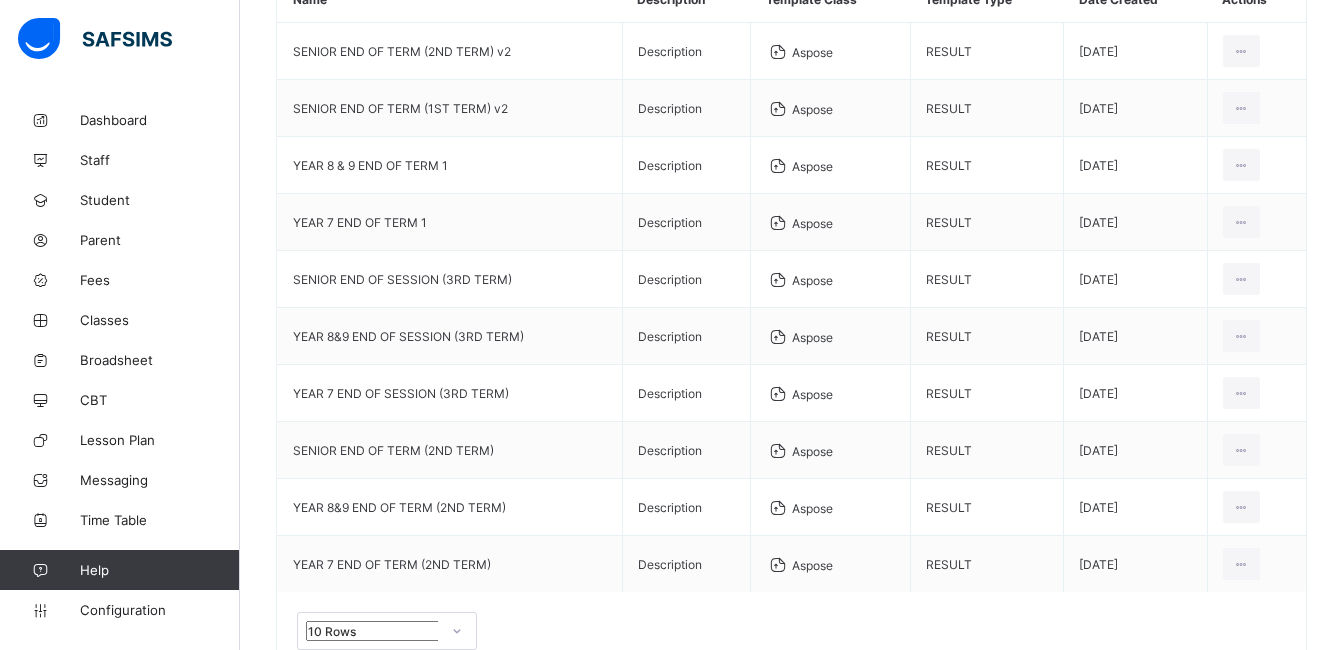 scroll, scrollTop: 360, scrollLeft: 0, axis: vertical 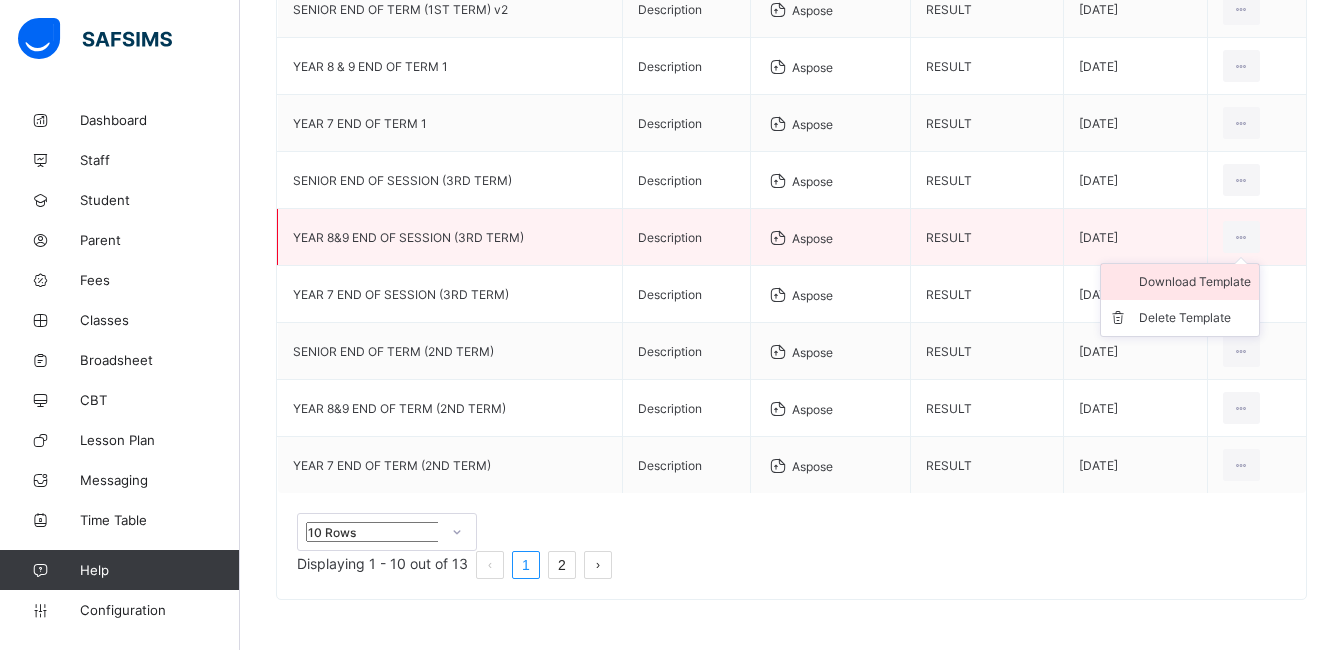 click on "Download Template" at bounding box center (1195, 282) 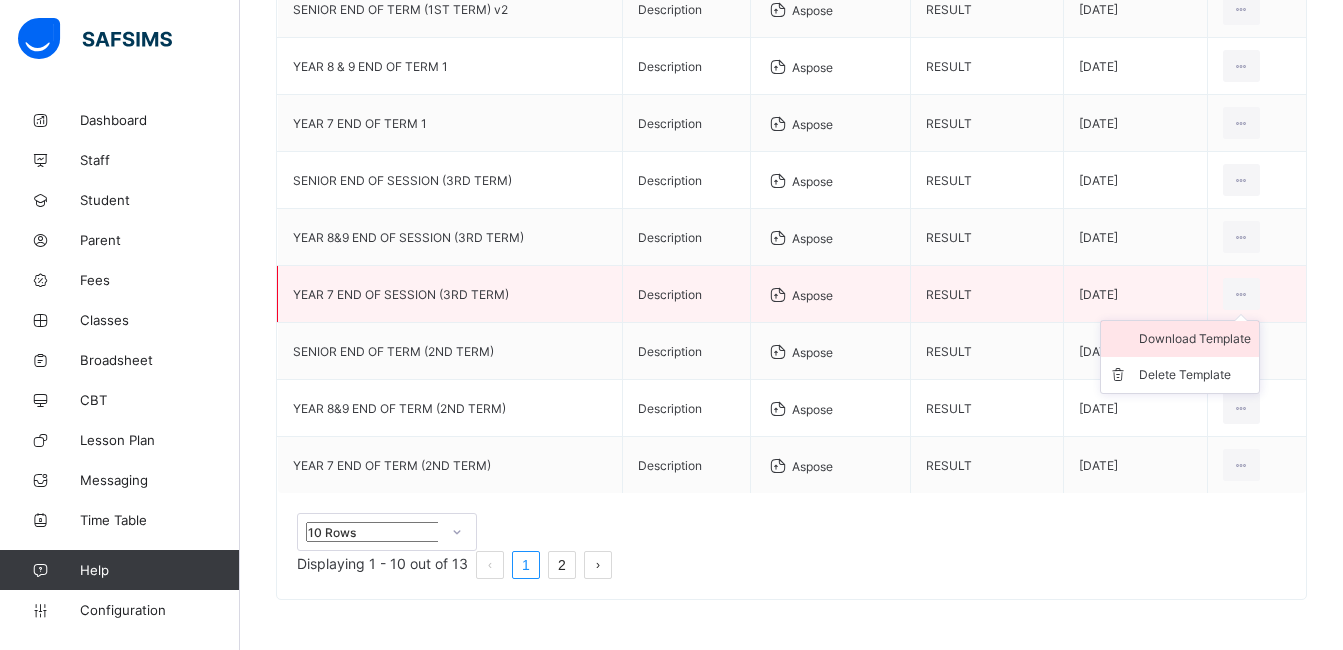 click on "Download Template" at bounding box center (1195, 339) 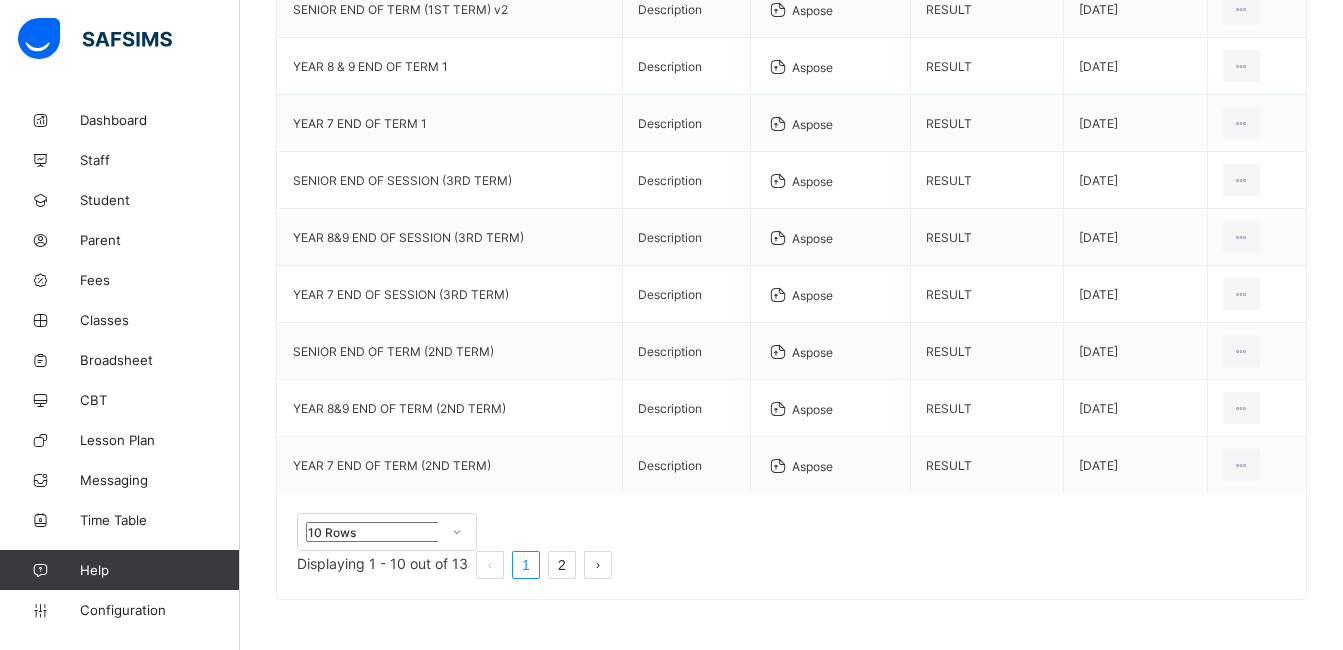 click on "10 Rows Displaying 1 - 10 out of 13 1 2" at bounding box center (791, 546) 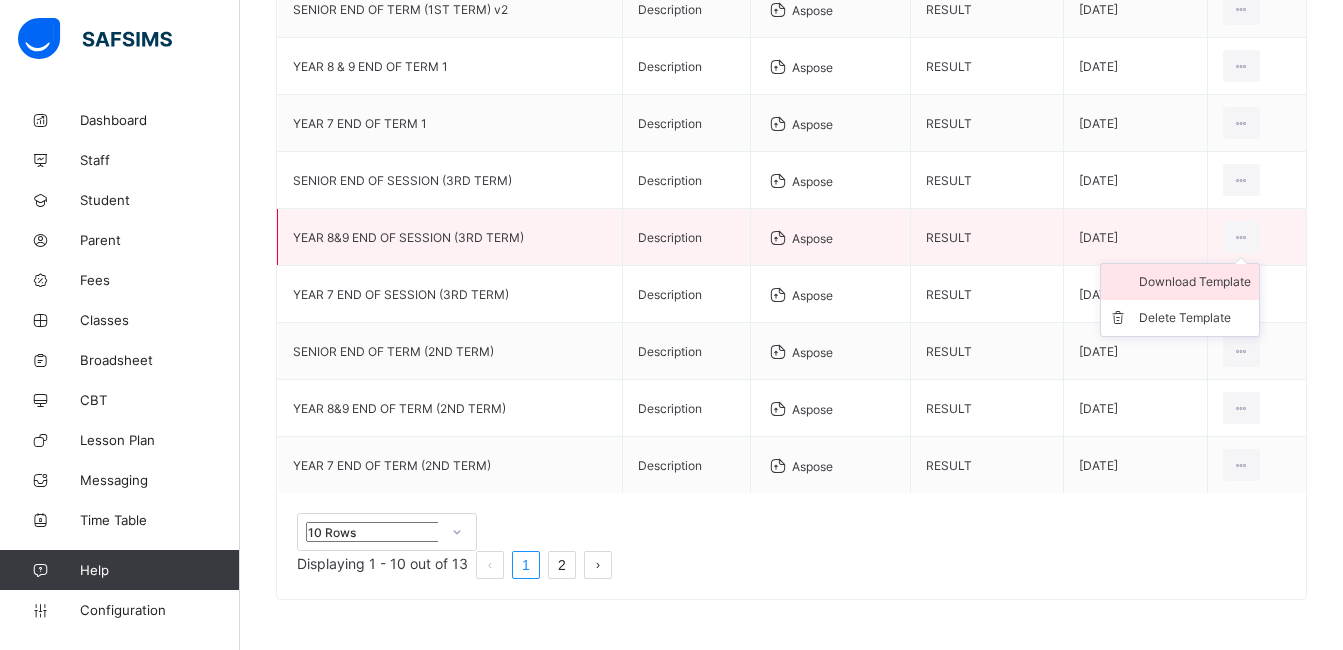 click on "Download Template" at bounding box center [1195, 282] 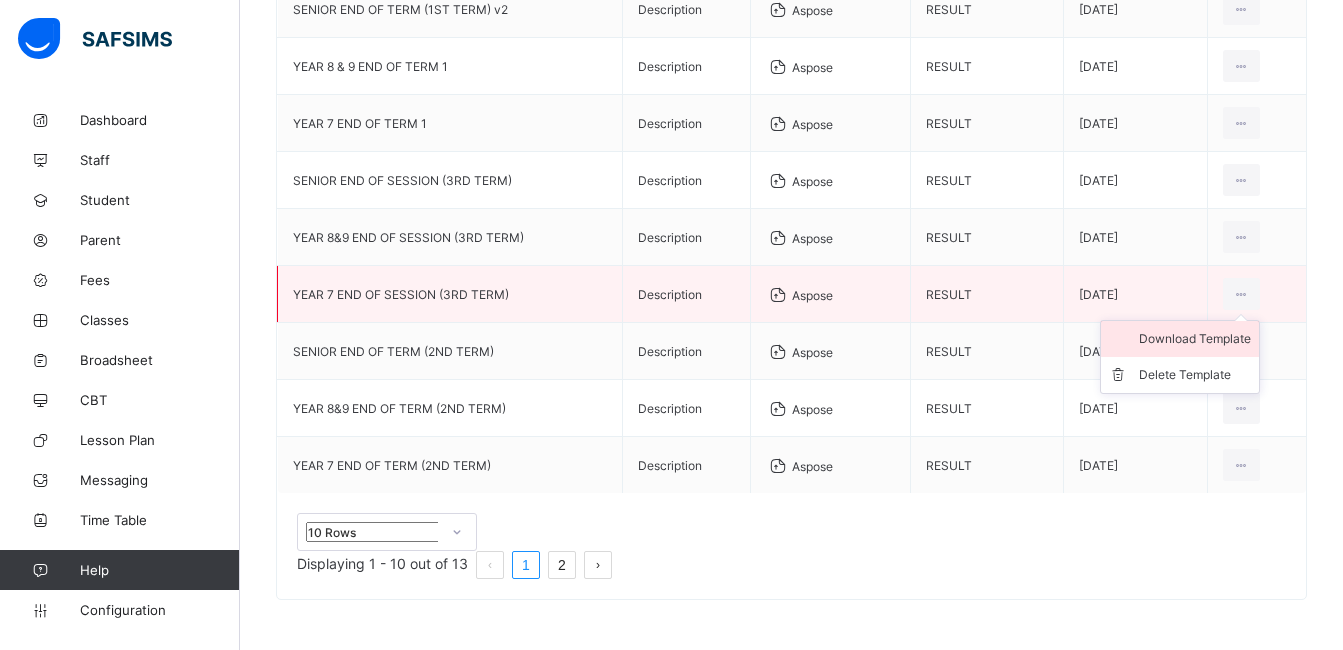 click on "Download Template" at bounding box center [1195, 339] 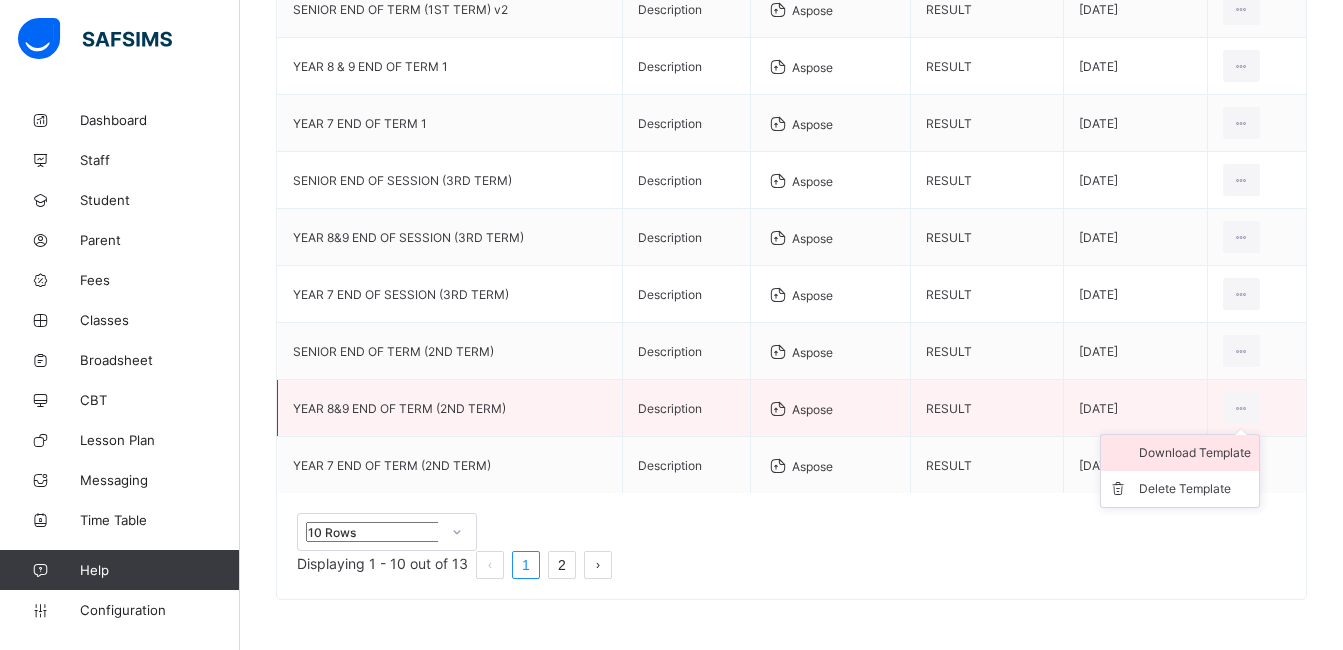 click on "Download Template" at bounding box center (1195, 453) 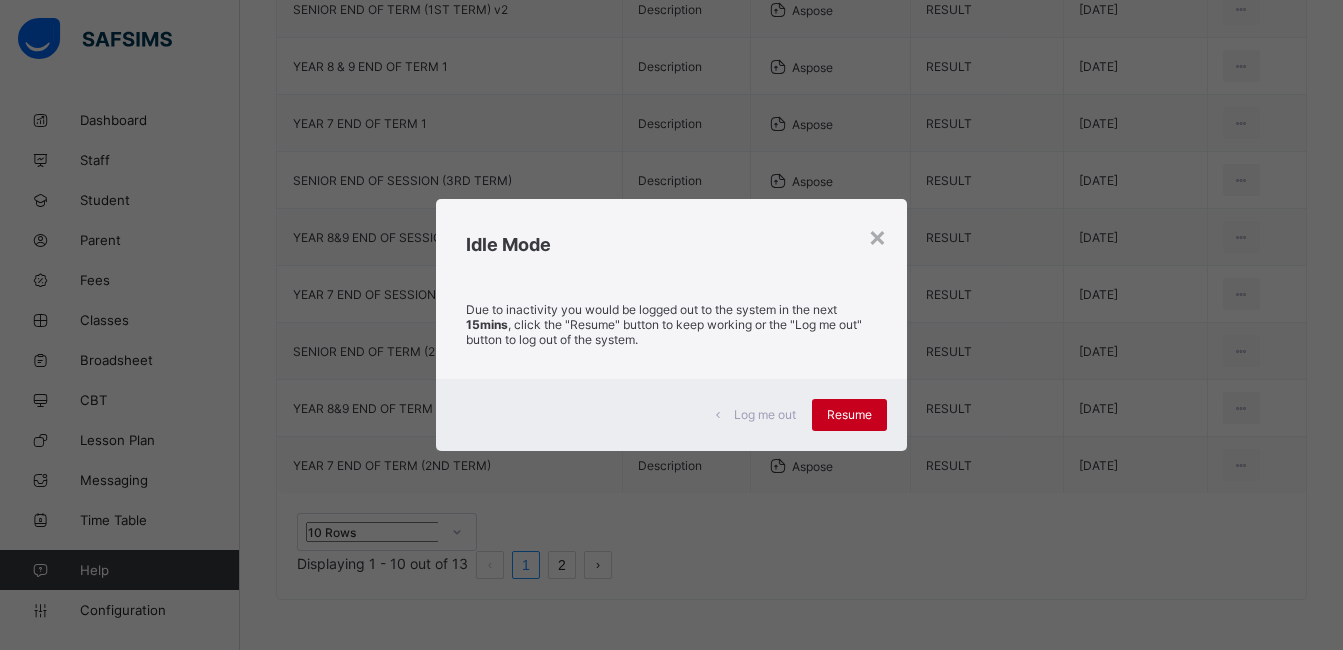 click on "Resume" at bounding box center [849, 415] 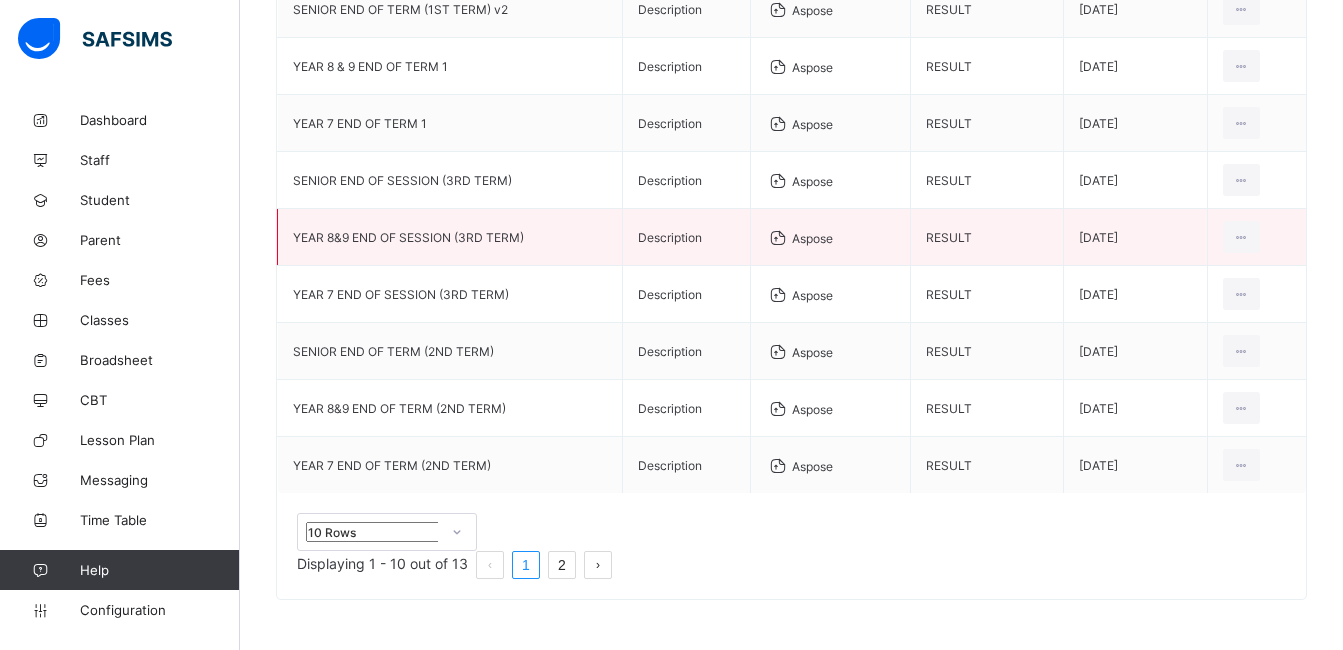 click on "YEAR 8&9 END OF SESSION (3RD TERM)" at bounding box center [450, 237] 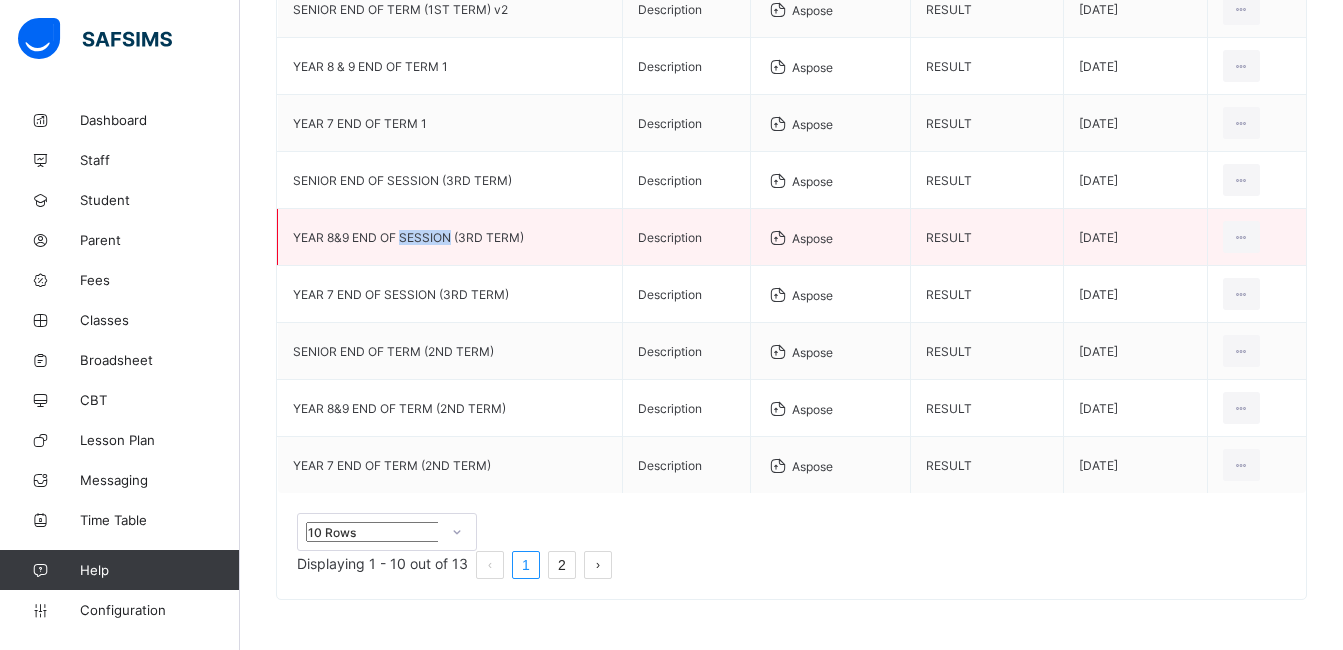 click on "YEAR 8&9 END OF SESSION (3RD TERM)" at bounding box center (450, 237) 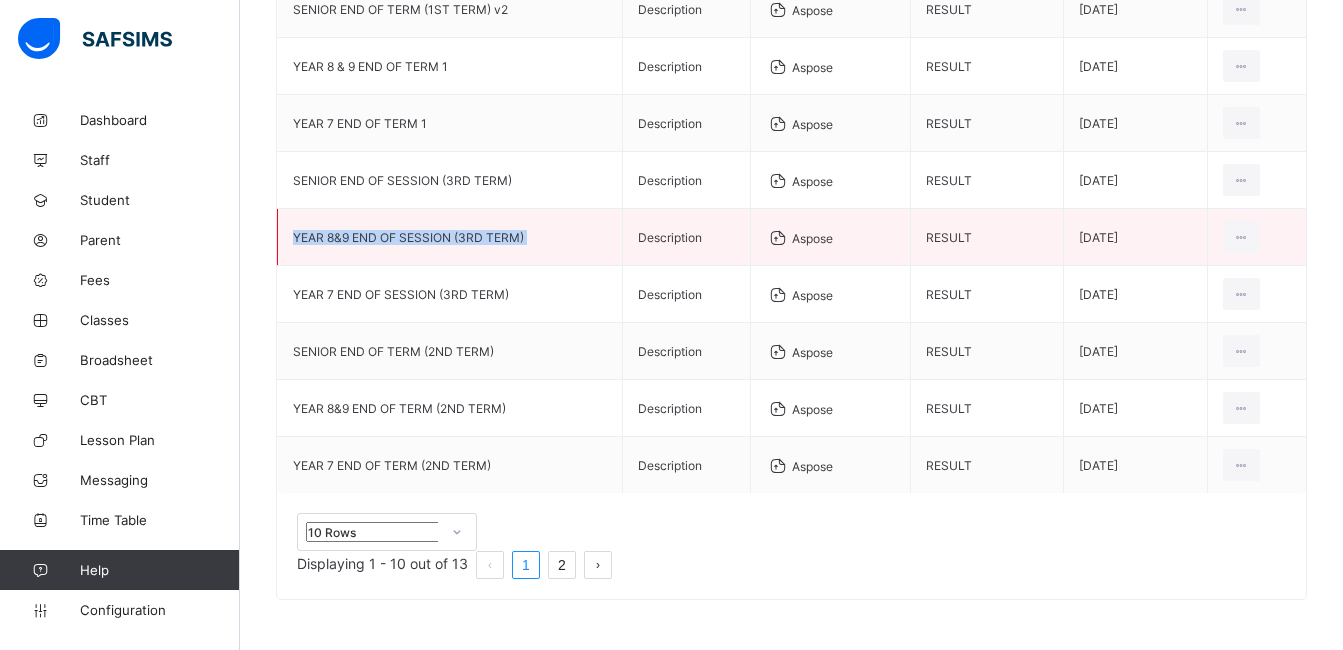 click on "YEAR 8&9 END OF SESSION (3RD TERM)" at bounding box center (450, 237) 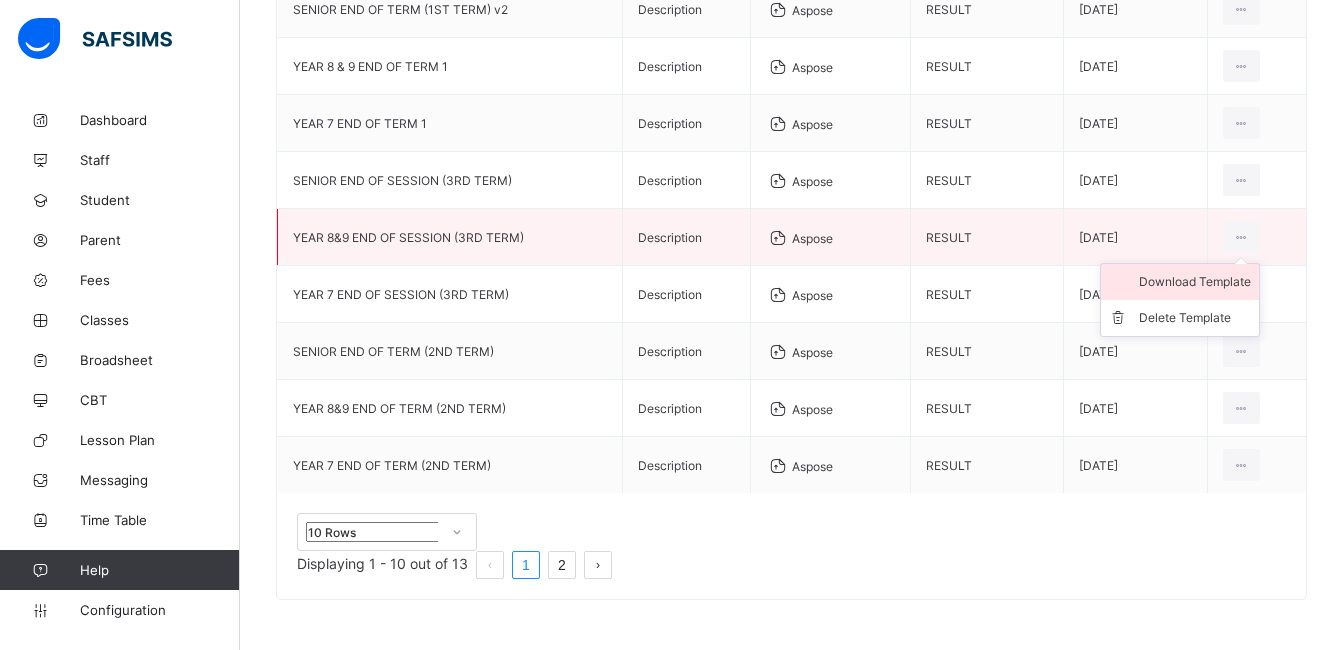click on "Download Template" at bounding box center (1195, 282) 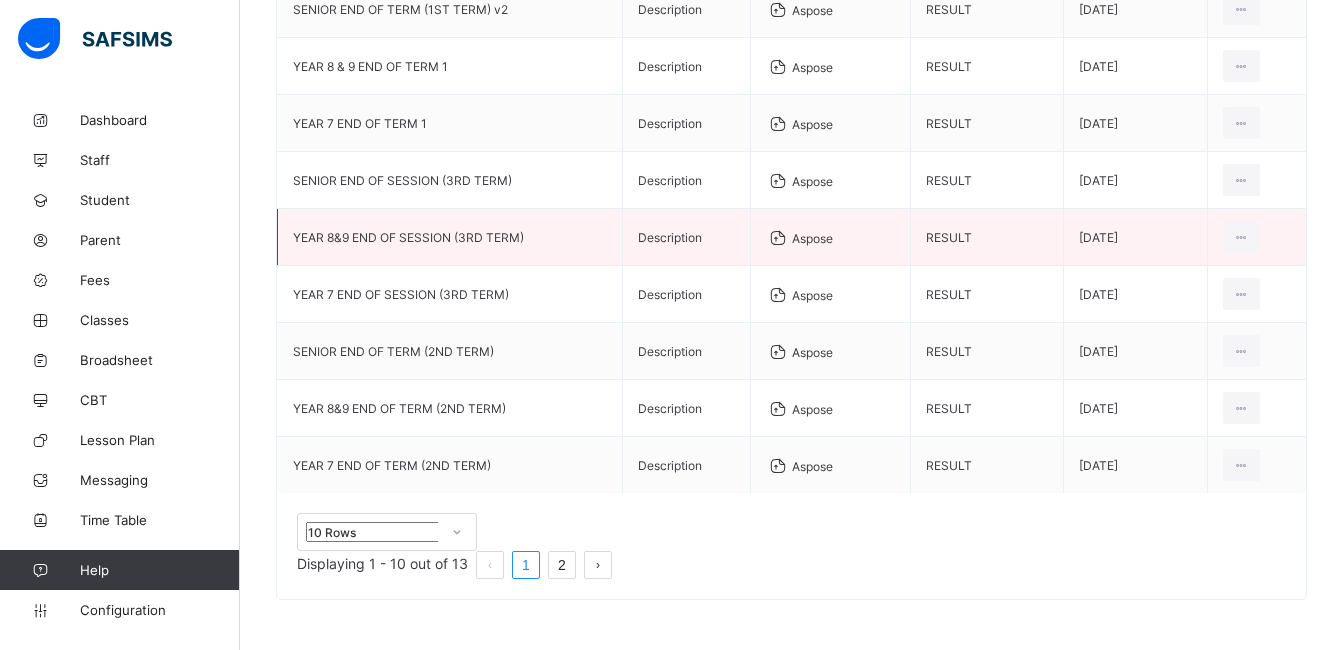 click on "YEAR 8&9 END OF SESSION (3RD TERM)" at bounding box center [450, 237] 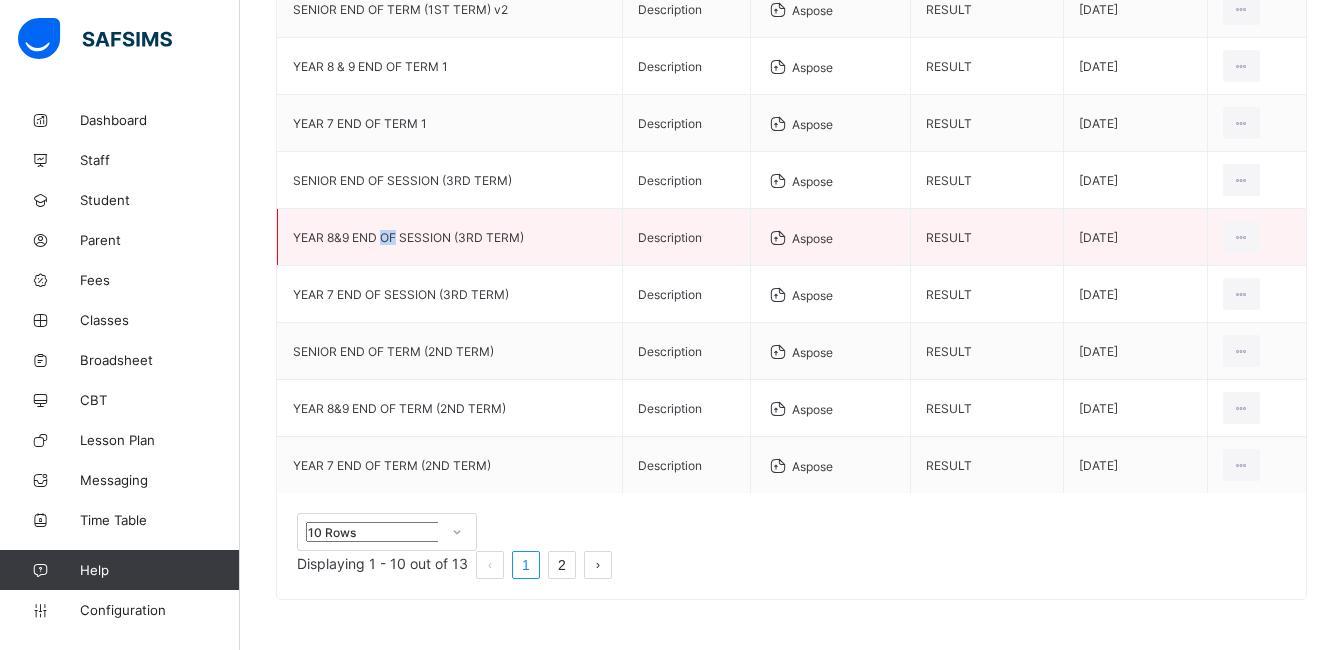click on "YEAR 8&9 END OF SESSION (3RD TERM)" at bounding box center [450, 237] 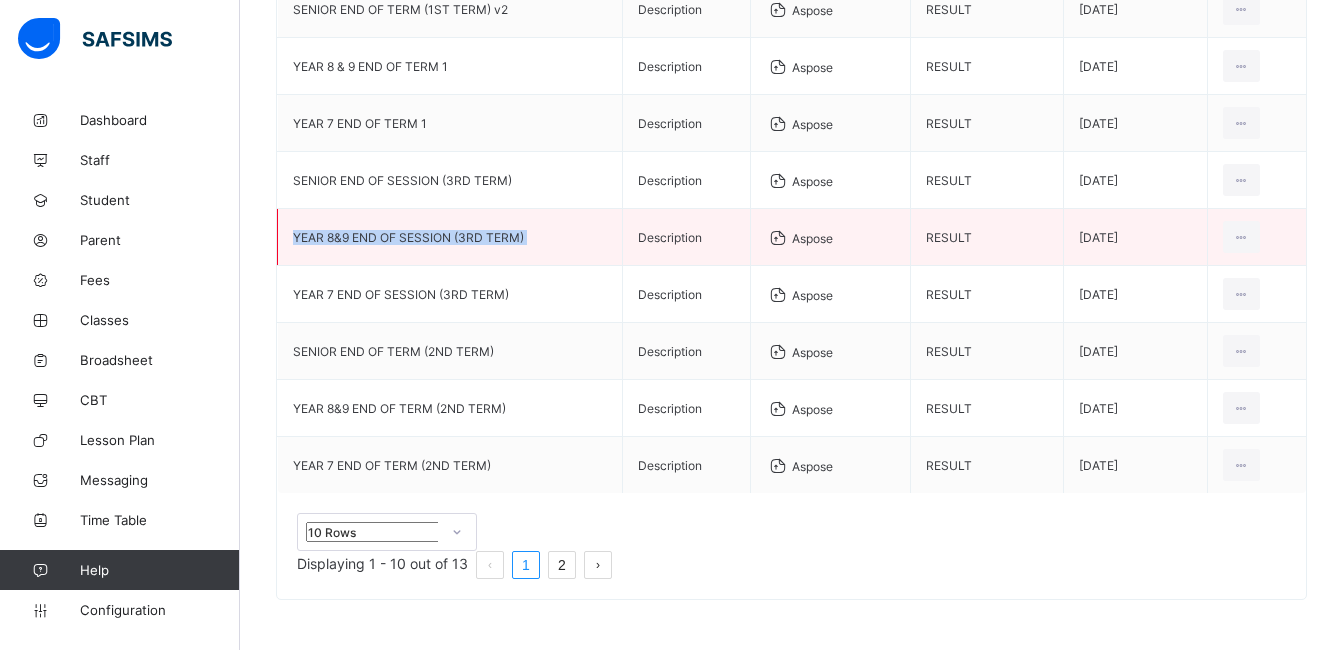 click on "YEAR 8&9 END OF SESSION (3RD TERM)" at bounding box center (450, 237) 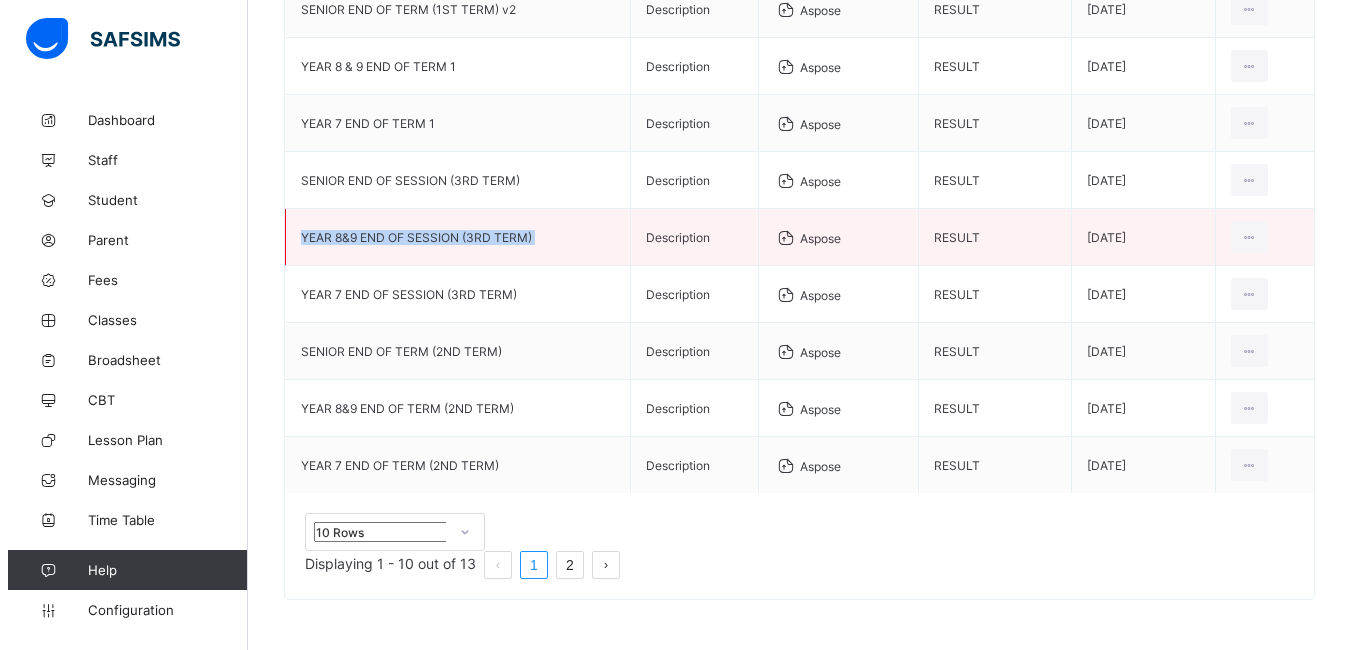 scroll, scrollTop: 0, scrollLeft: 0, axis: both 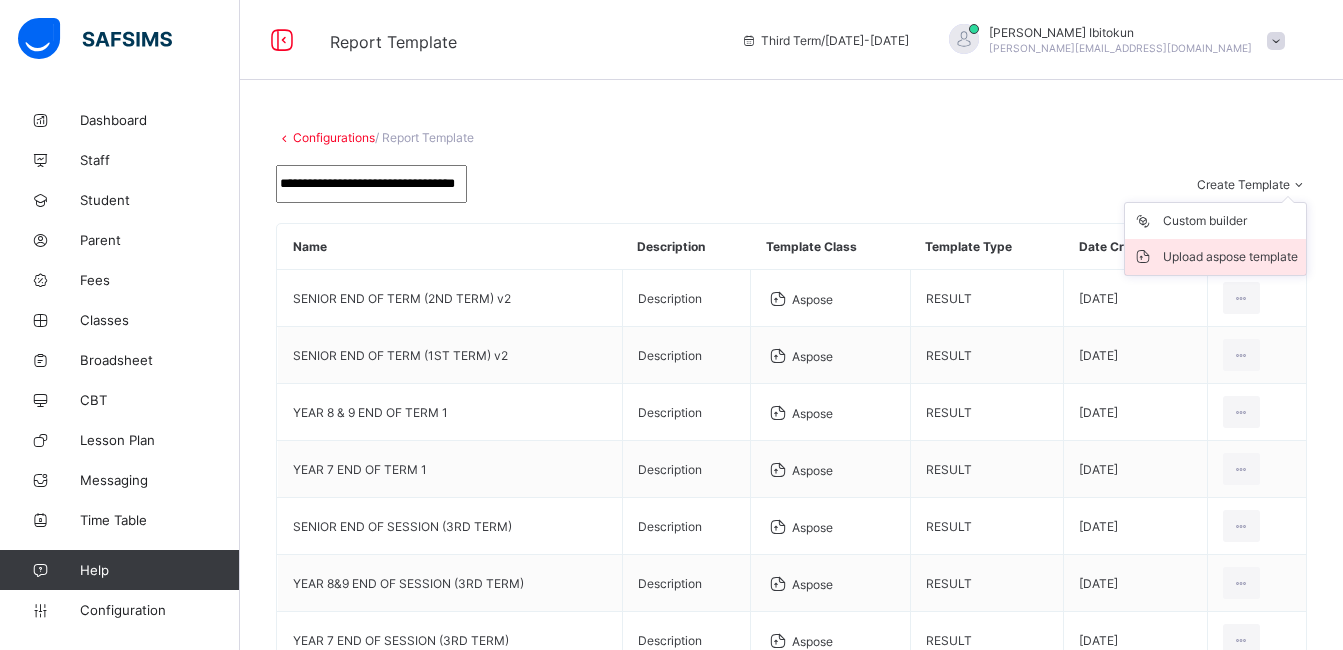 click on "Upload aspose template" at bounding box center (1230, 257) 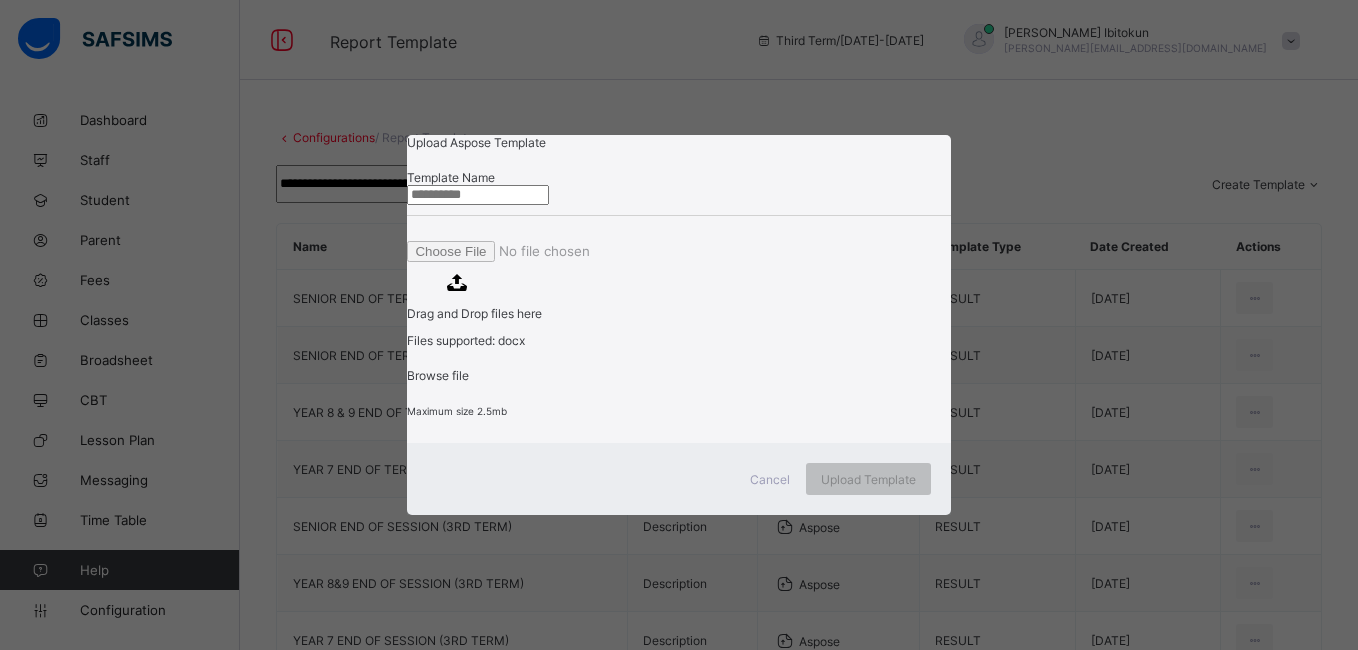 click at bounding box center (478, 195) 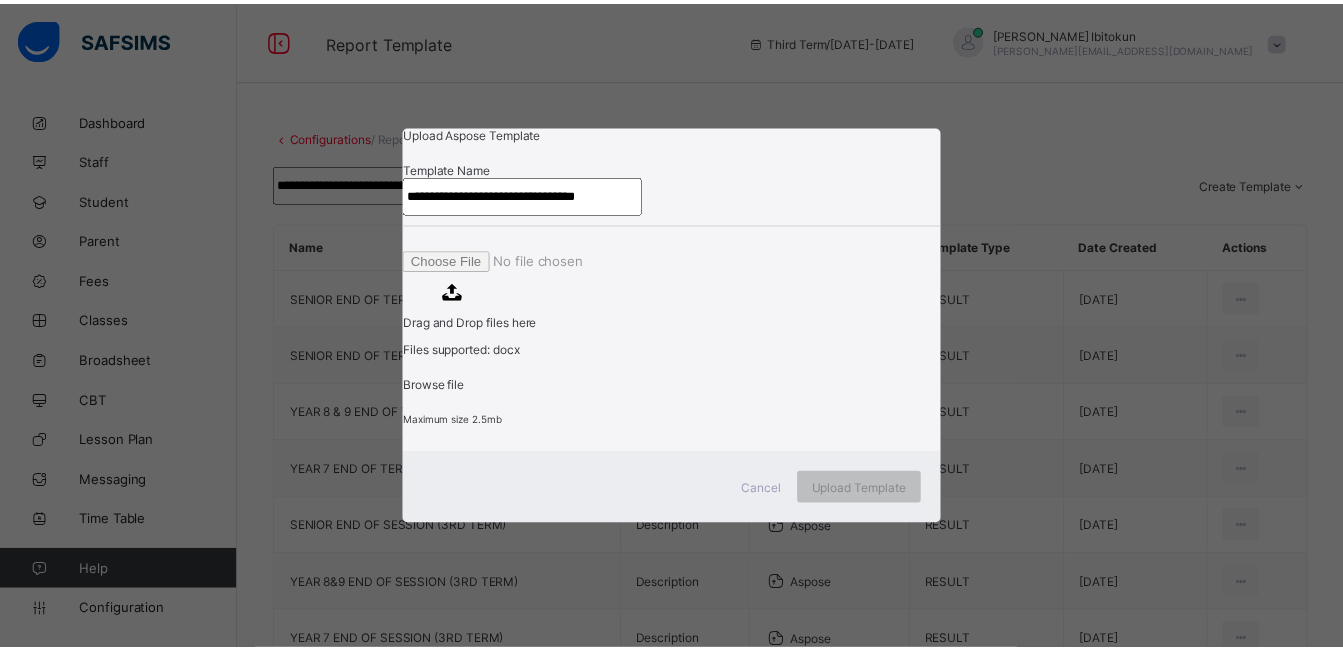scroll, scrollTop: 0, scrollLeft: 0, axis: both 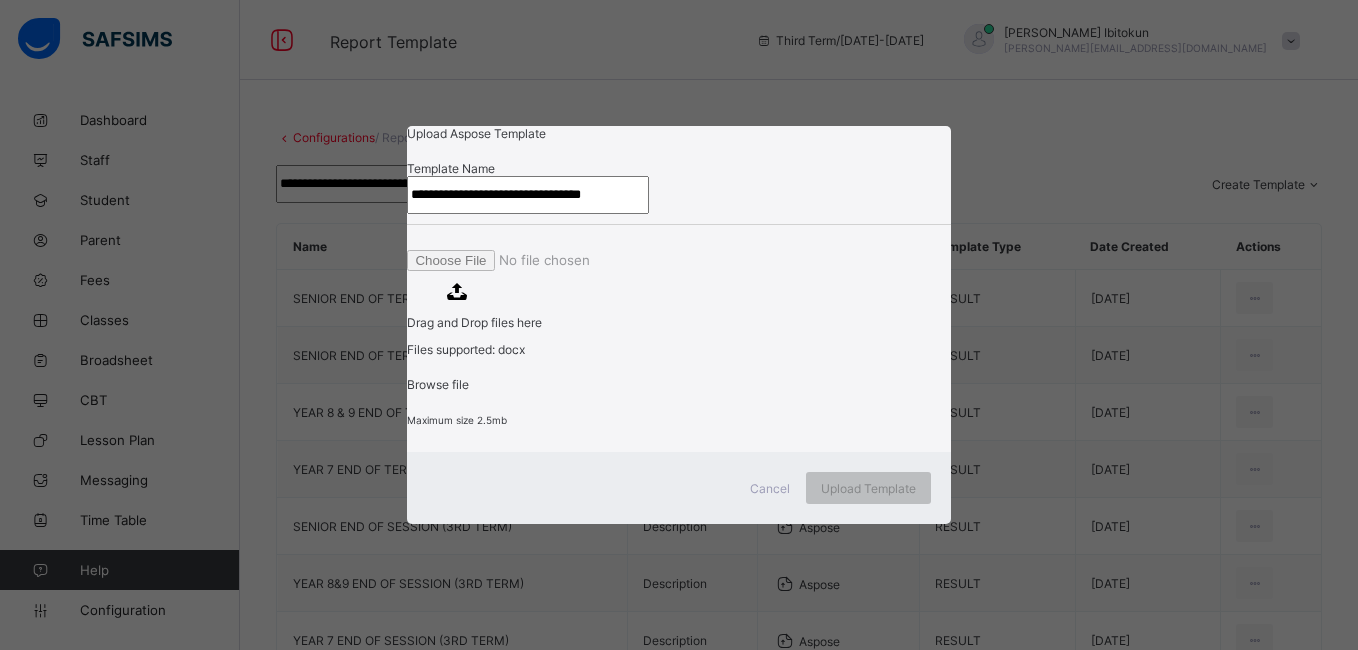 type on "**********" 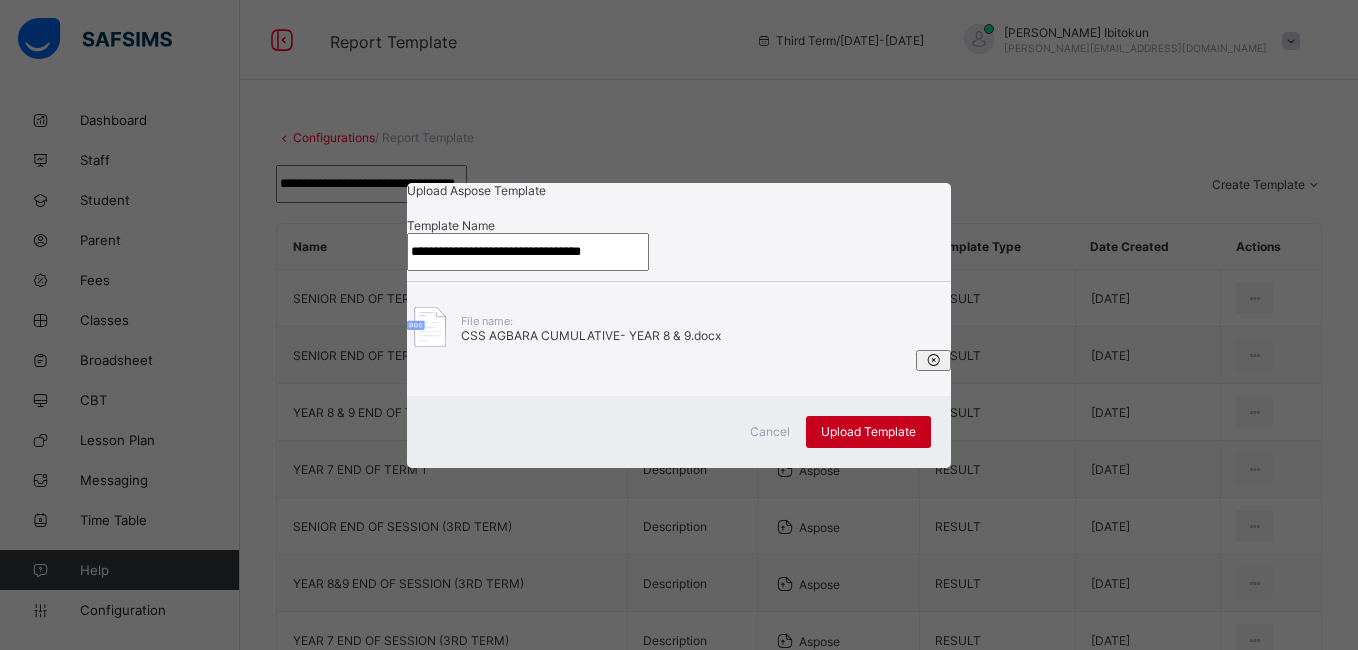 click on "Upload Template" at bounding box center (868, 431) 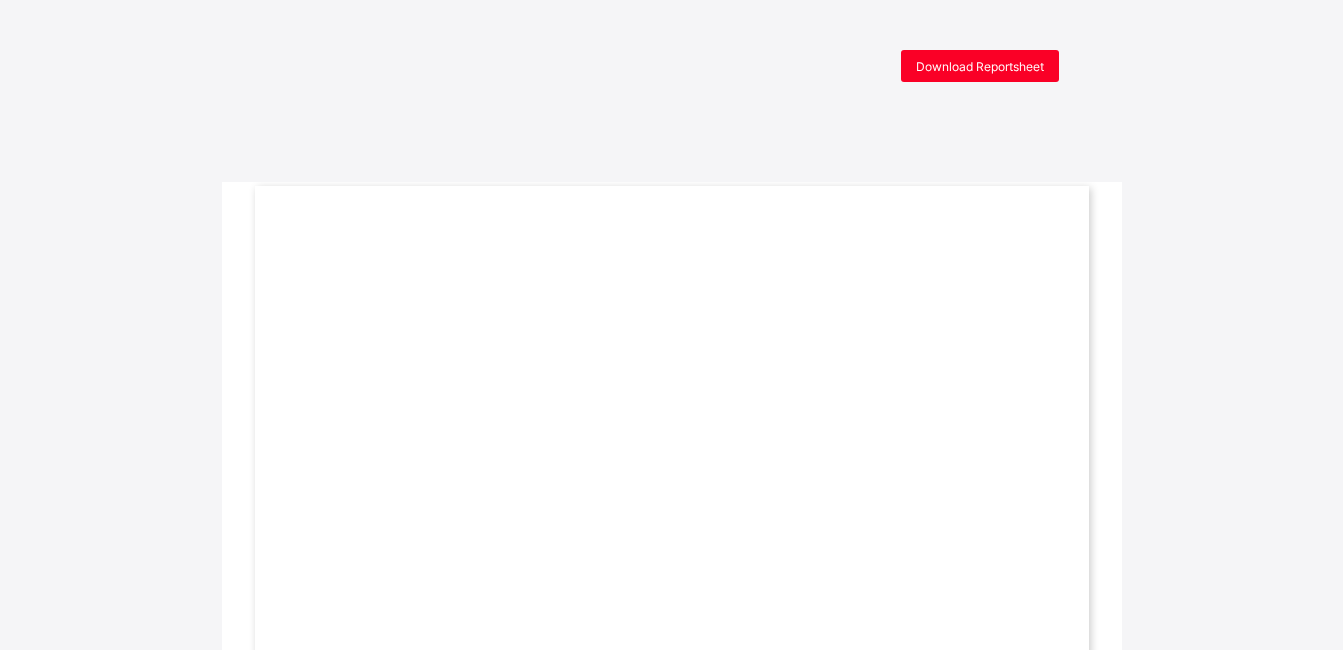 scroll, scrollTop: 0, scrollLeft: 0, axis: both 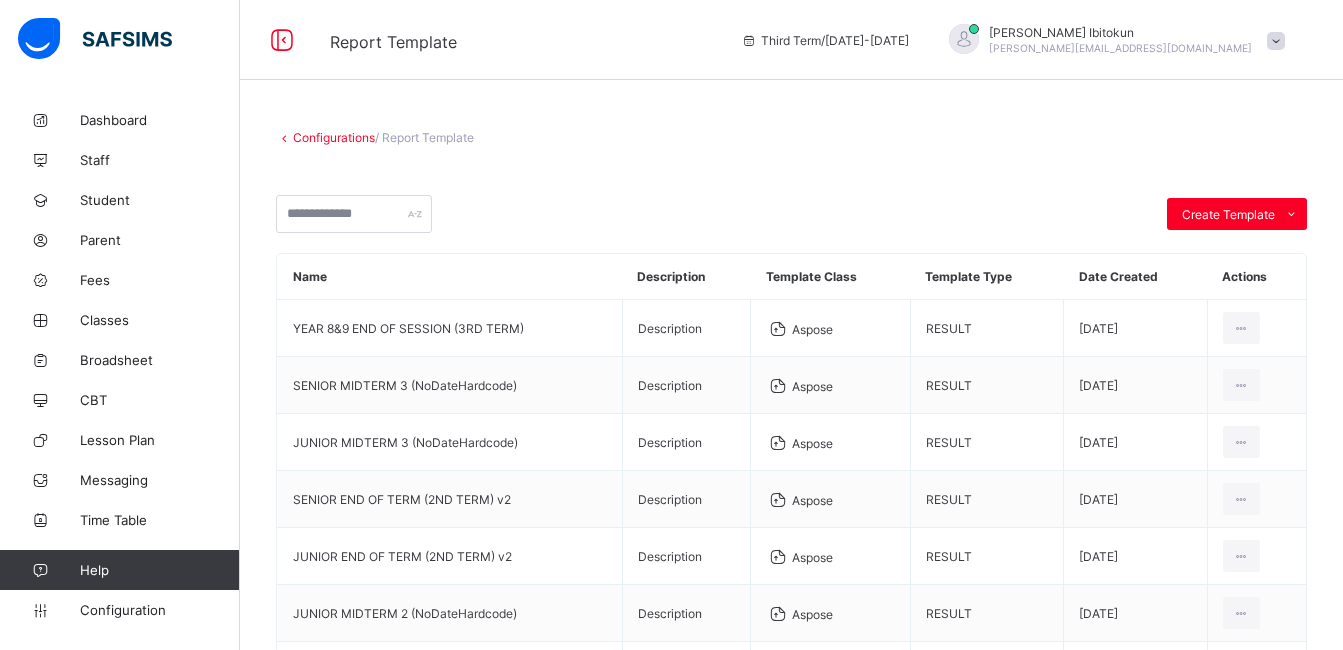 click on "Configurations" at bounding box center (334, 137) 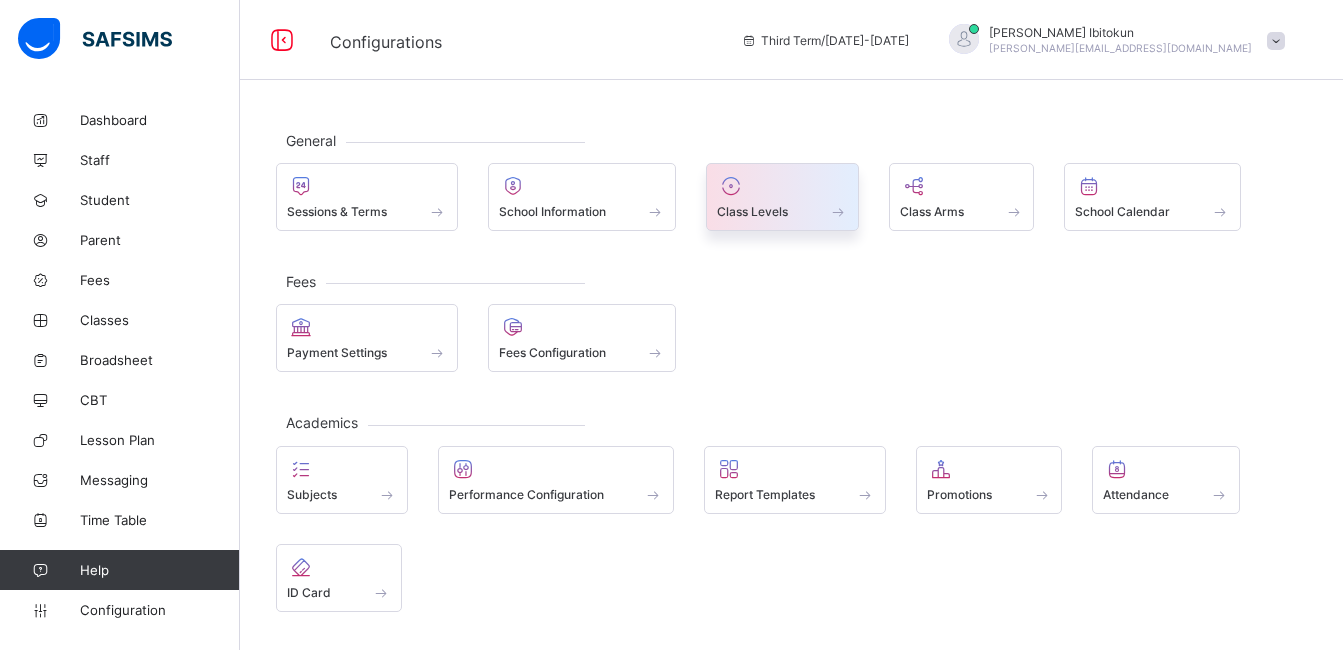 click at bounding box center (782, 186) 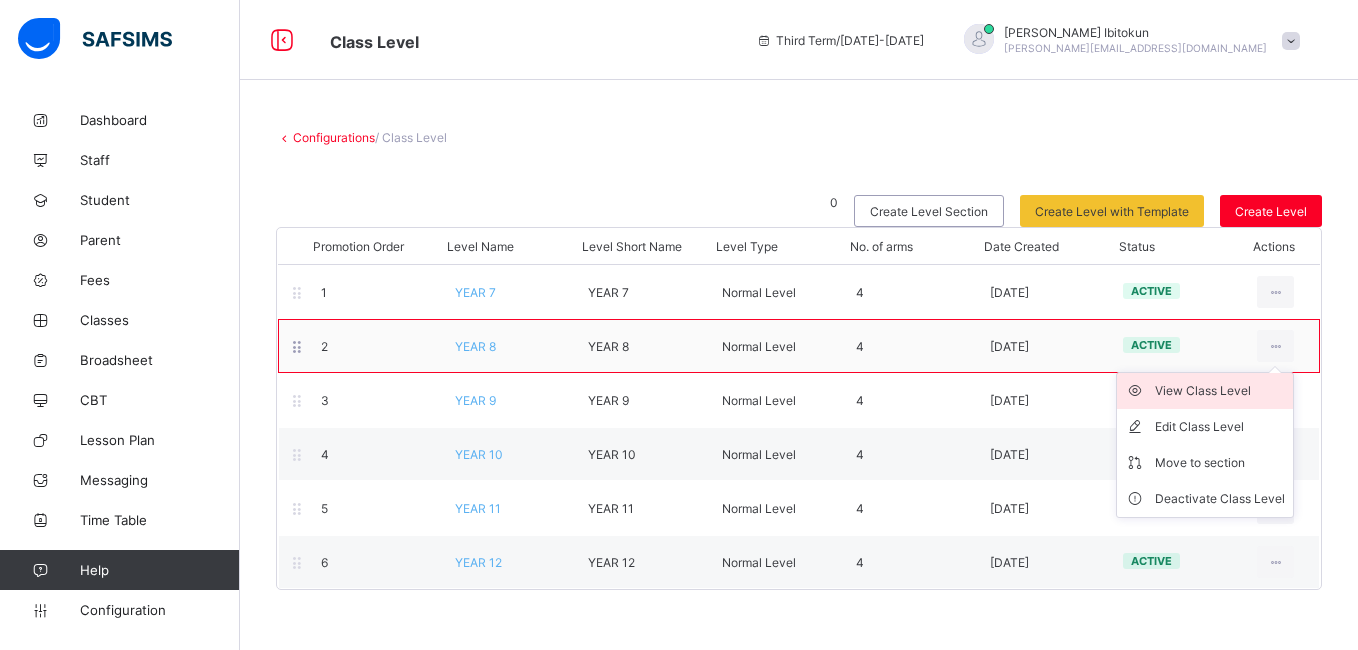 click on "View Class Level" at bounding box center [1220, 391] 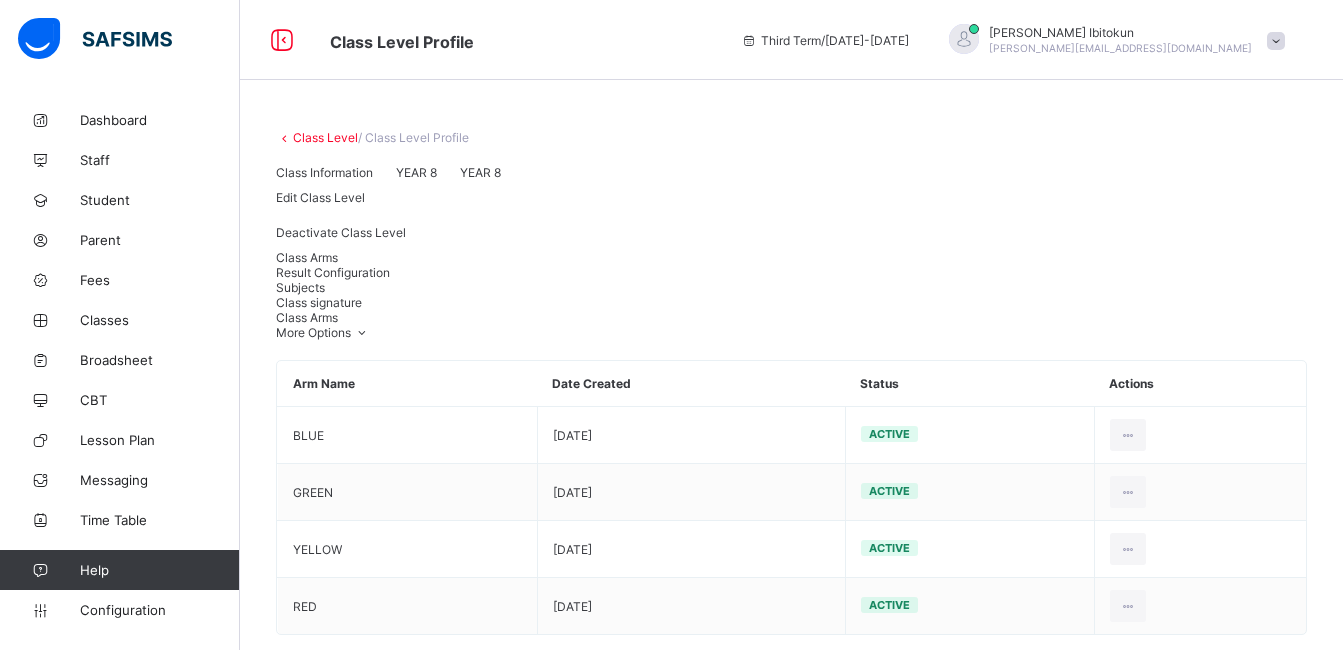 click on "Result Configuration" at bounding box center (333, 272) 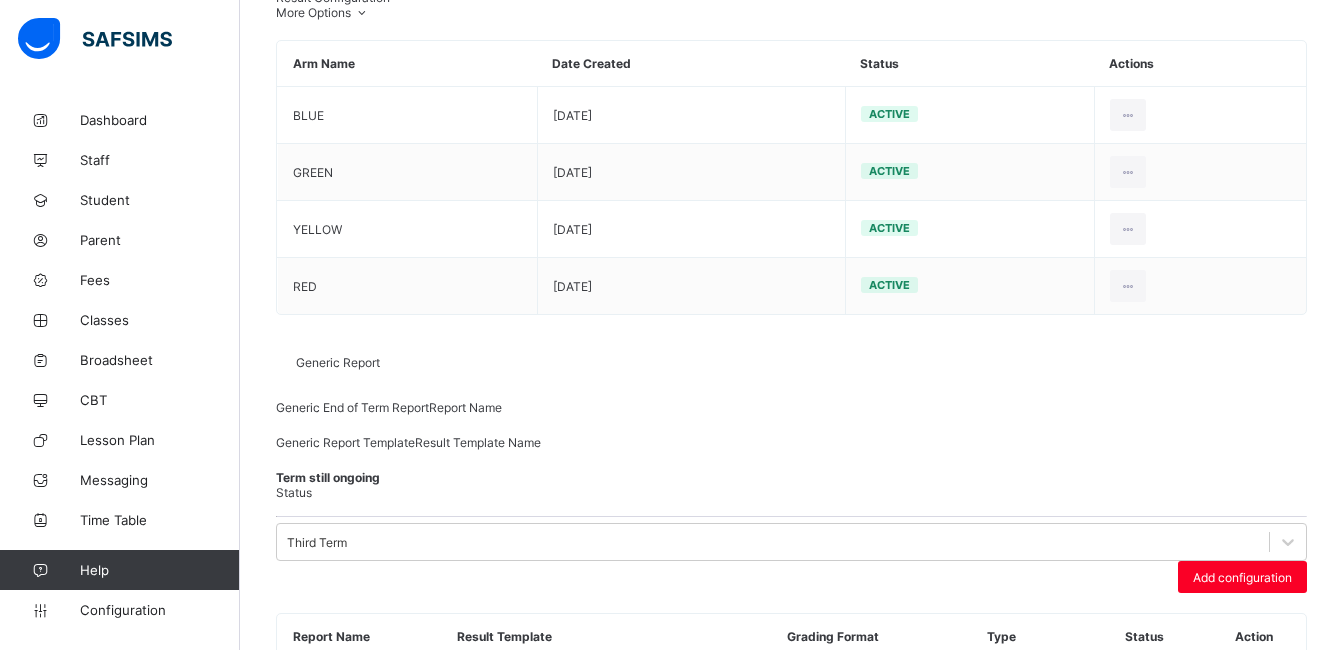 scroll, scrollTop: 347, scrollLeft: 0, axis: vertical 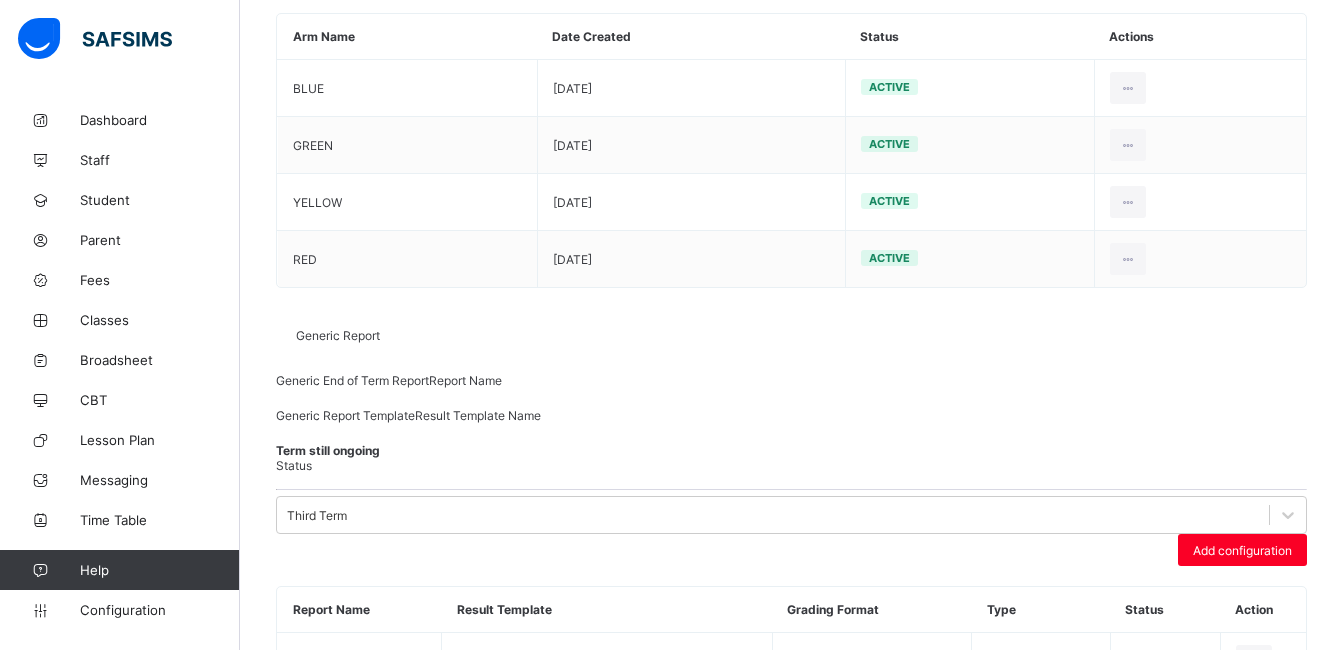 click at bounding box center (1254, 718) 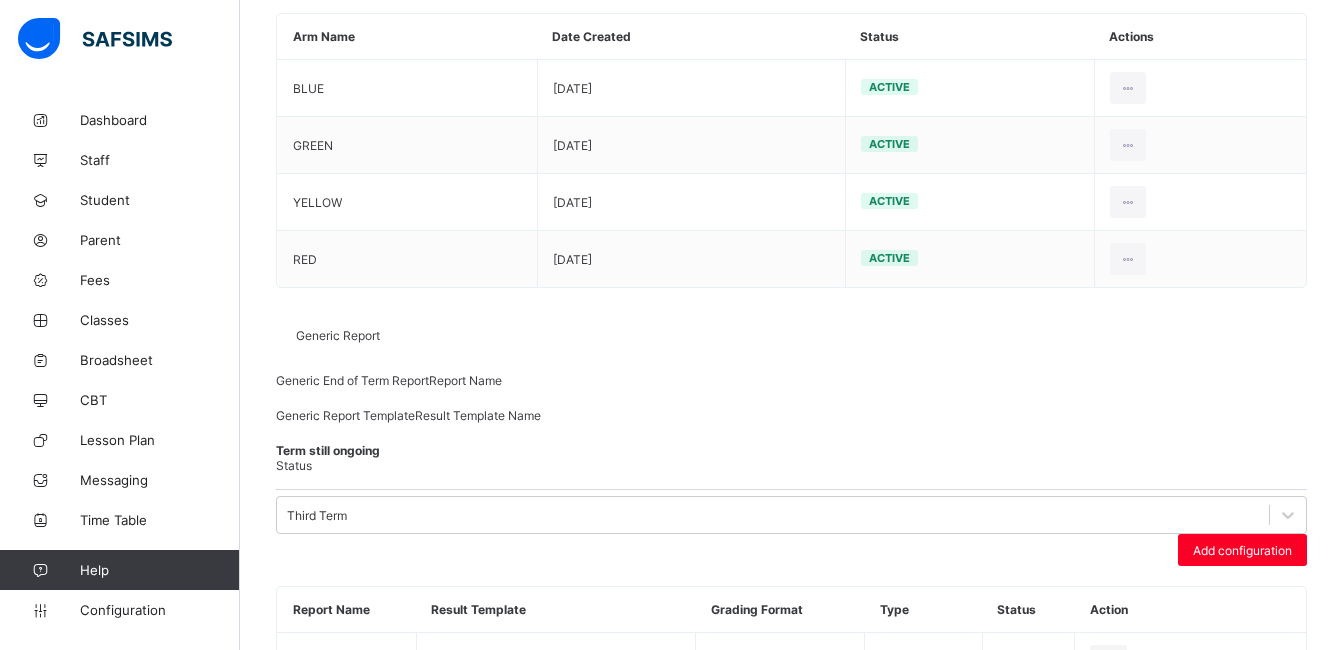 click on "Edit Configuration" at bounding box center (1225, 756) 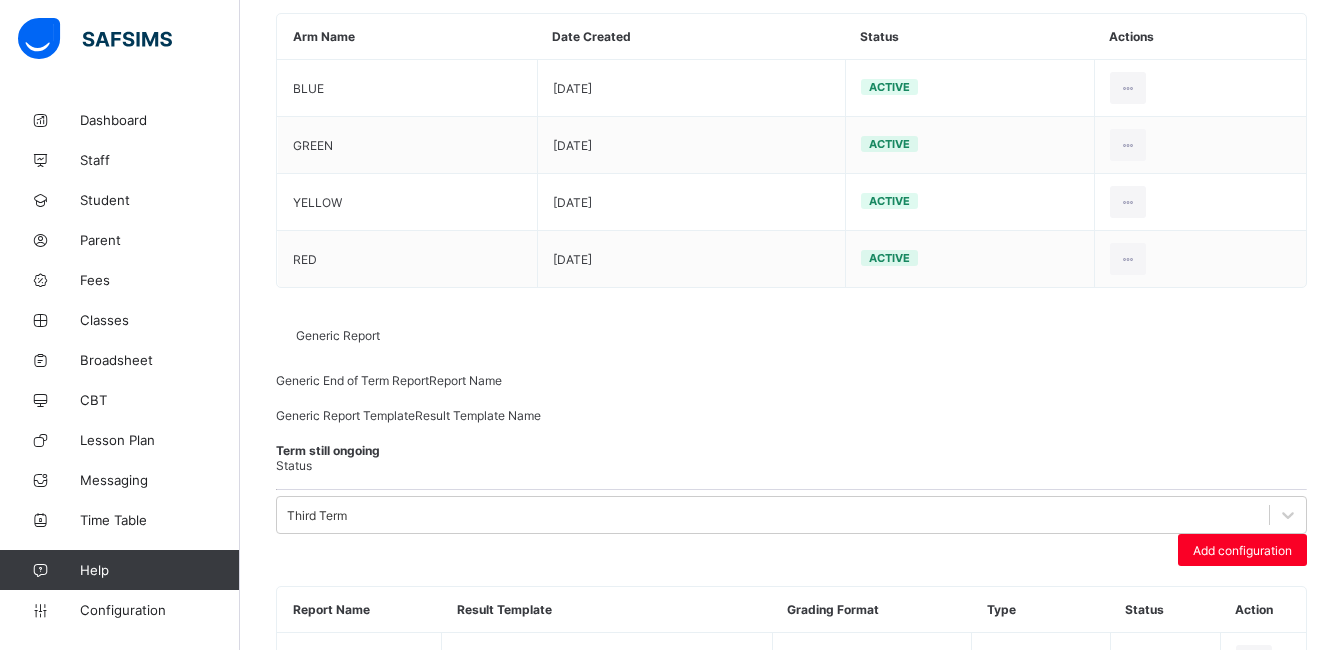 click on "**********" at bounding box center [791, 901] 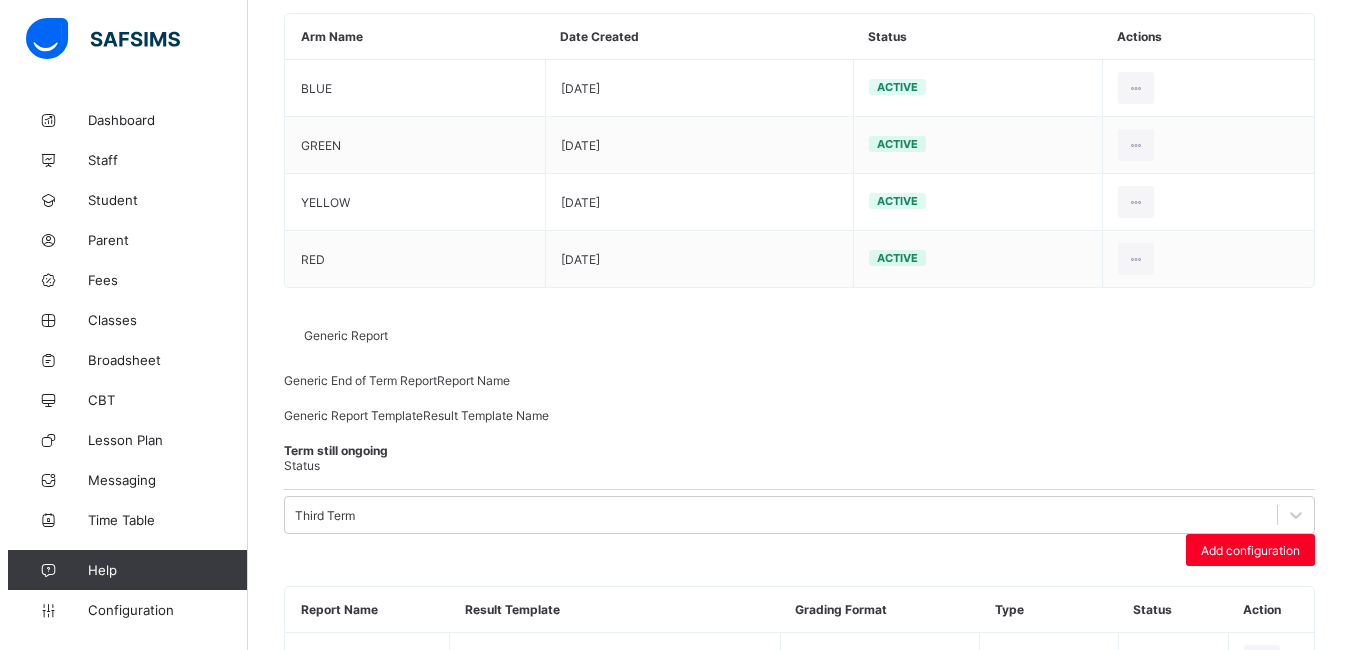 scroll, scrollTop: 723, scrollLeft: 0, axis: vertical 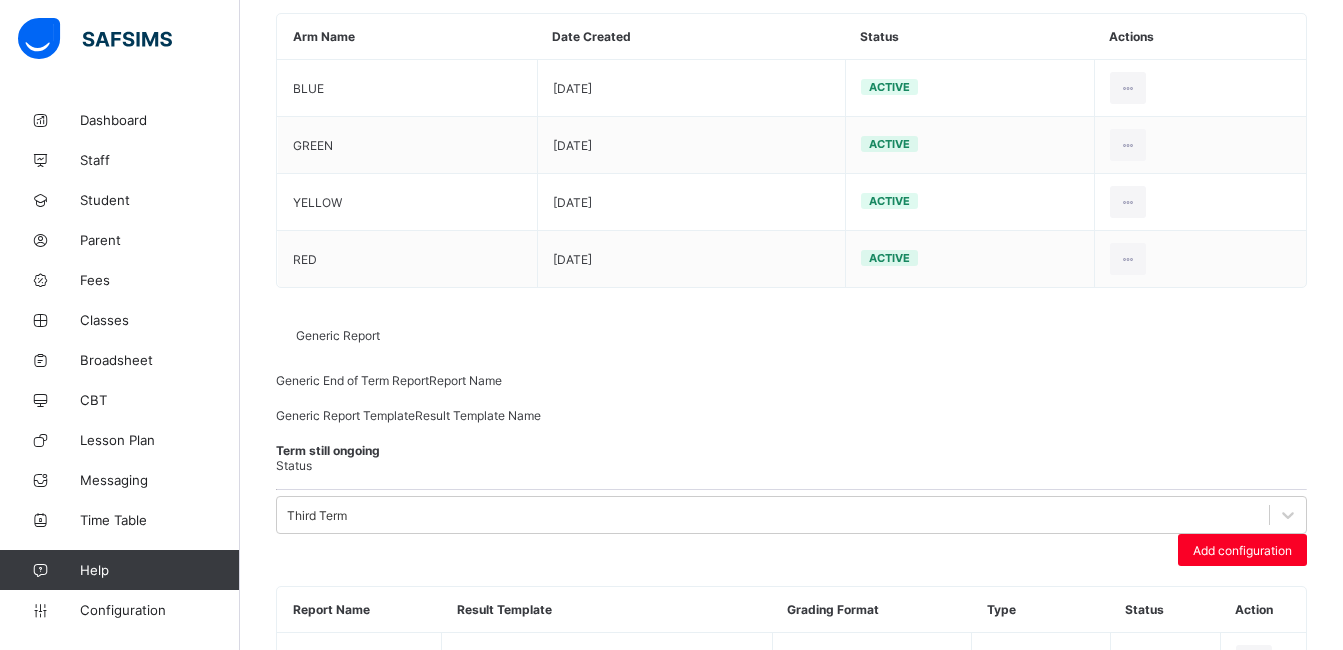 click on "YEAR 8&9 END OF SESSION (3RD TERM)" at bounding box center (791, 1565) 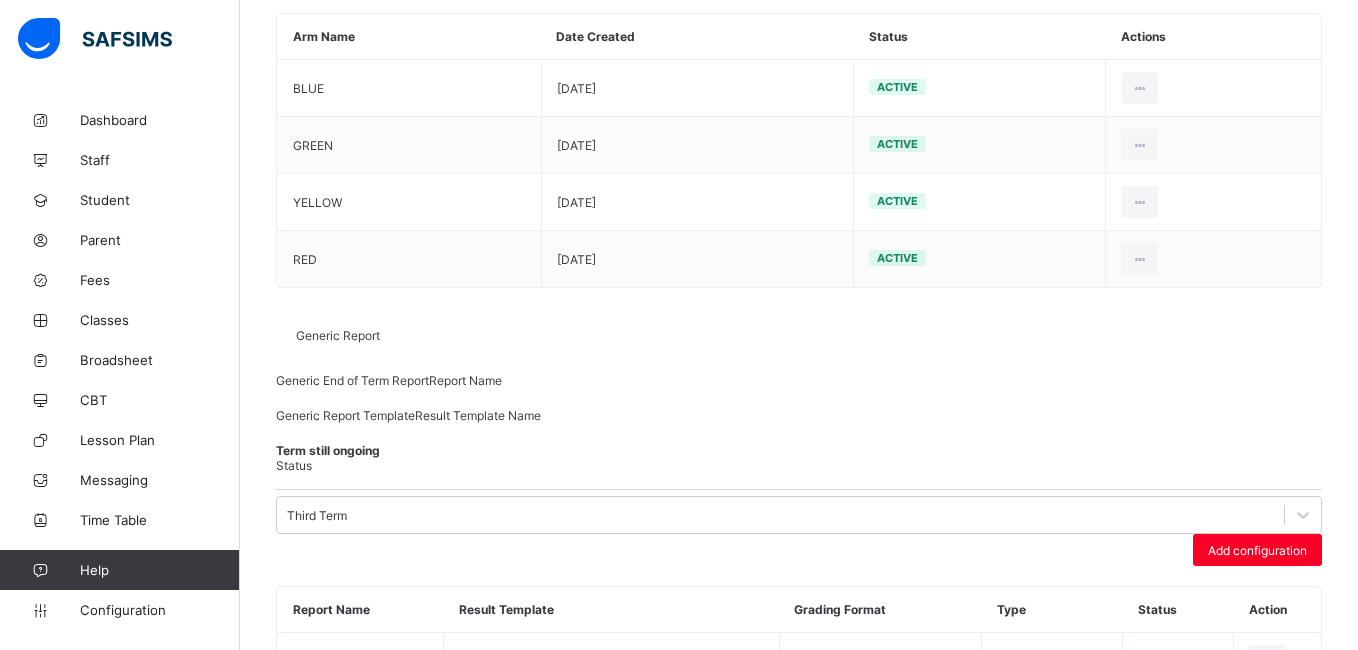 scroll, scrollTop: 64, scrollLeft: 0, axis: vertical 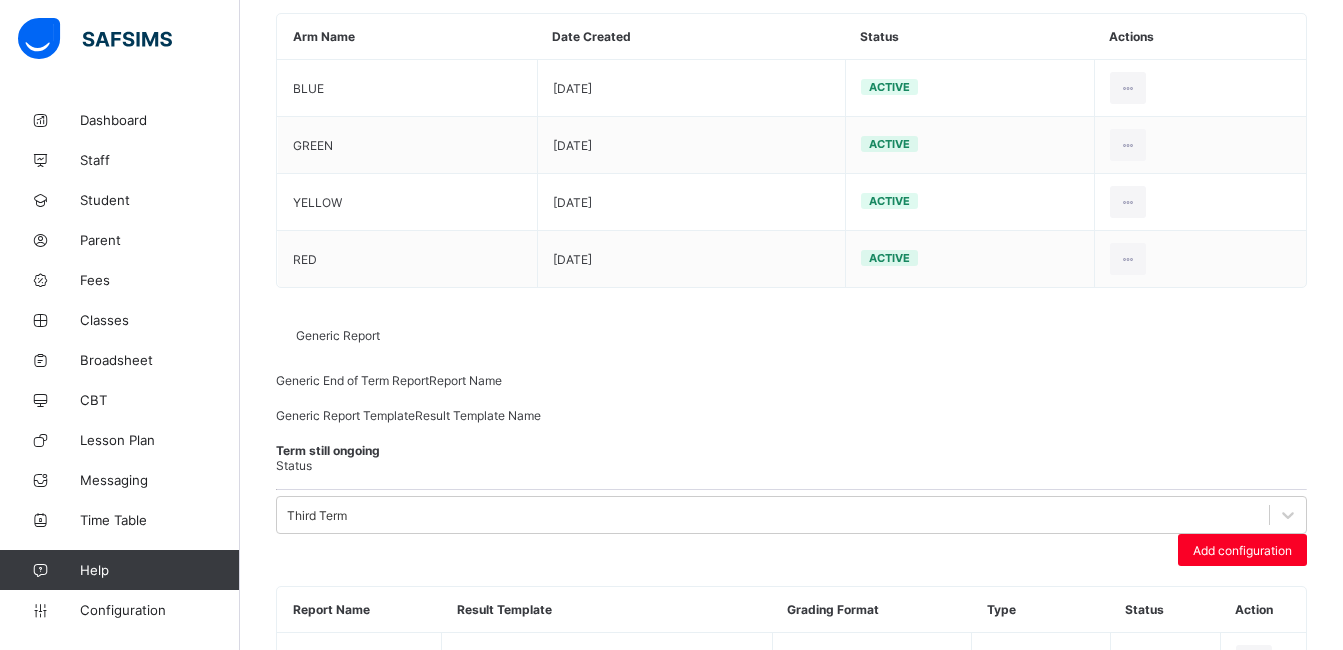 click at bounding box center [276, 496] 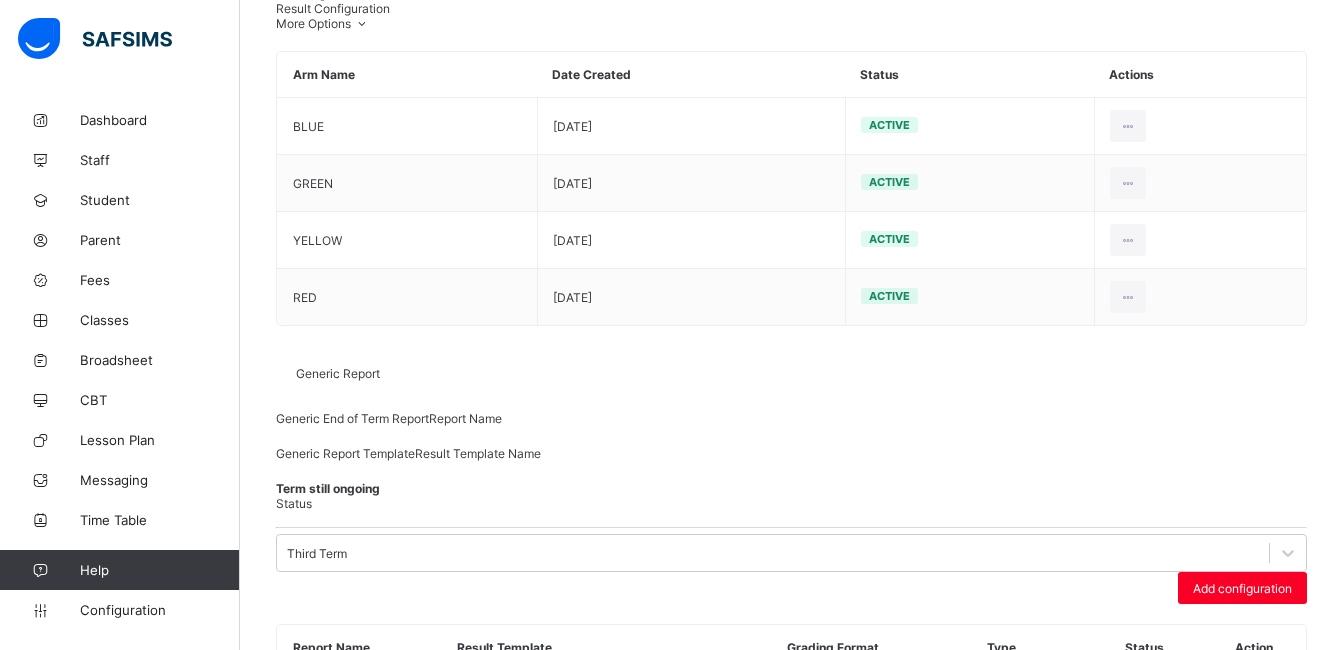 scroll, scrollTop: 307, scrollLeft: 0, axis: vertical 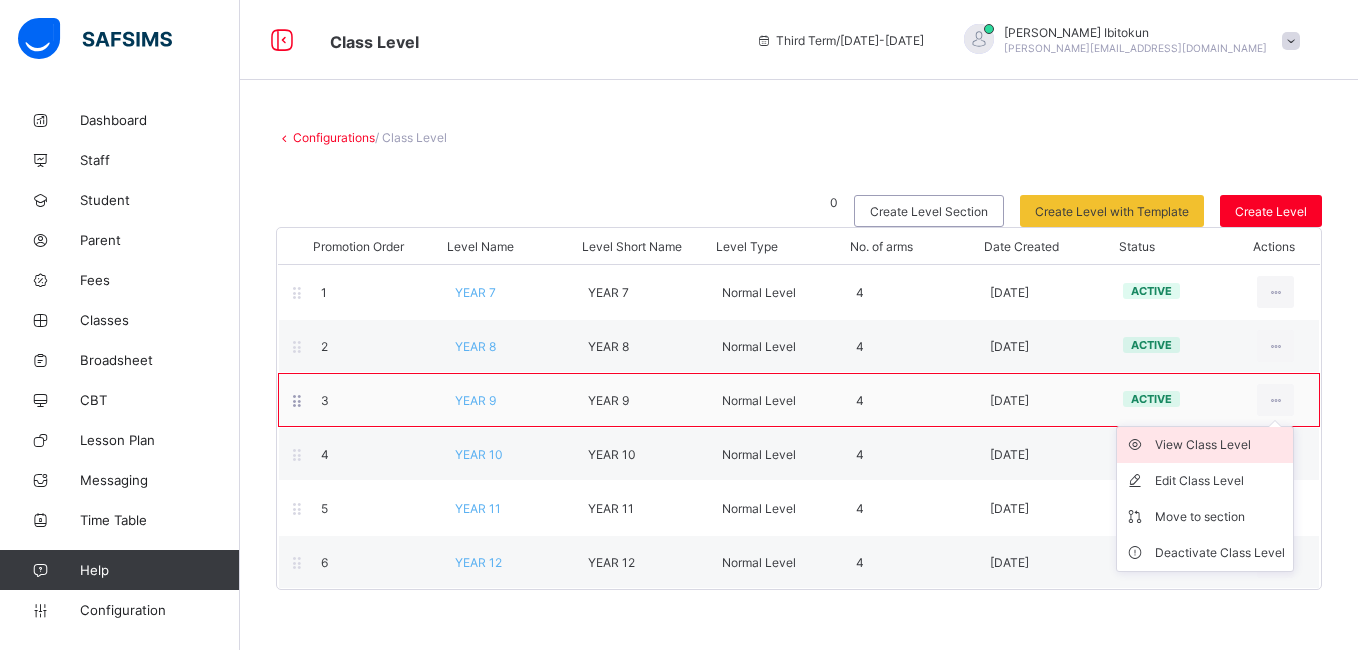 click on "View Class Level" at bounding box center (1220, 445) 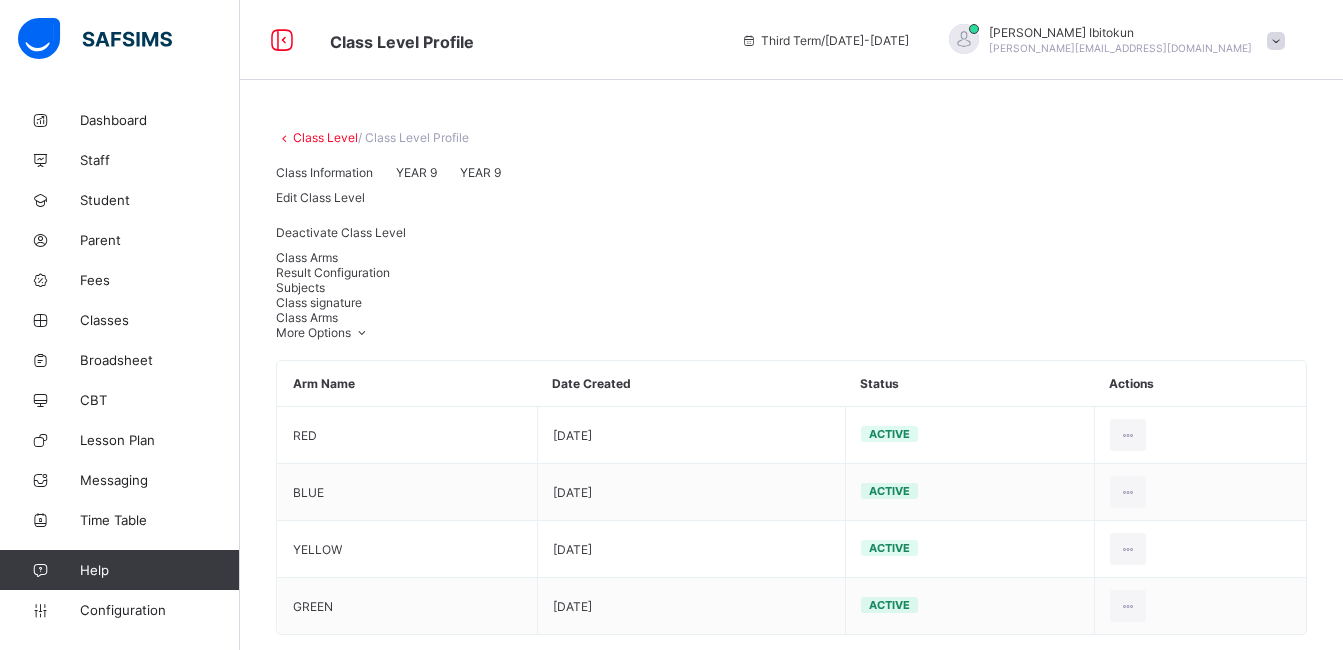 click on "Result Configuration" at bounding box center [333, 272] 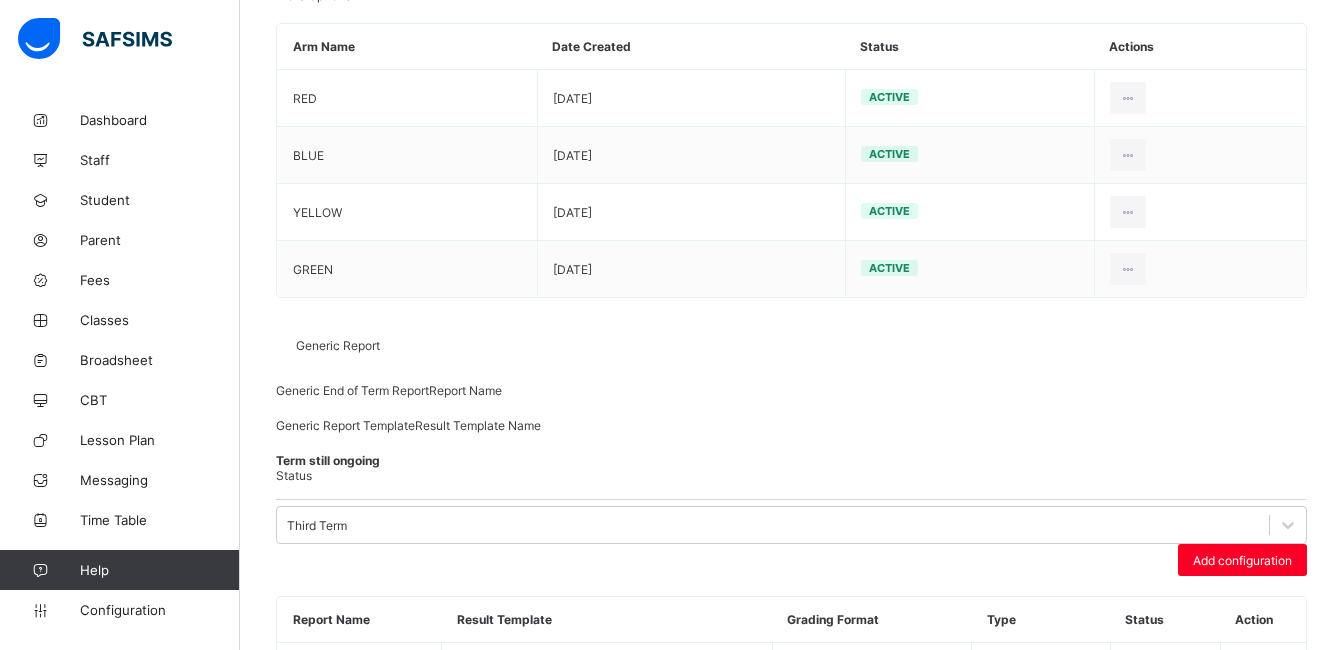 scroll, scrollTop: 347, scrollLeft: 0, axis: vertical 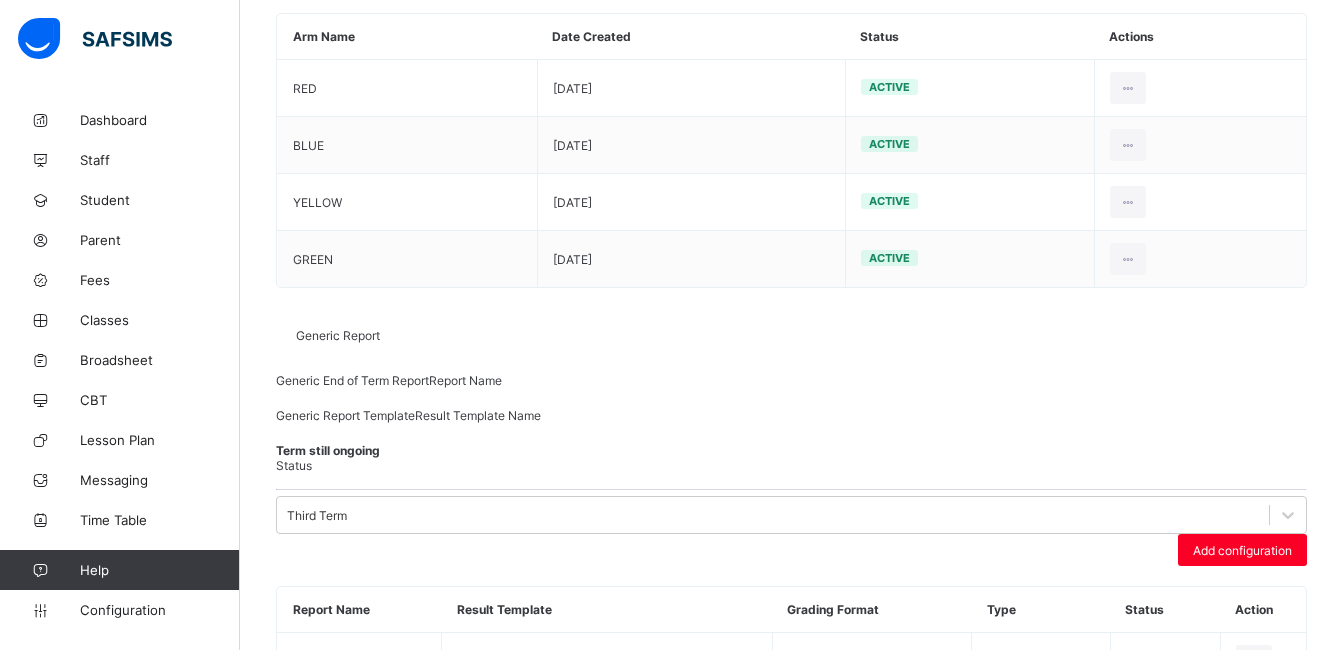 click at bounding box center [1254, 718] 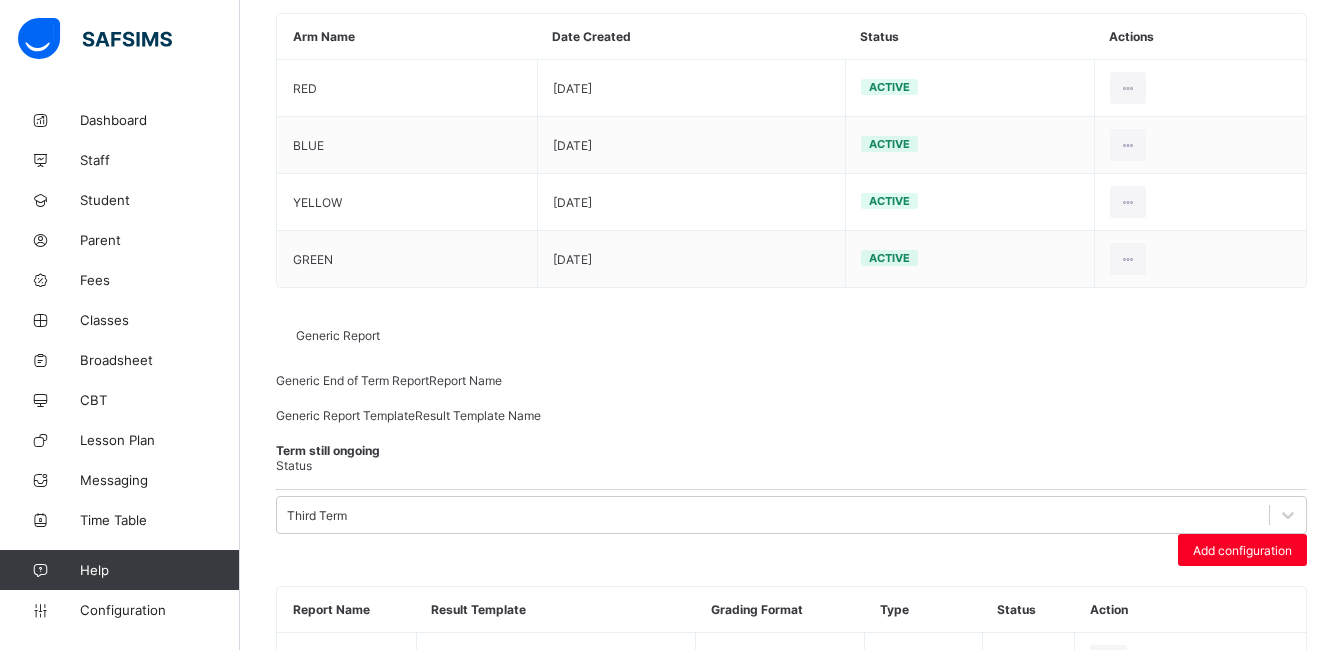 click on "Edit Configuration" at bounding box center (1225, 756) 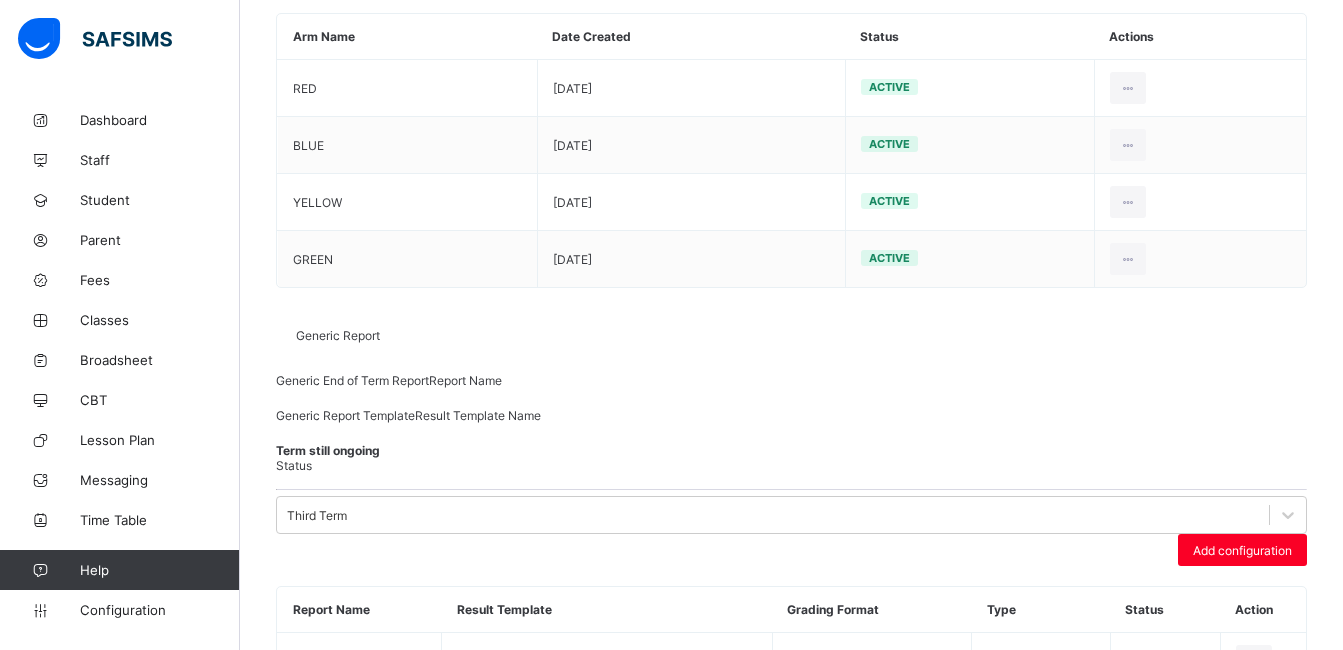 click on "**********" at bounding box center (791, 901) 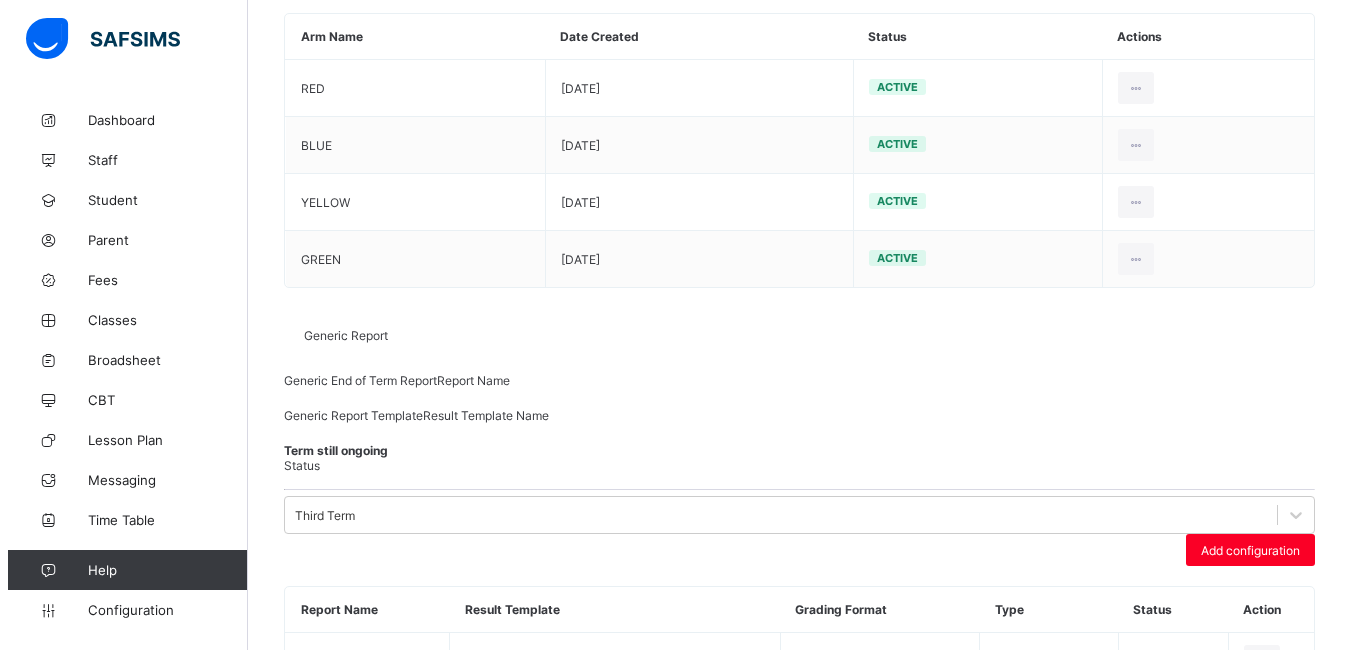 scroll, scrollTop: 723, scrollLeft: 0, axis: vertical 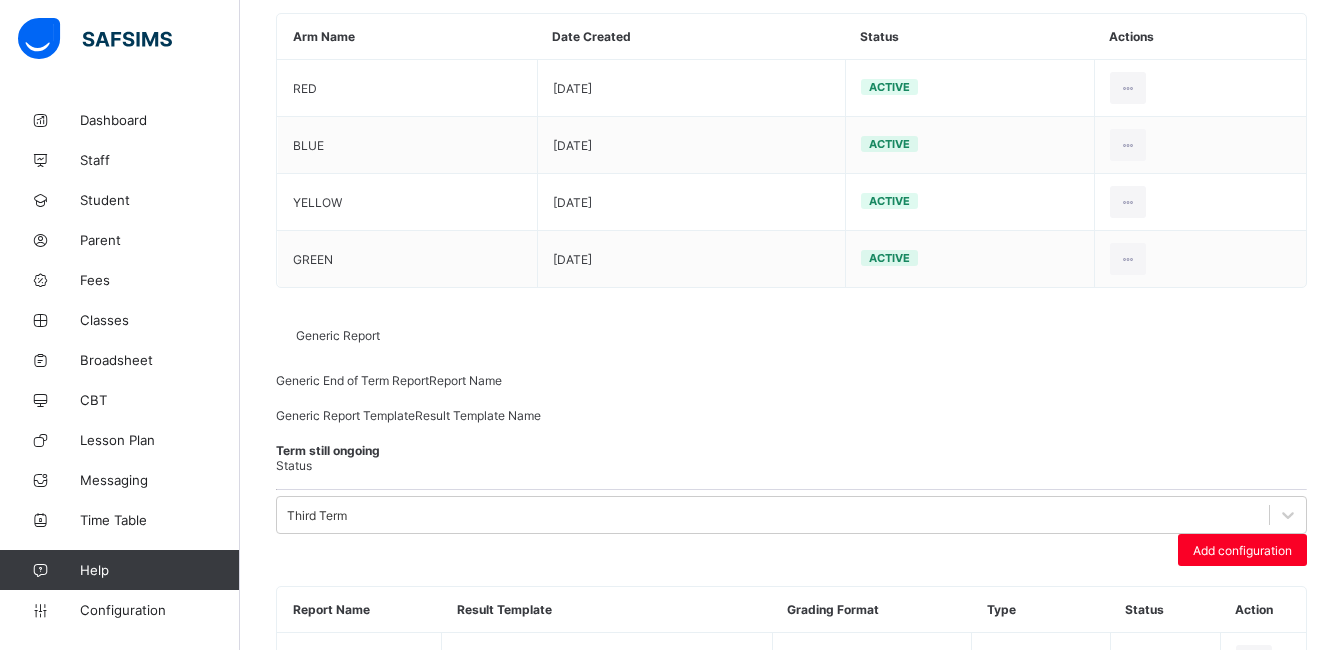 click on "YEAR 8&9 END OF SESSION (3RD TERM)" at bounding box center (791, 1565) 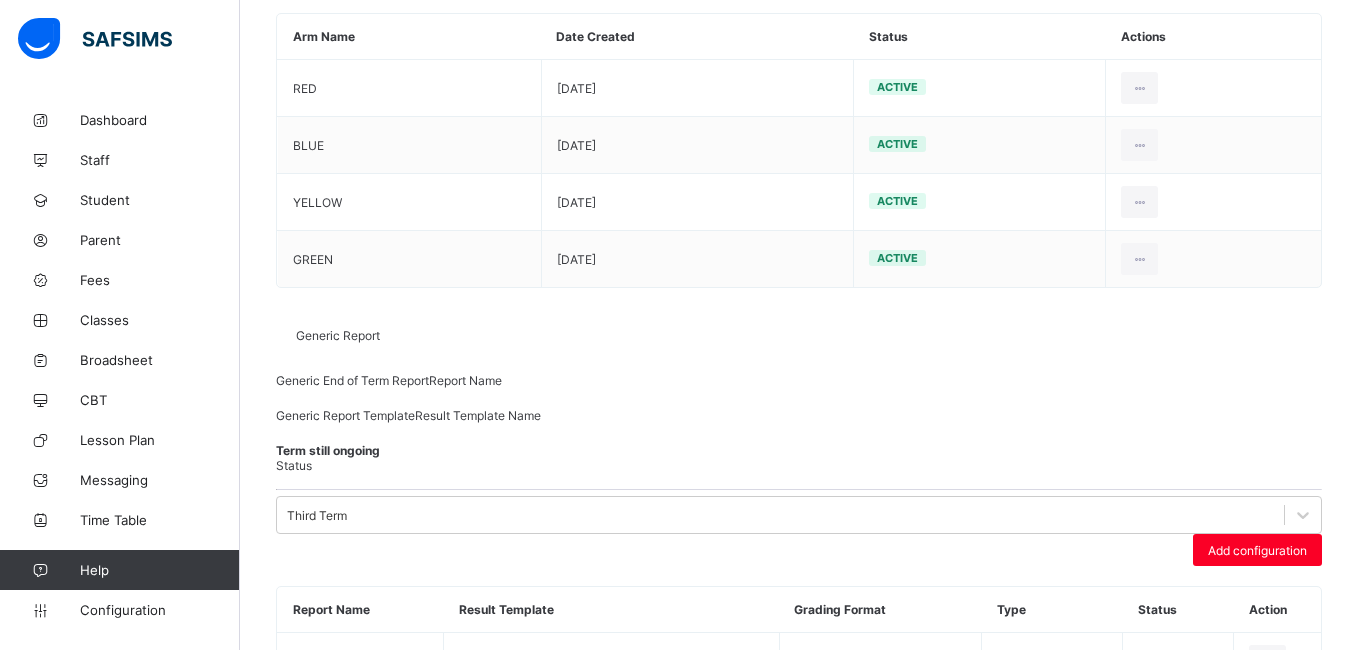 scroll, scrollTop: 64, scrollLeft: 0, axis: vertical 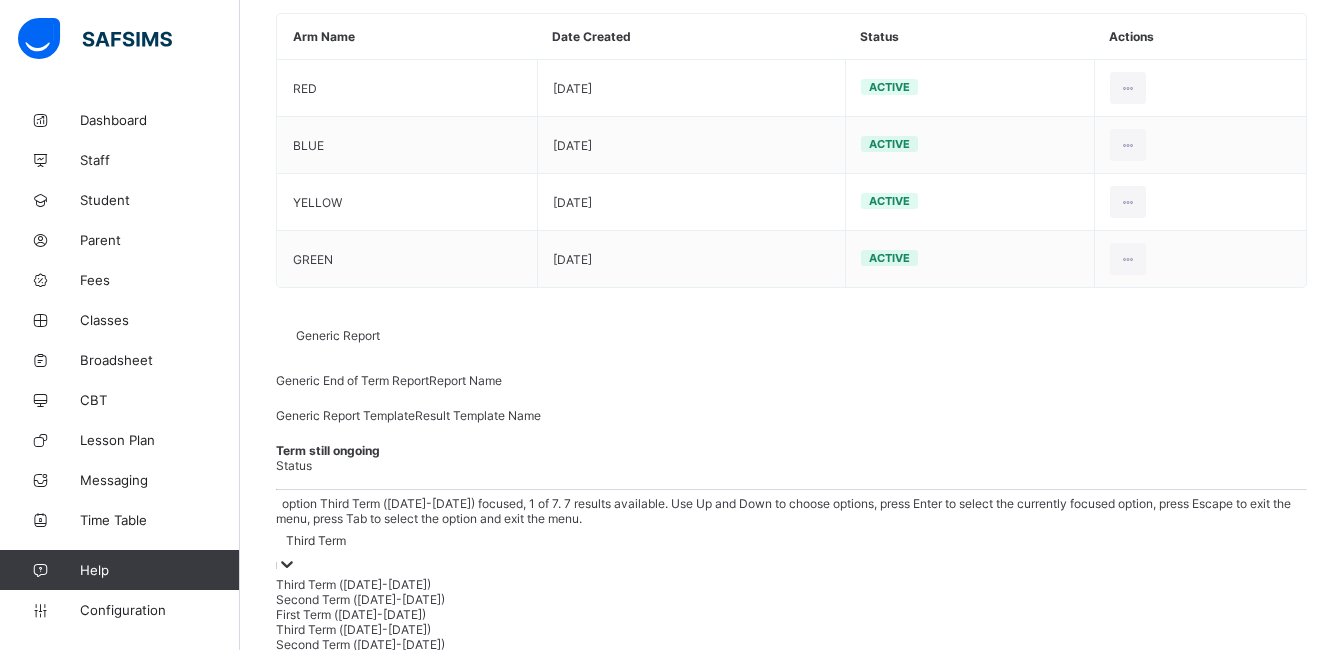 click on "Third Term" at bounding box center [316, 540] 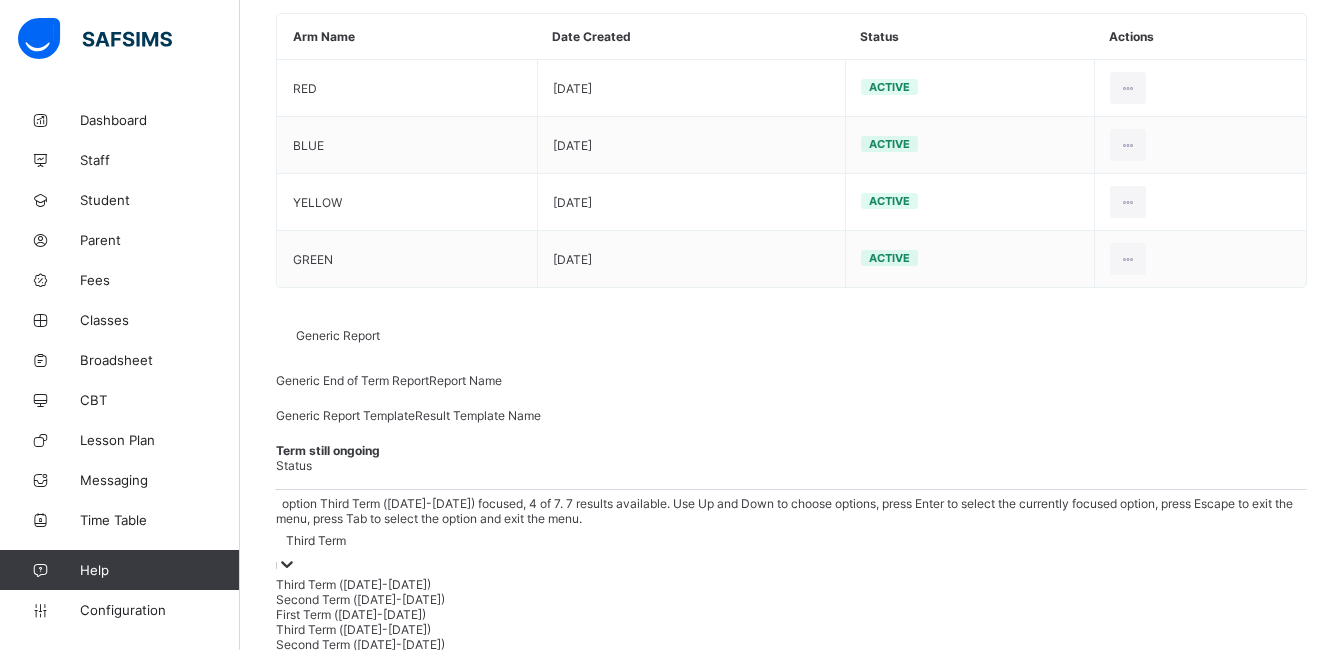 click on "Third Term (2023-2024)" at bounding box center (791, 629) 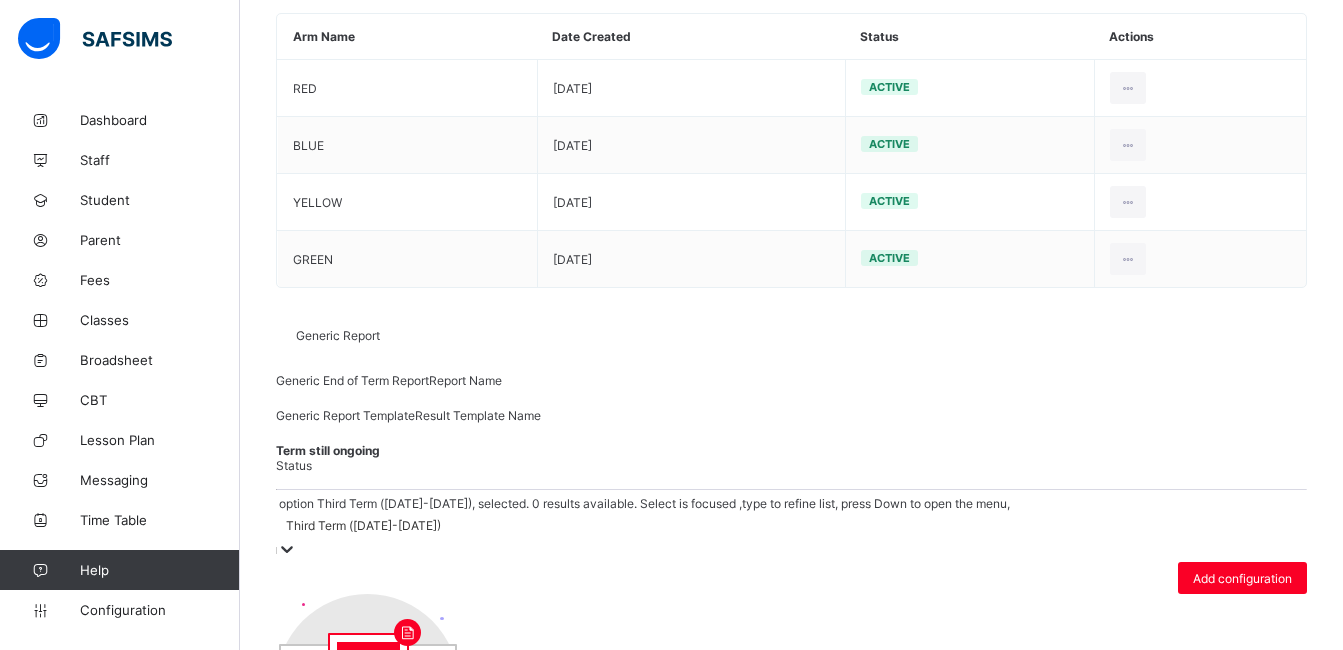 scroll, scrollTop: 123, scrollLeft: 0, axis: vertical 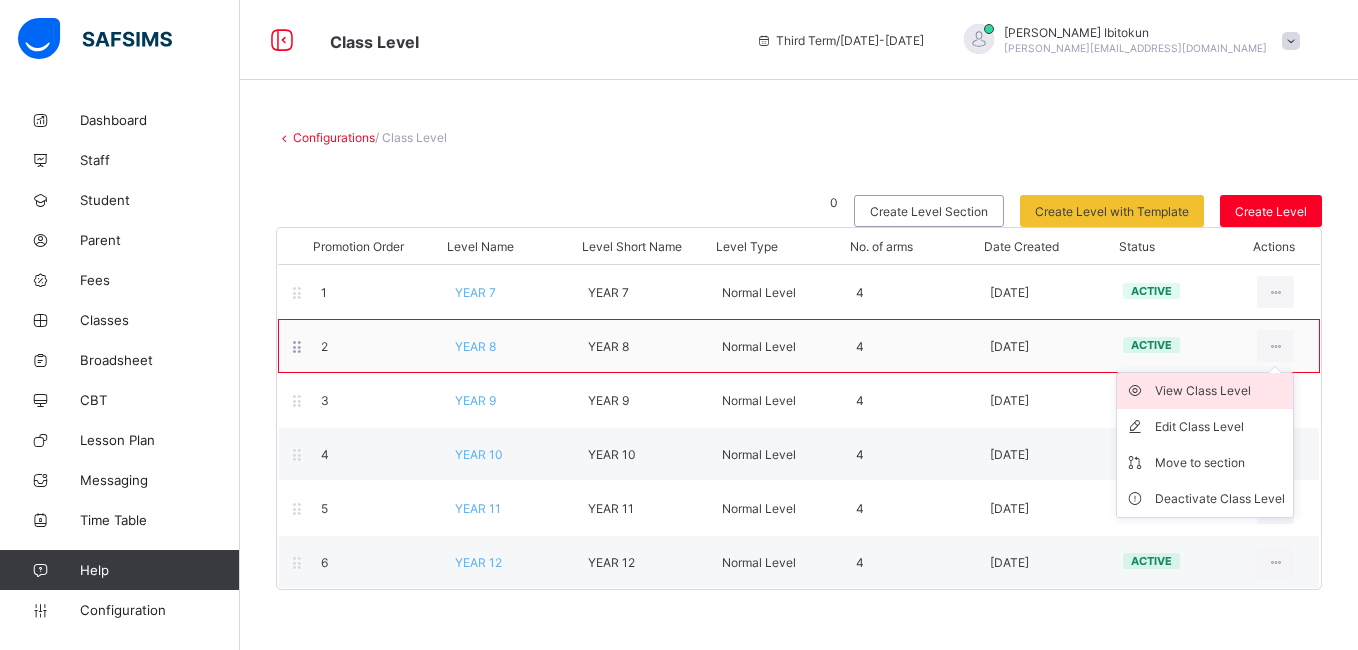 click on "View Class Level" at bounding box center (1220, 391) 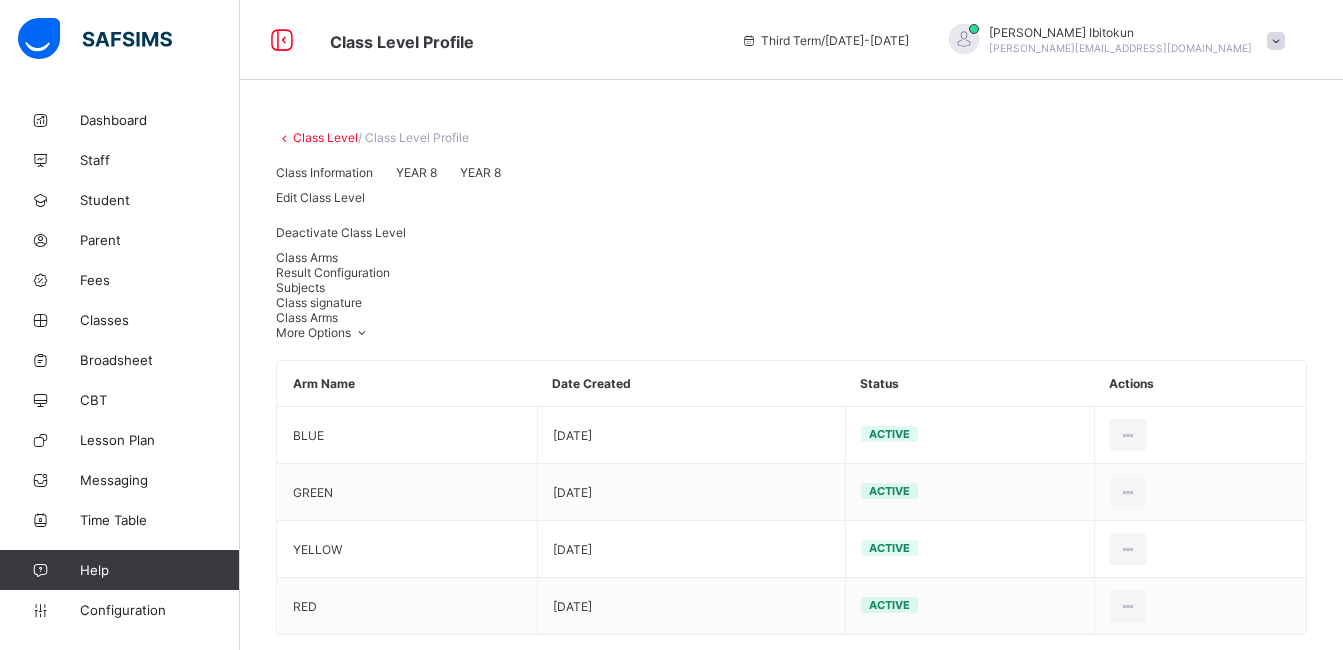 click on "Result Configuration" at bounding box center [333, 272] 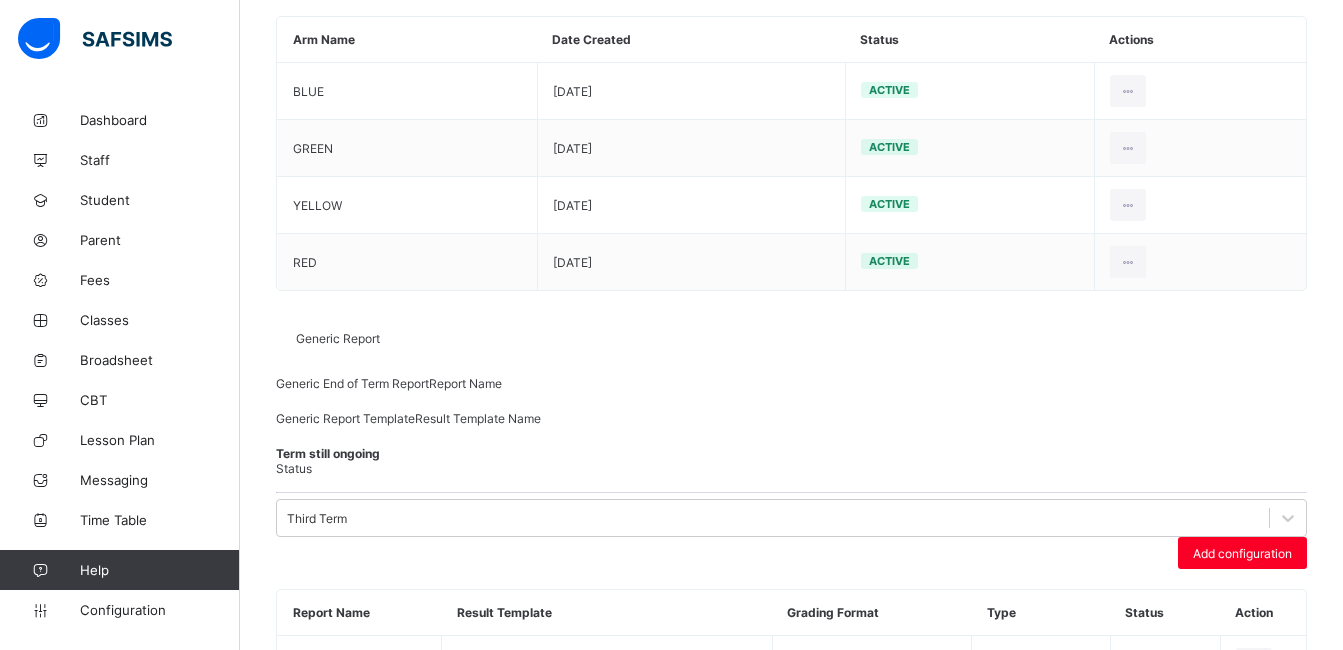 scroll, scrollTop: 347, scrollLeft: 0, axis: vertical 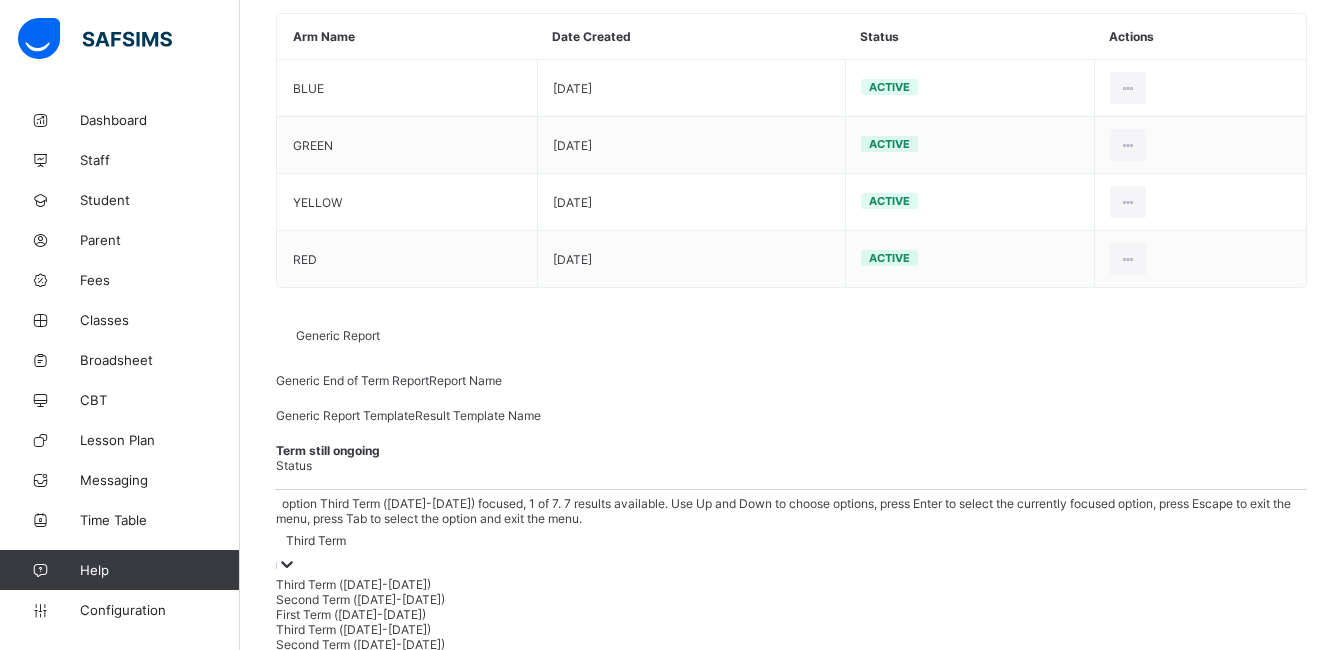 click on "Third Term" at bounding box center (316, 540) 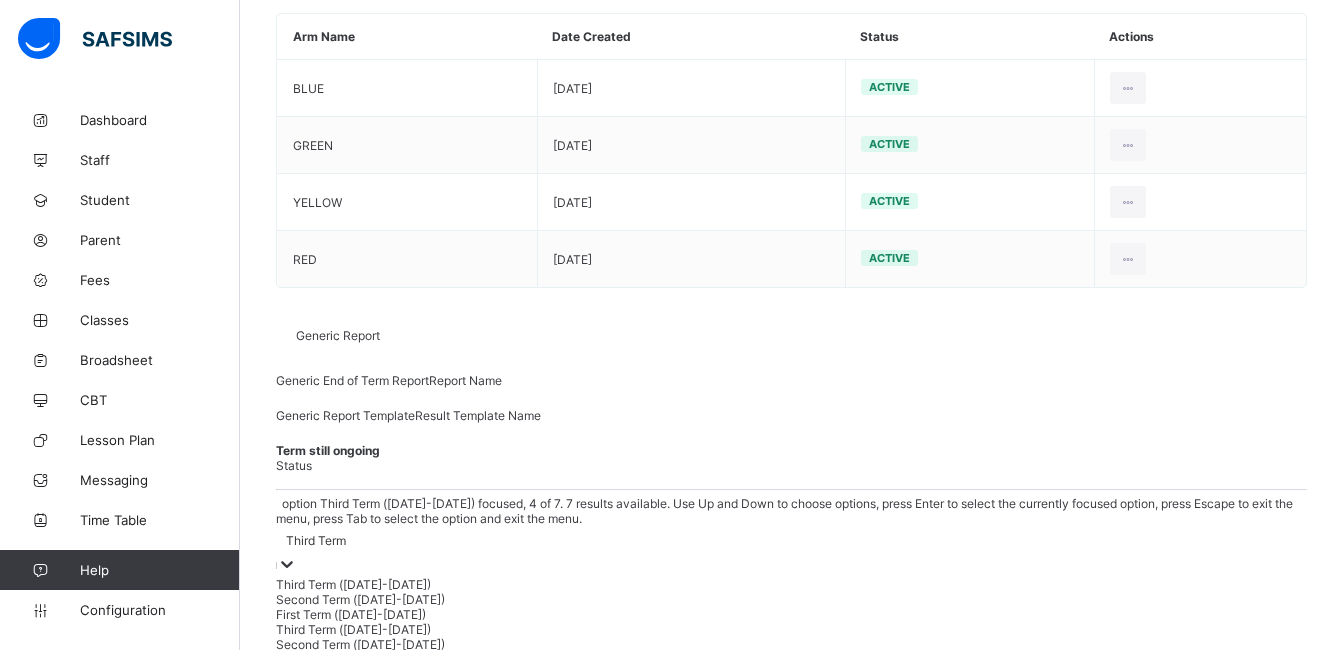click on "Third Term (2023-2024)" at bounding box center [791, 629] 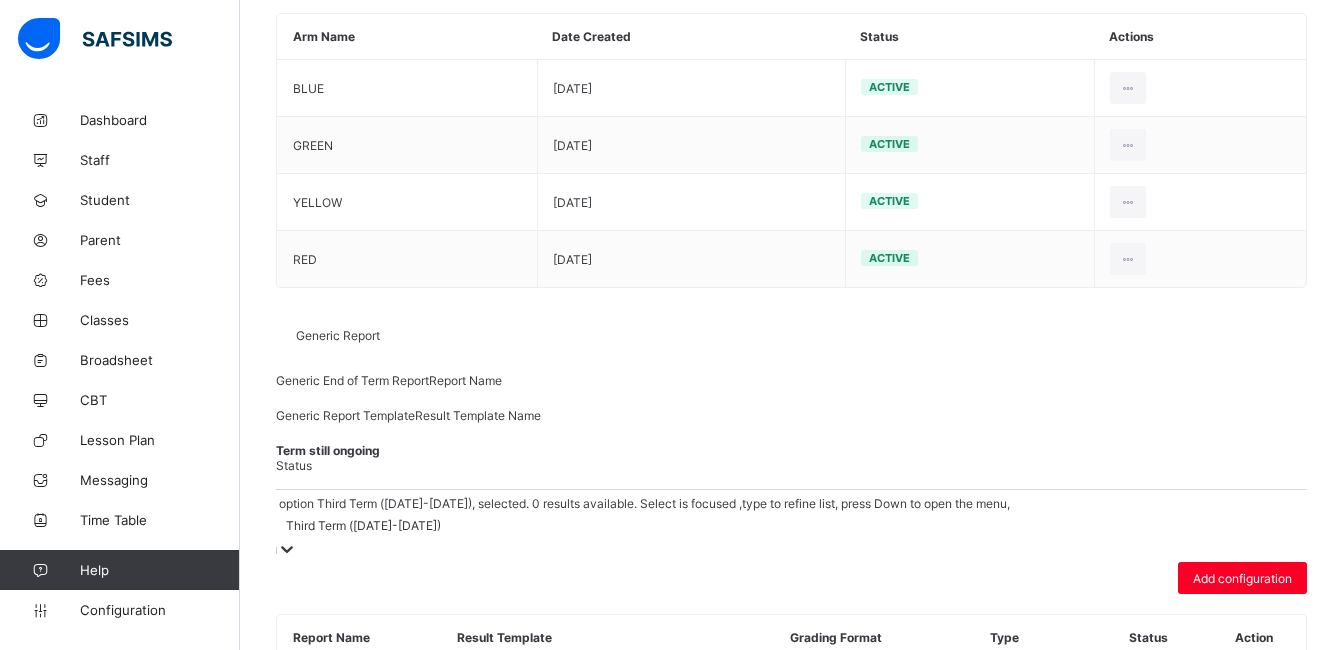 click at bounding box center [1253, 746] 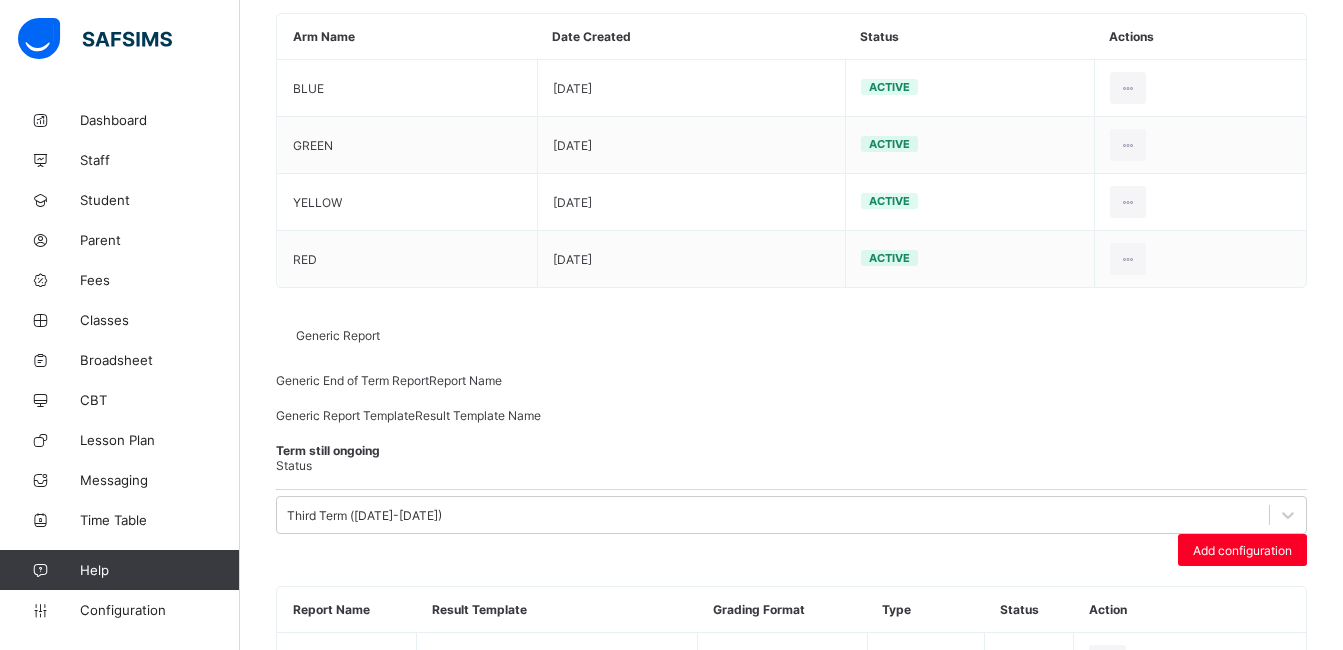 click on "Edit Configuration" at bounding box center (1225, 756) 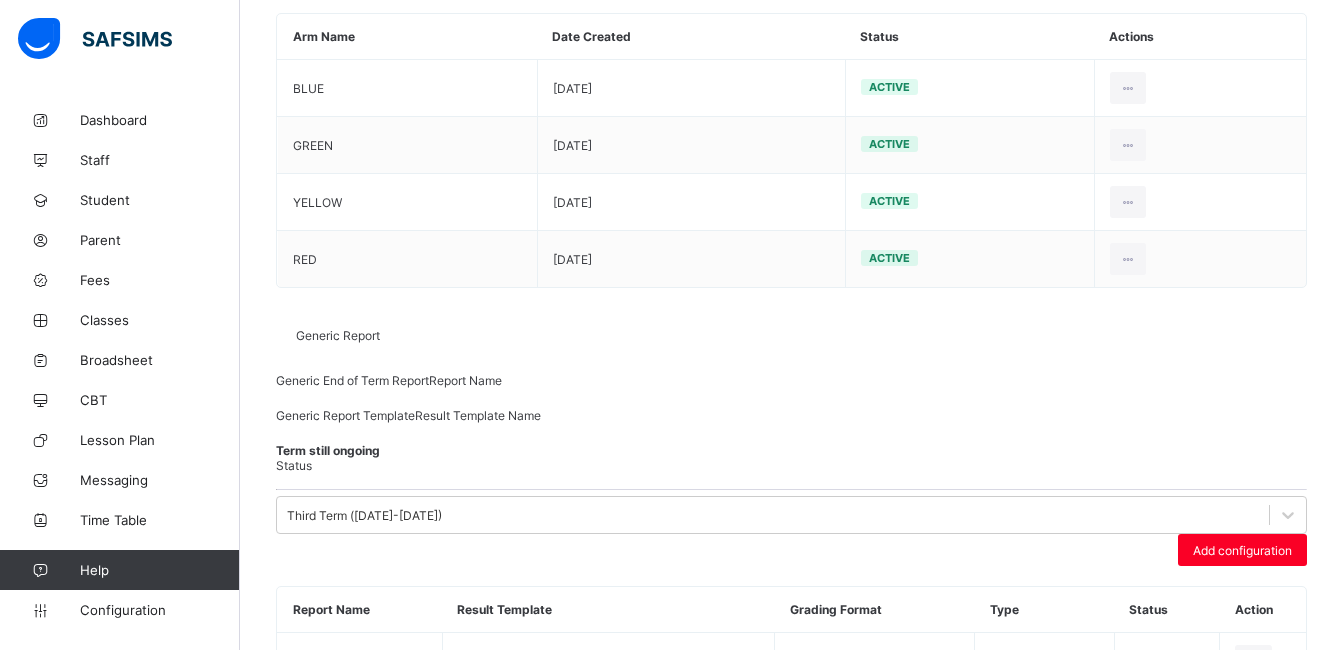 click on "**********" at bounding box center [791, 901] 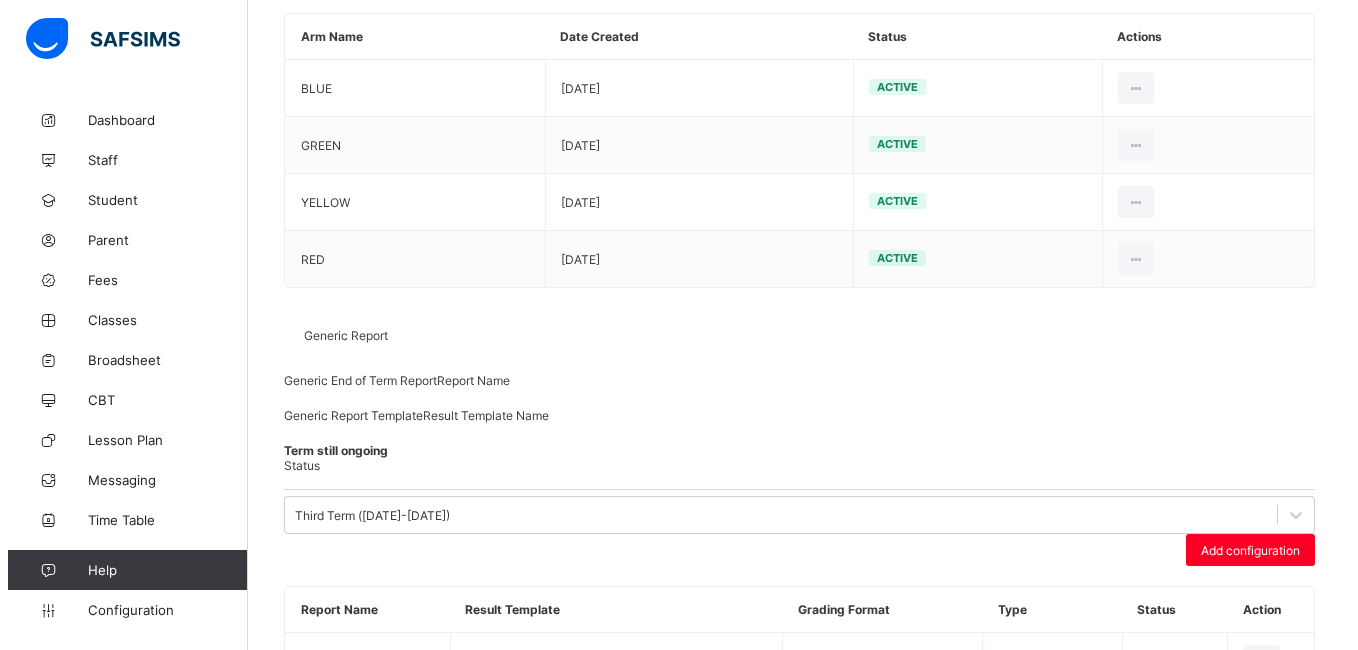 scroll, scrollTop: 64, scrollLeft: 0, axis: vertical 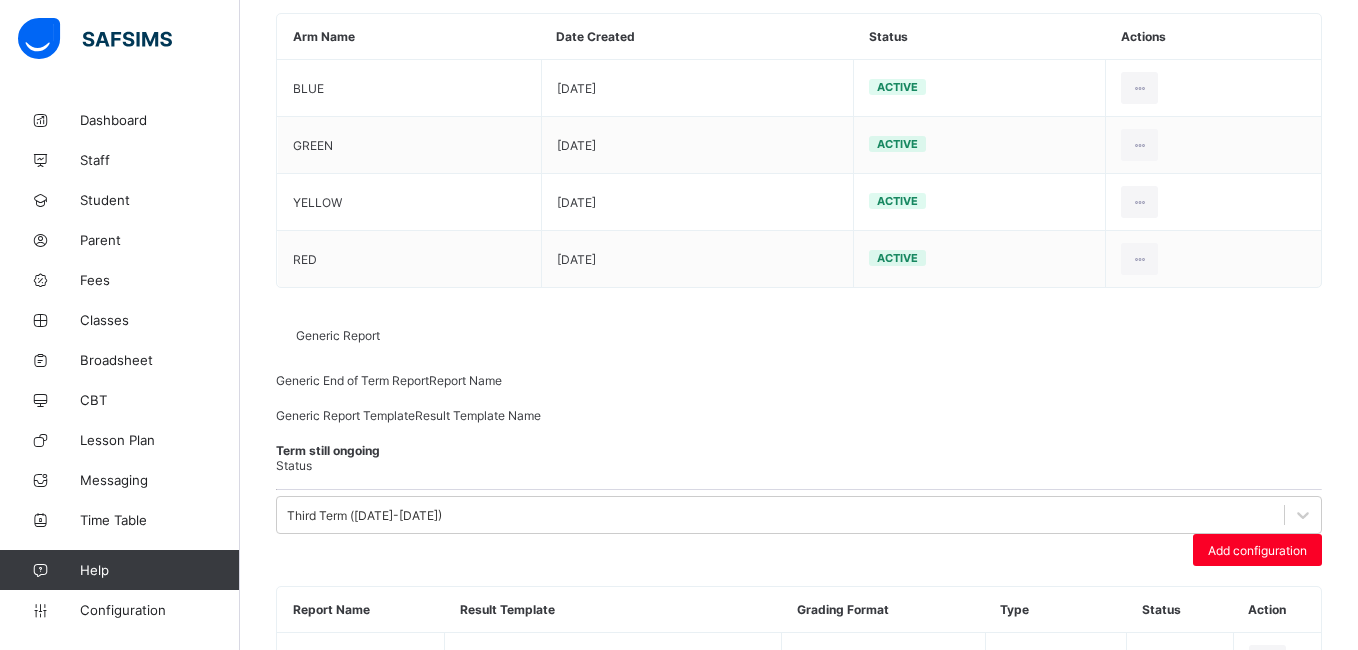 click on "Preview" at bounding box center [1264, 1071] 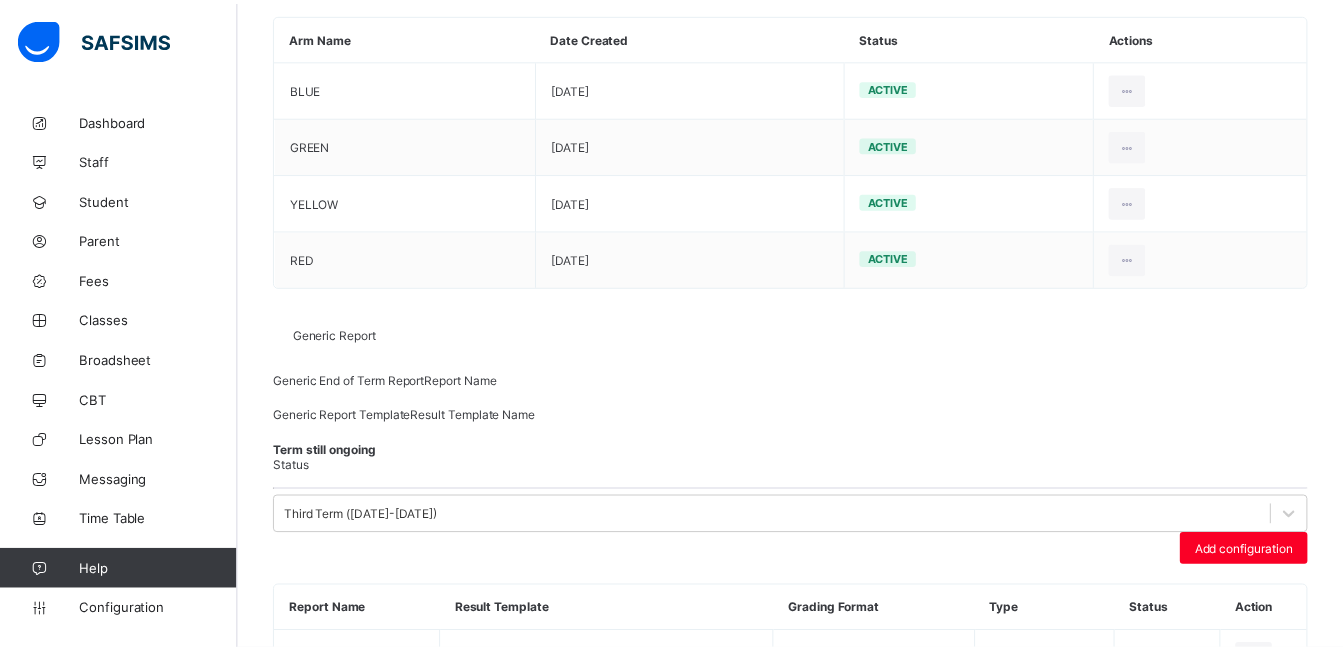 scroll, scrollTop: 0, scrollLeft: 0, axis: both 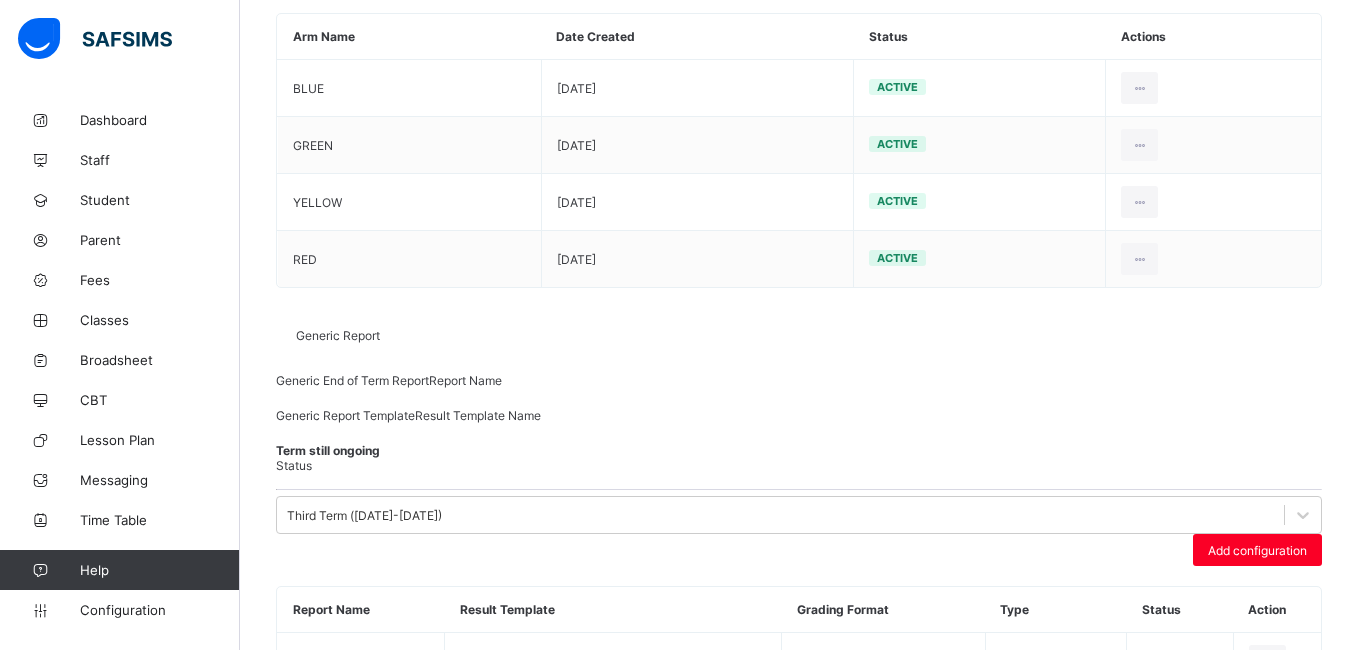 click on "Save" at bounding box center (1272, 1213) 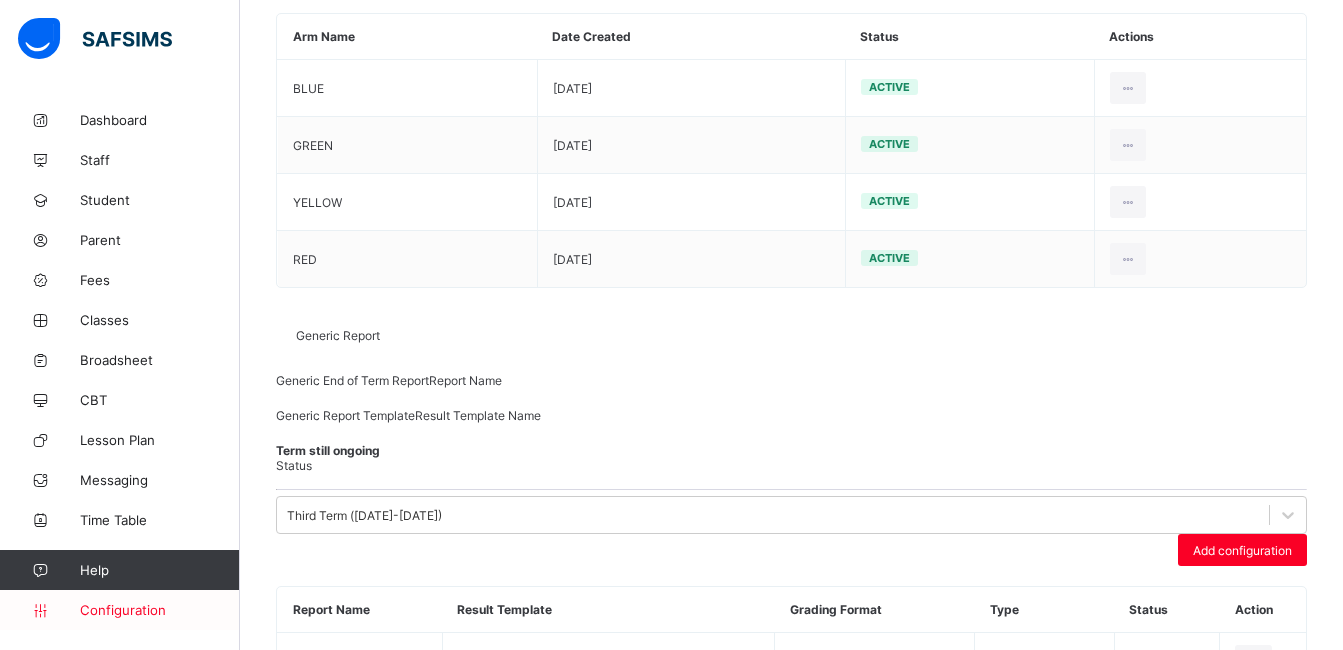 click on "Configuration" at bounding box center (159, 610) 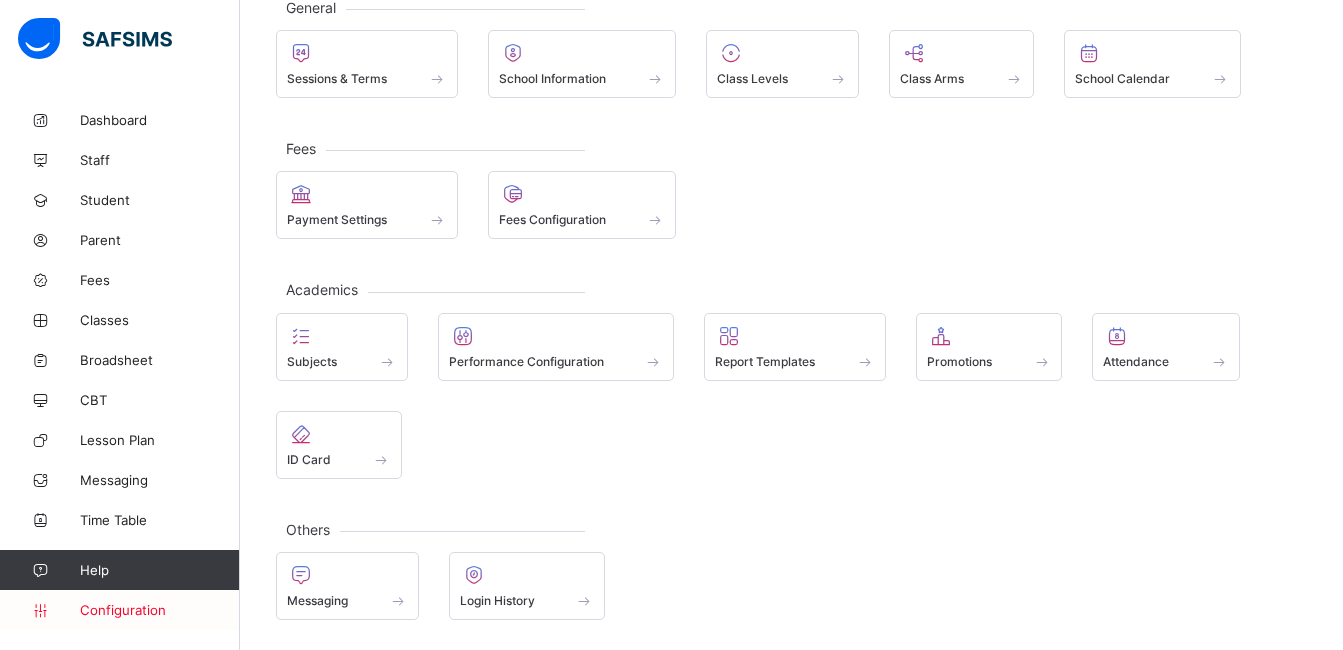 scroll, scrollTop: 133, scrollLeft: 0, axis: vertical 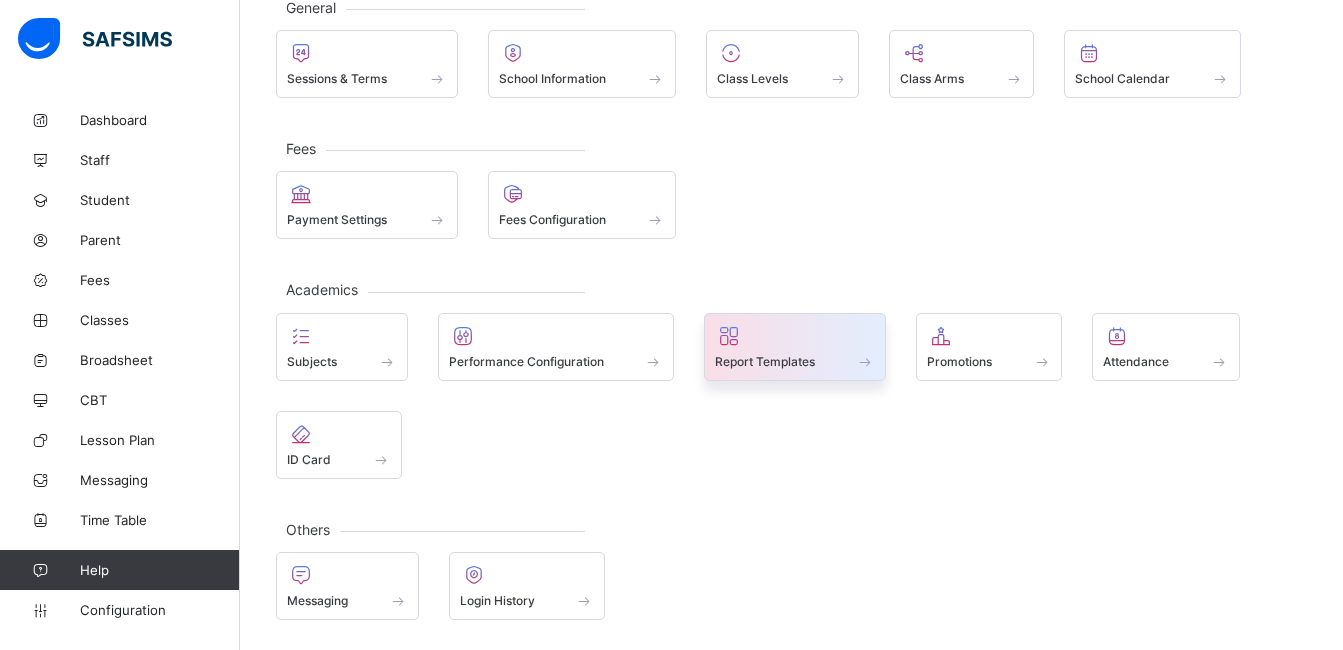 click at bounding box center [795, 336] 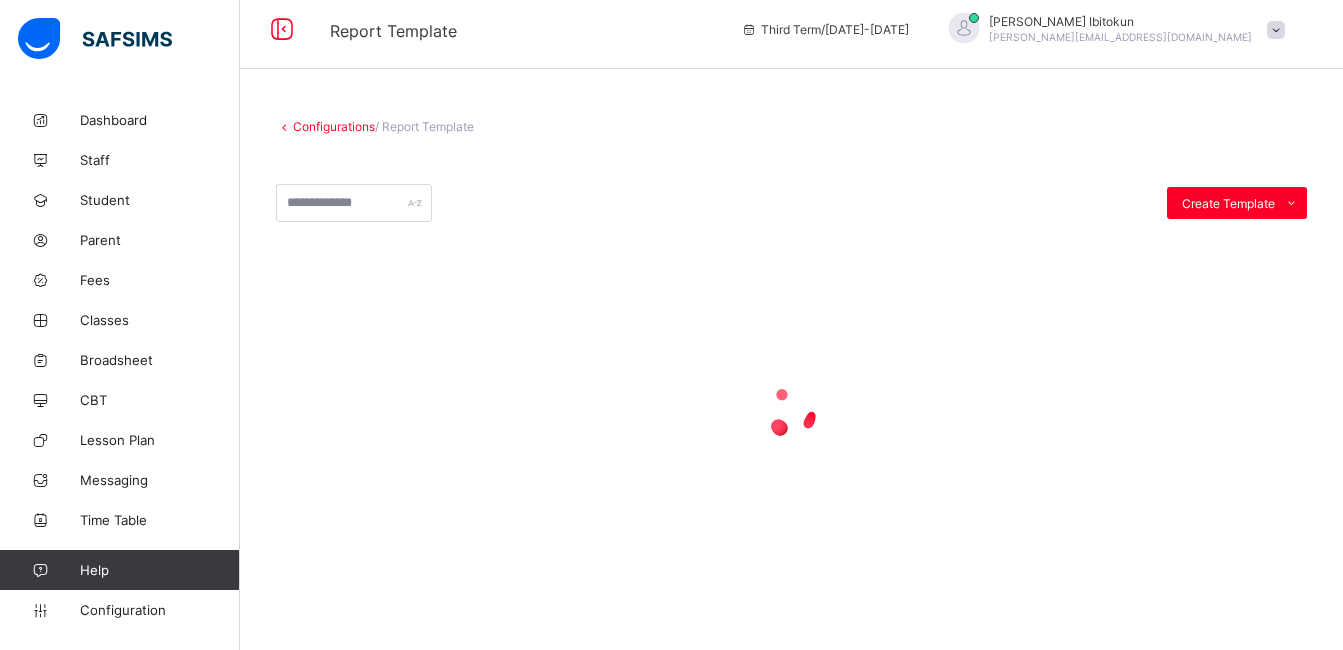 scroll, scrollTop: 347, scrollLeft: 0, axis: vertical 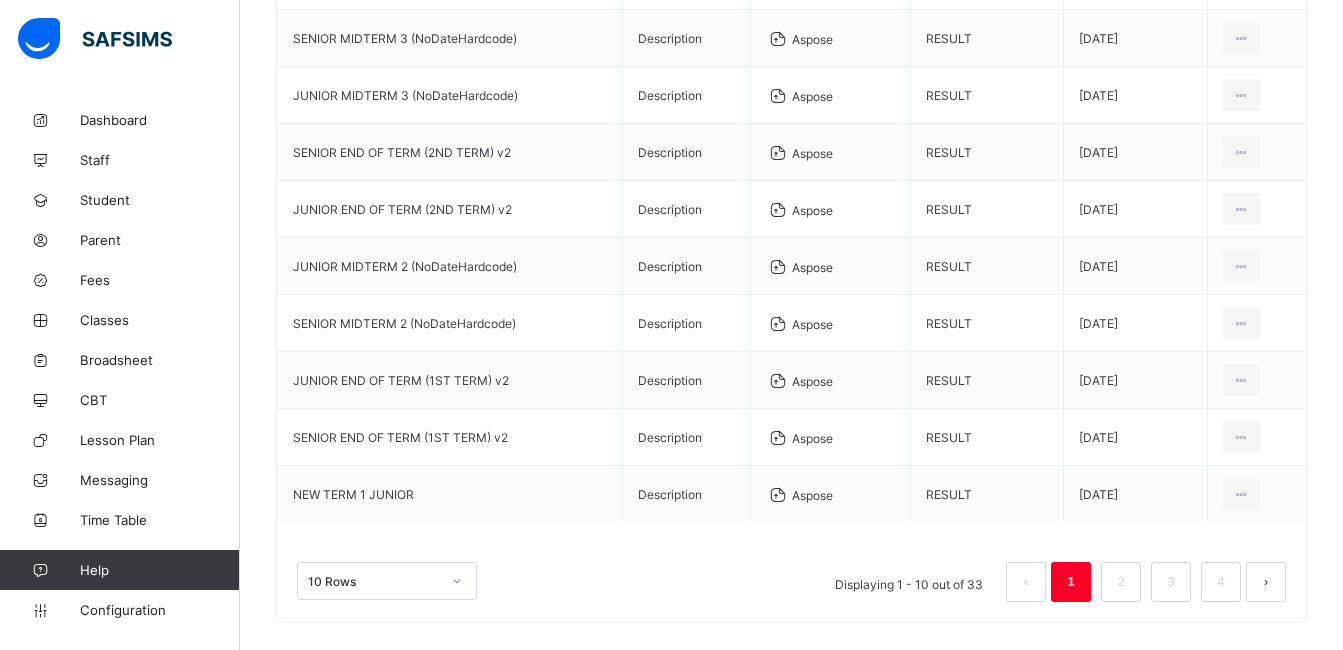 click on "Configurations  / Report Template Create Template Custom builder Upload aspose template Name Description Template Class Template Type Date Created Actions YEAR 8&9 END OF SESSION (3RD TERM) Description   Aspose RESULT 2025-07-11 Download Template Delete Template SENIOR MIDTERM 3 (NoDateHardcode) Description   Aspose RESULT 2025-06-09 Download Template Delete Template JUNIOR MIDTERM 3 (NoDateHardcode) Description   Aspose RESULT 2025-06-09 Download Template Delete Template SENIOR END OF TERM (2ND TERM) v2 Description   Aspose RESULT 2025-03-13 Download Template Delete Template JUNIOR END OF TERM (2ND TERM) v2 Description   Aspose RESULT 2025-03-13 Download Template Delete Template JUNIOR MIDTERM 2 (NoDateHardcode) Description   Aspose RESULT 2025-03-12 Download Template Delete Template SENIOR MIDTERM 2 (NoDateHardcode) Description   Aspose RESULT 2025-02-12 Download Template Delete Template JUNIOR END OF TERM (1ST TERM) v2 Description   Aspose RESULT 2024-12-02 Download Template Delete Template Description" at bounding box center (791, 213) 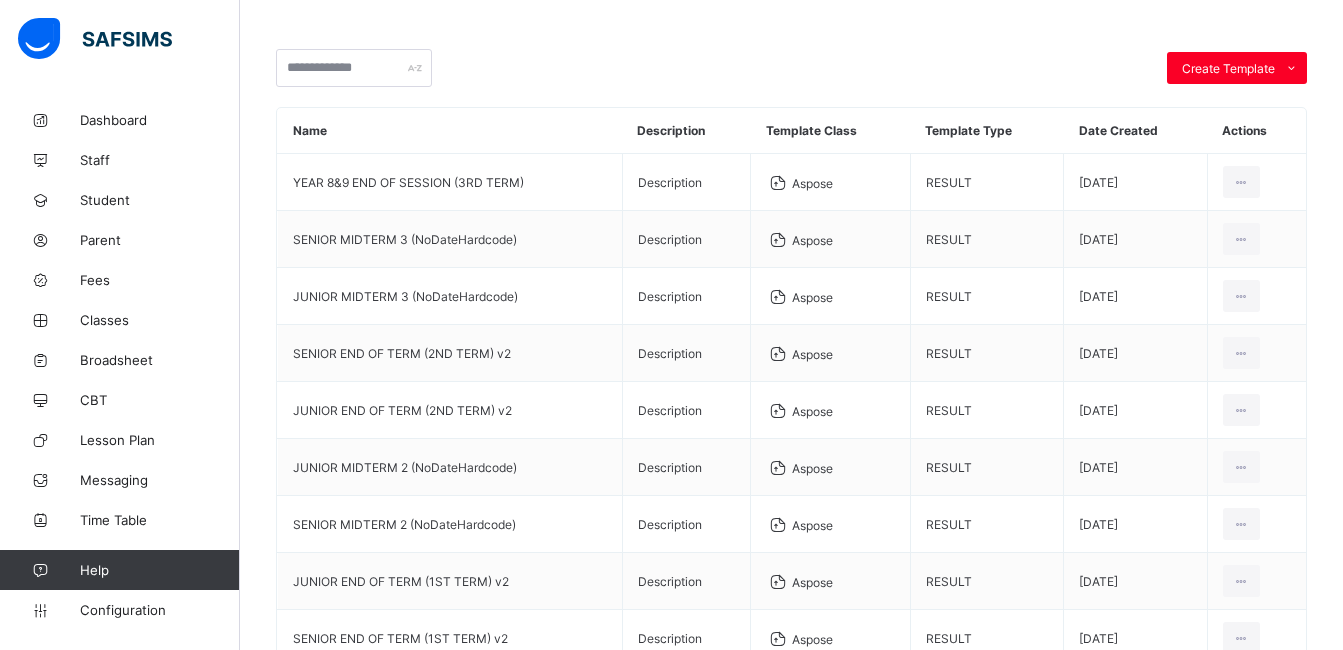 scroll, scrollTop: 0, scrollLeft: 0, axis: both 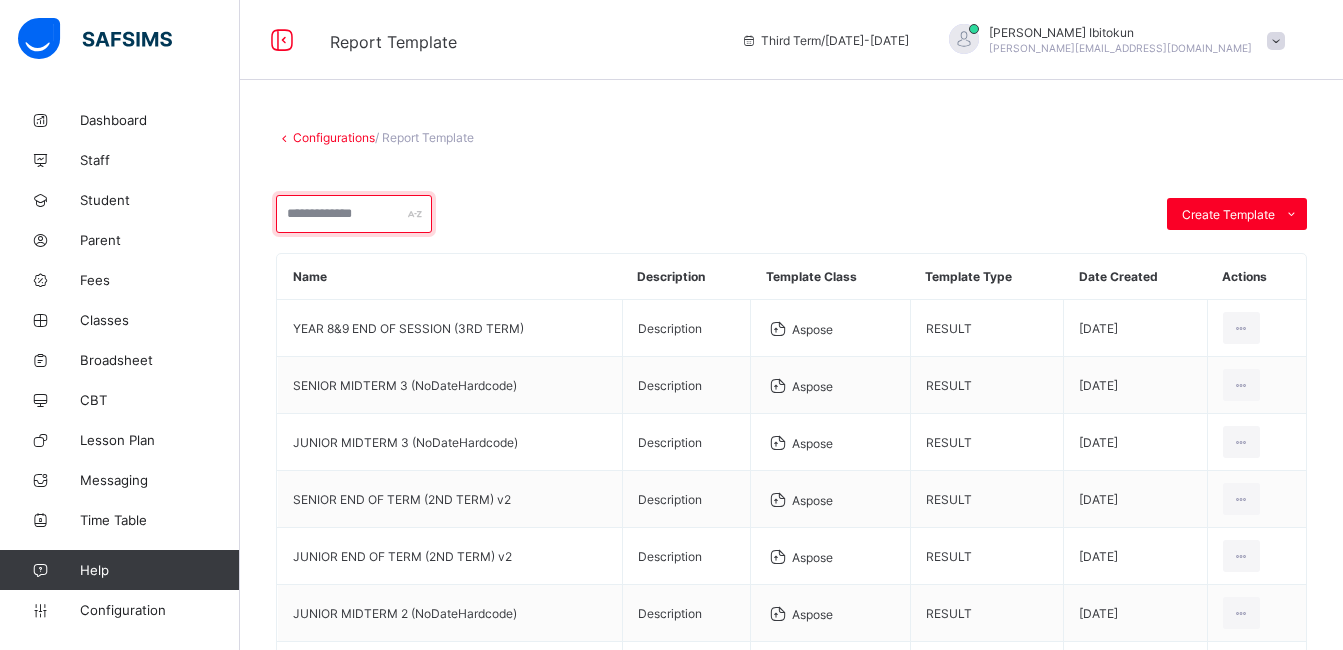 click at bounding box center [354, 214] 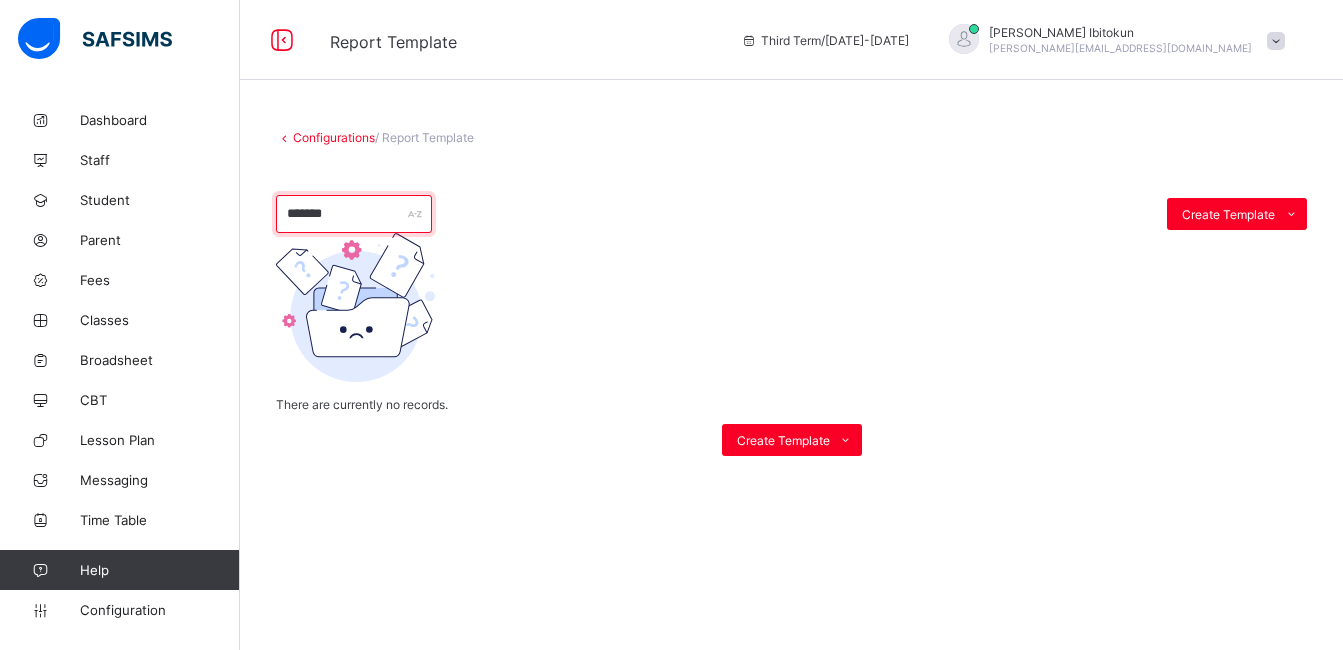 type on "*******" 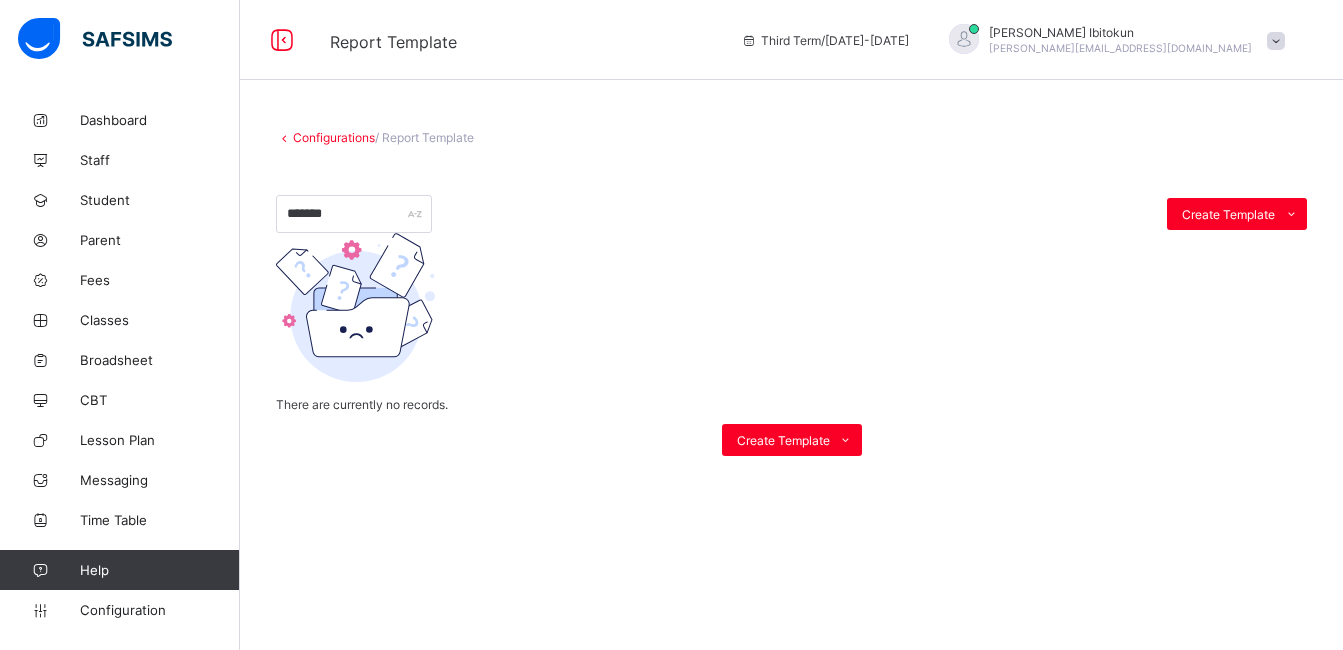click on "Configurations" at bounding box center [334, 137] 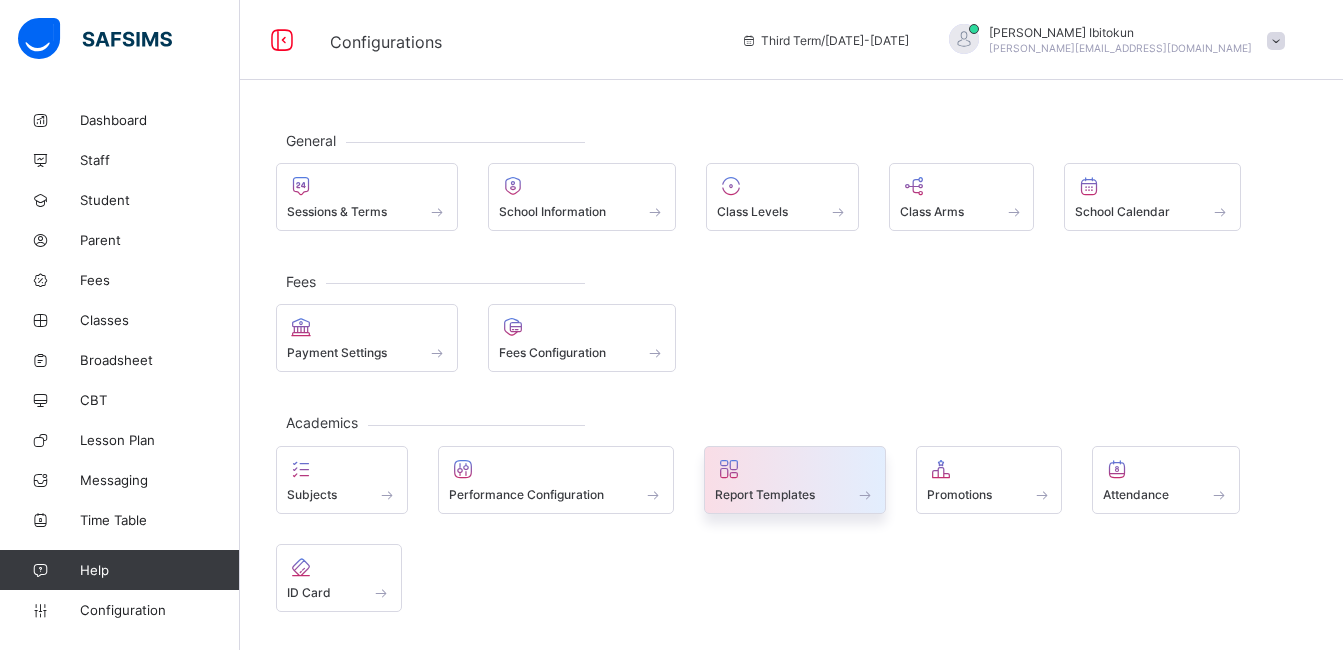 click on "Report Templates" at bounding box center (795, 480) 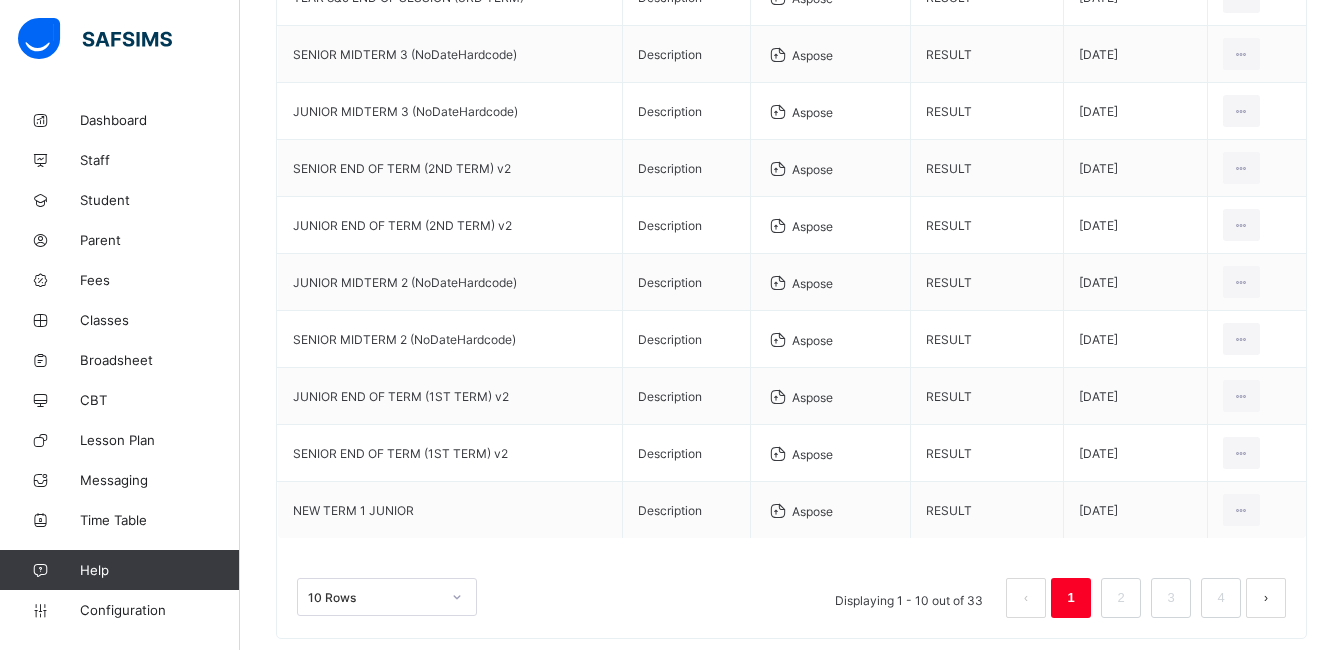 scroll, scrollTop: 333, scrollLeft: 0, axis: vertical 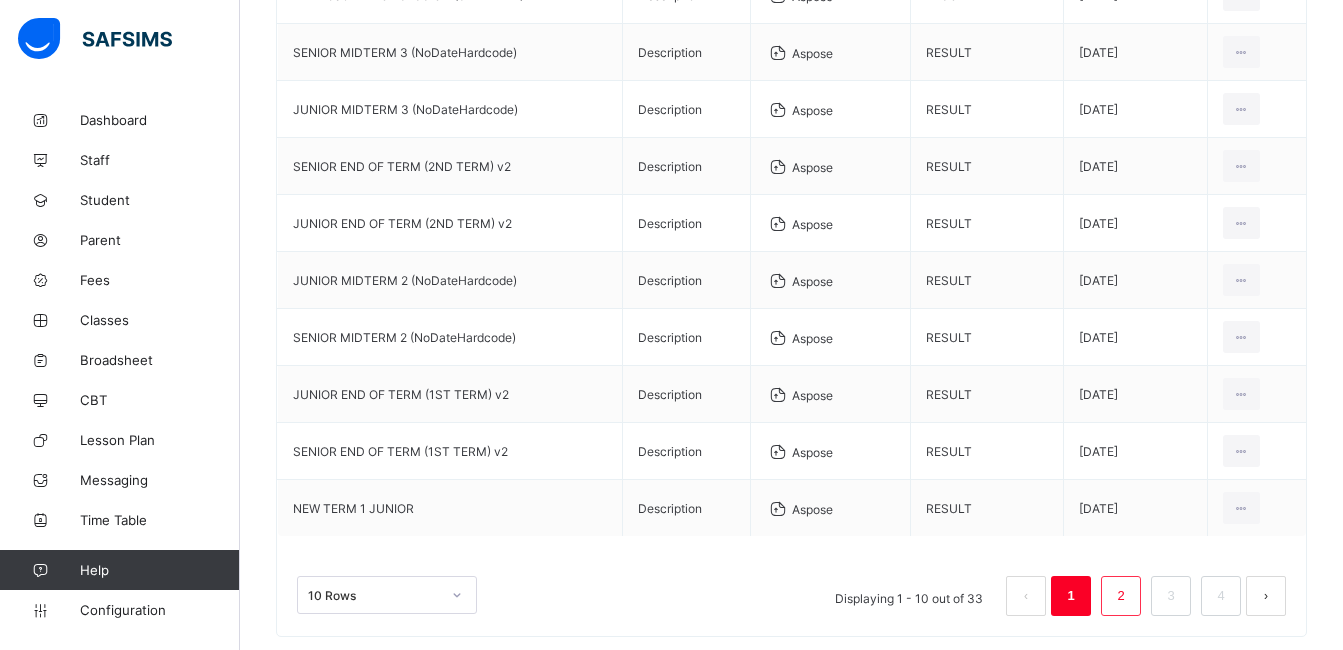 click on "2" at bounding box center [1120, 596] 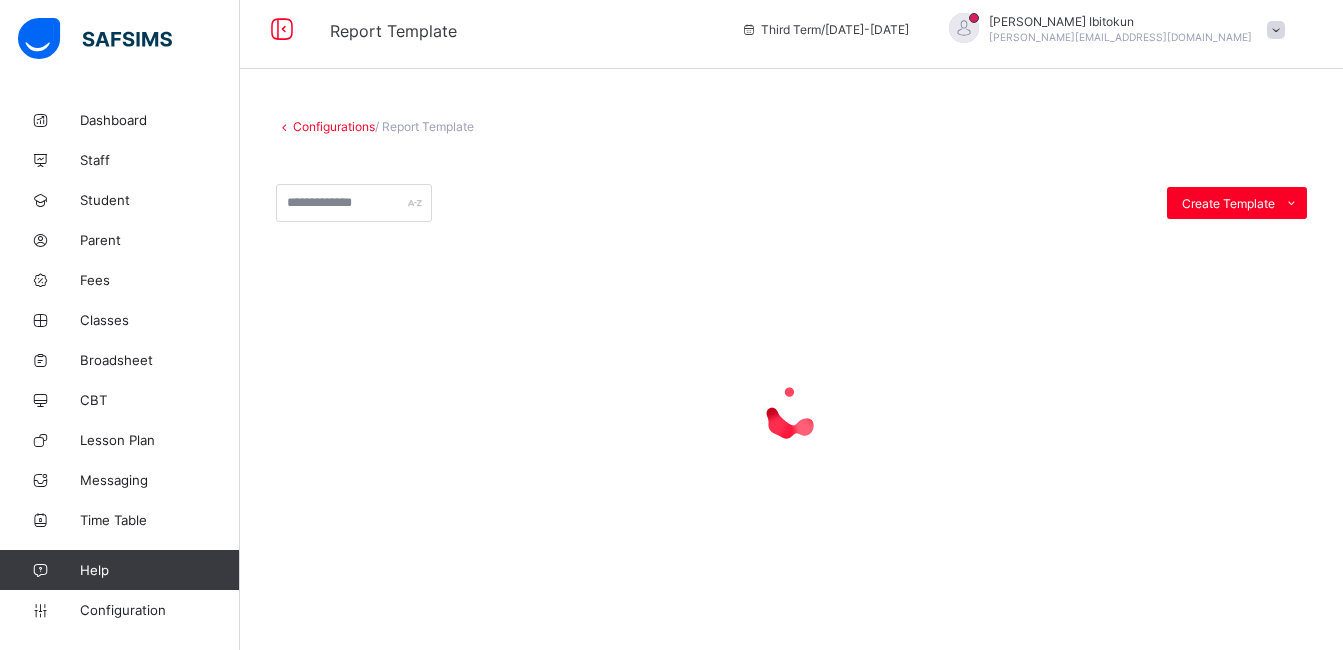 scroll, scrollTop: 333, scrollLeft: 0, axis: vertical 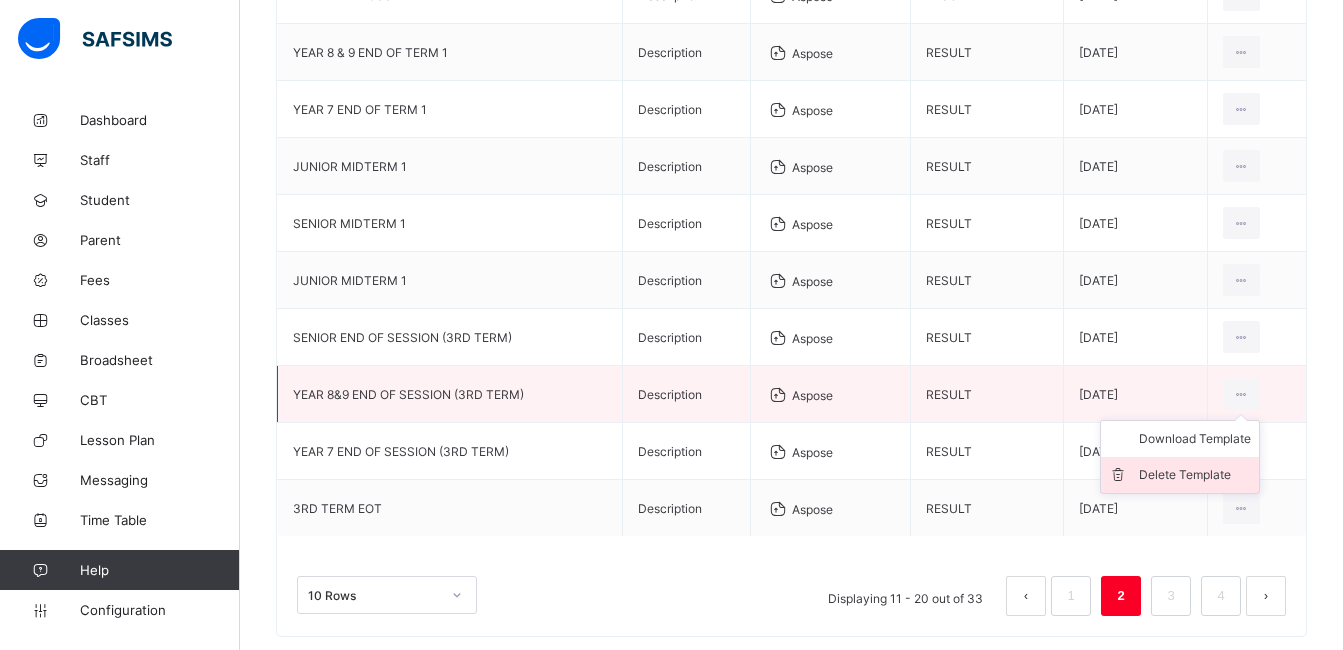 click on "Delete Template" at bounding box center [1195, 475] 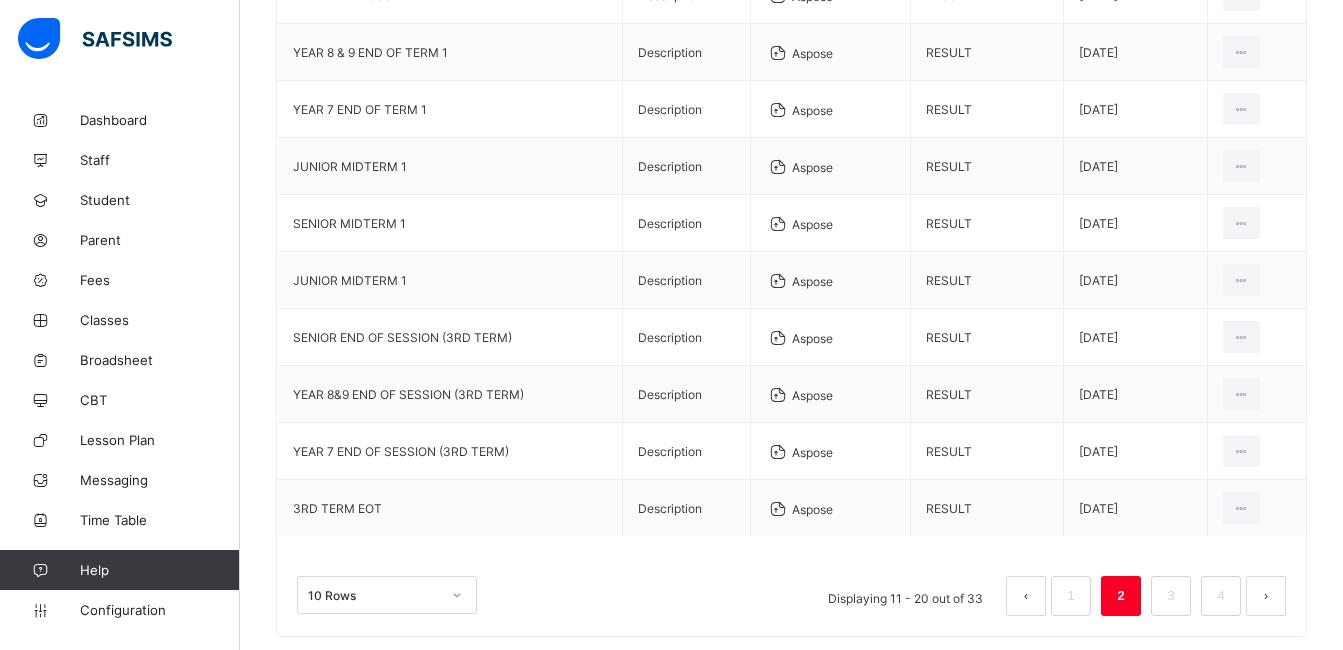 click on "Yes, Delete Template" at bounding box center (933, 868) 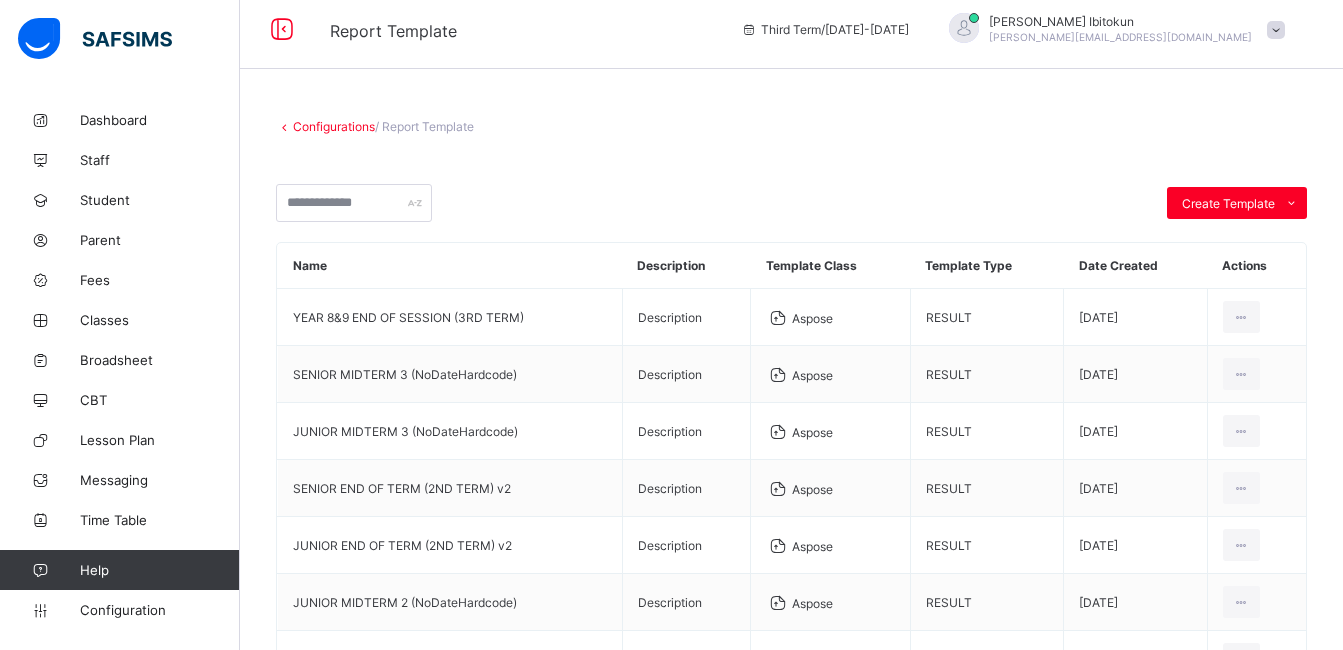 scroll, scrollTop: 333, scrollLeft: 0, axis: vertical 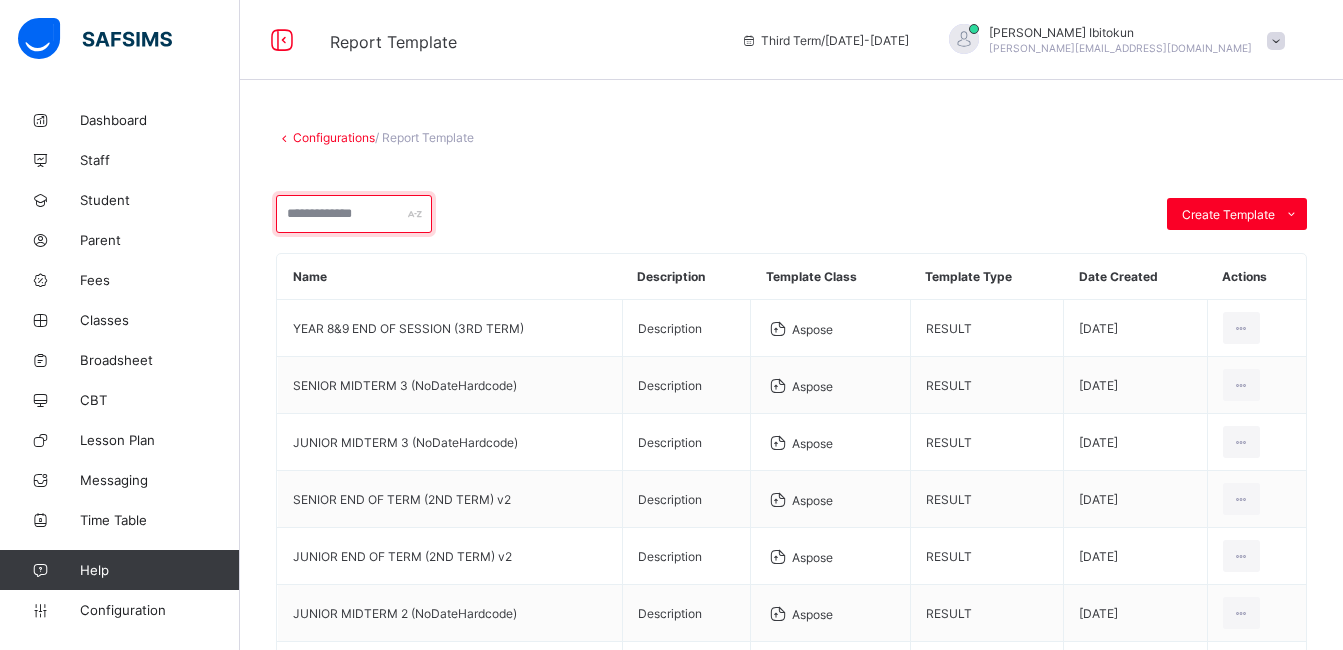 click at bounding box center [354, 214] 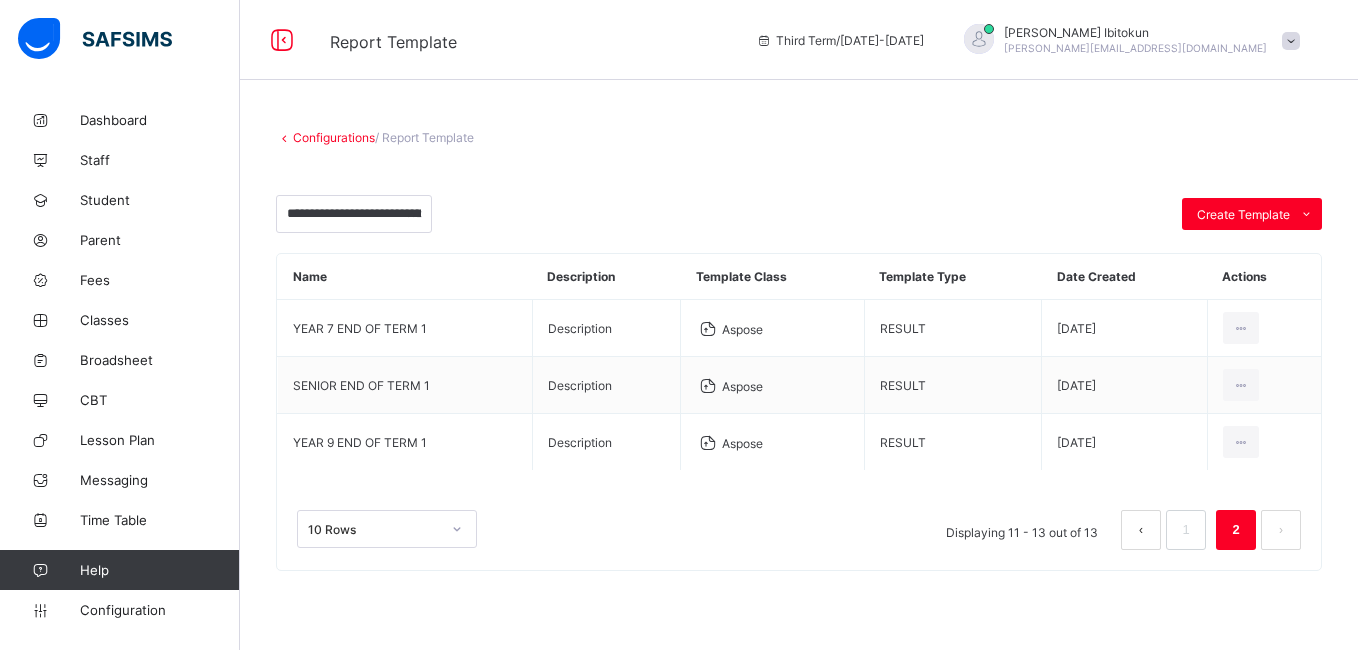 click at bounding box center (799, 180) 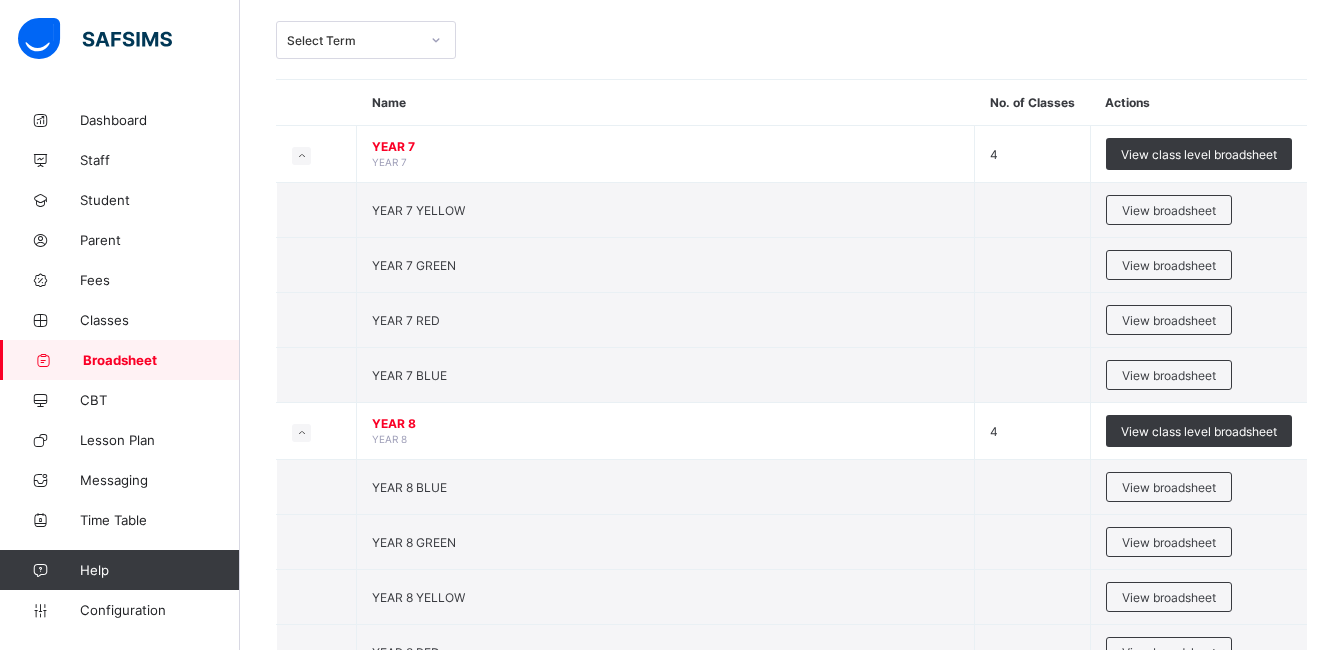 scroll, scrollTop: 360, scrollLeft: 0, axis: vertical 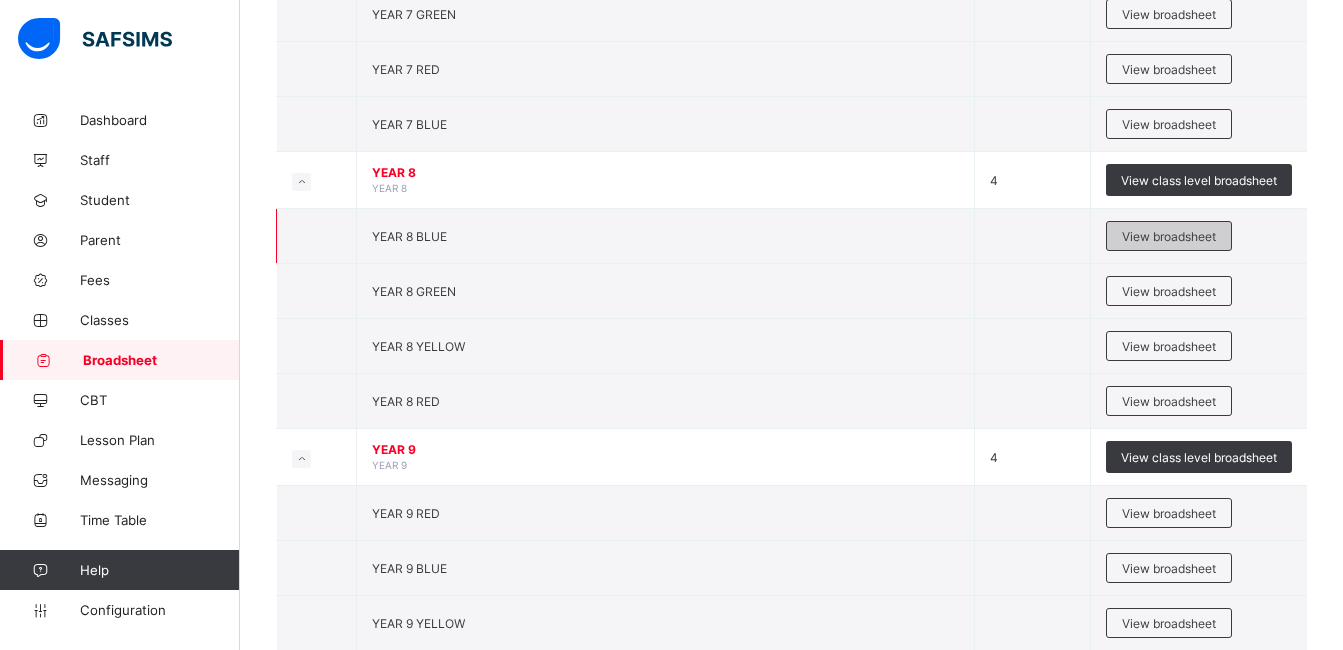 click on "View broadsheet" at bounding box center (1169, 236) 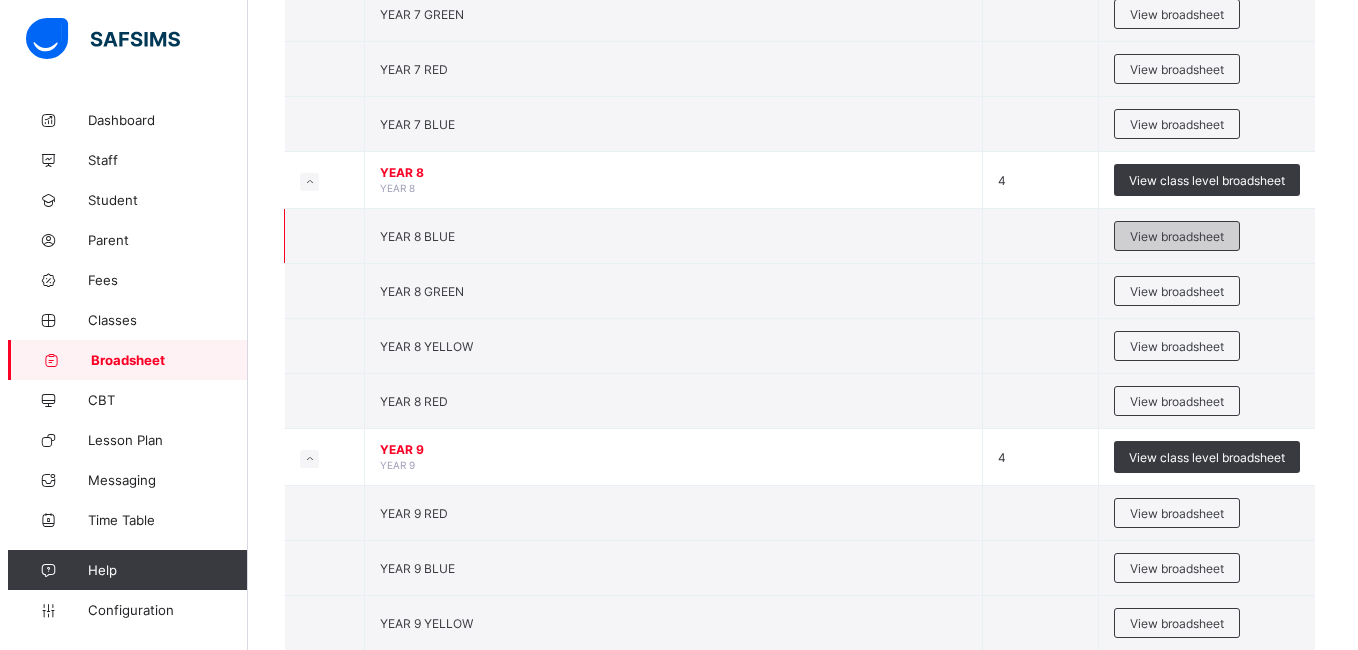 scroll, scrollTop: 0, scrollLeft: 0, axis: both 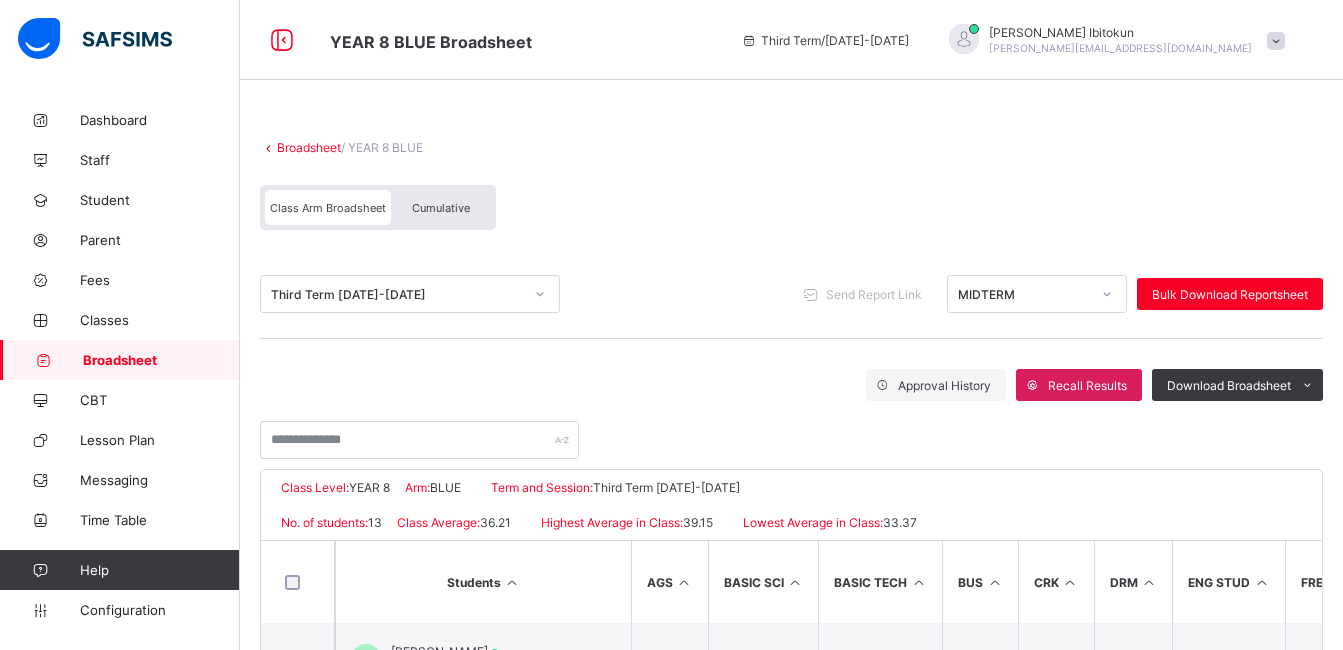 click on "Cumulative" at bounding box center [441, 207] 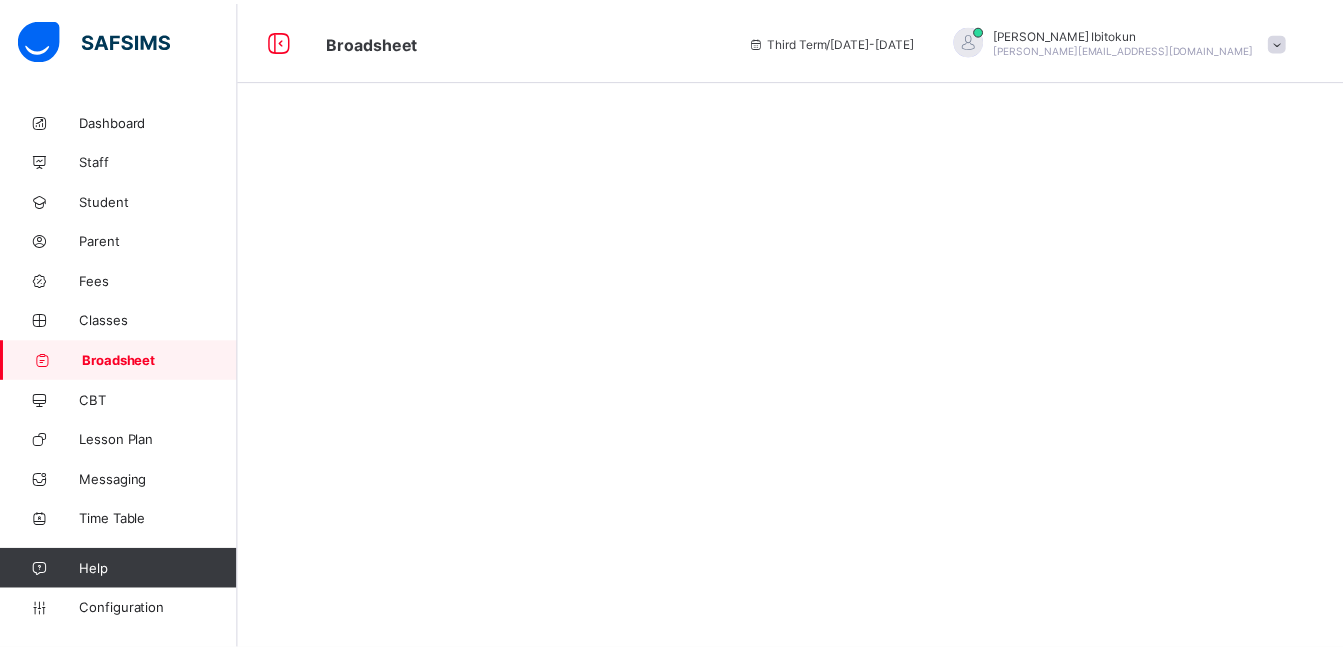scroll, scrollTop: 0, scrollLeft: 0, axis: both 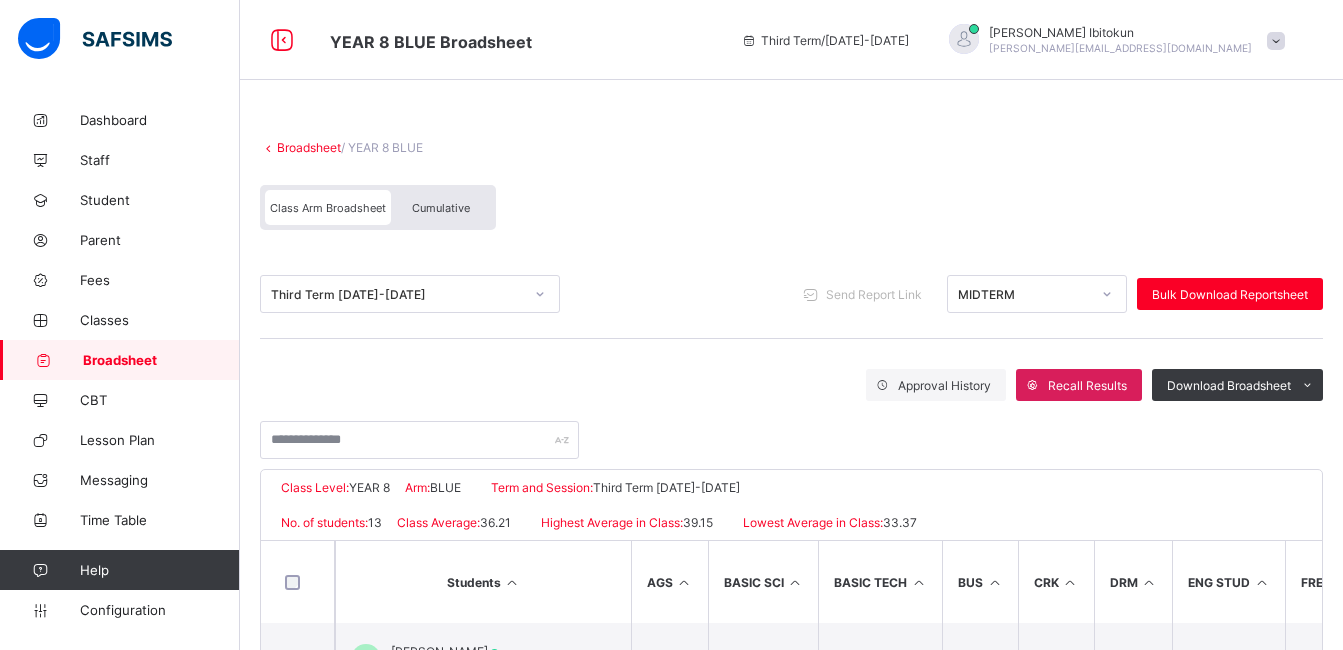 click on "Cumulative" at bounding box center (441, 207) 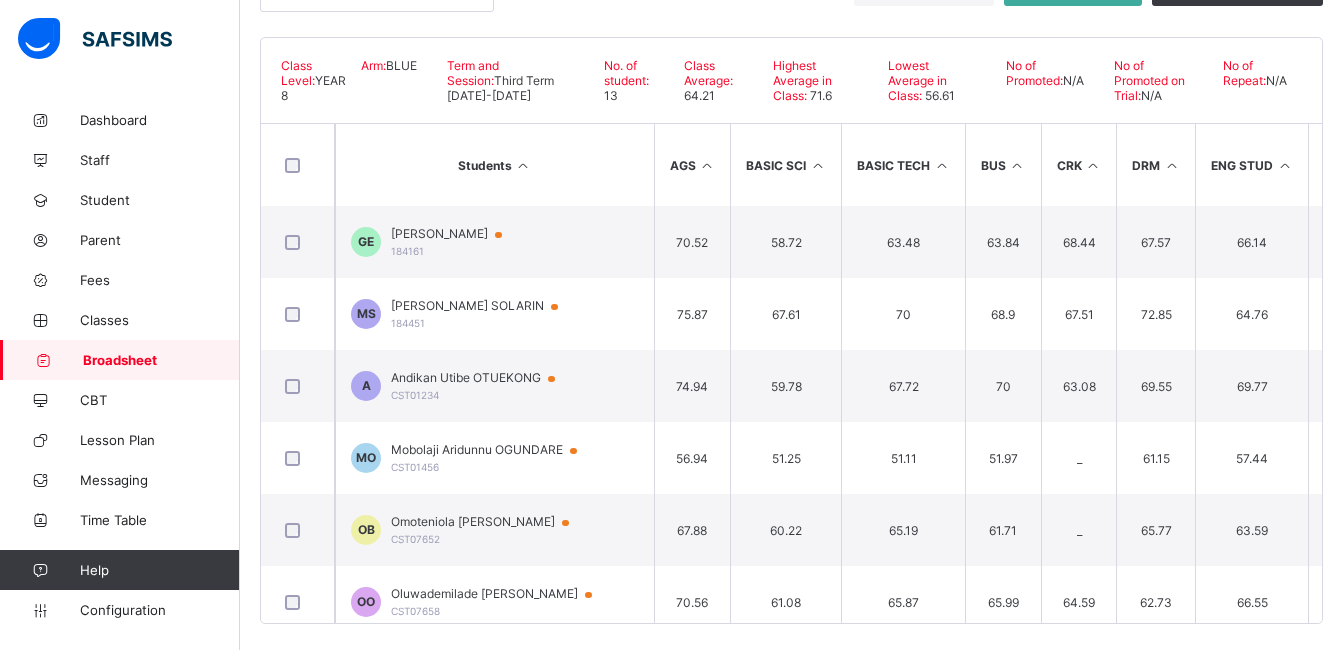 scroll, scrollTop: 414, scrollLeft: 0, axis: vertical 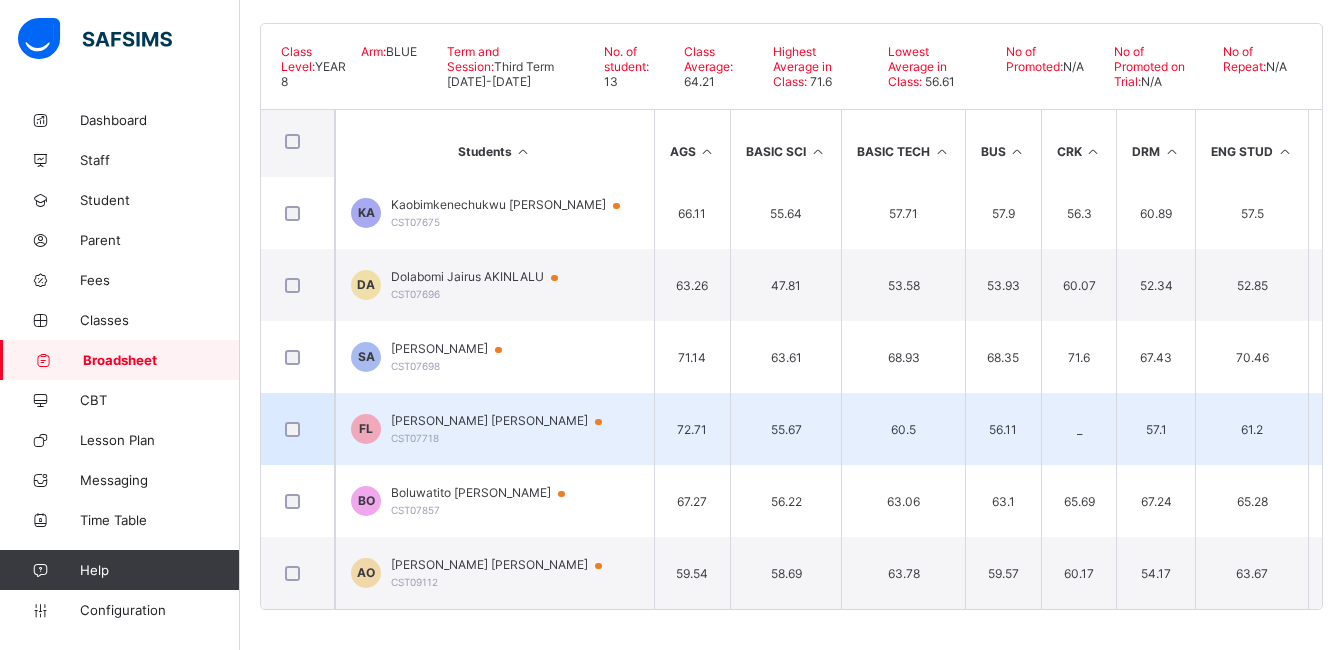 click on "[PERSON_NAME] [PERSON_NAME]     CST07718" at bounding box center [506, 428] 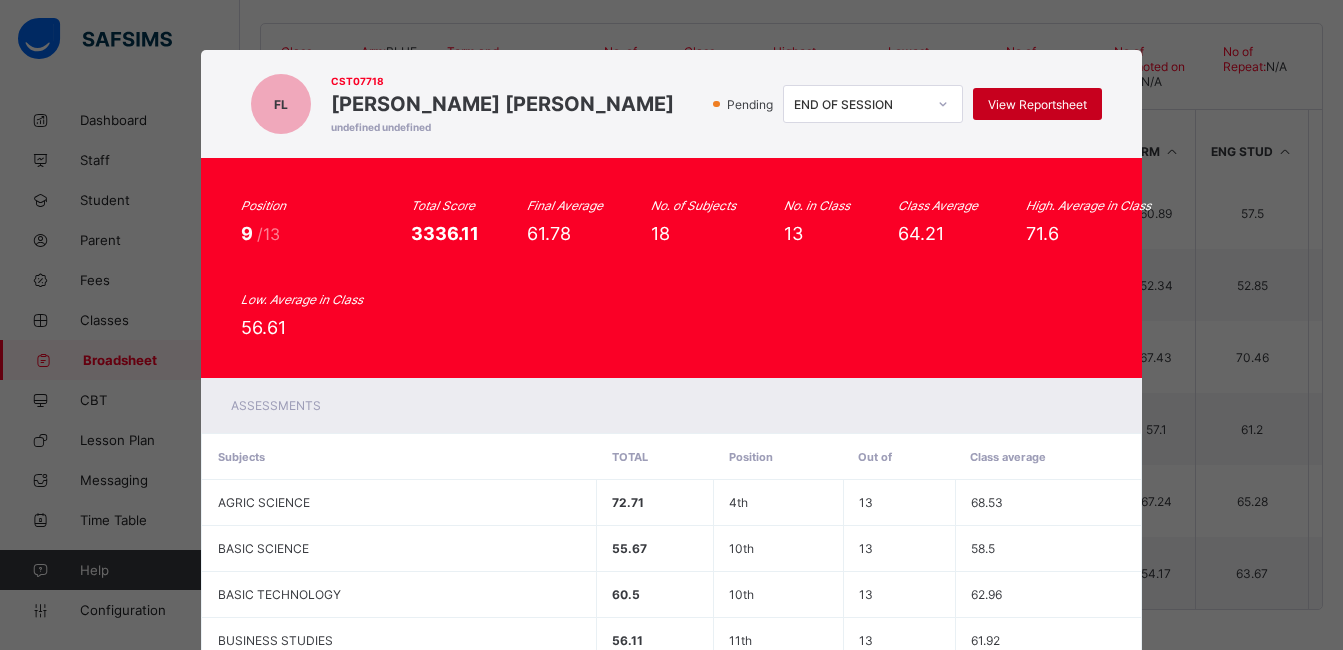 click on "View Reportsheet" at bounding box center (1037, 104) 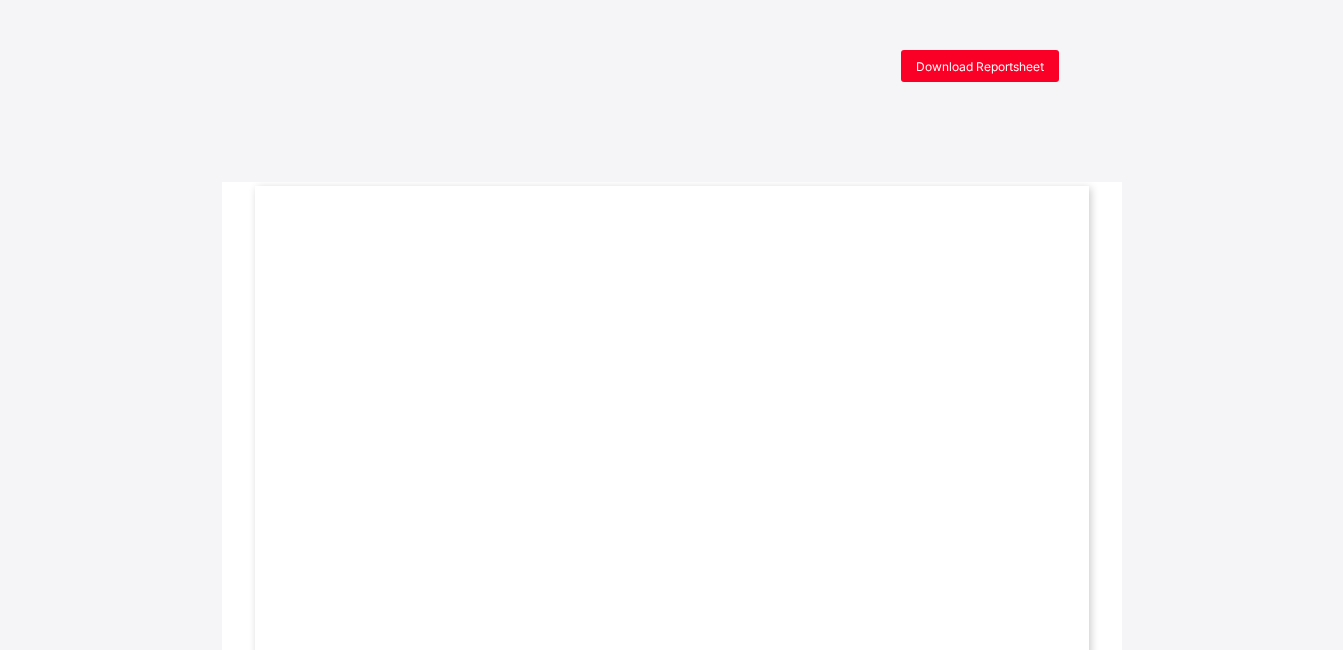 scroll, scrollTop: 0, scrollLeft: 0, axis: both 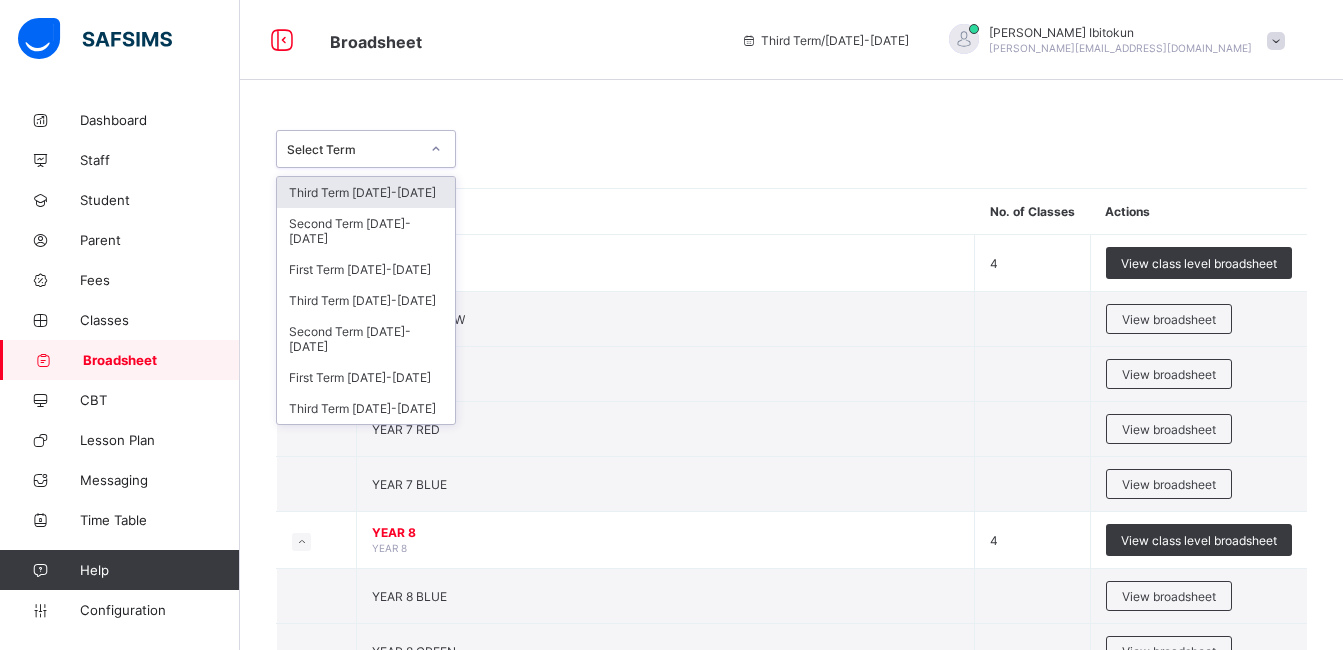 click on "Select Term" at bounding box center [347, 149] 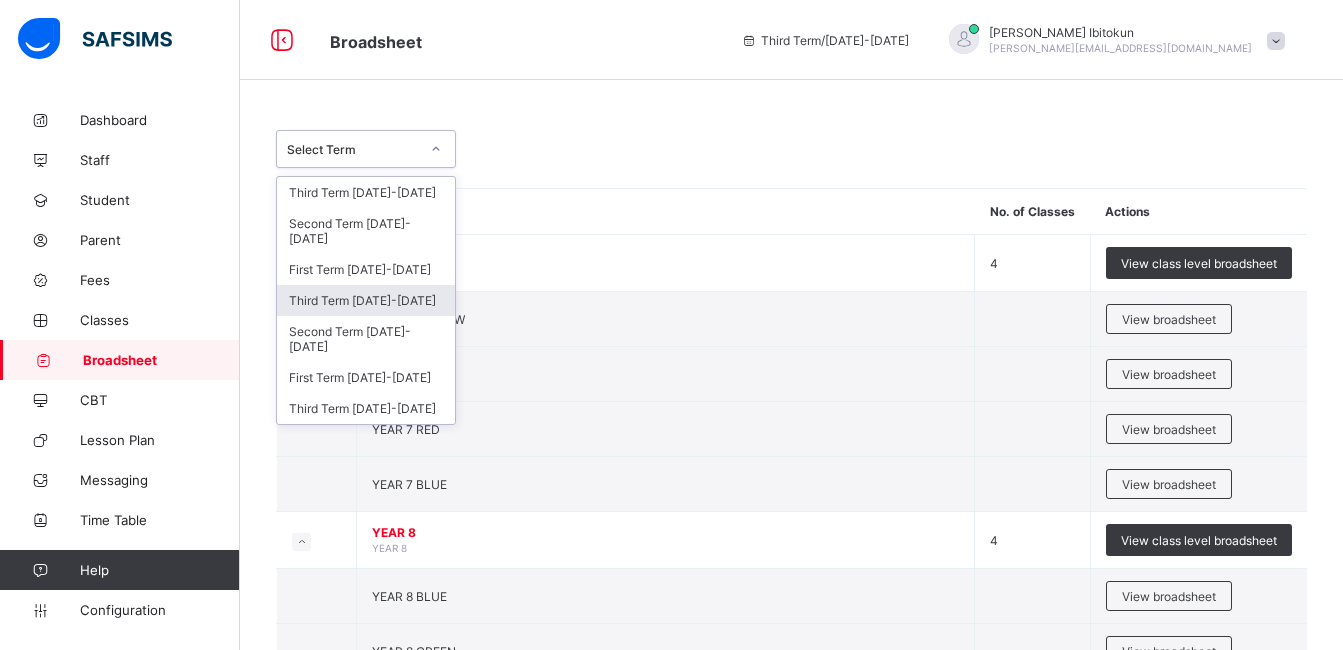 click on "Third Term [DATE]-[DATE]" at bounding box center (366, 300) 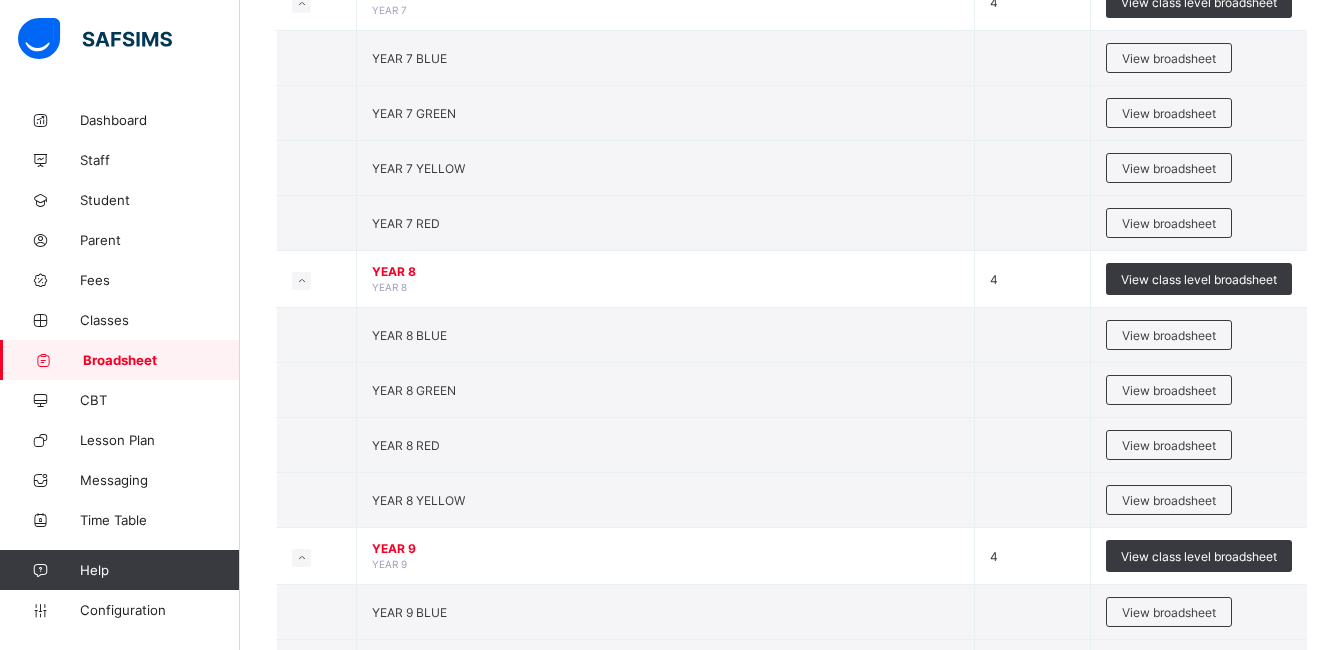 scroll, scrollTop: 354, scrollLeft: 0, axis: vertical 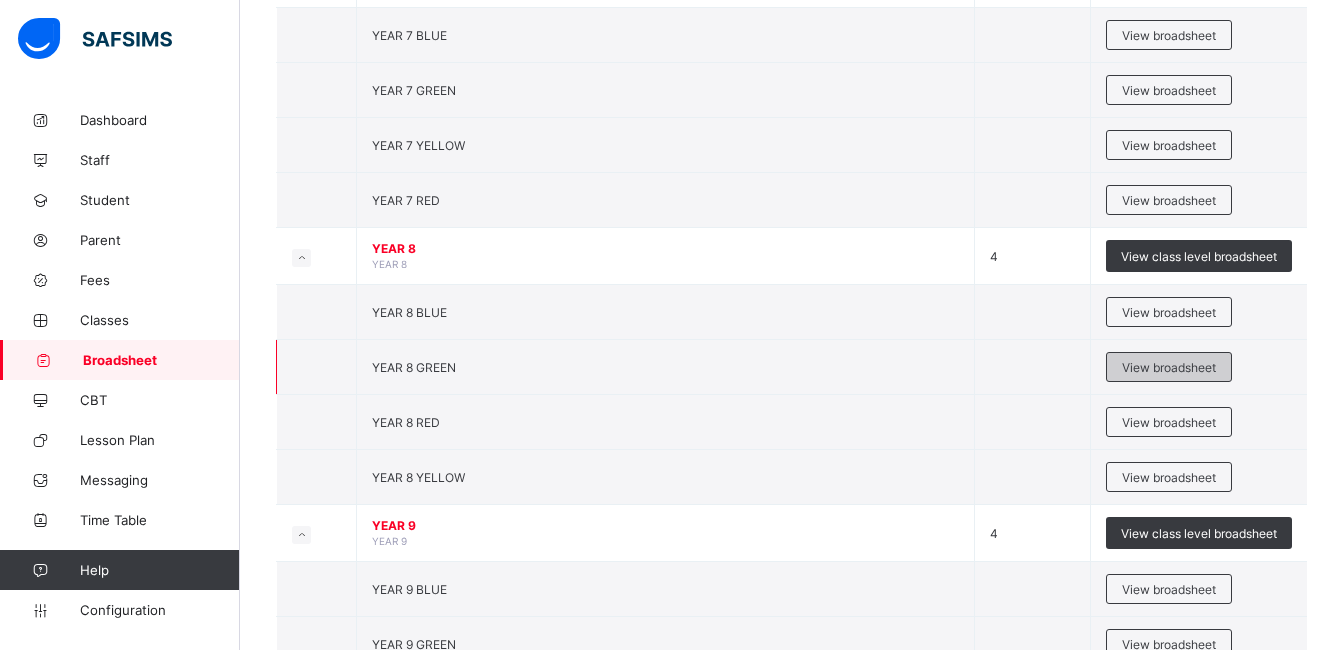 click on "View broadsheet" at bounding box center (1169, 367) 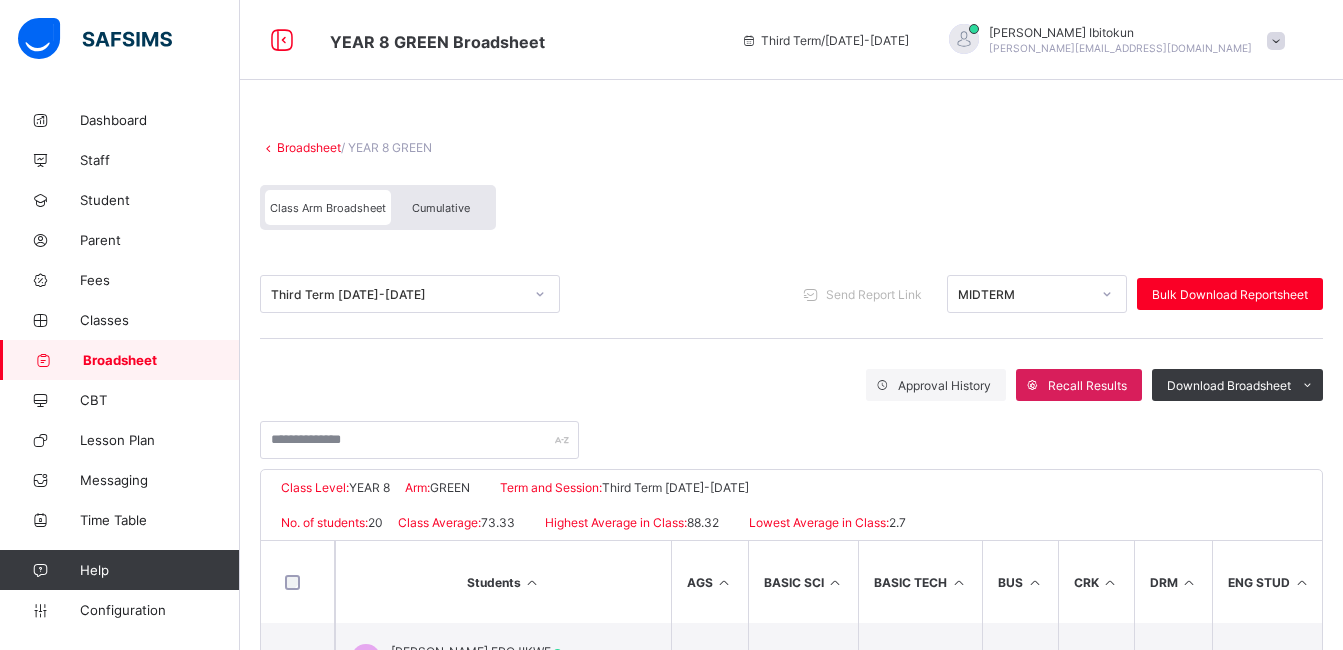 click on "Cumulative" at bounding box center [441, 208] 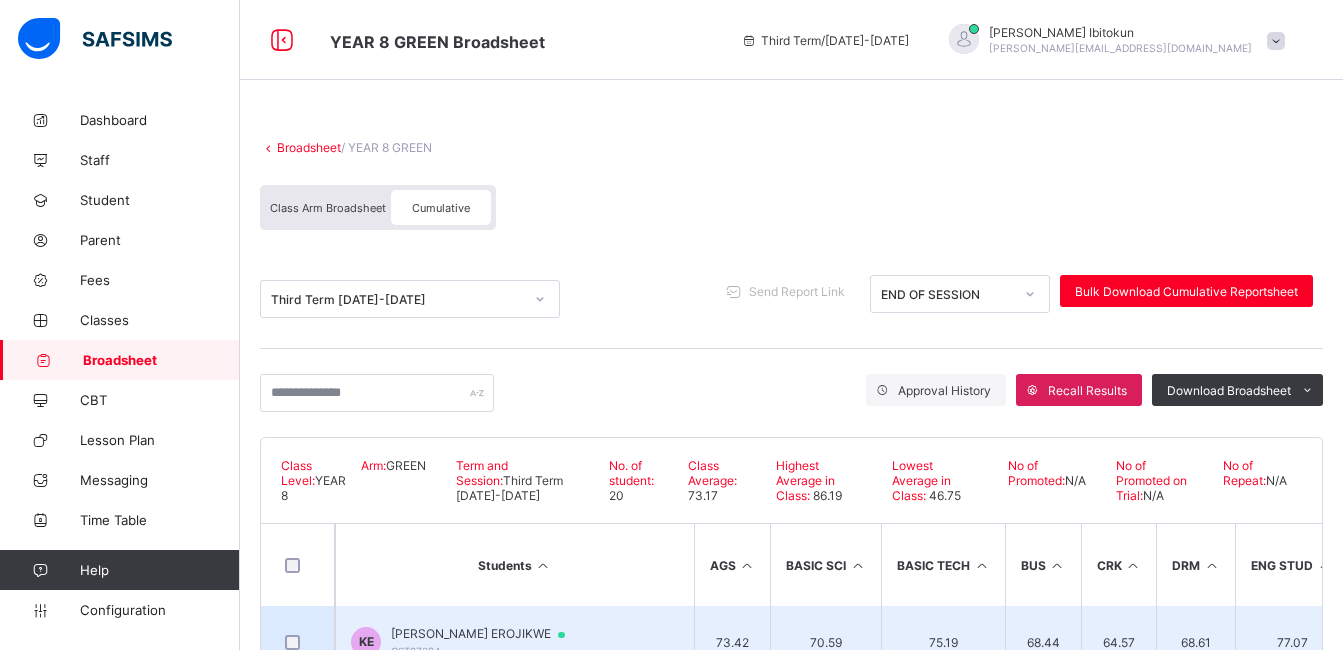 click on "[PERSON_NAME] EROJIKWE" at bounding box center [487, 634] 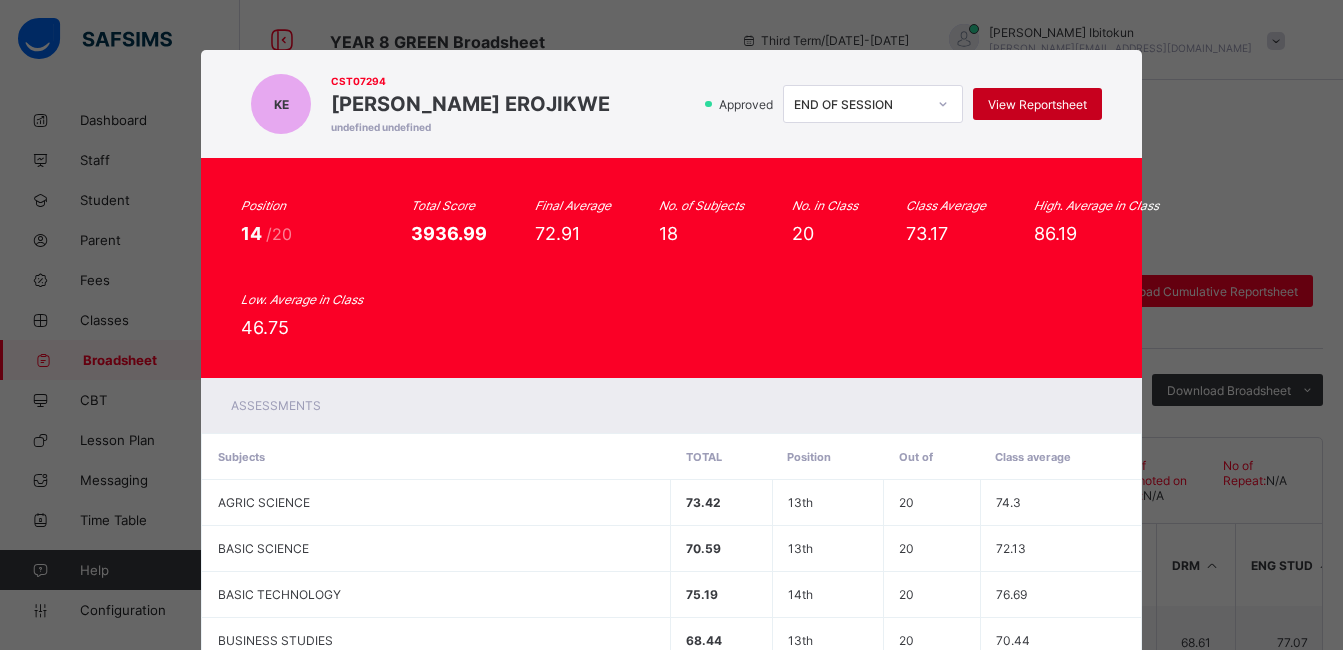 click on "View Reportsheet" at bounding box center (1037, 104) 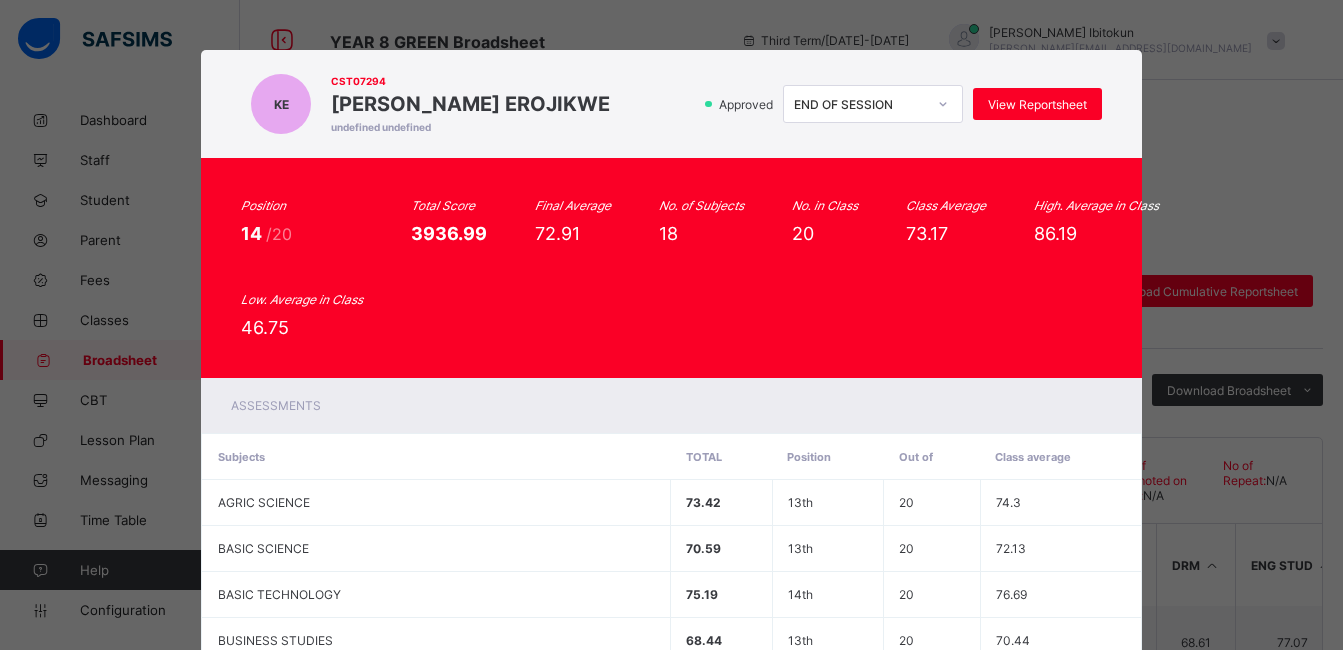 click on "Position         14       /20         Total Score         3936.99         Final Average         72.91         No. of Subjects         18         No. in Class         20         Class Average         73.17         High. Average in Class         86.19         Low. Average in Class         46.75" at bounding box center [671, 268] 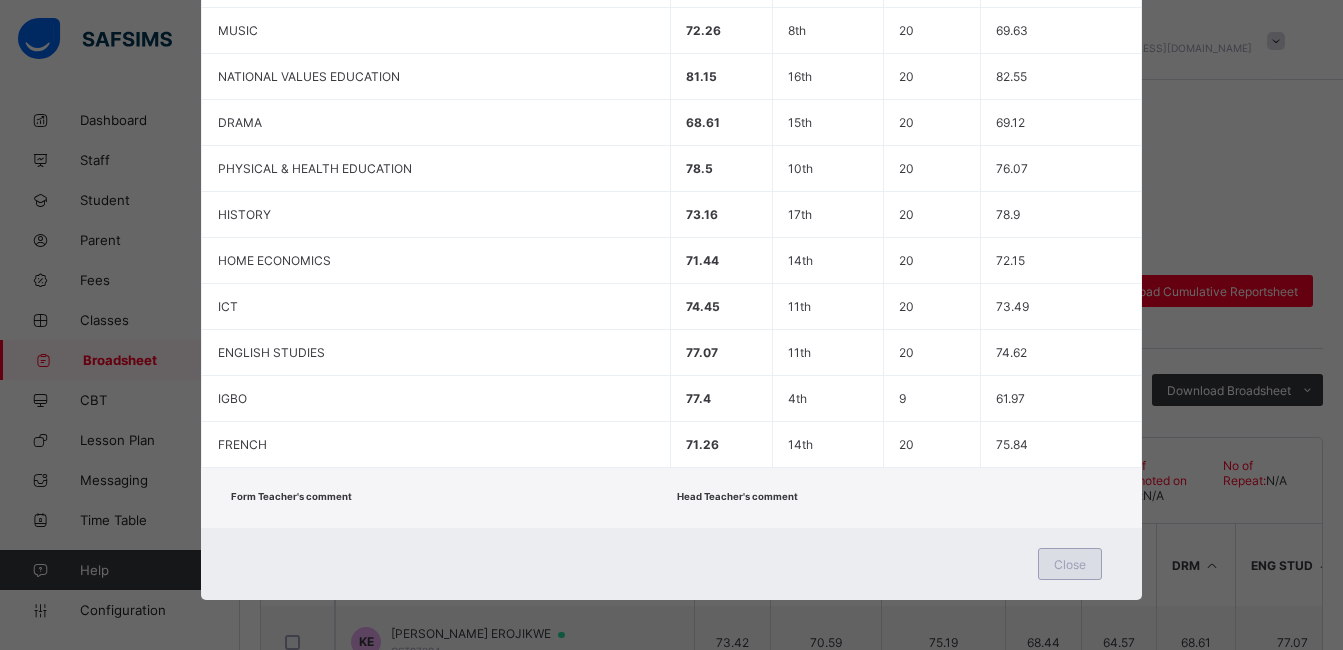 click on "Close" at bounding box center [1070, 564] 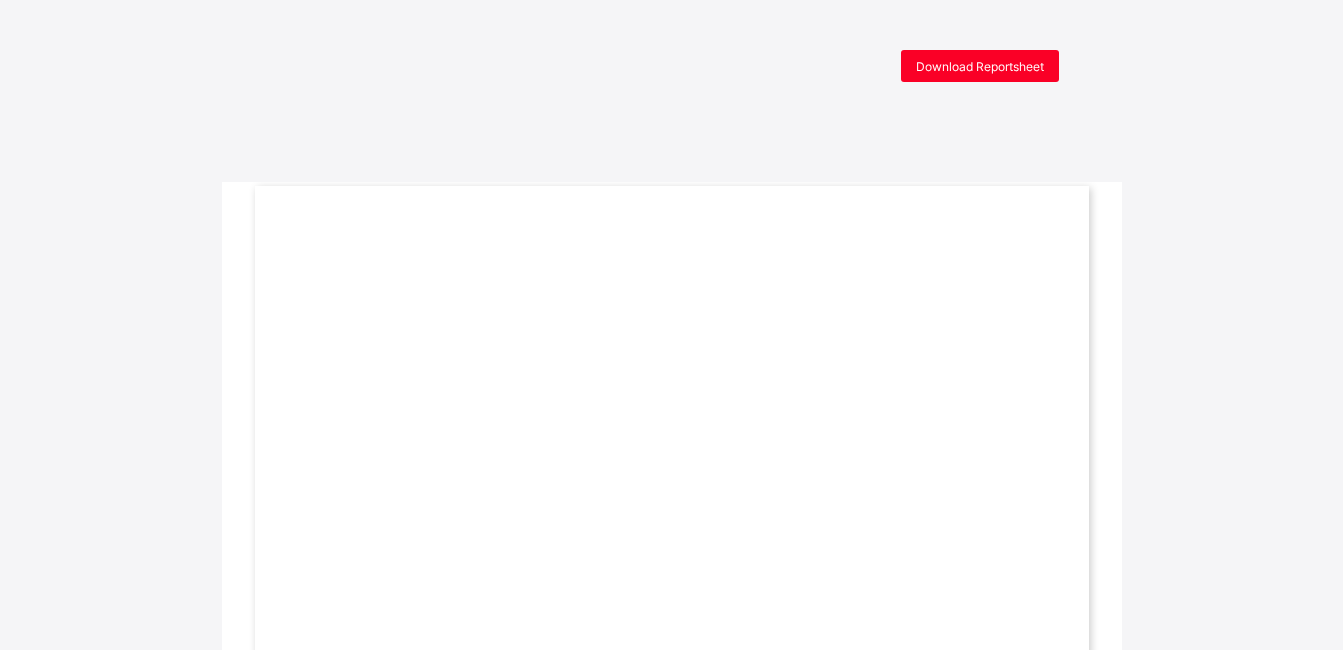scroll, scrollTop: 0, scrollLeft: 0, axis: both 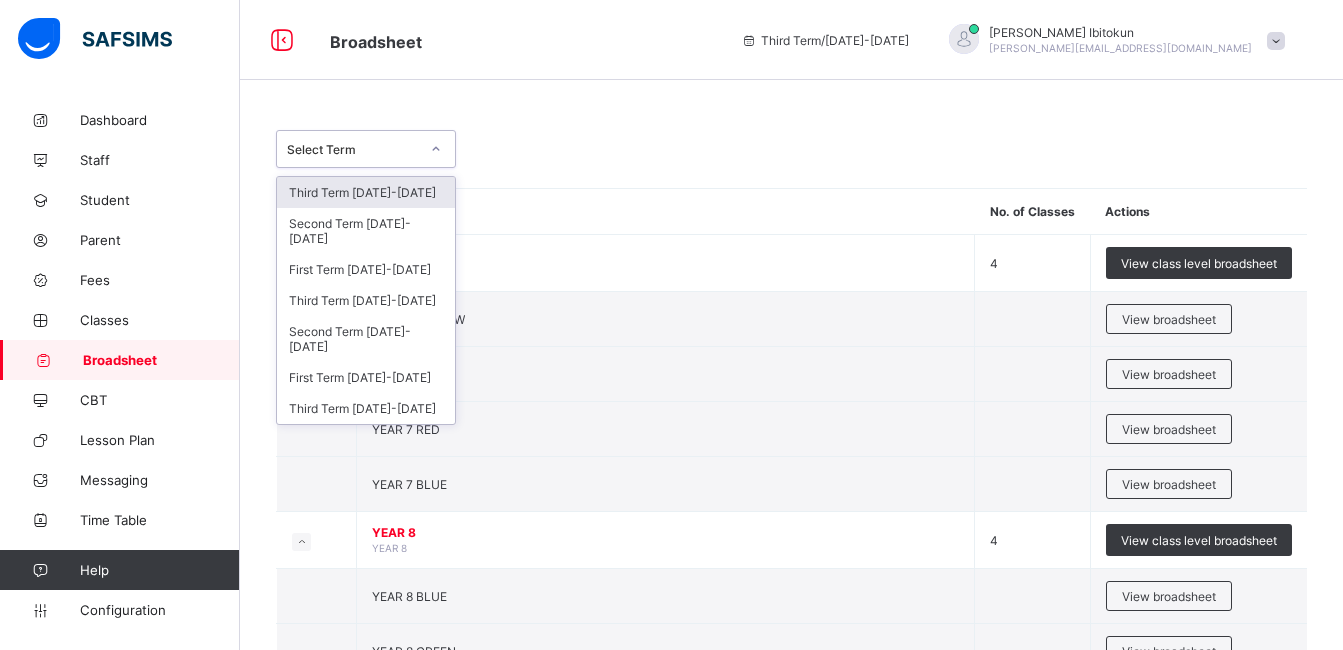 click at bounding box center (436, 149) 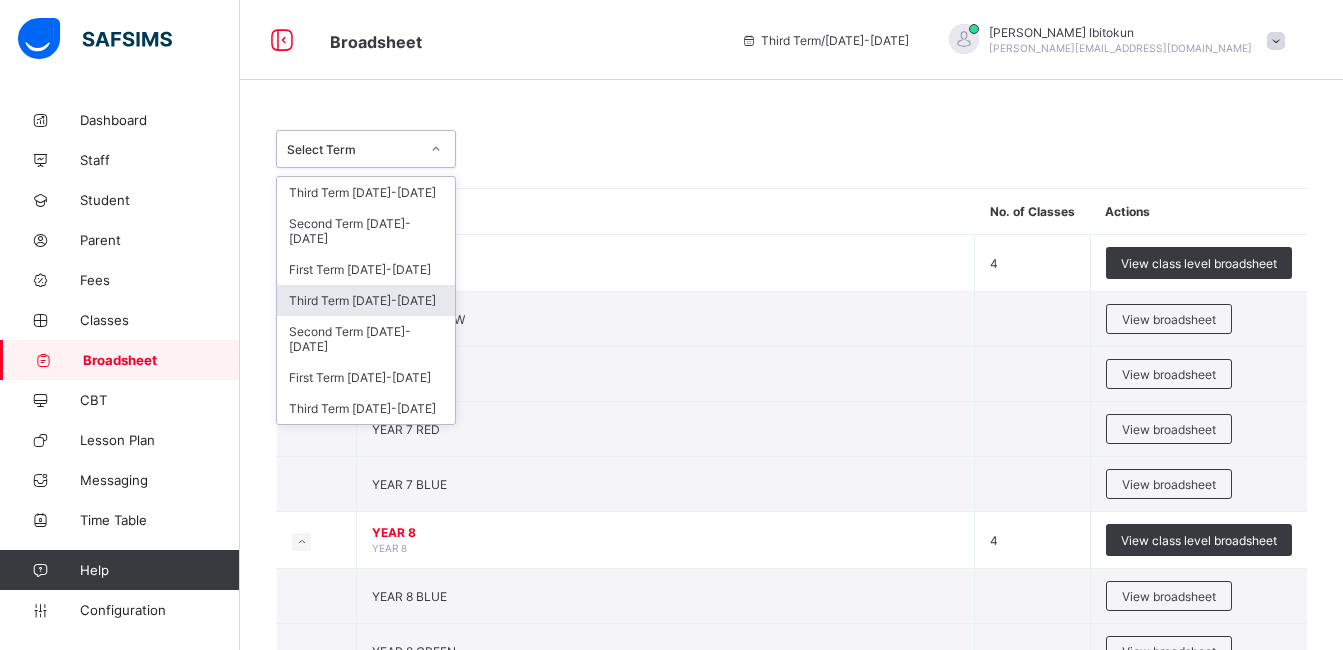 click on "Third Term 2023-2024" at bounding box center (366, 300) 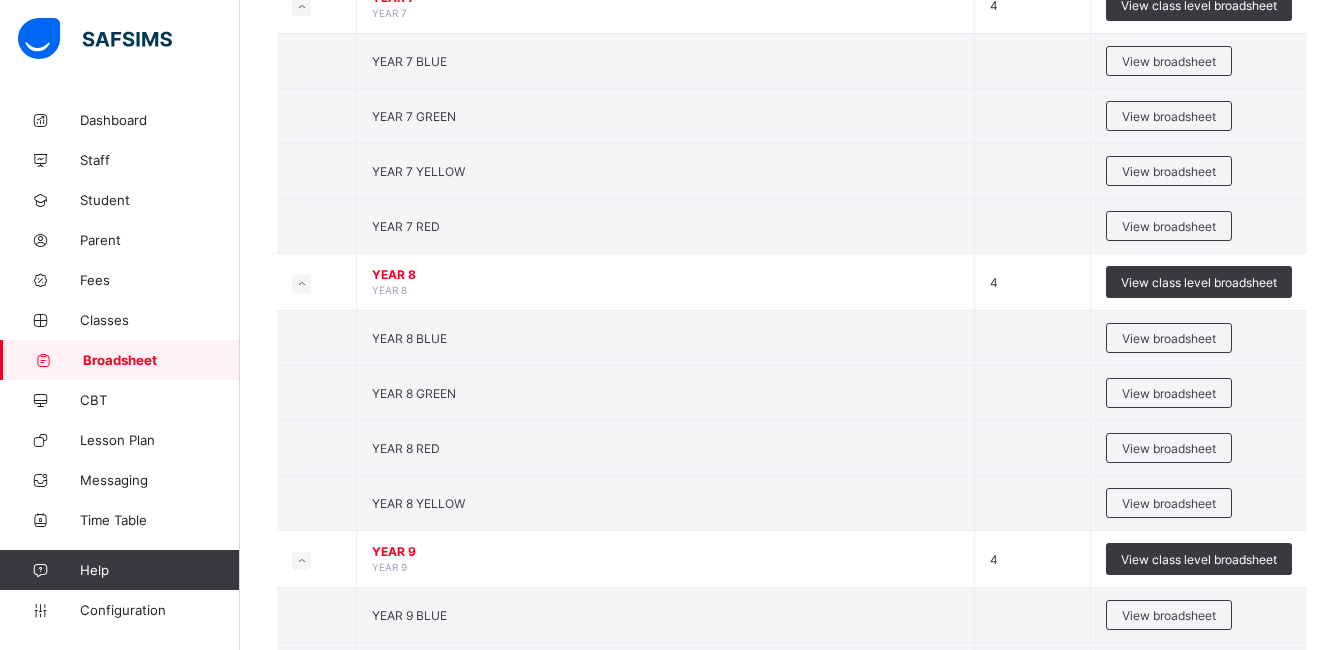 scroll, scrollTop: 351, scrollLeft: 0, axis: vertical 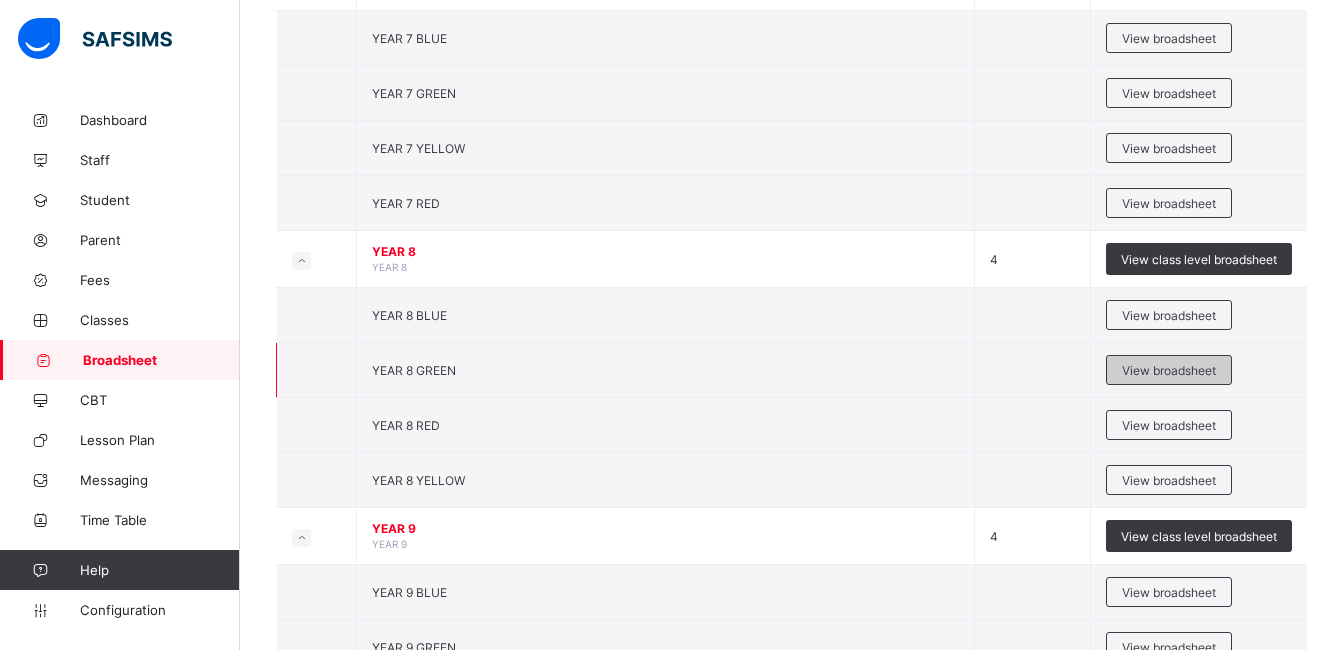 click on "View broadsheet" at bounding box center (1169, 370) 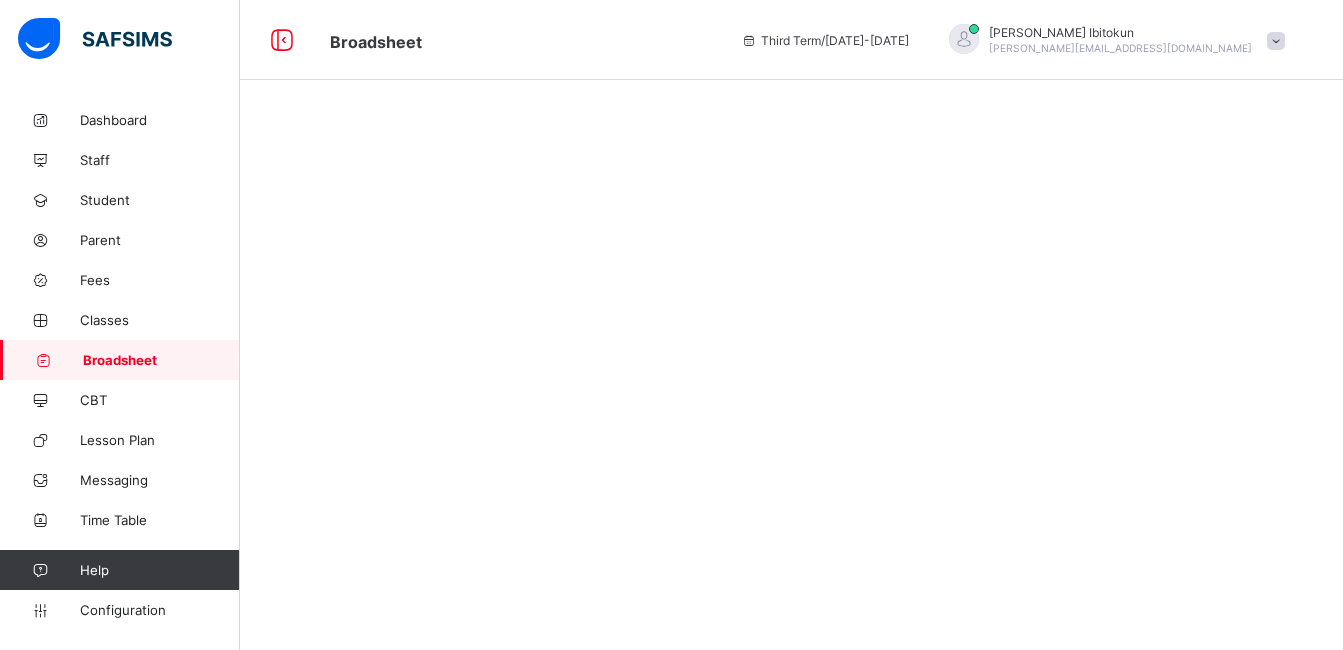 scroll, scrollTop: 0, scrollLeft: 0, axis: both 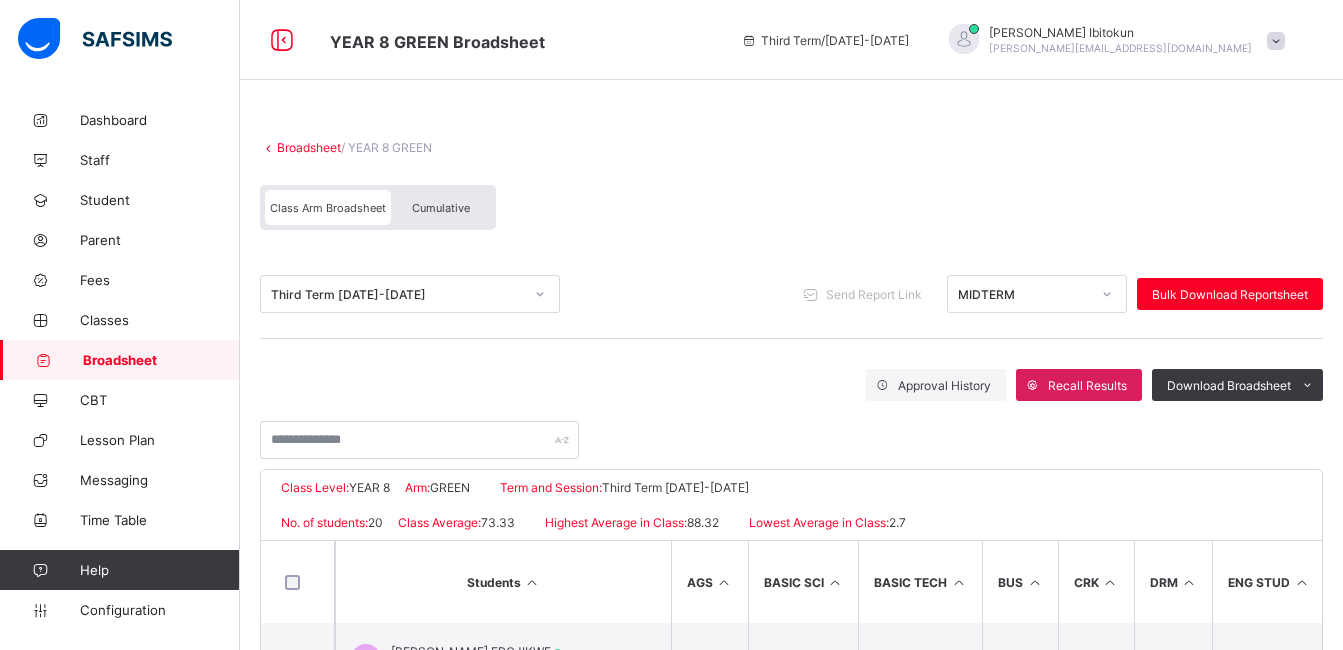 click on "Cumulative" at bounding box center (441, 208) 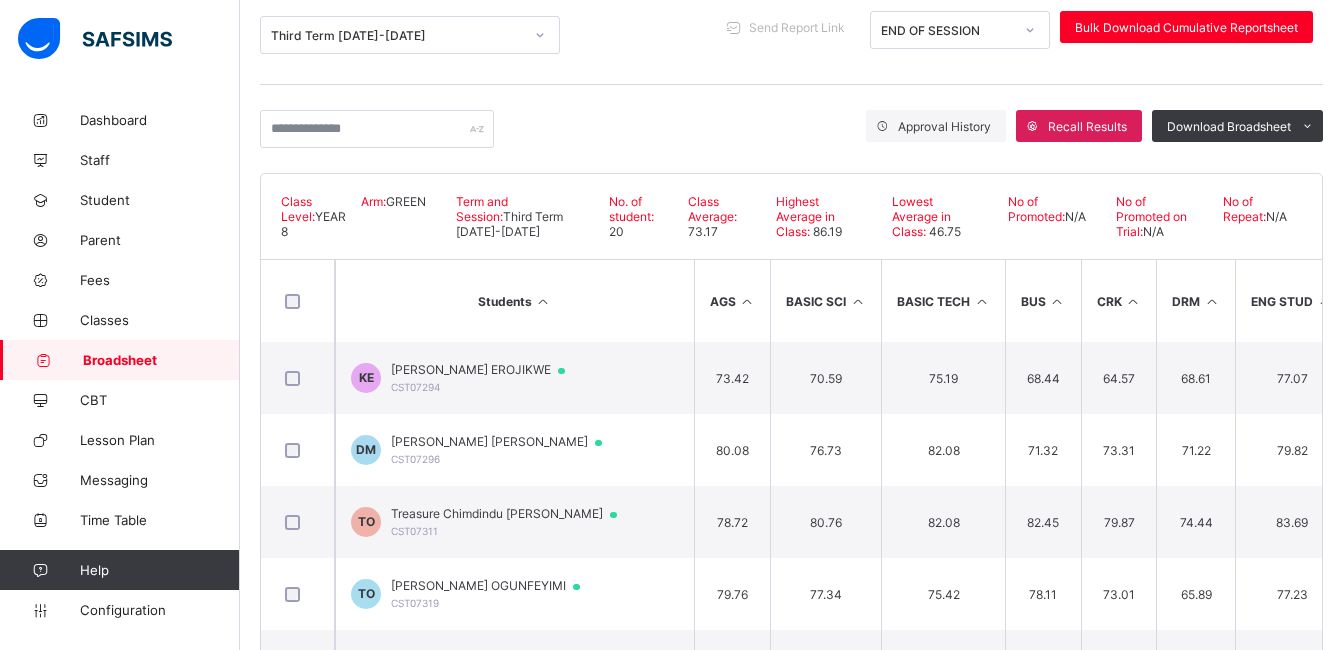 scroll, scrollTop: 262, scrollLeft: 0, axis: vertical 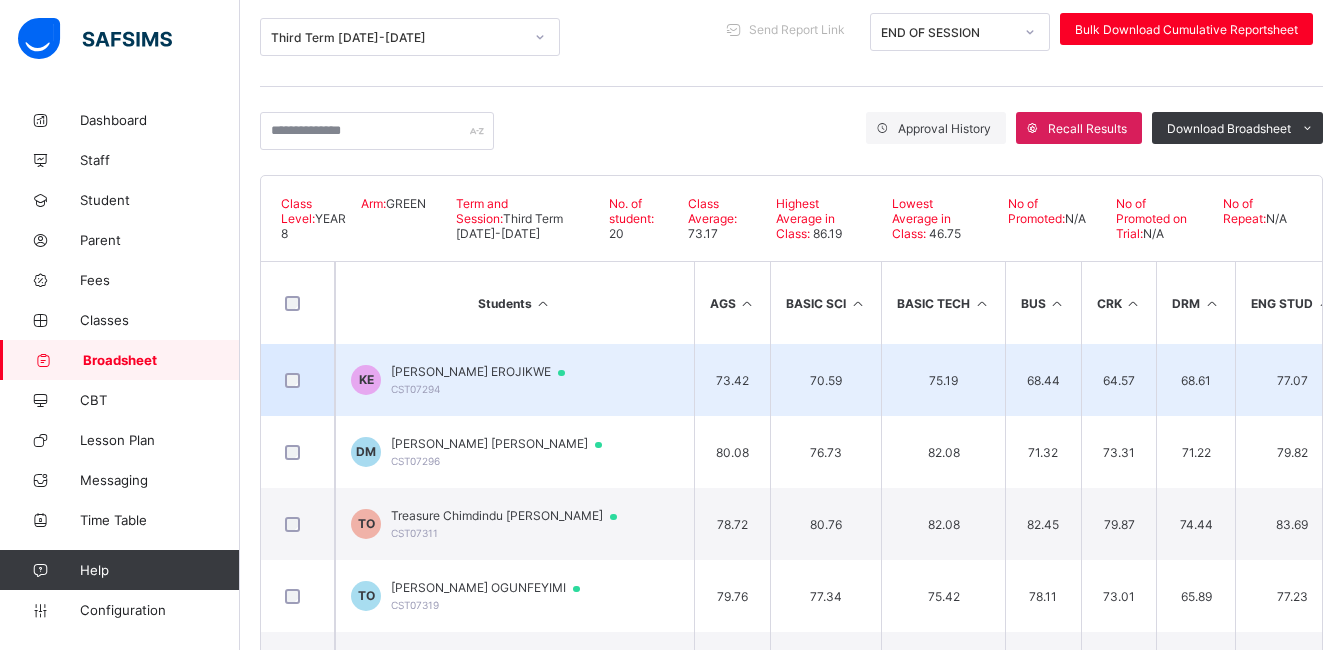 click on "Kaira Adaife EROJIKWE     CST07294" at bounding box center [487, 379] 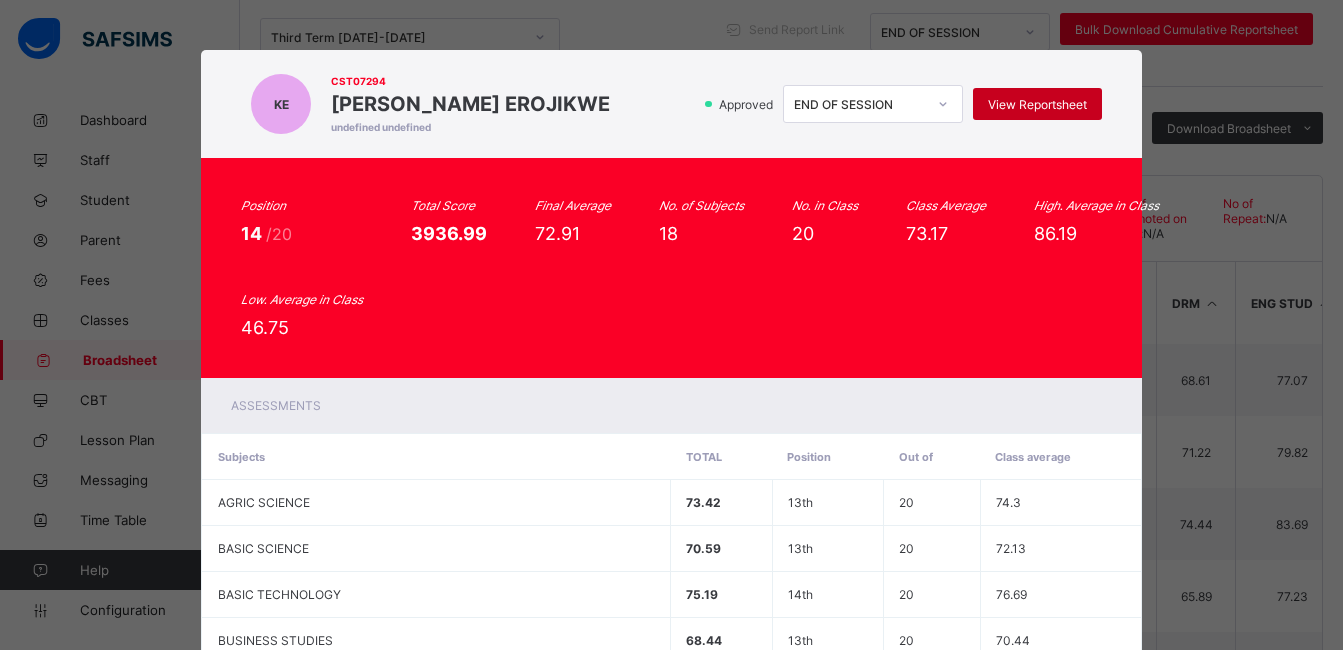 click on "View Reportsheet" at bounding box center [1037, 104] 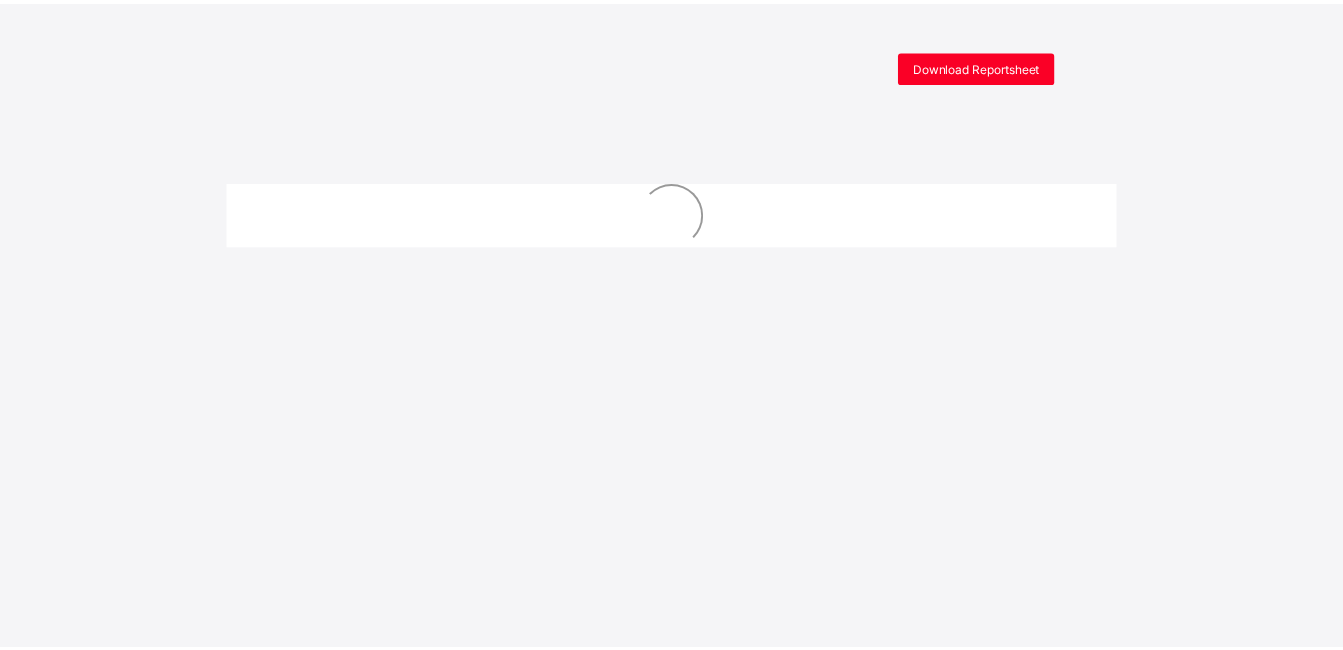 scroll, scrollTop: 0, scrollLeft: 0, axis: both 